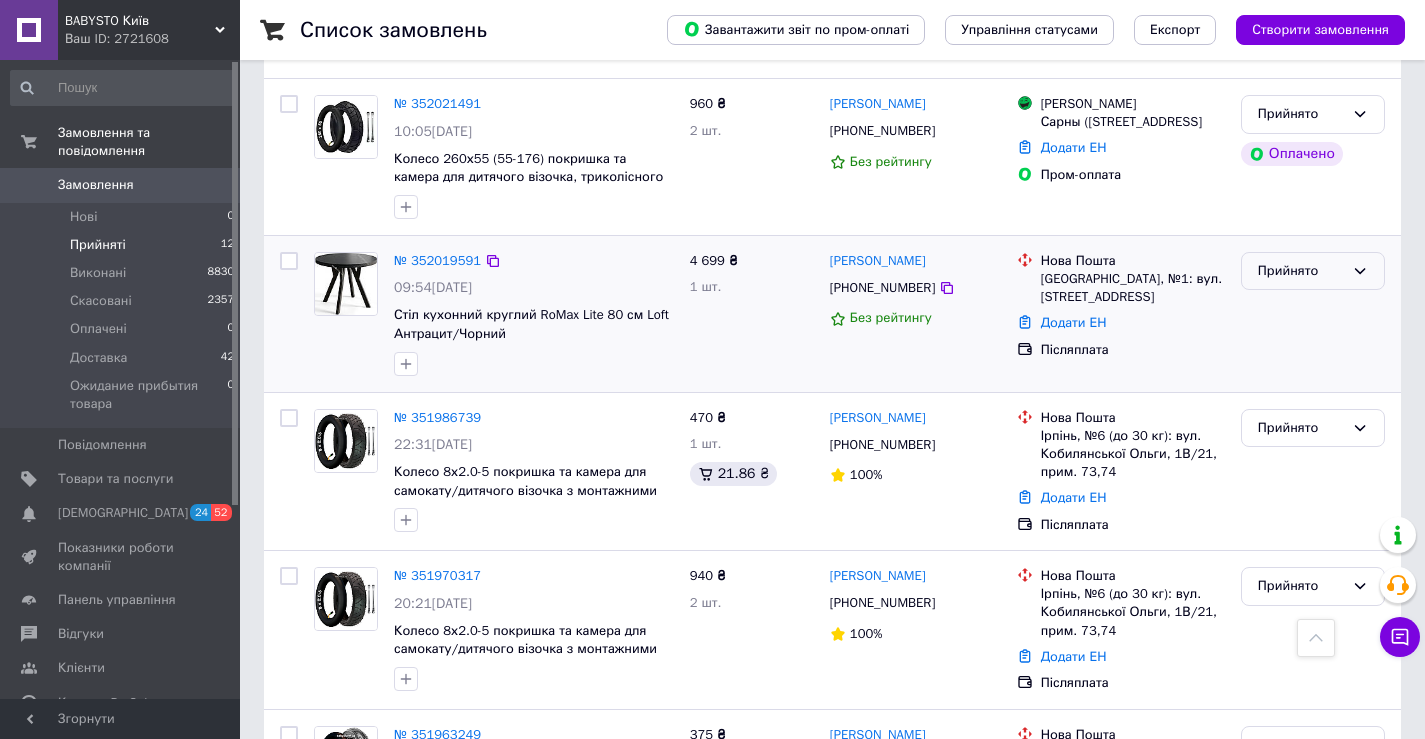 scroll, scrollTop: 800, scrollLeft: 0, axis: vertical 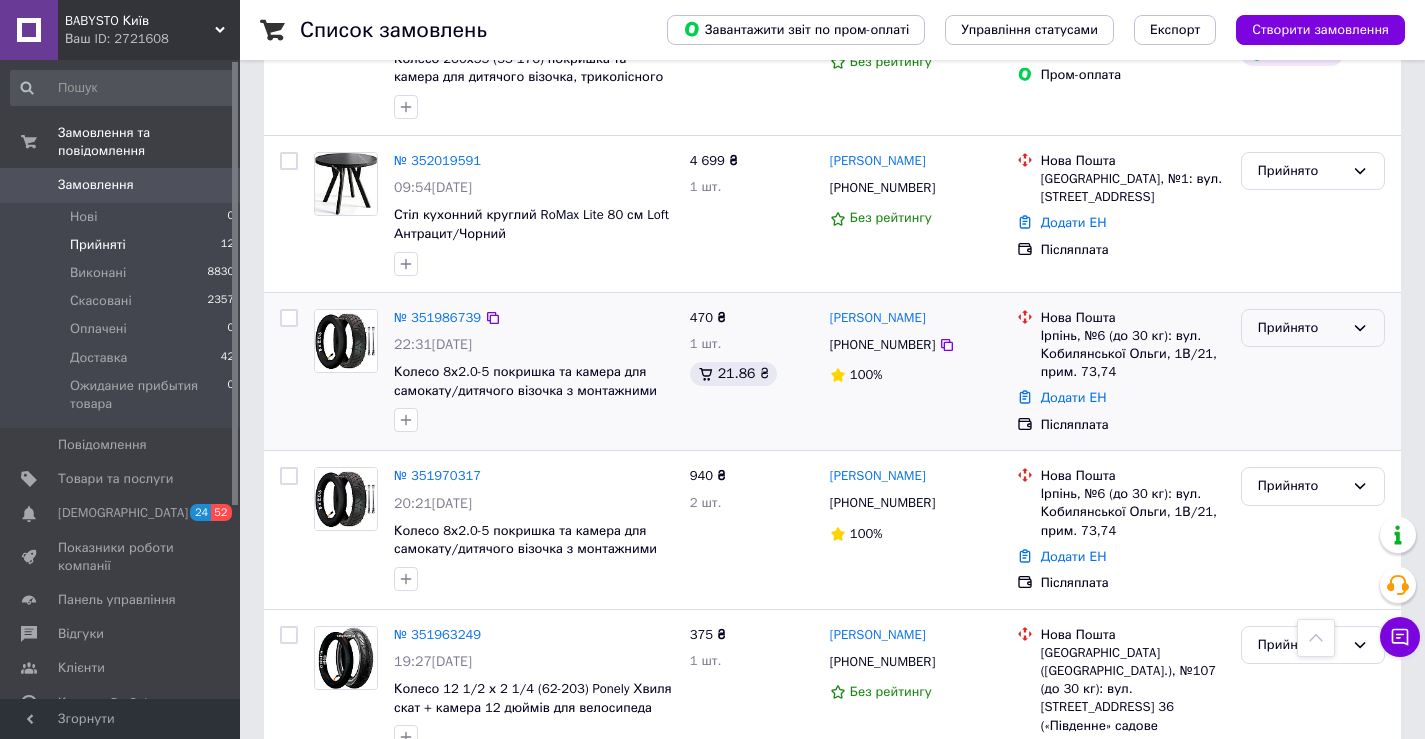 click 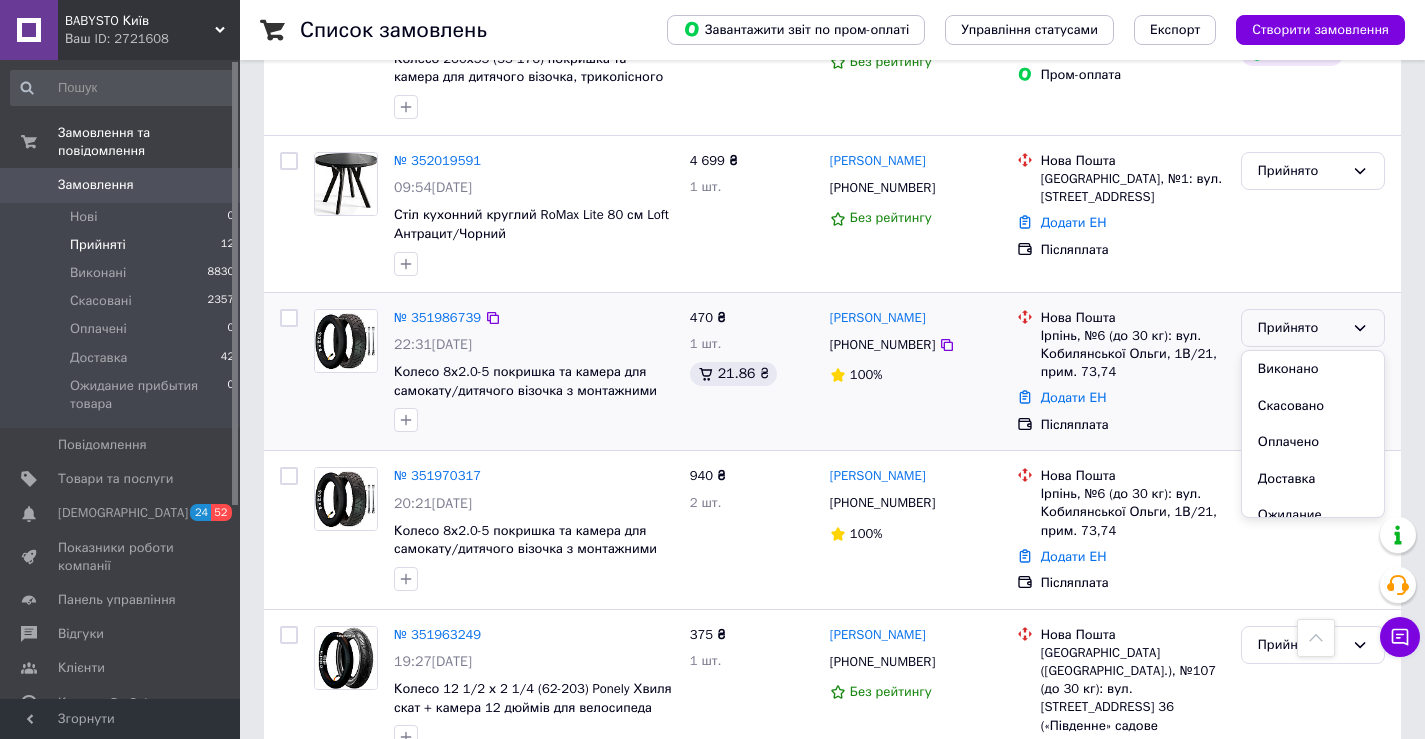 click on "Скасовано" at bounding box center [1313, 406] 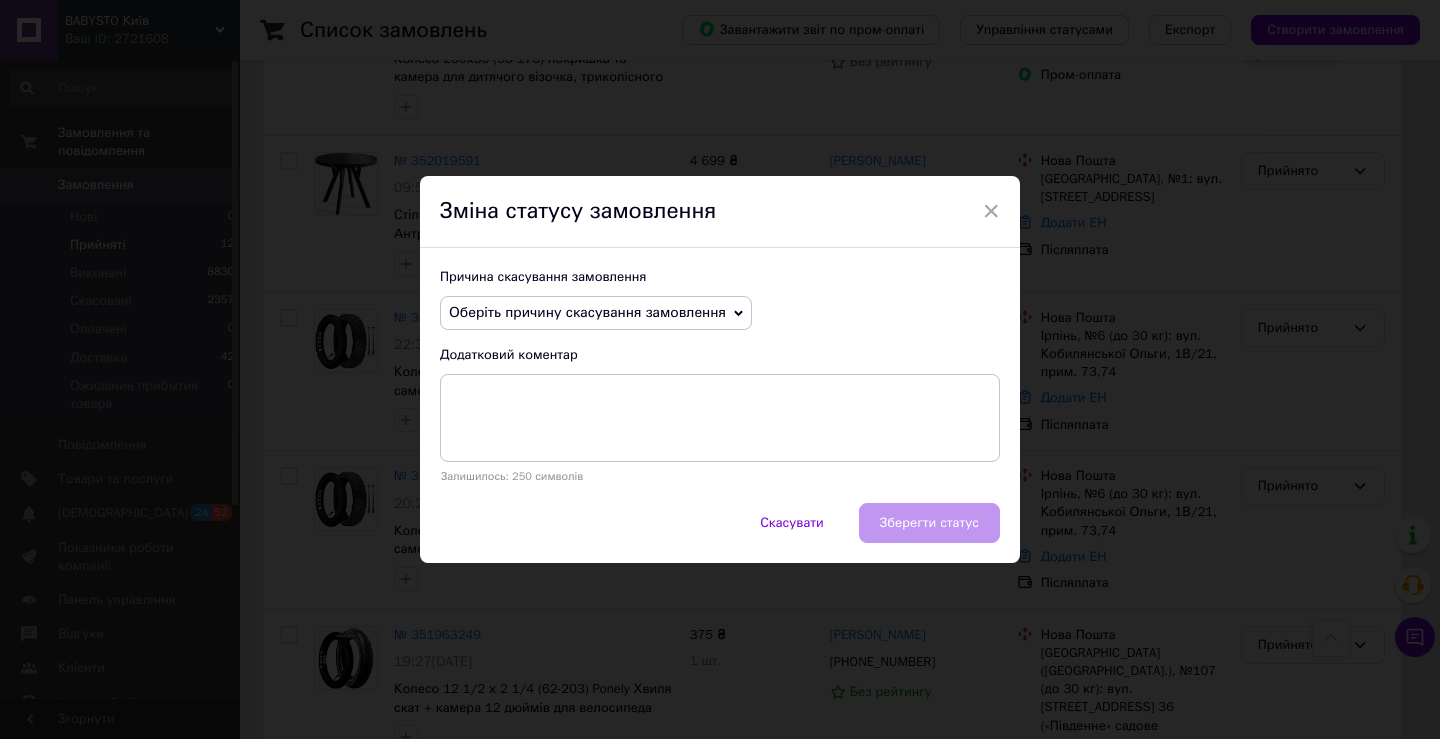 click on "Оберіть причину скасування замовлення Немає в наявності Немає різновиду товару Оплата не надійшла На прохання покупця Замовлення-дублікат Не виходить додзвонитися Інше" at bounding box center [596, 313] 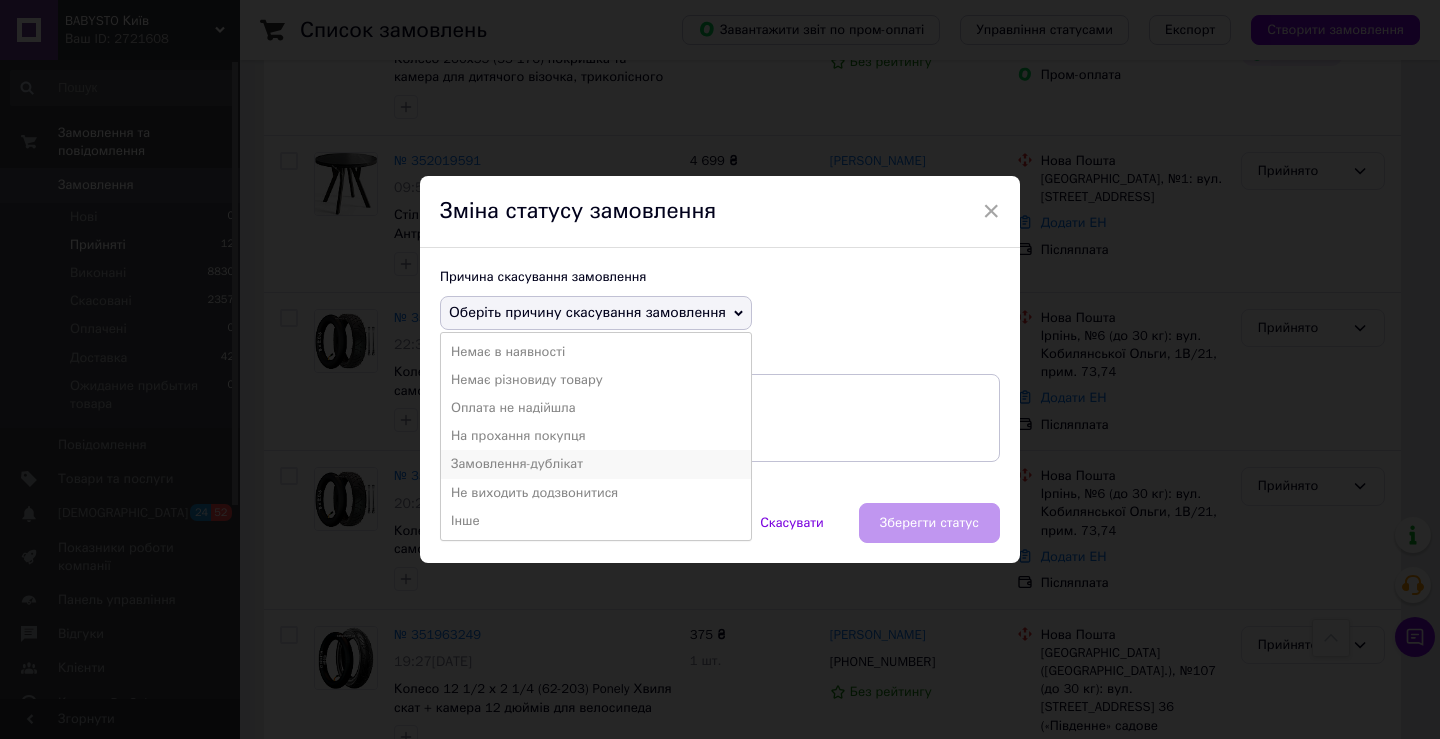 click on "Замовлення-дублікат" at bounding box center (596, 464) 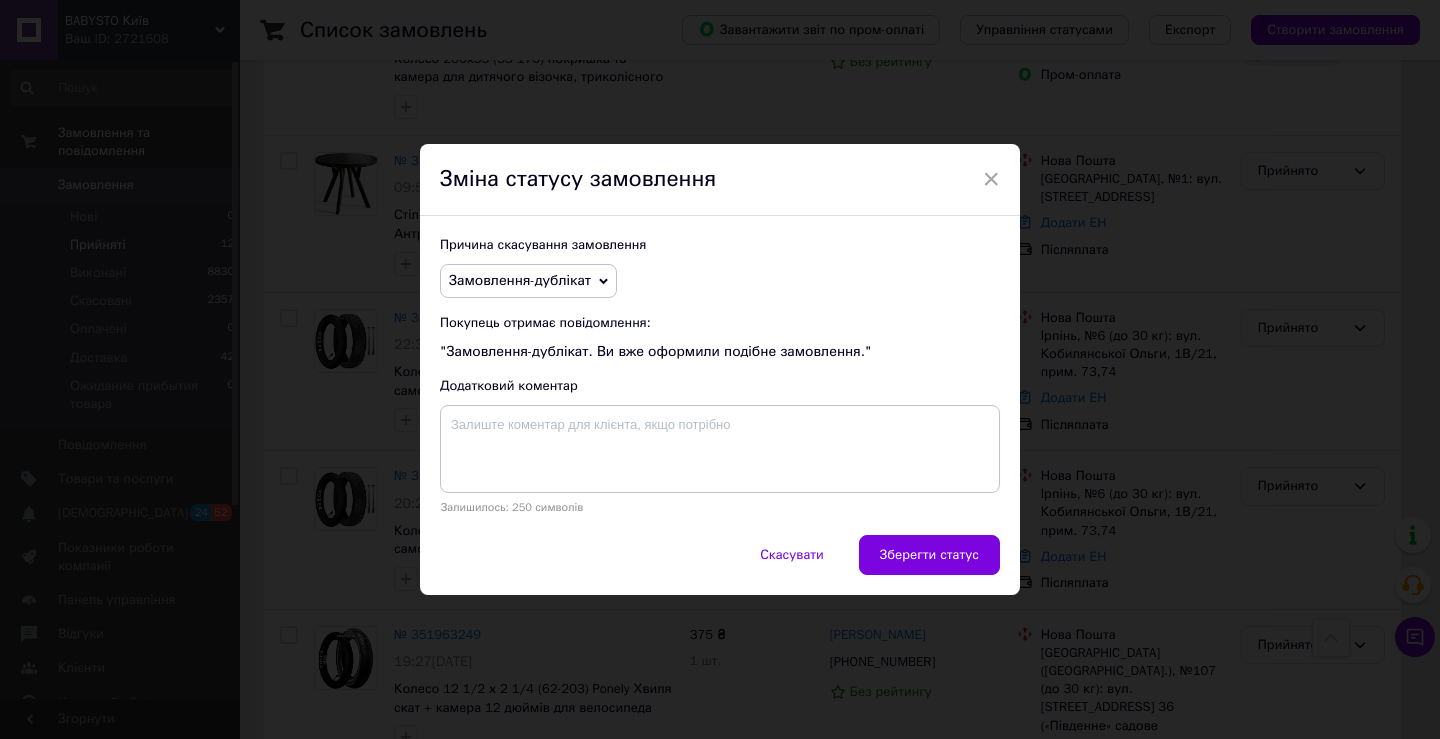 drag, startPoint x: 916, startPoint y: 548, endPoint x: 905, endPoint y: 563, distance: 18.601076 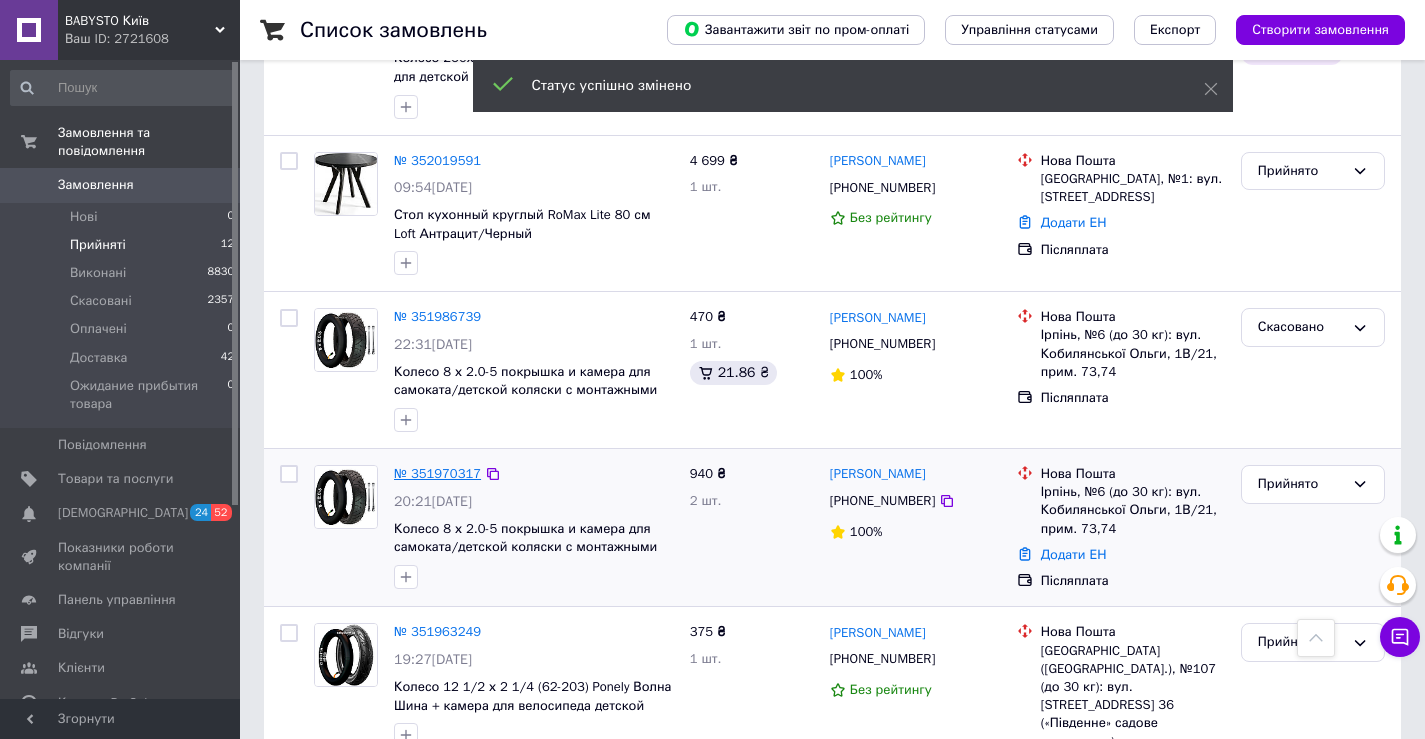click on "№ 351970317" at bounding box center (437, 473) 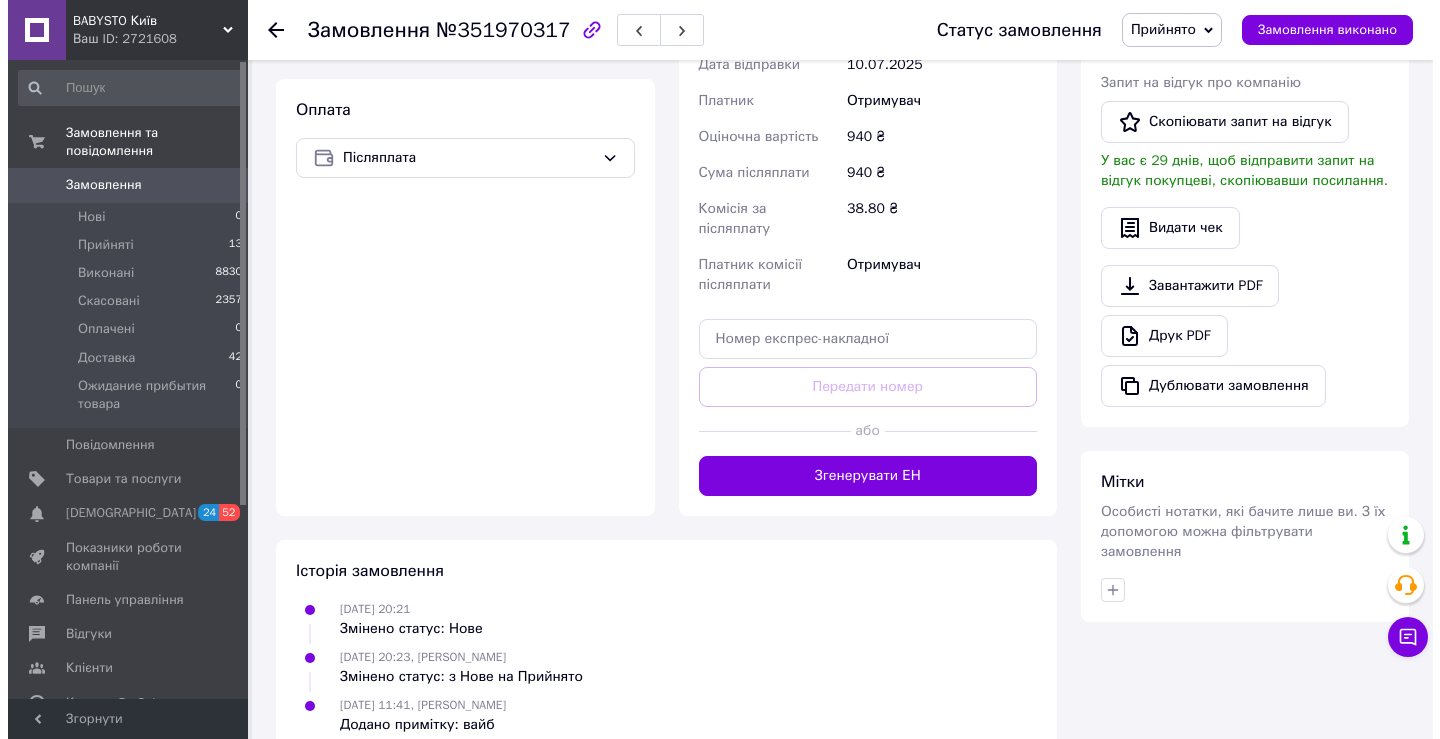 scroll, scrollTop: 391, scrollLeft: 0, axis: vertical 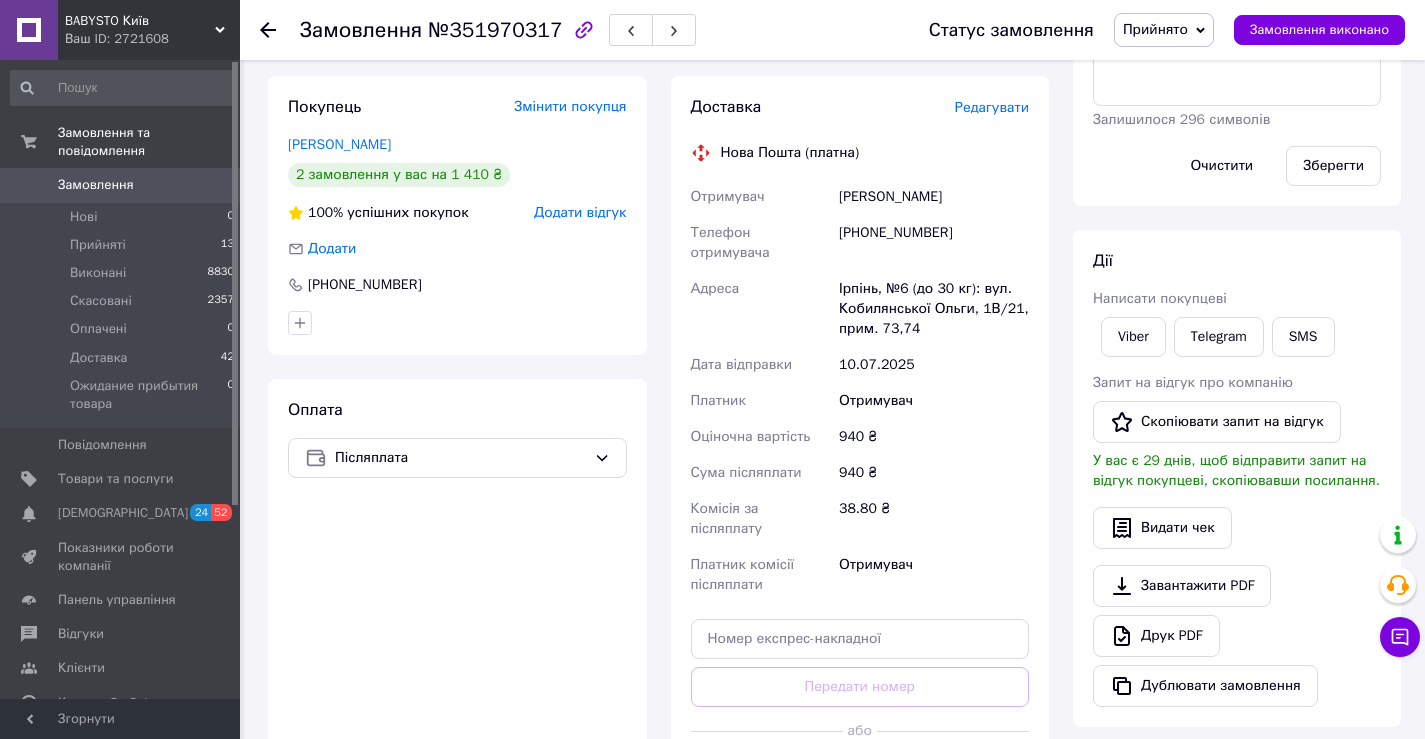 click on "Редагувати" at bounding box center (992, 107) 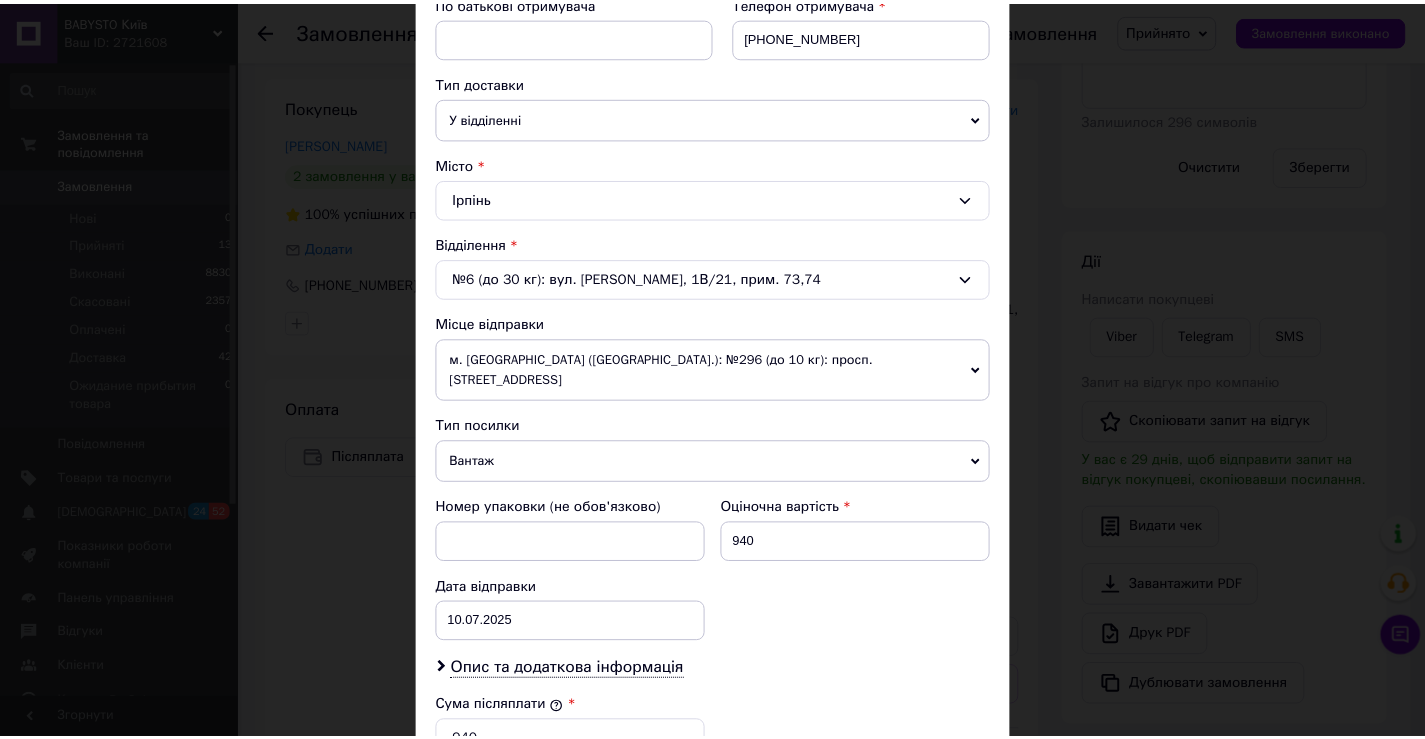 scroll, scrollTop: 787, scrollLeft: 0, axis: vertical 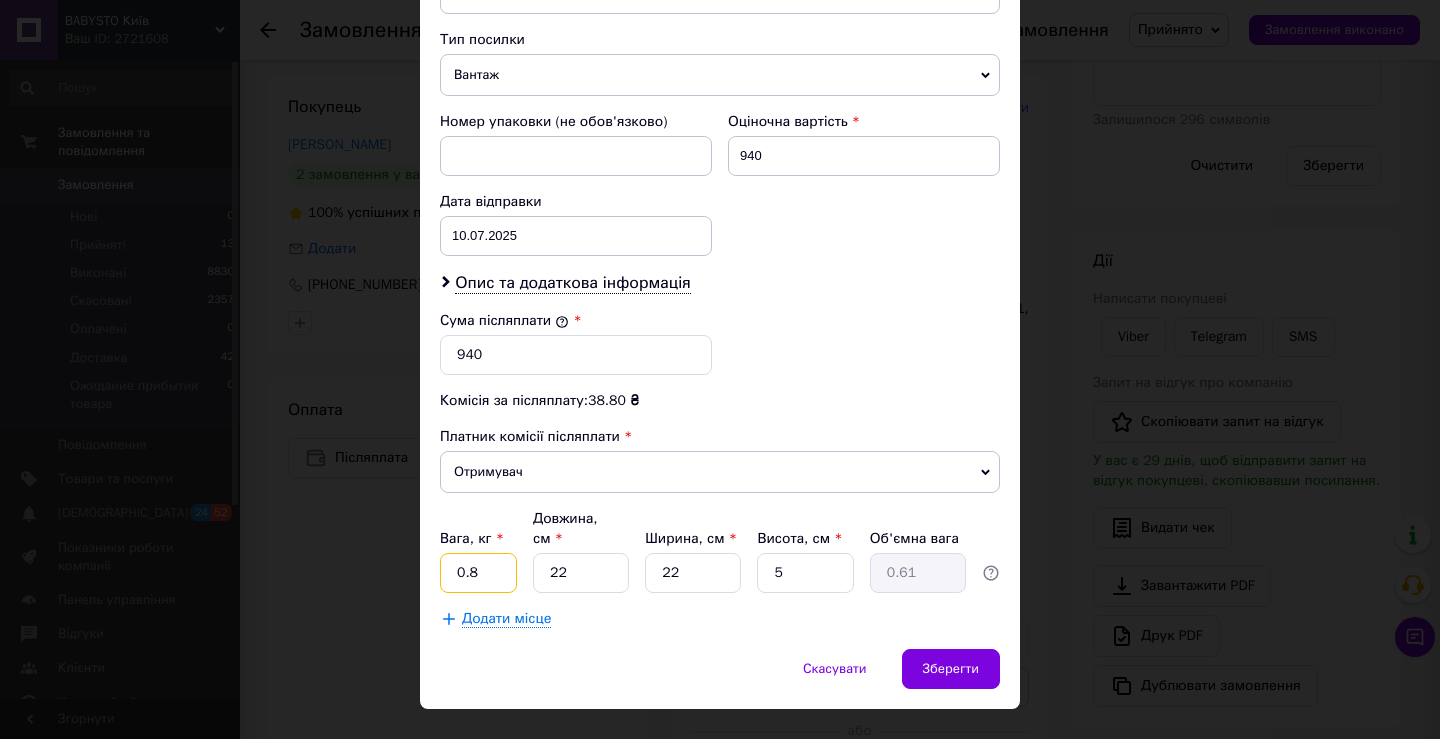 click on "0.8" at bounding box center (478, 573) 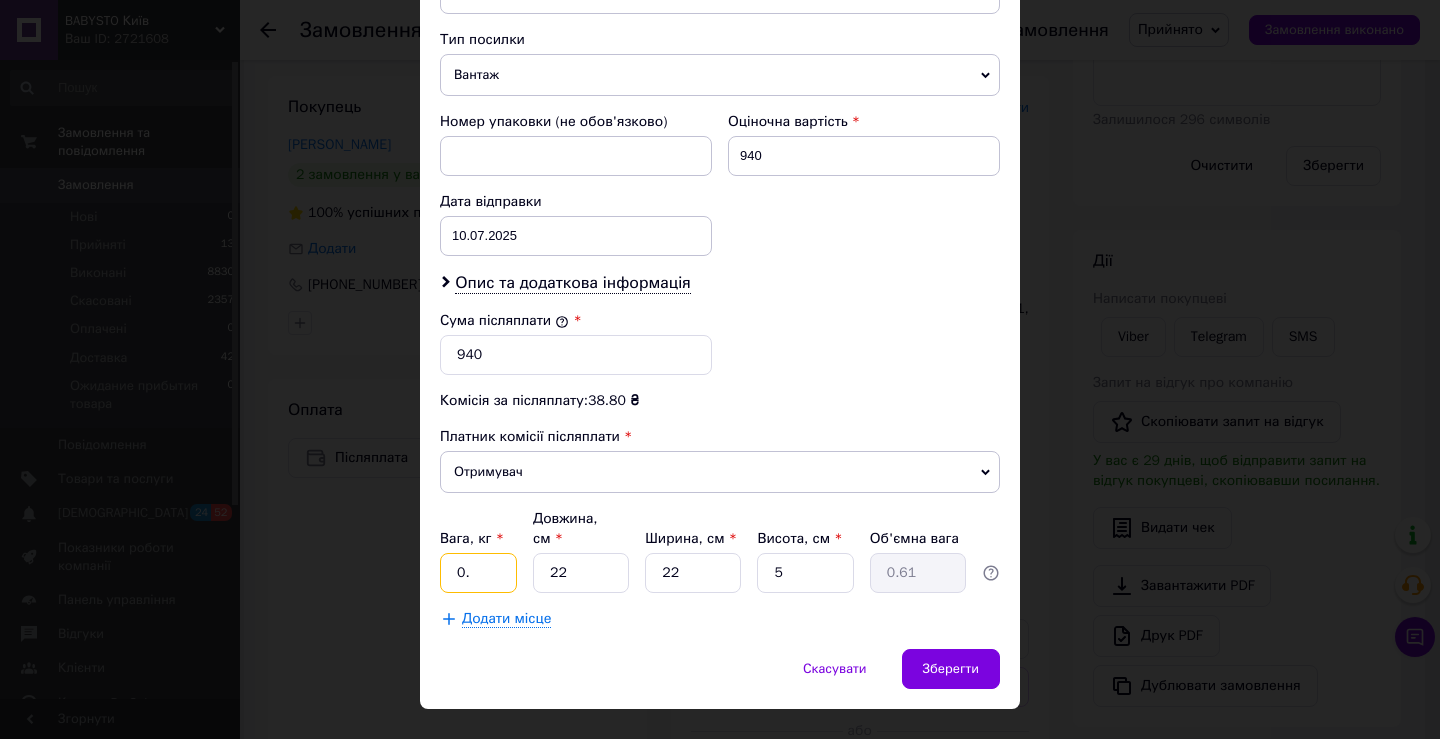 type on "0" 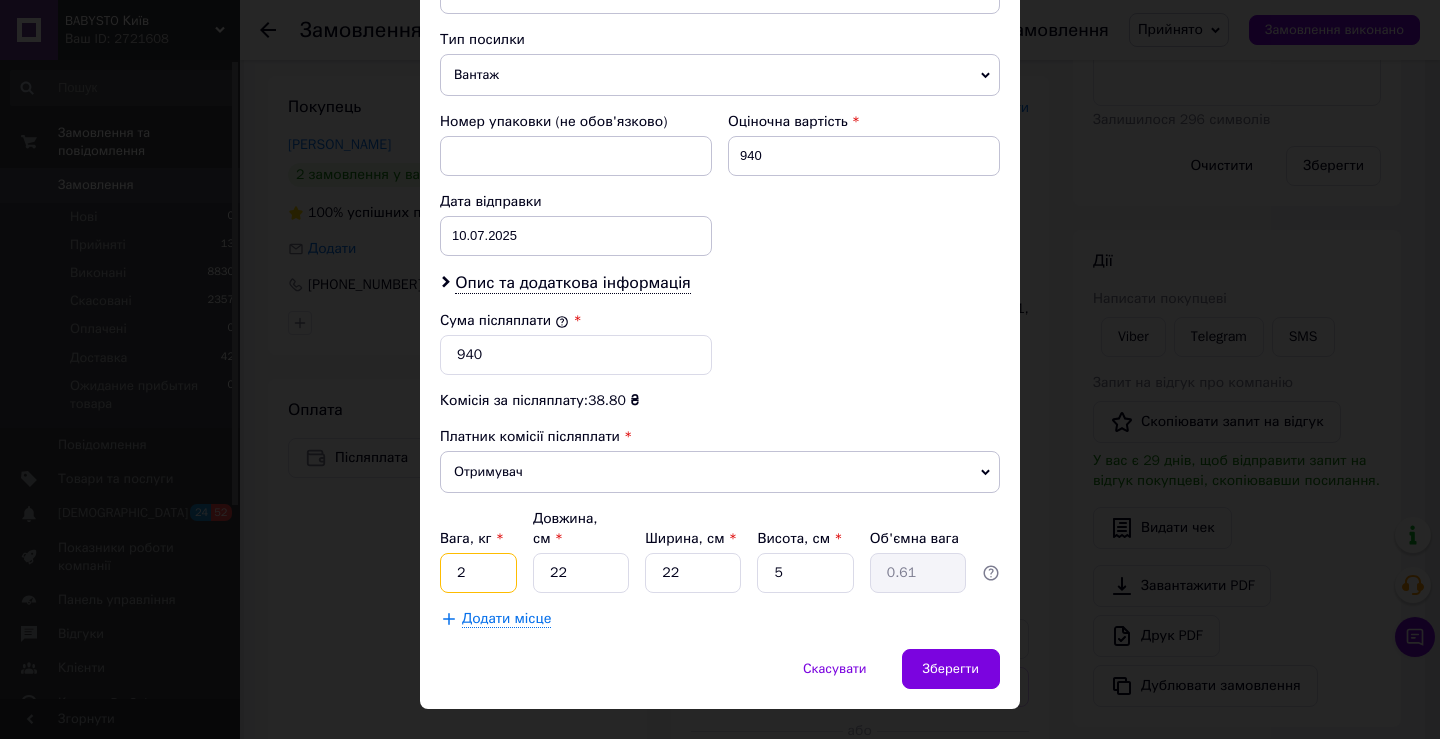 type on "2" 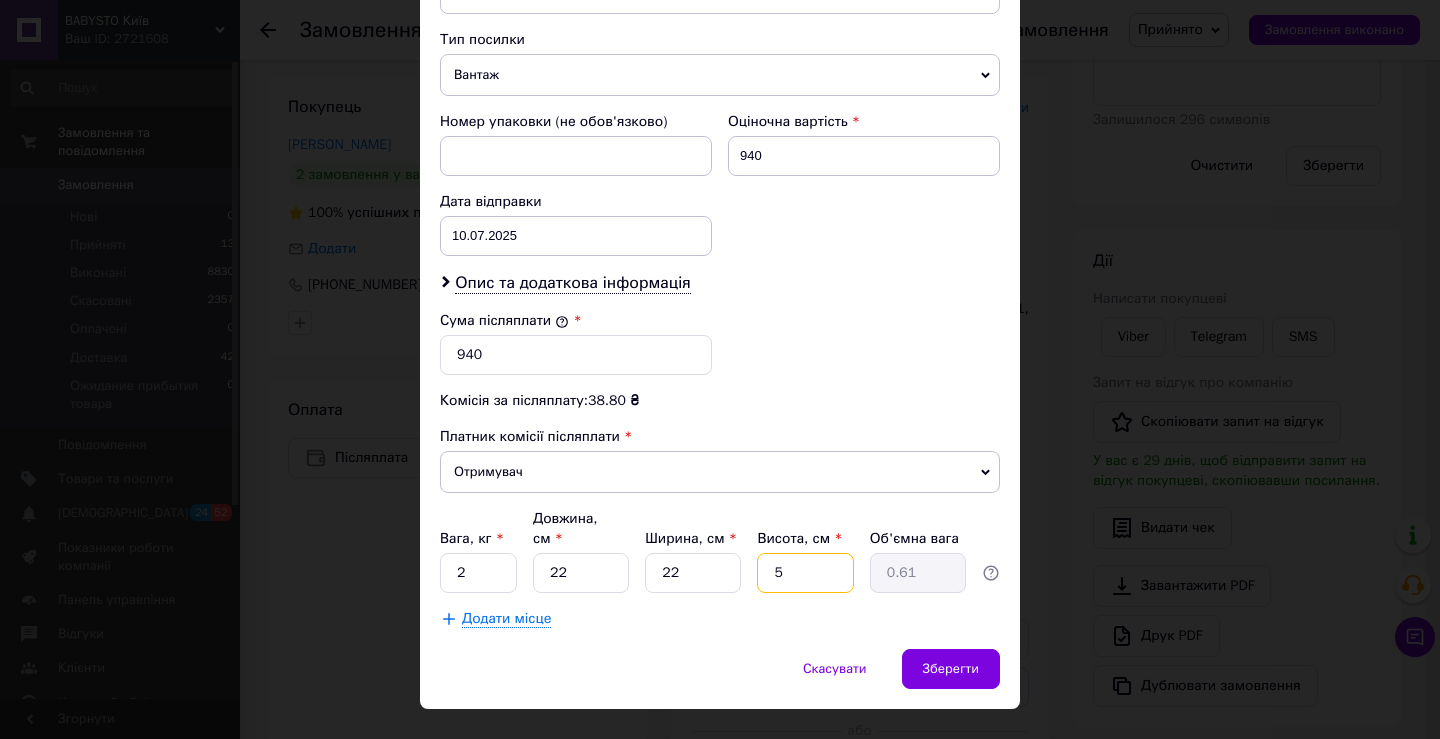 click on "5" at bounding box center [805, 573] 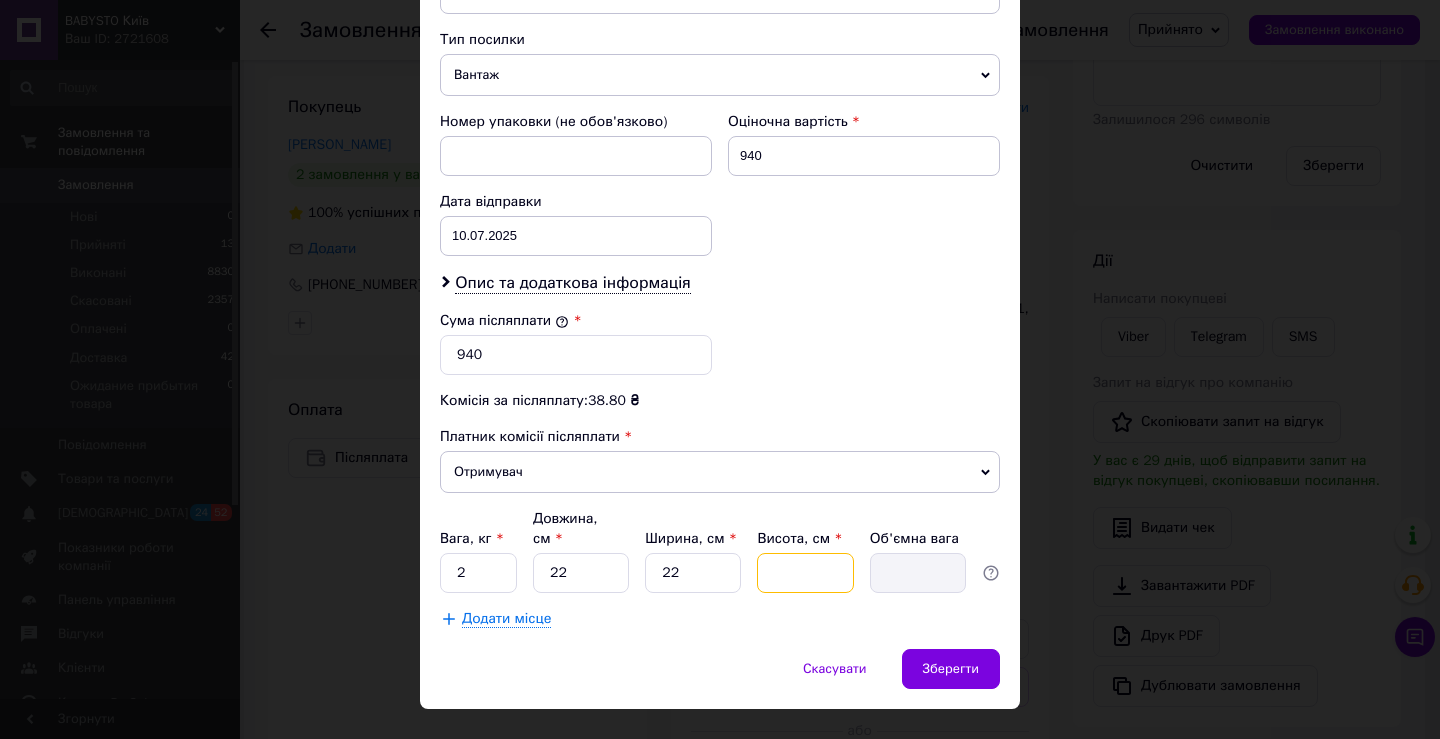 type on "8" 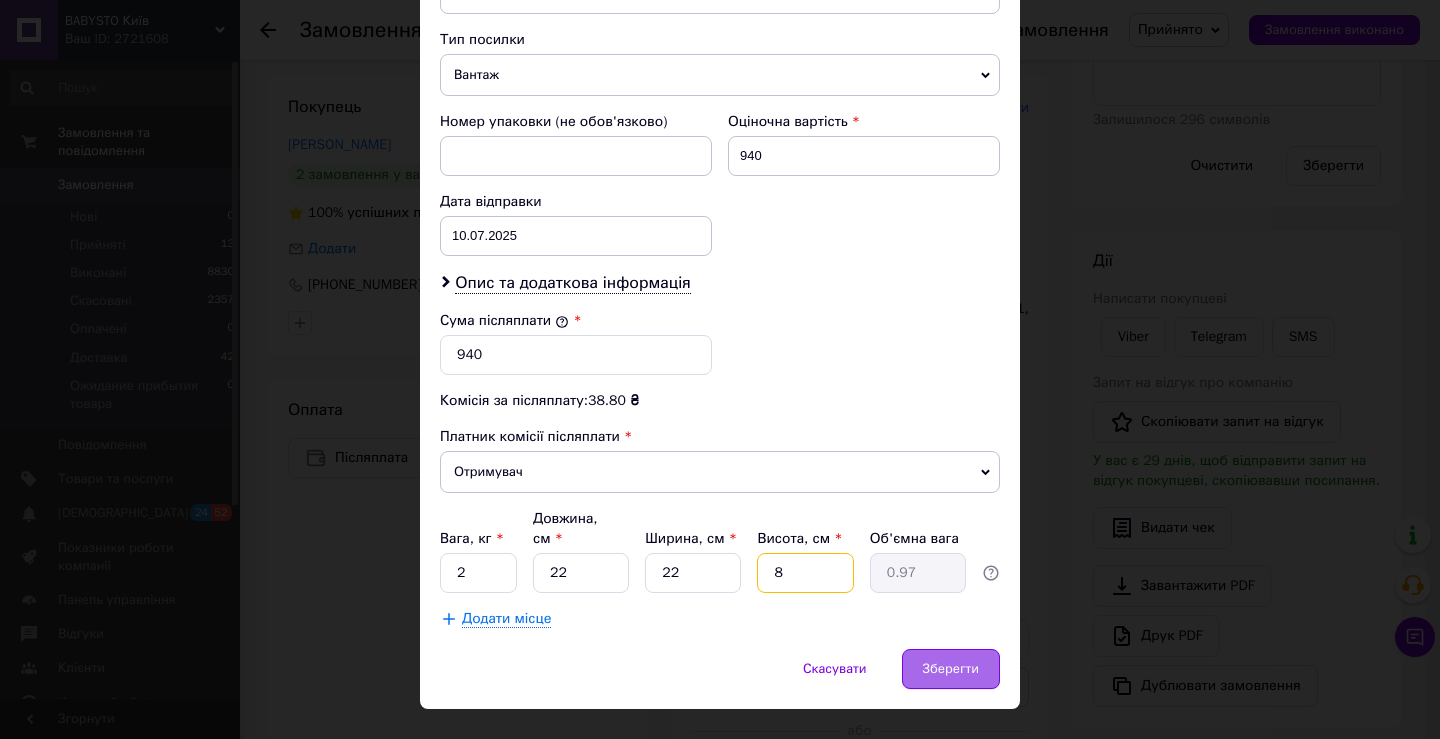 type on "8" 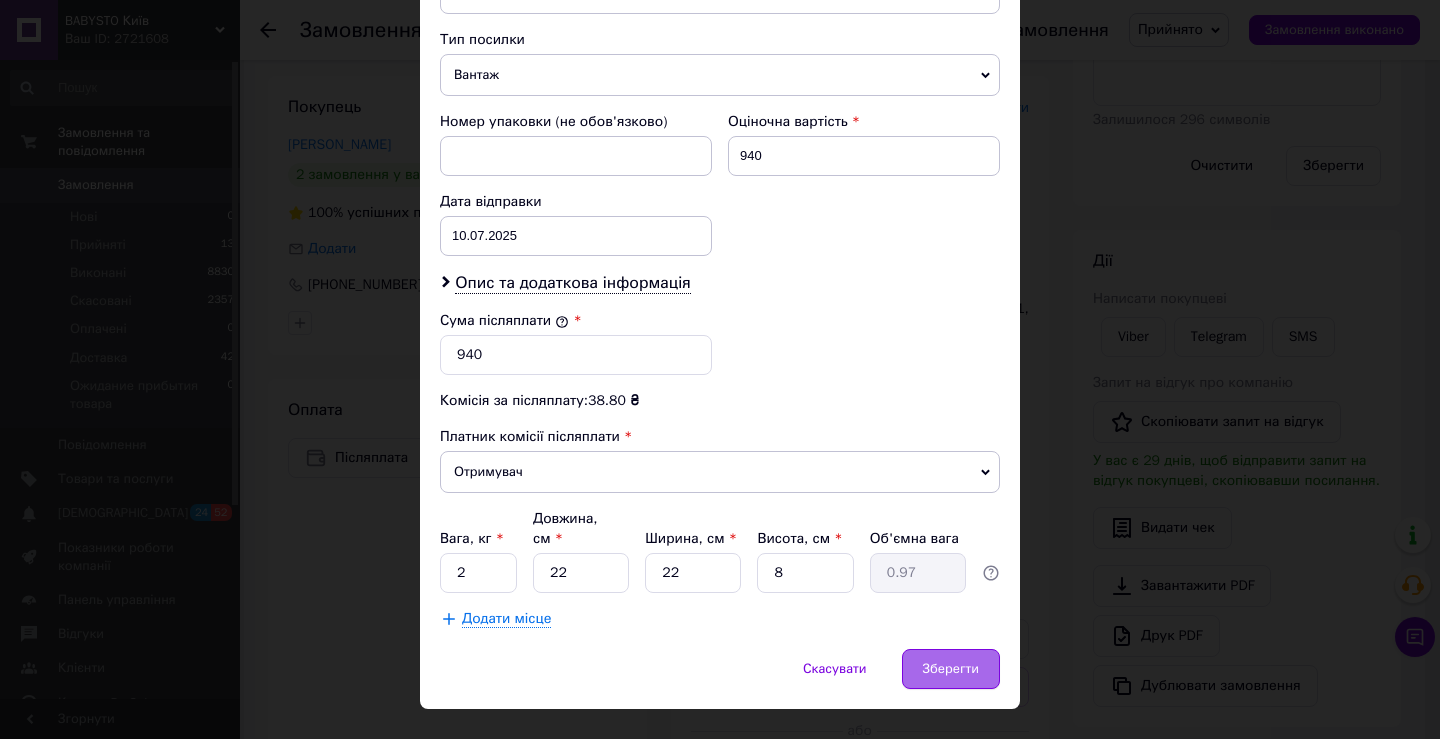 click on "Зберегти" at bounding box center (951, 669) 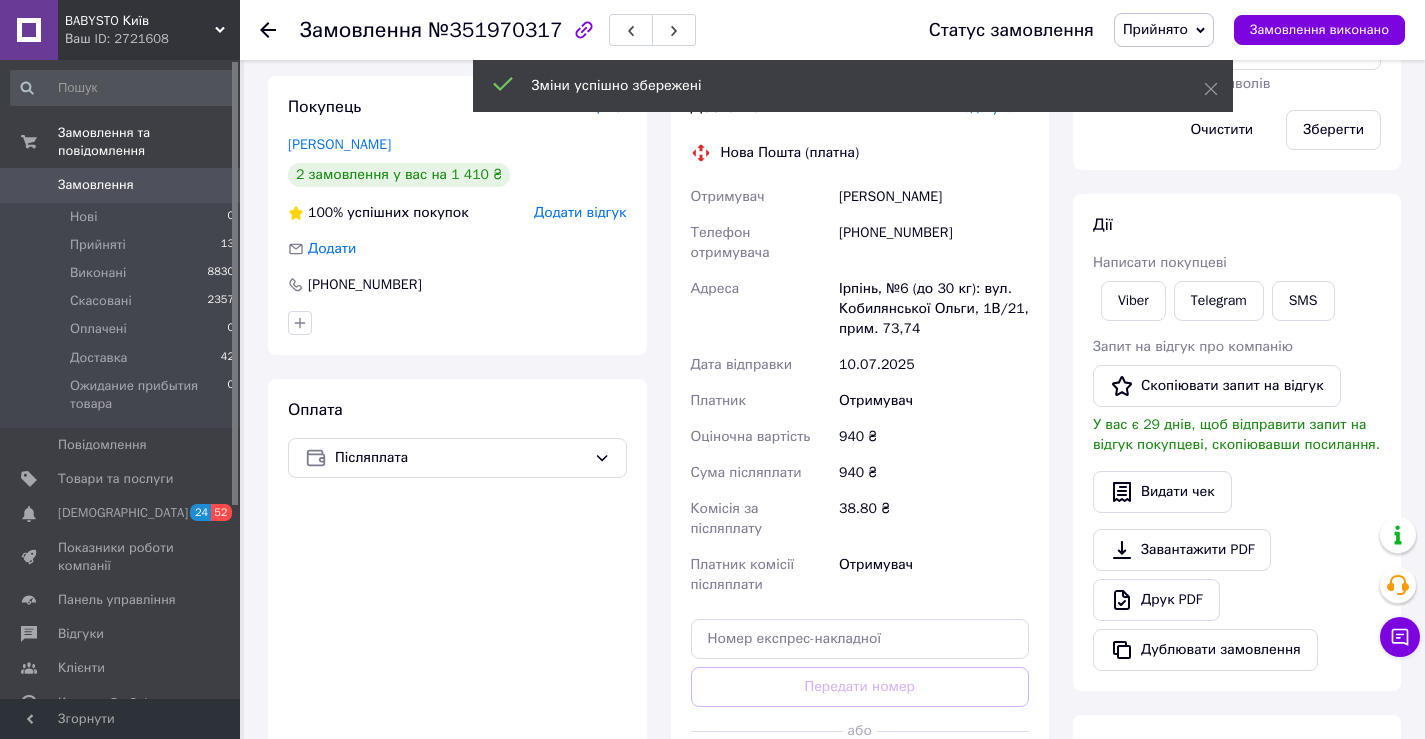 scroll, scrollTop: 491, scrollLeft: 0, axis: vertical 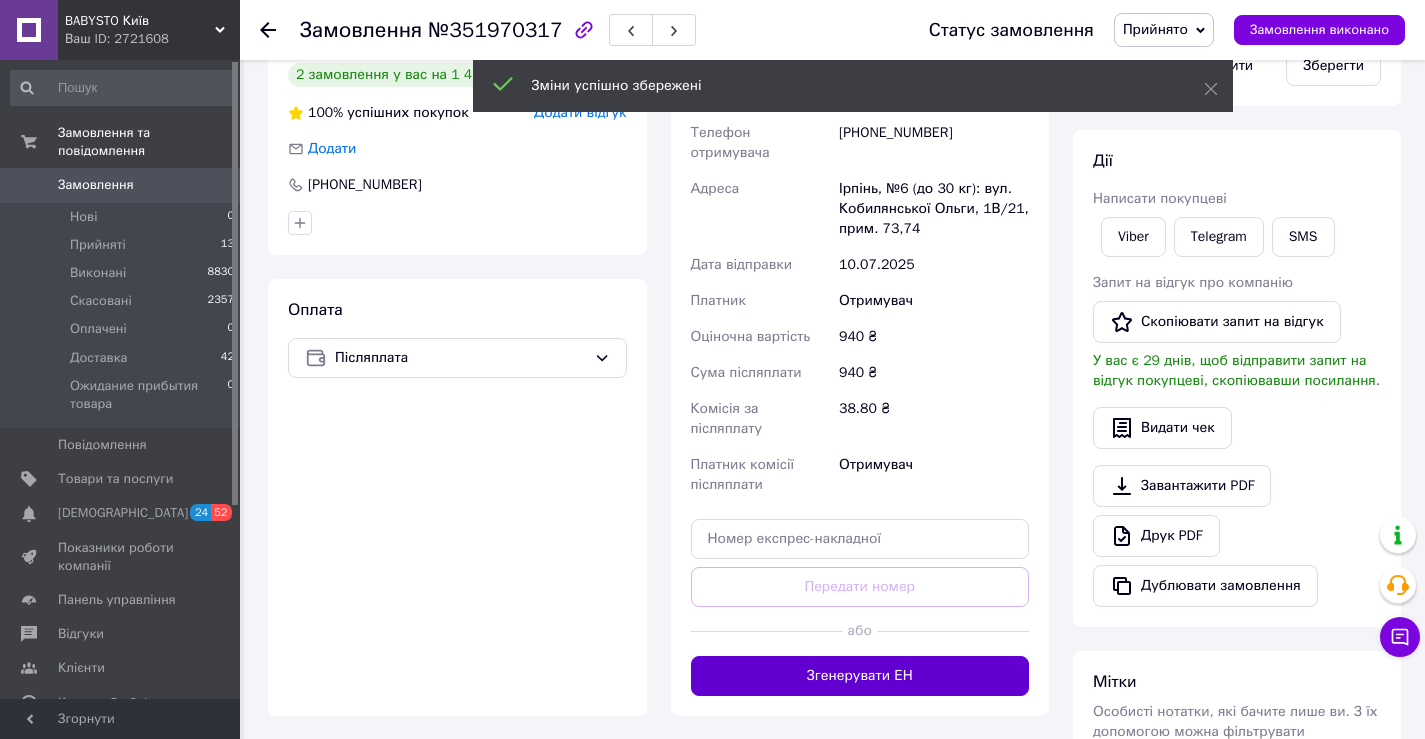 click on "Згенерувати ЕН" at bounding box center (860, 676) 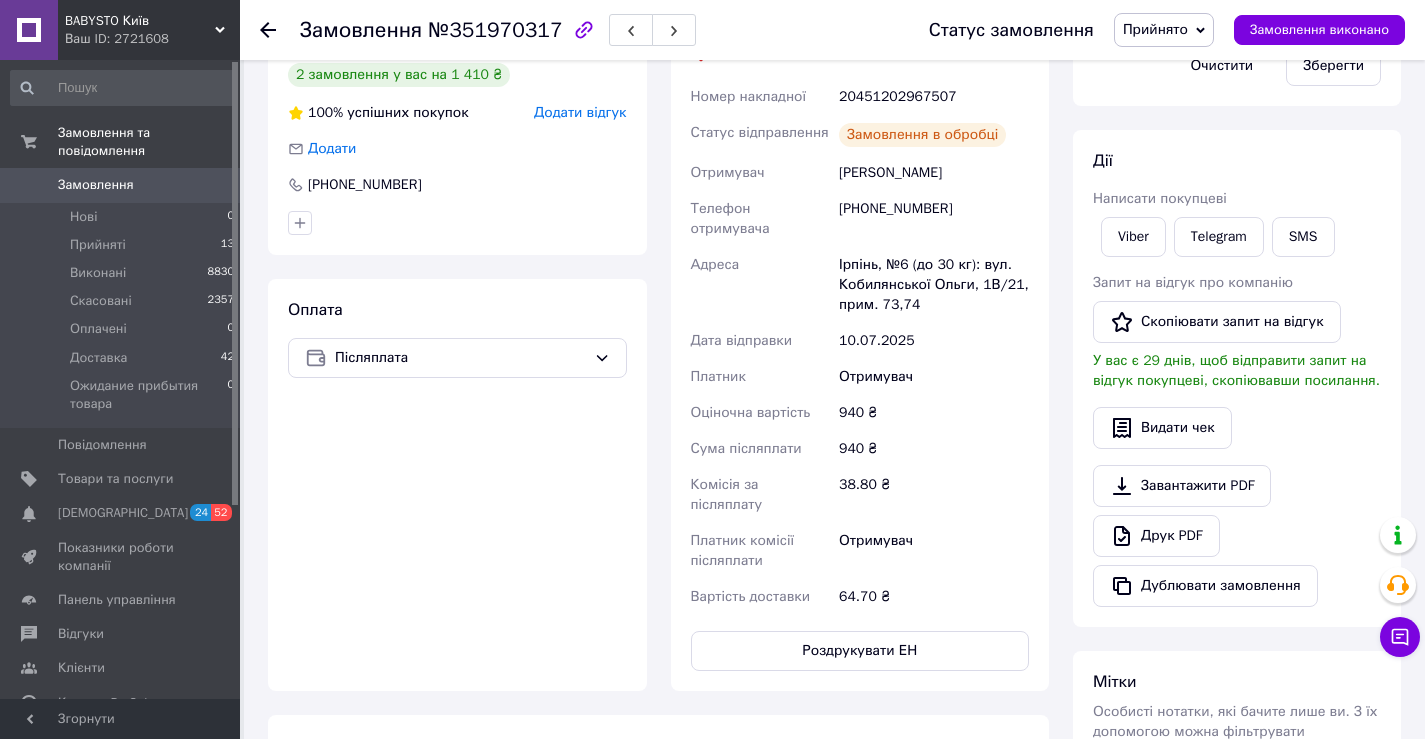 scroll, scrollTop: 291, scrollLeft: 0, axis: vertical 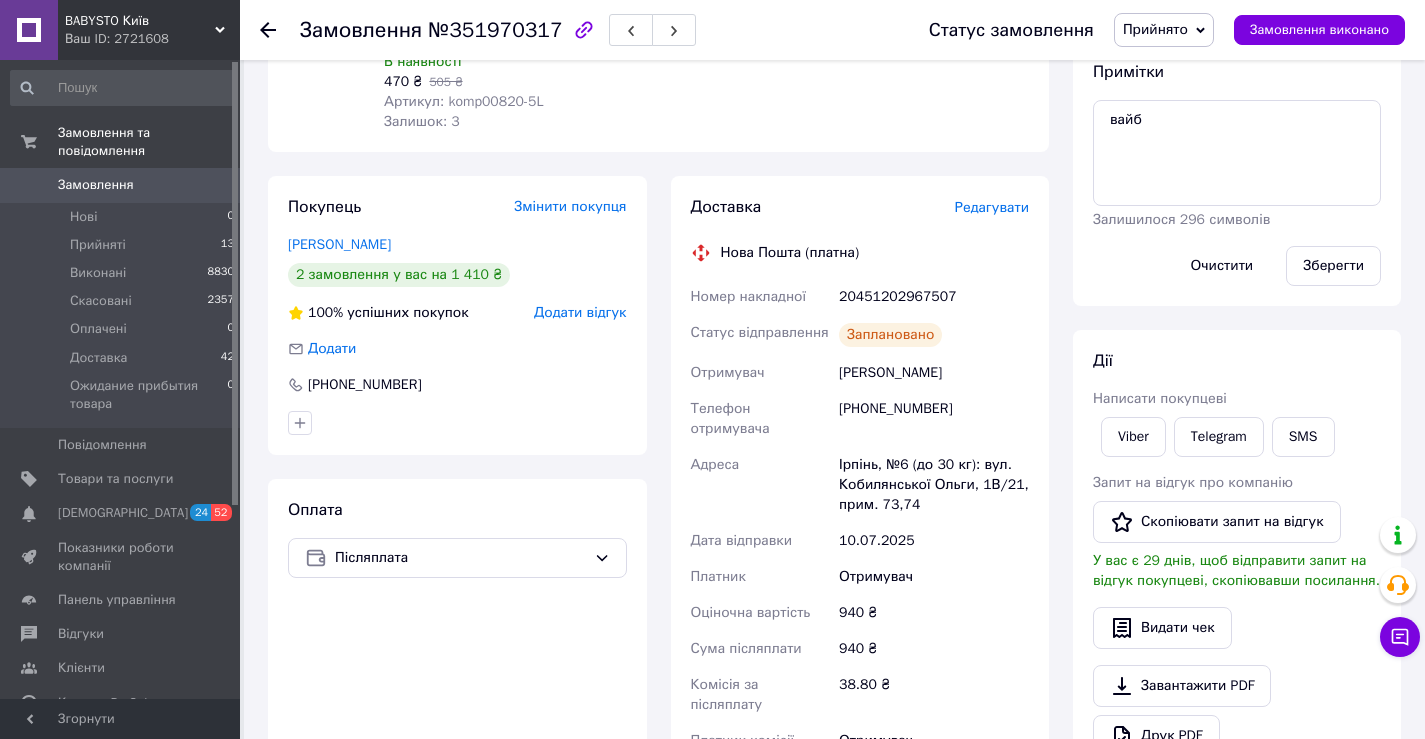 click on "20451202967507" at bounding box center [934, 297] 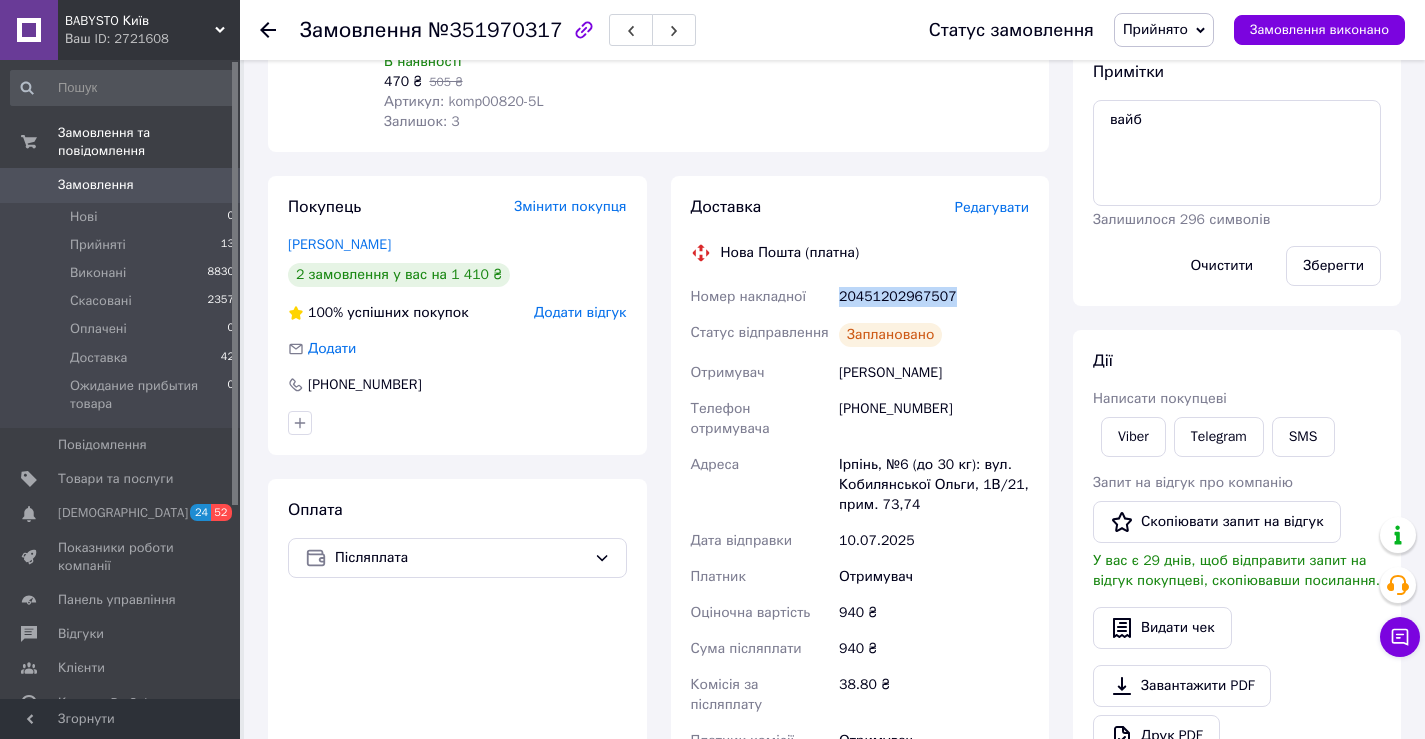 click on "20451202967507" at bounding box center [934, 297] 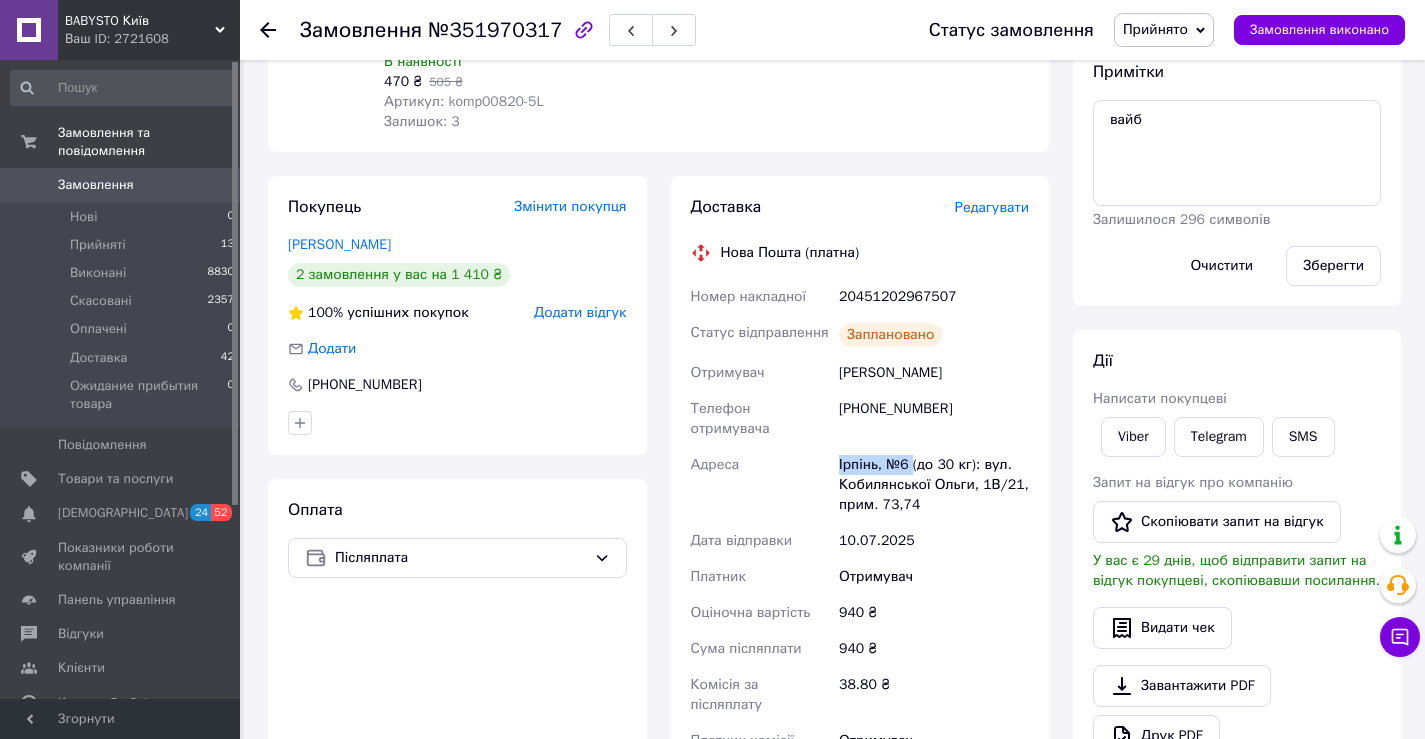 drag, startPoint x: 834, startPoint y: 443, endPoint x: 913, endPoint y: 440, distance: 79.05694 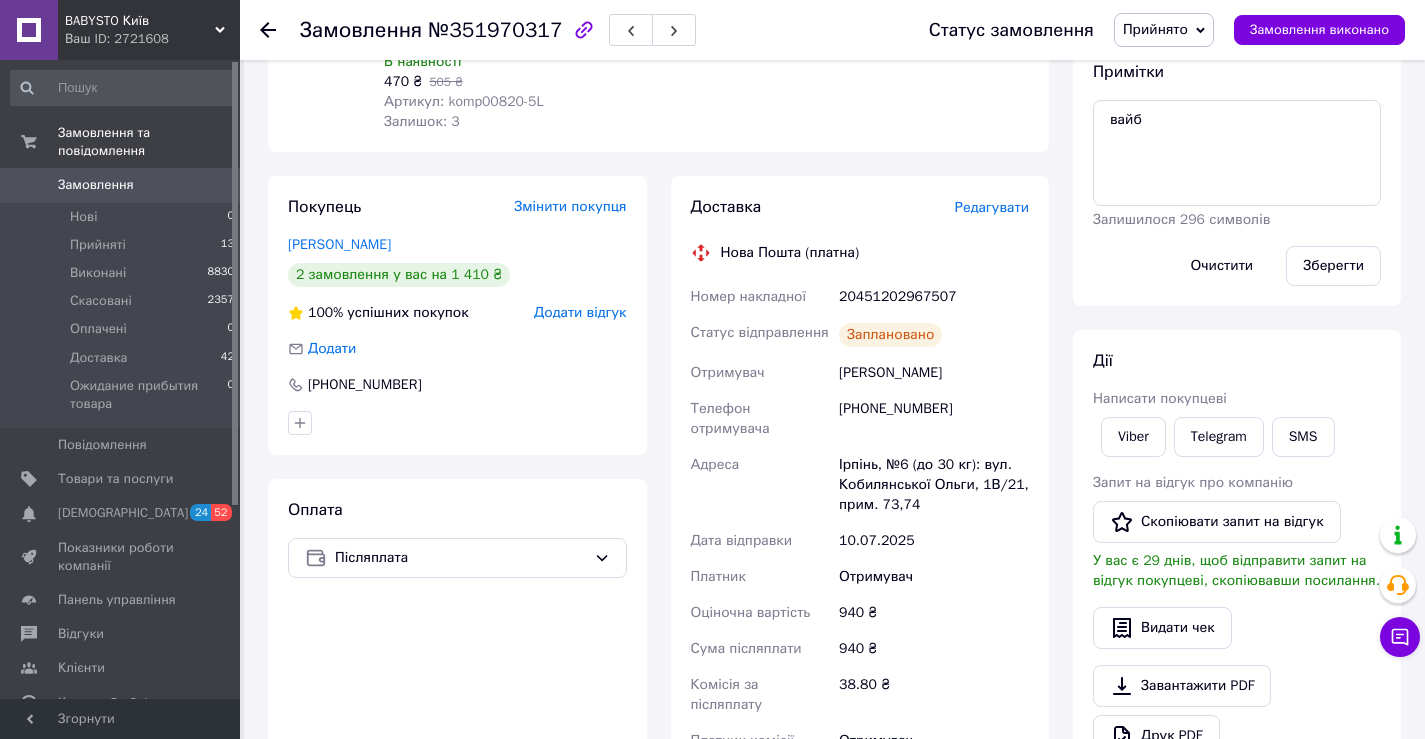click on "[PHONE_NUMBER]" at bounding box center [934, 419] 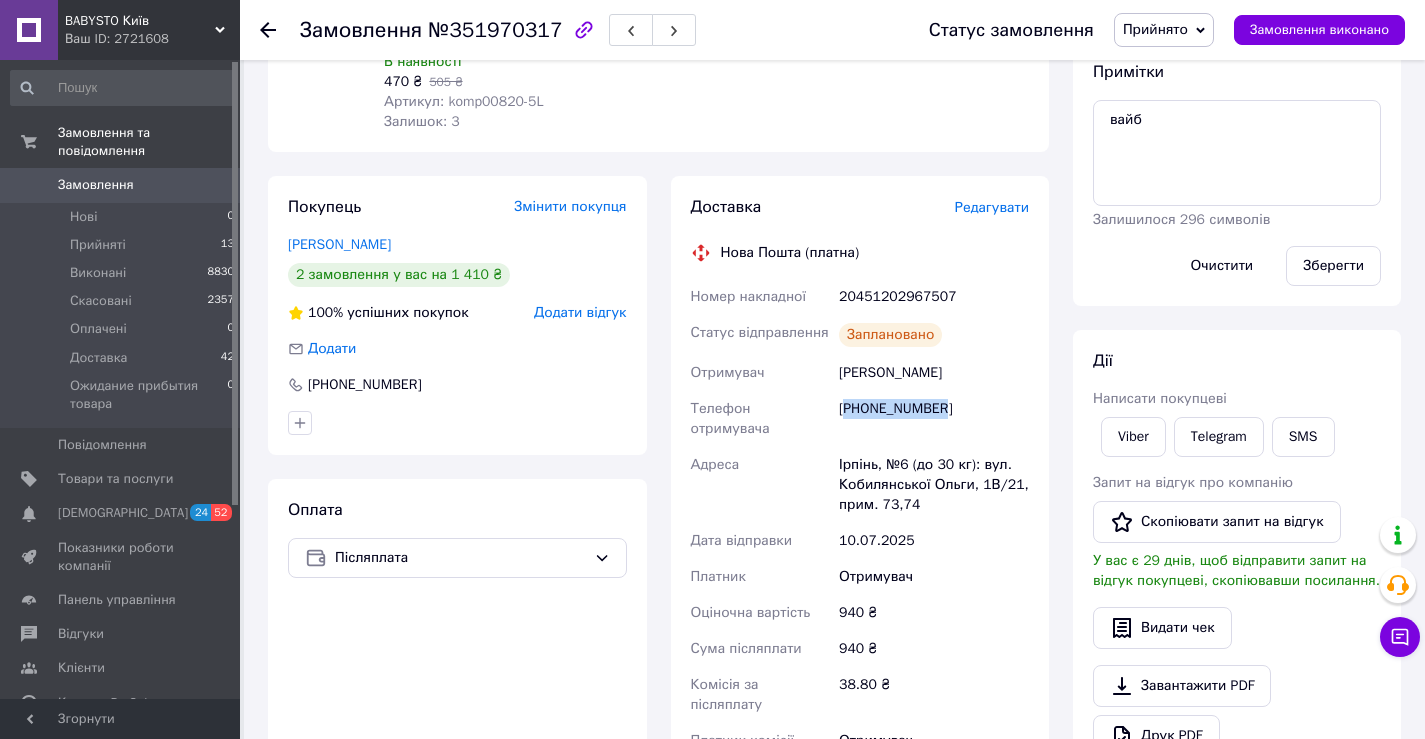click on "[PHONE_NUMBER]" at bounding box center (934, 419) 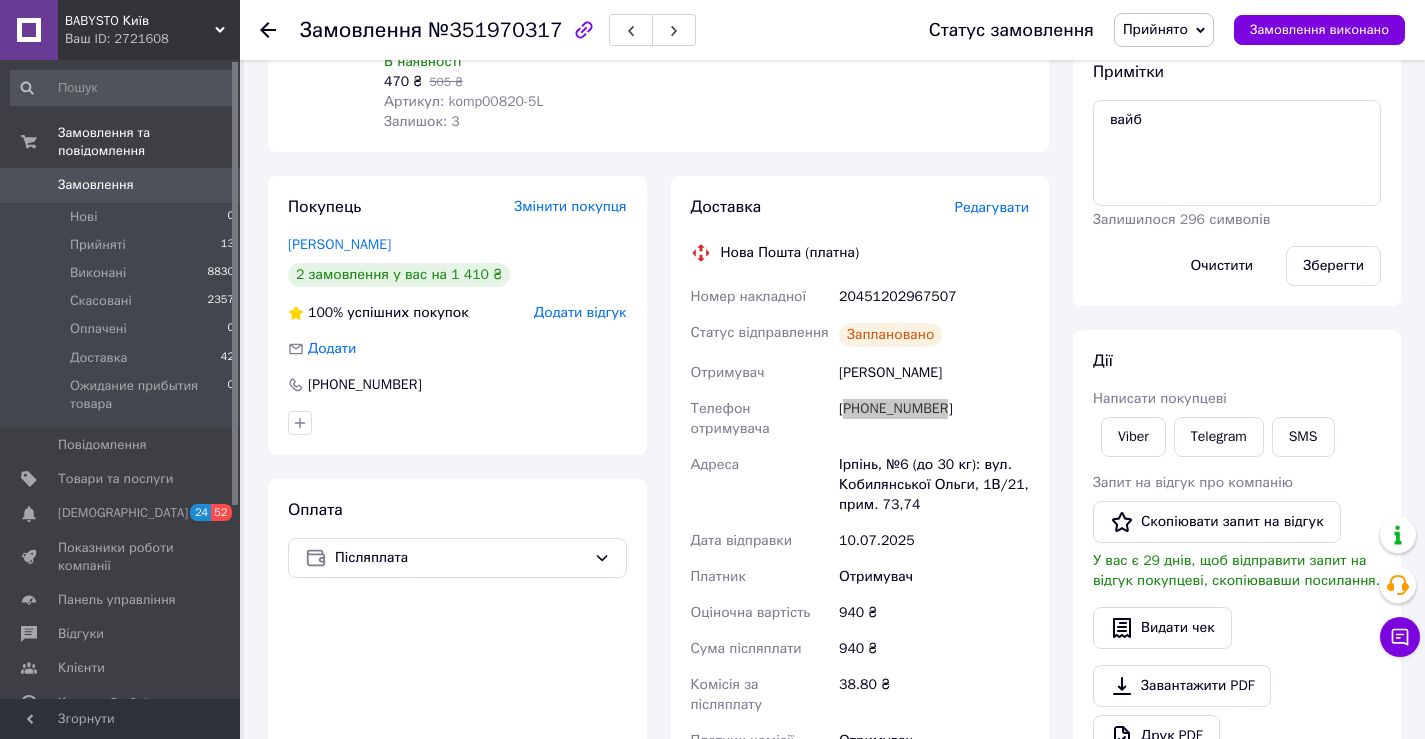 scroll, scrollTop: 0, scrollLeft: 0, axis: both 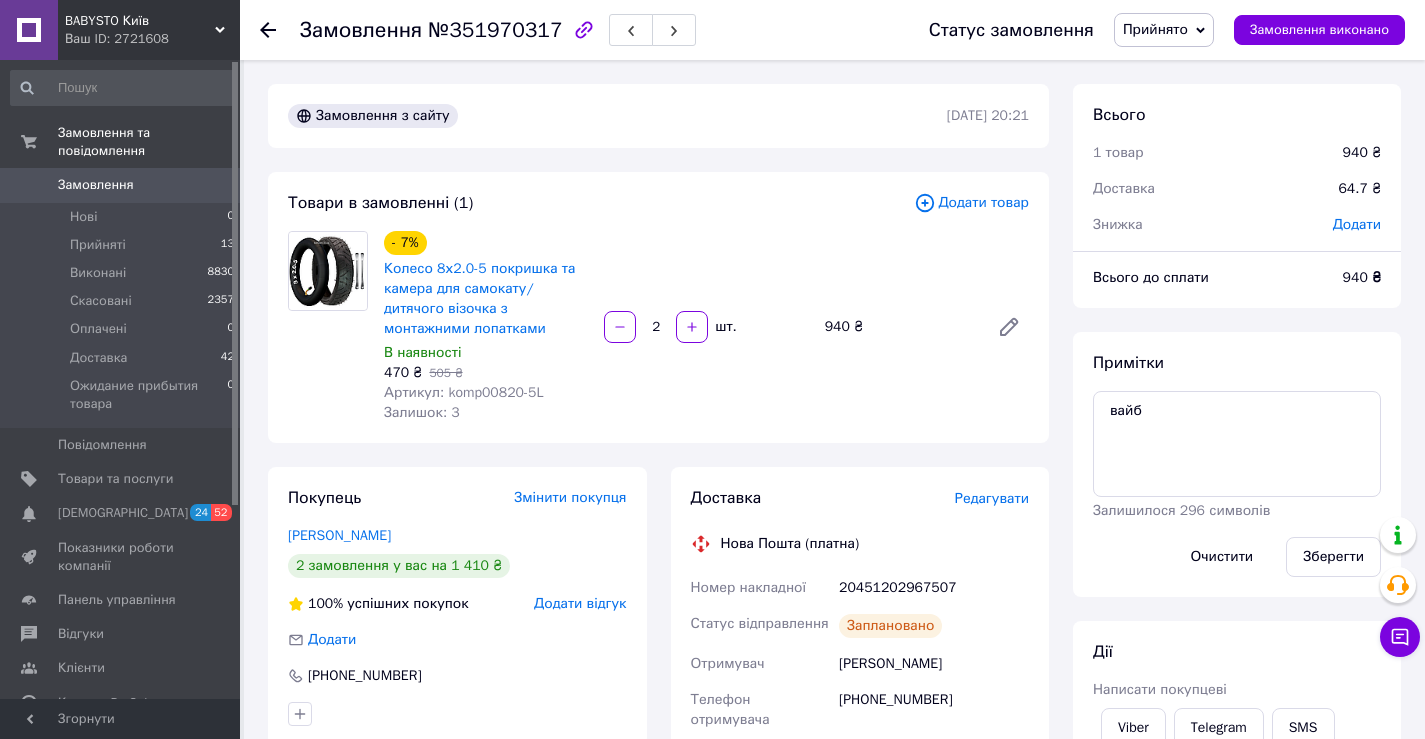 click on "20451202967507" at bounding box center (934, 588) 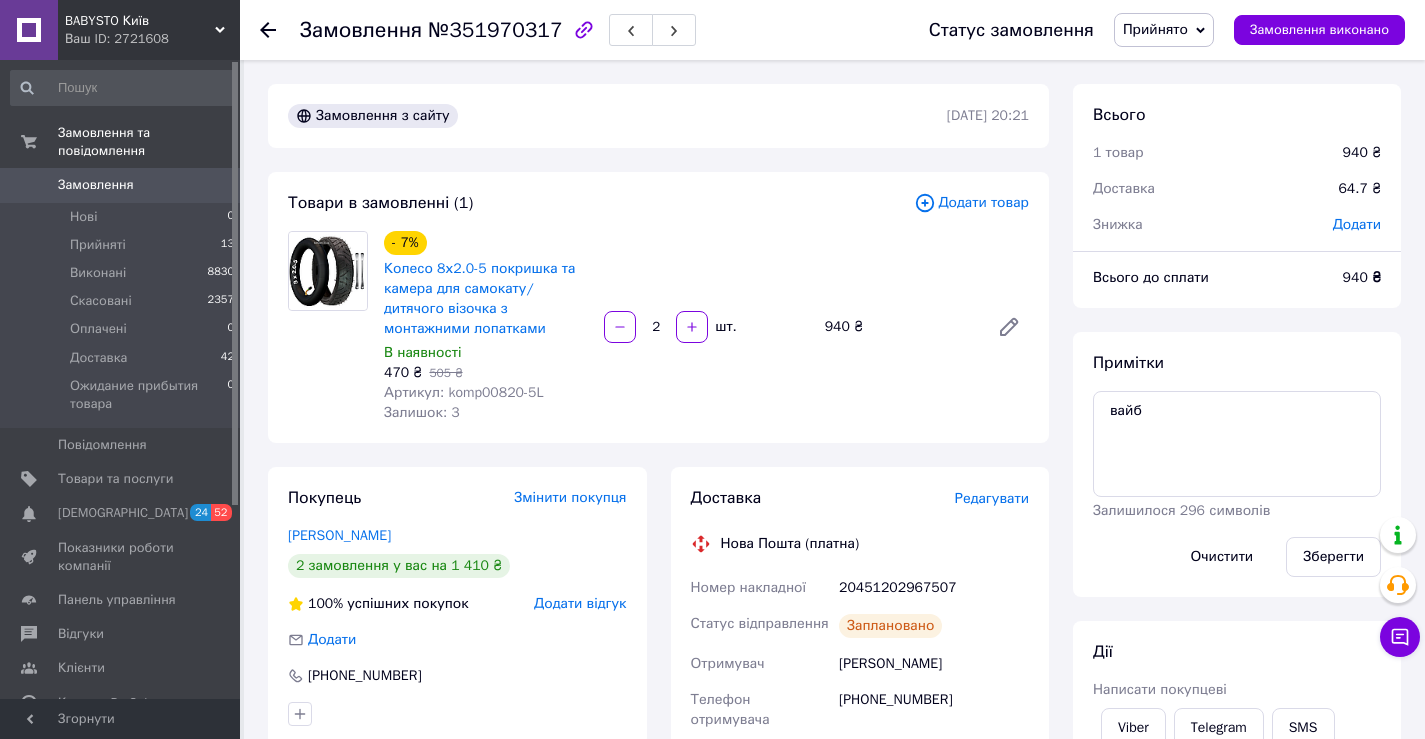 drag, startPoint x: 891, startPoint y: 585, endPoint x: 861, endPoint y: 593, distance: 31.04835 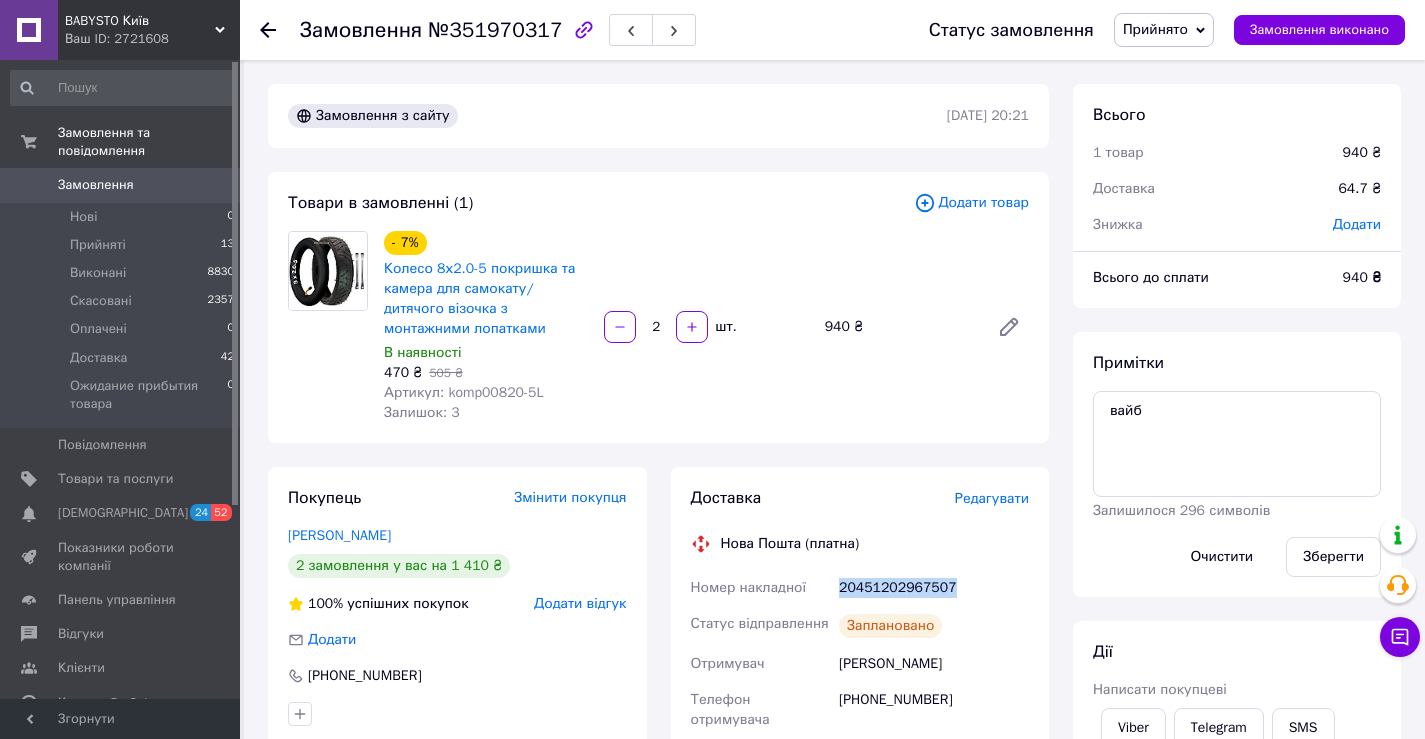click on "20451202967507" at bounding box center [934, 588] 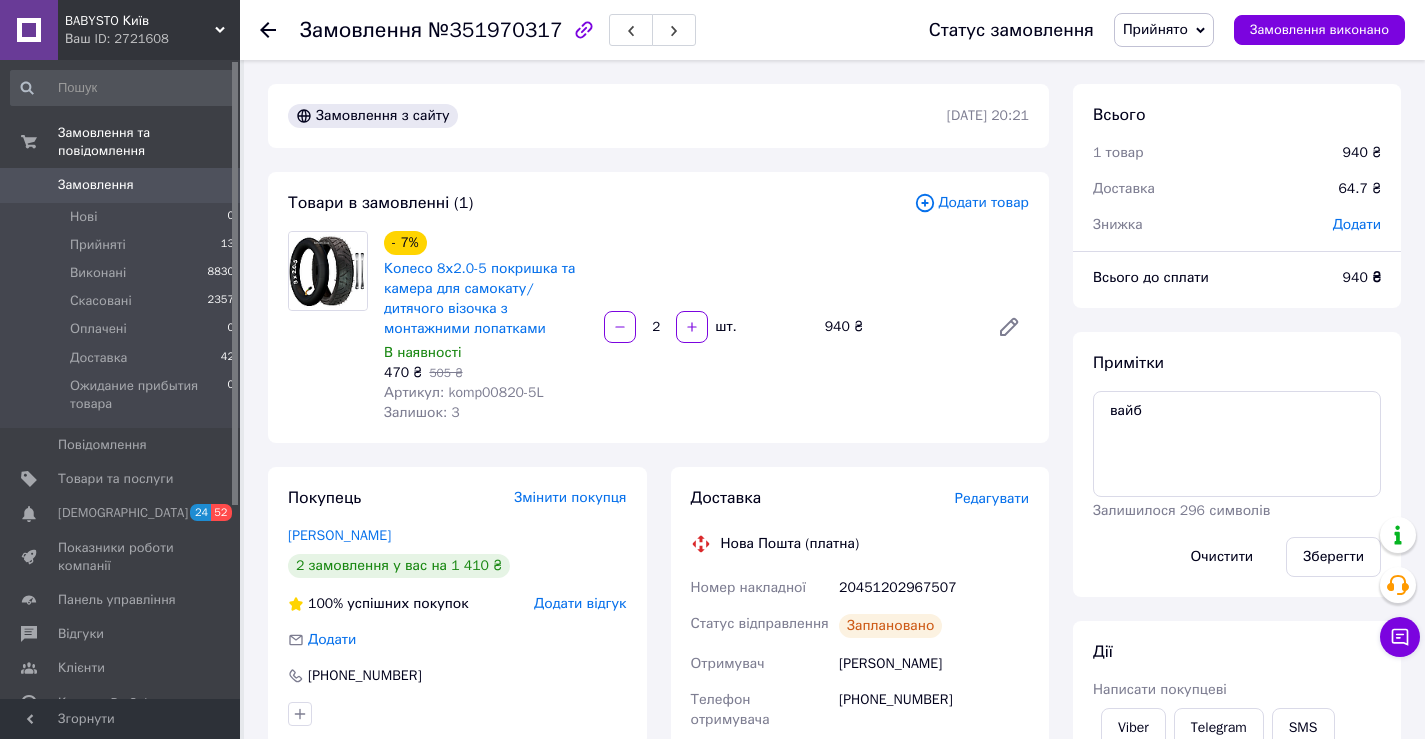 click on "Товари в замовленні (1) Додати товар - 7% Колесо 8х2.0-5 покришка та камера для самокату/дитячого візочка з монтажними лопатками В наявності 470 ₴   505 ₴ Артикул: komp00820-5L Залишок: 3 2   шт. 940 ₴" at bounding box center [658, 307] 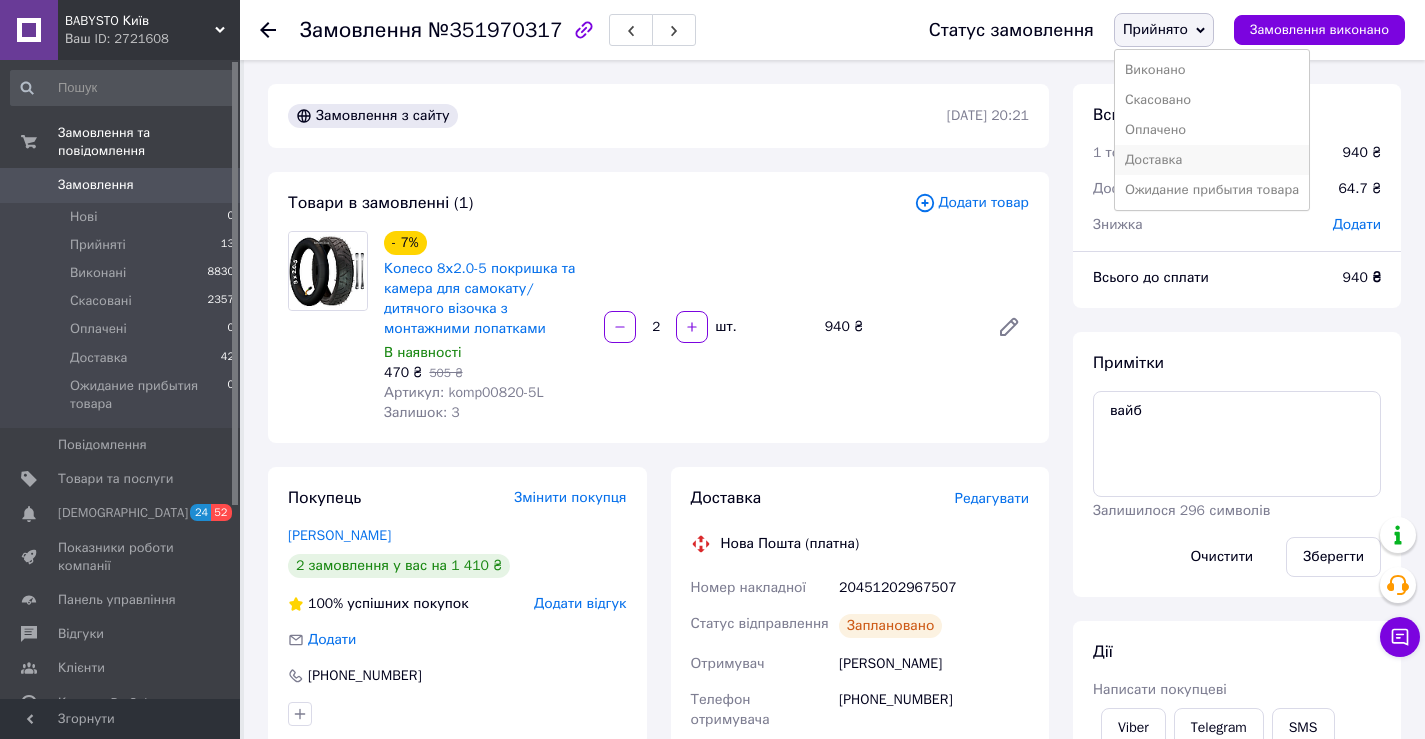 click on "Доставка" at bounding box center [1212, 160] 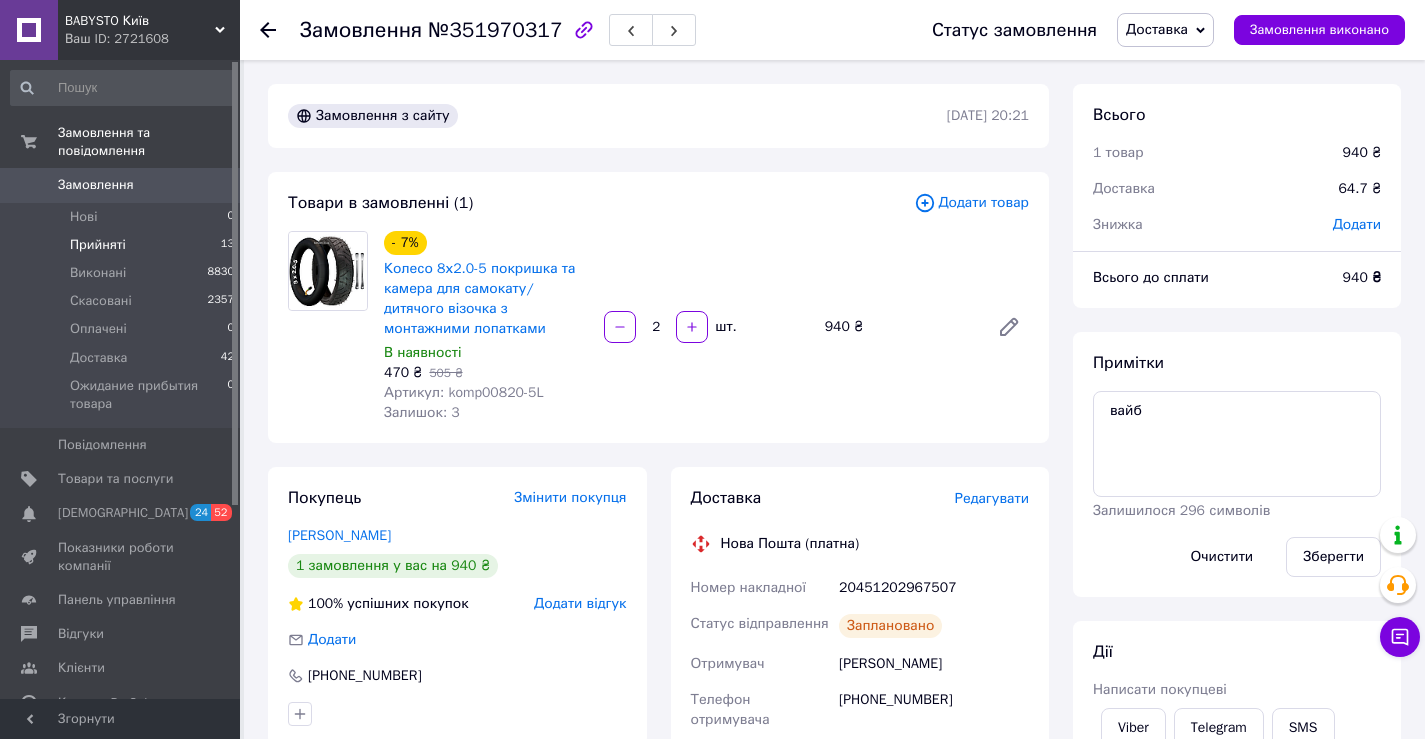 click on "Прийняті" at bounding box center [98, 245] 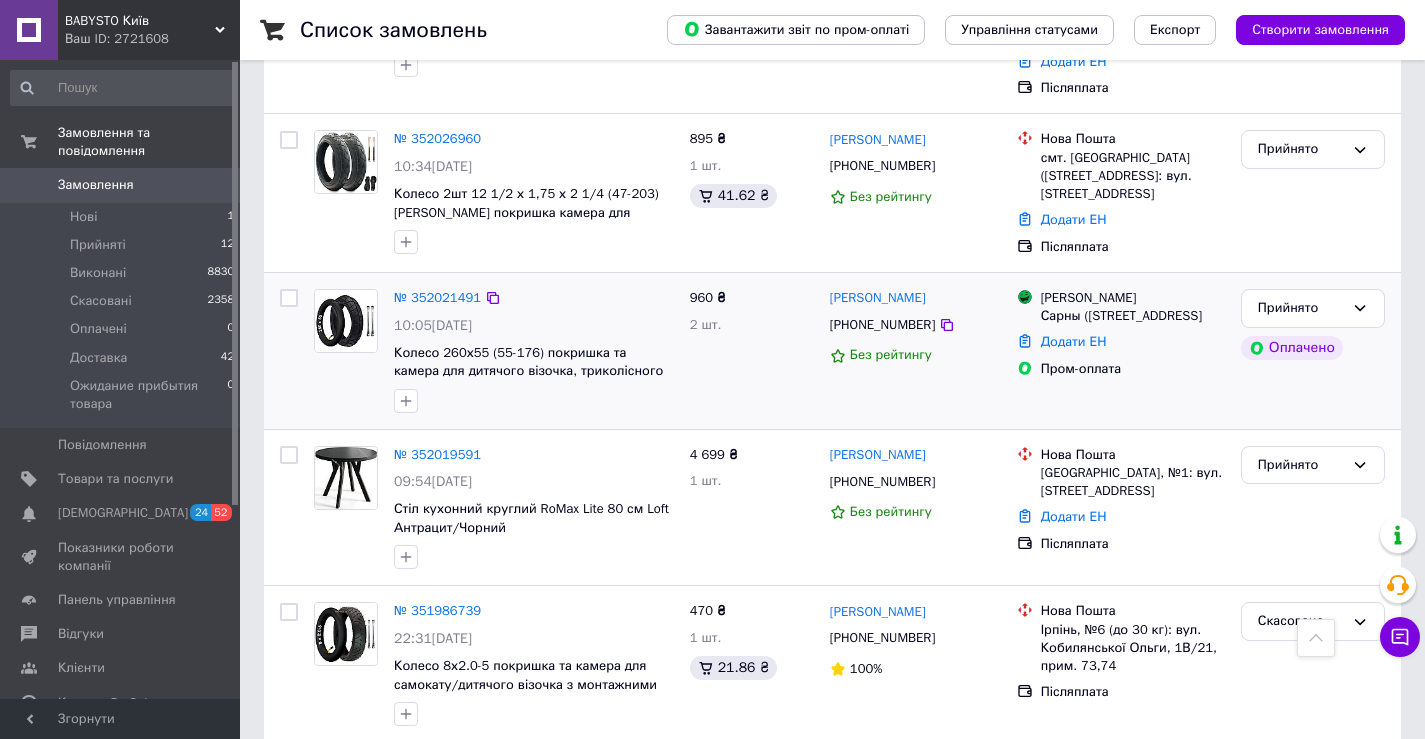 scroll, scrollTop: 1100, scrollLeft: 0, axis: vertical 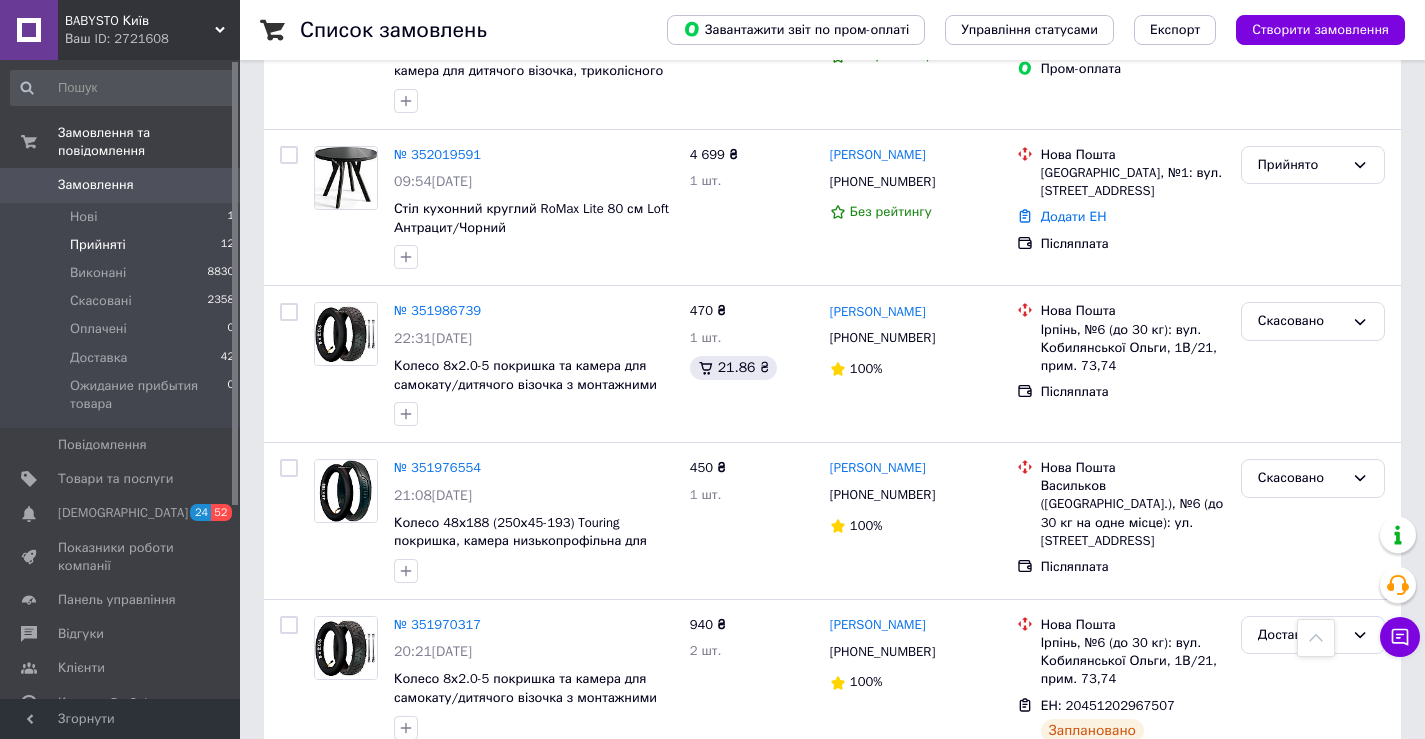 click on "Прийняті" at bounding box center (98, 245) 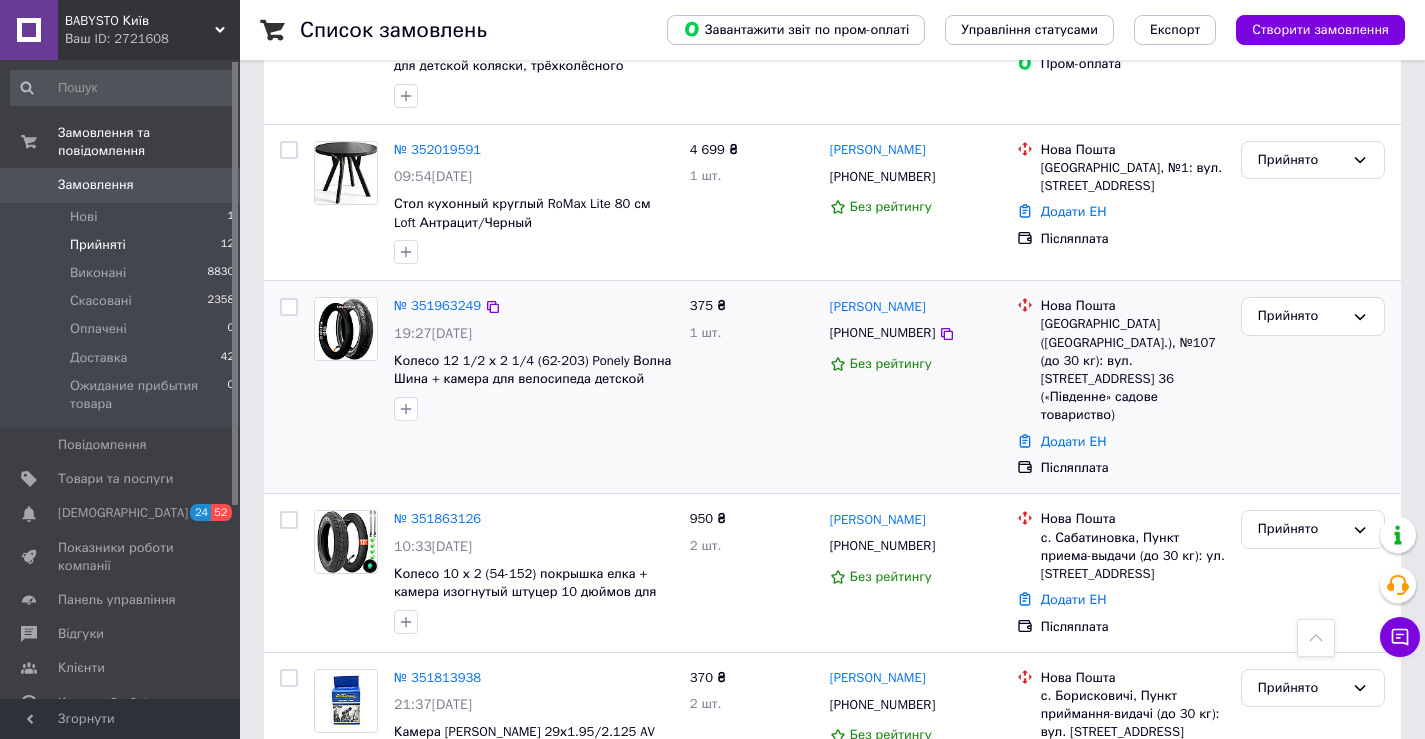 scroll, scrollTop: 900, scrollLeft: 0, axis: vertical 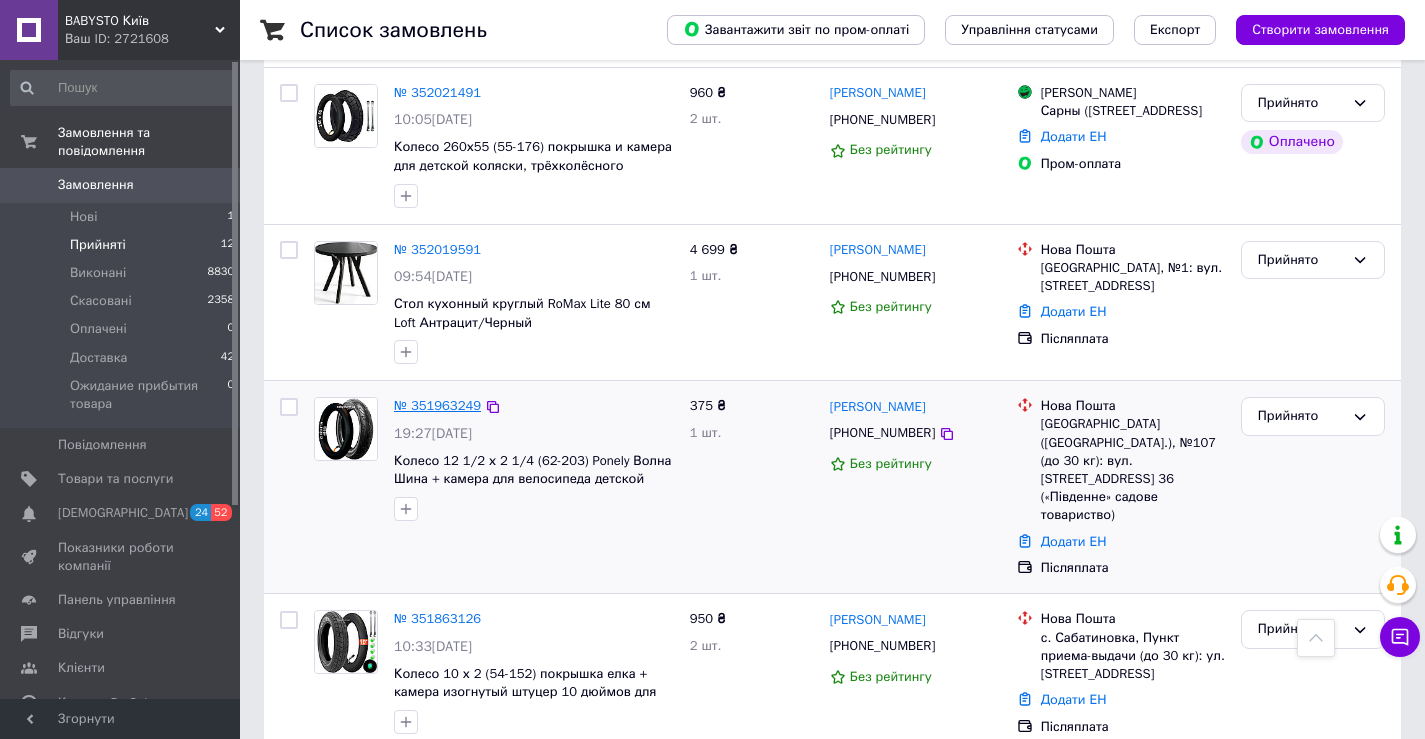 click on "№ 351963249" at bounding box center [437, 405] 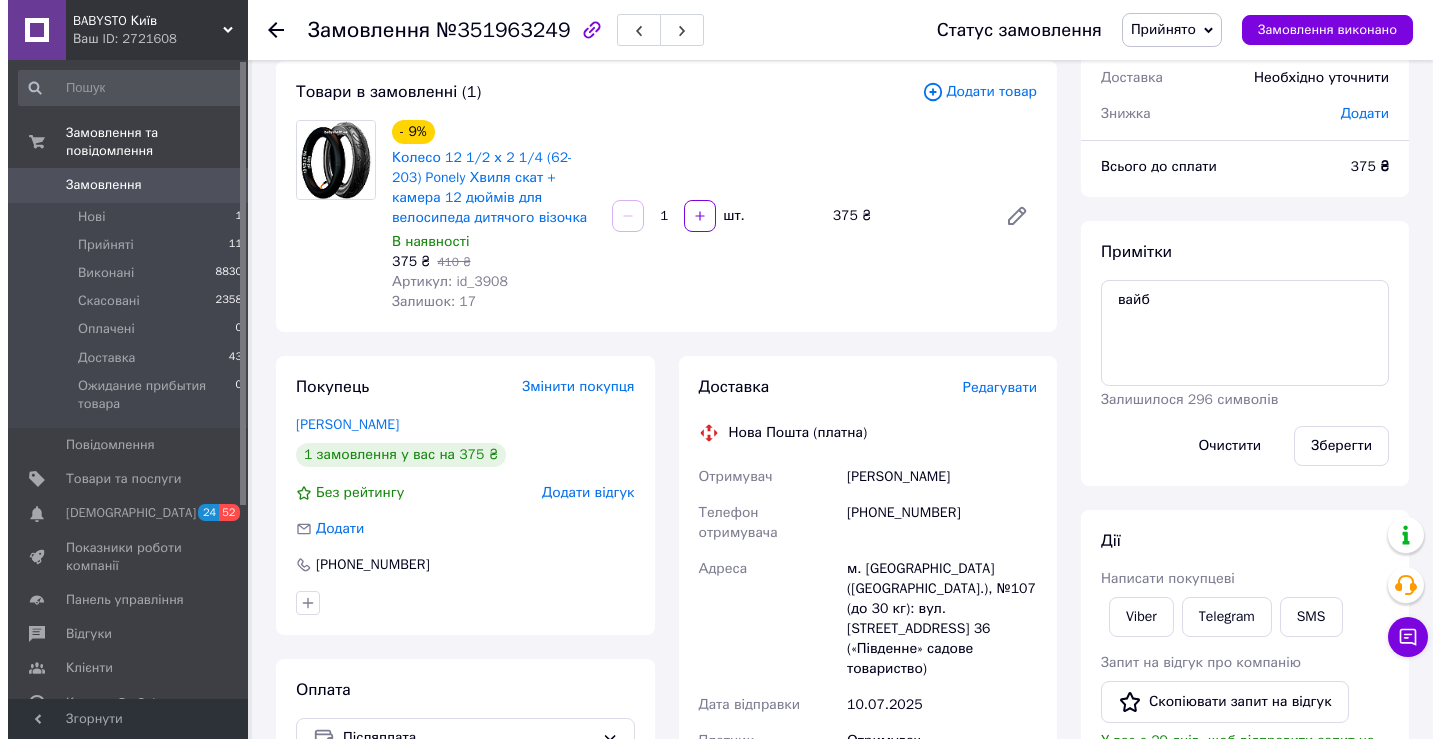 scroll, scrollTop: 11, scrollLeft: 0, axis: vertical 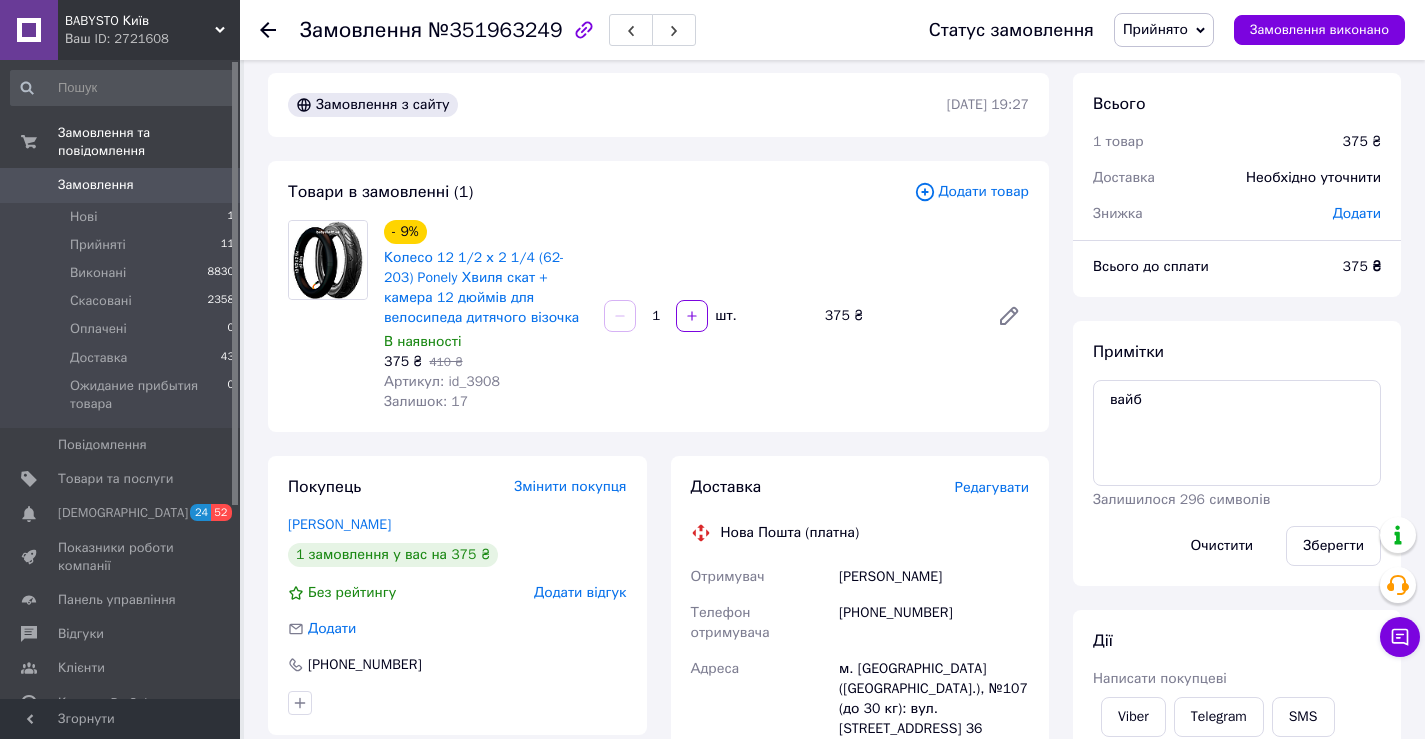 click on "Редагувати" at bounding box center (992, 487) 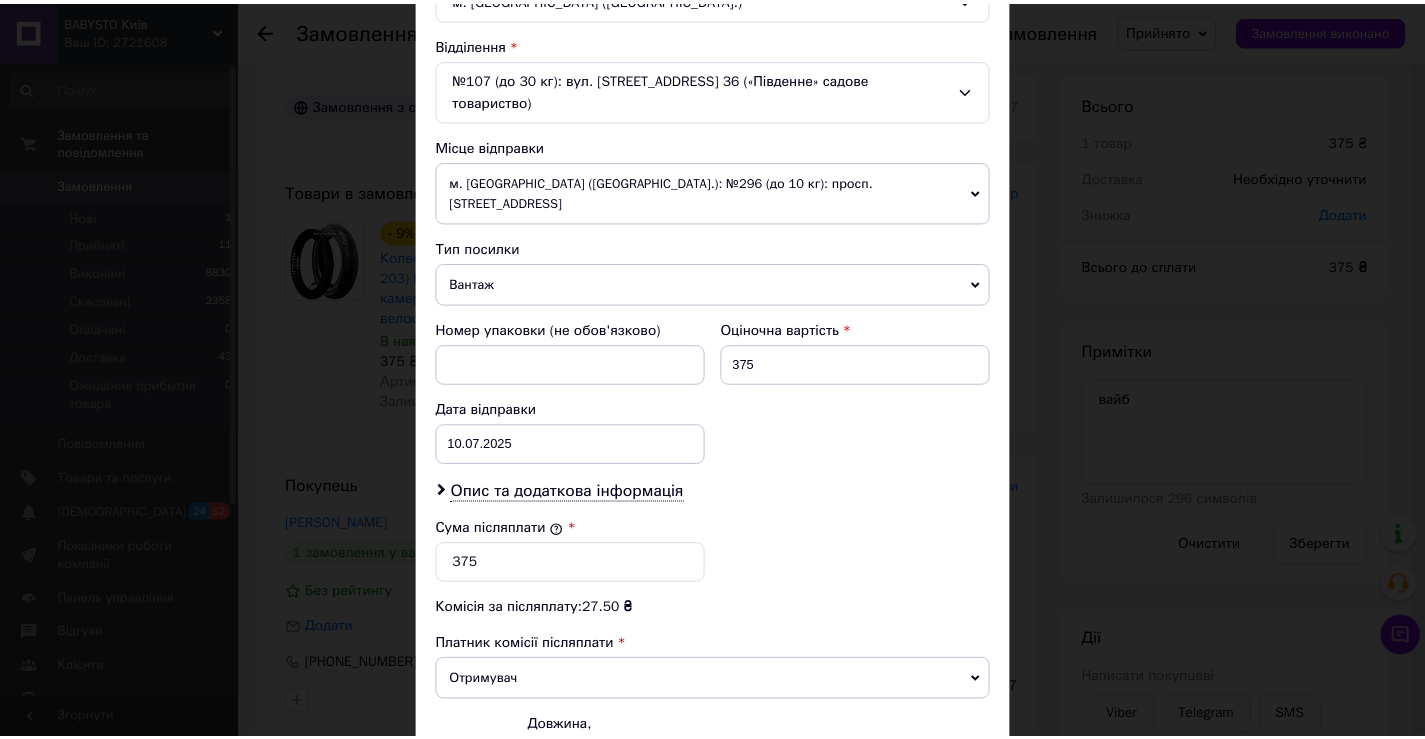 scroll, scrollTop: 787, scrollLeft: 0, axis: vertical 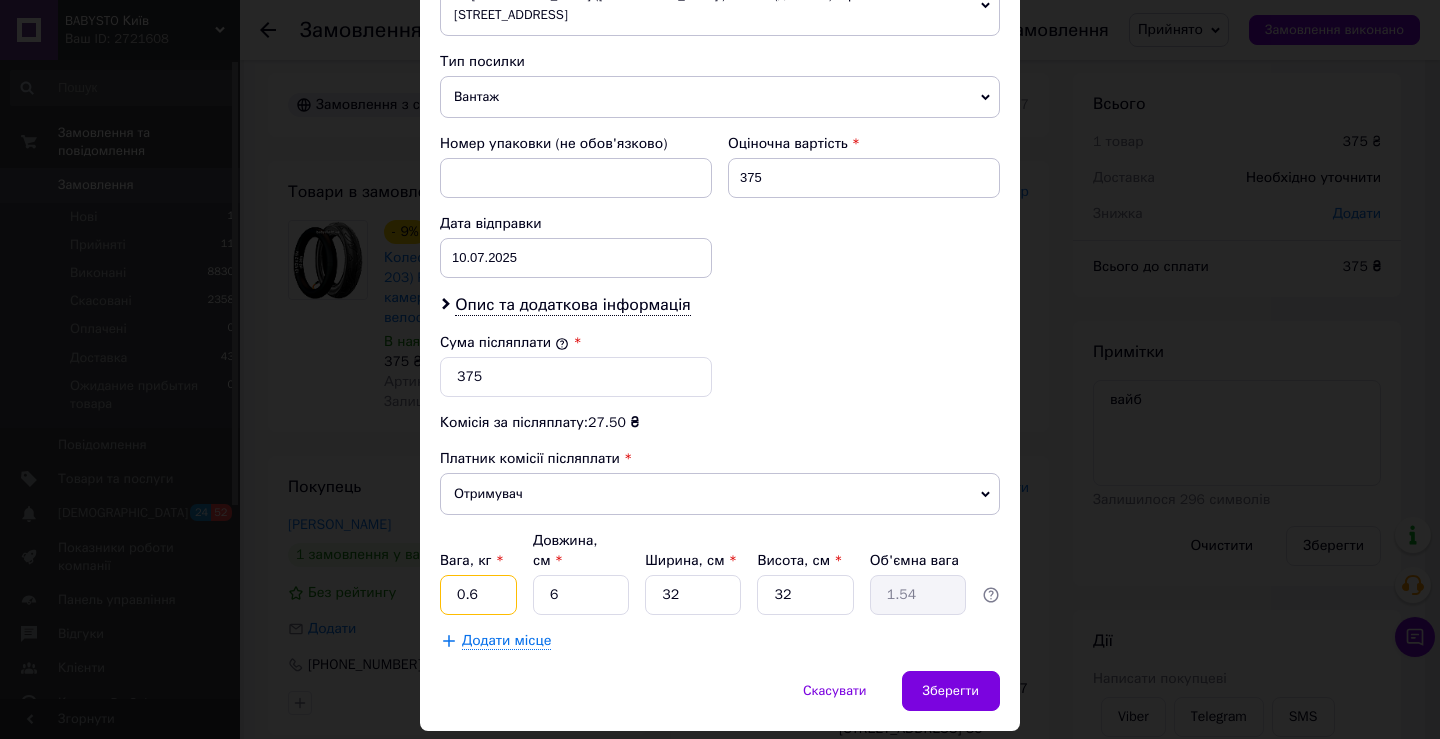 click on "0.6" at bounding box center [478, 595] 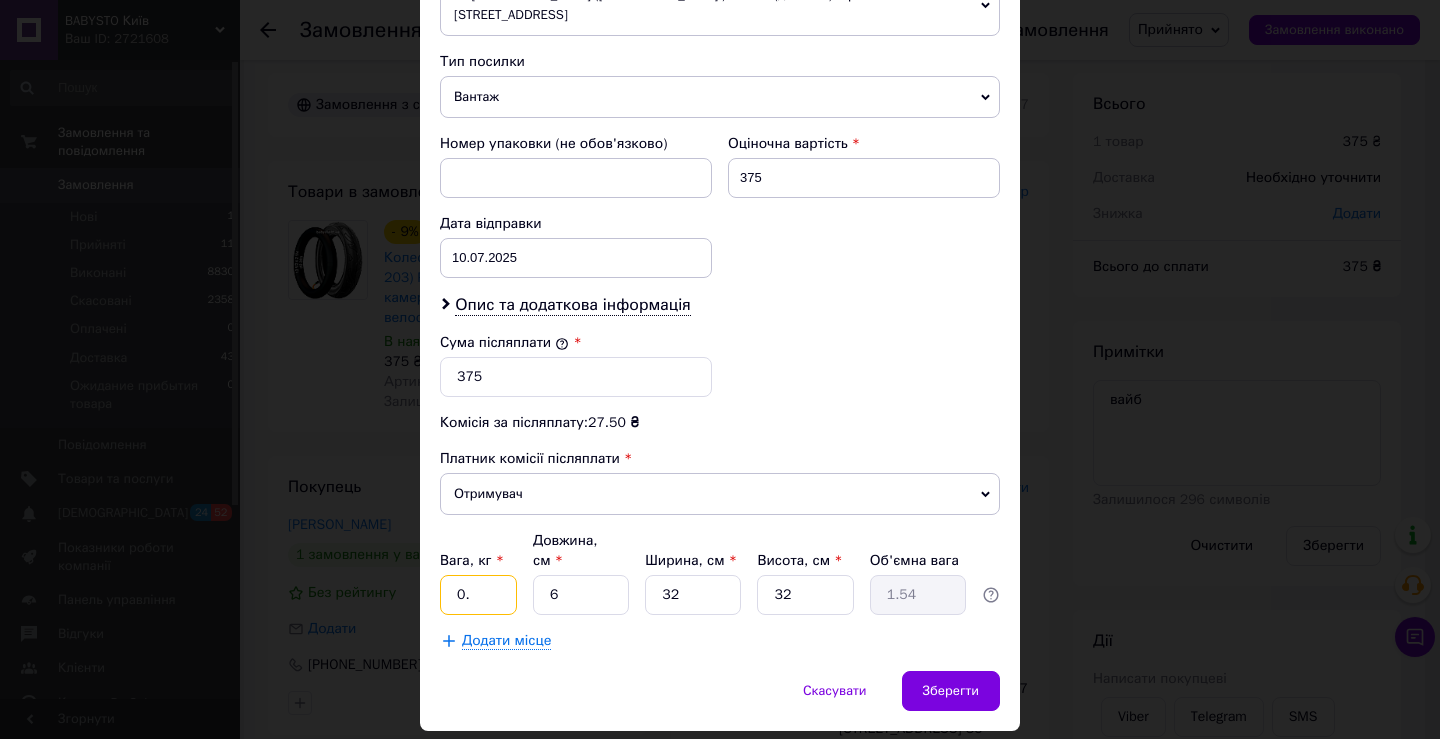 type on "0" 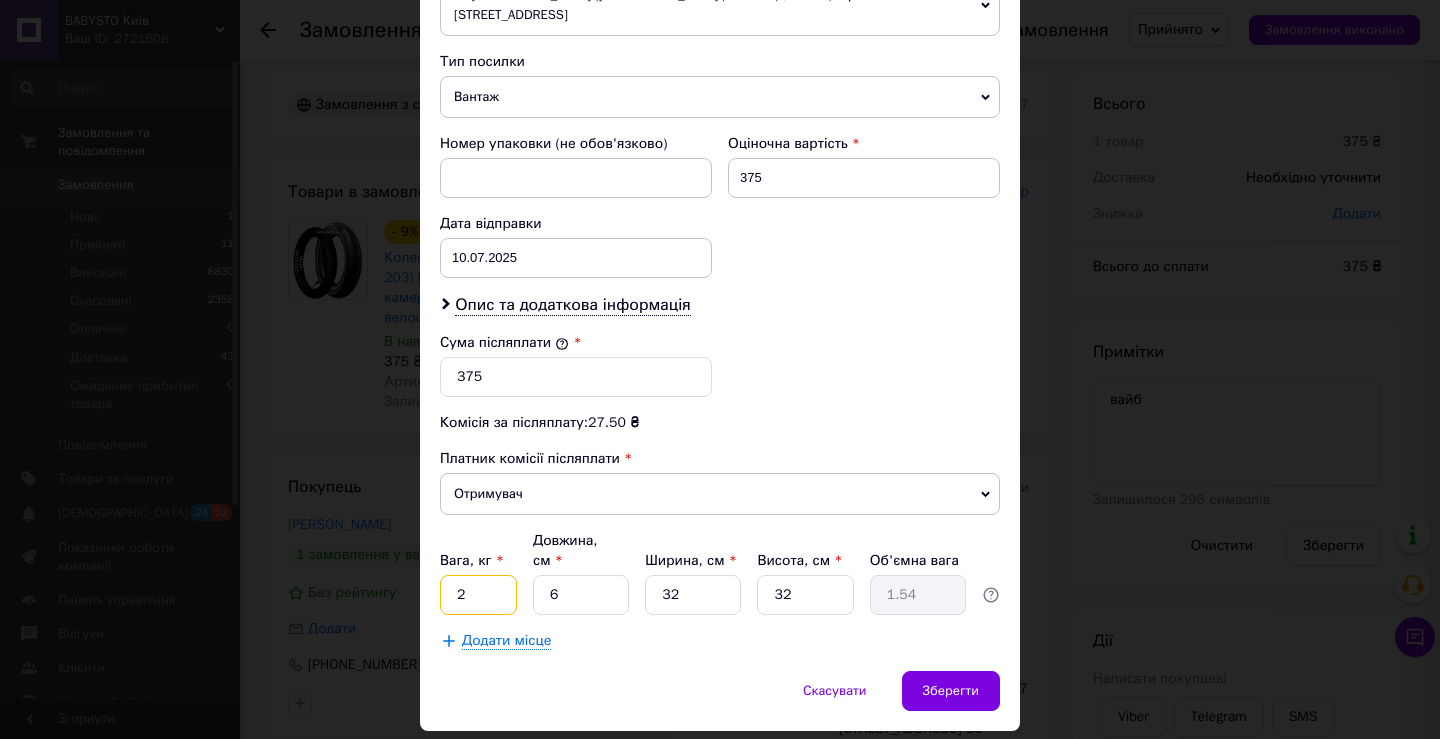 type on "2" 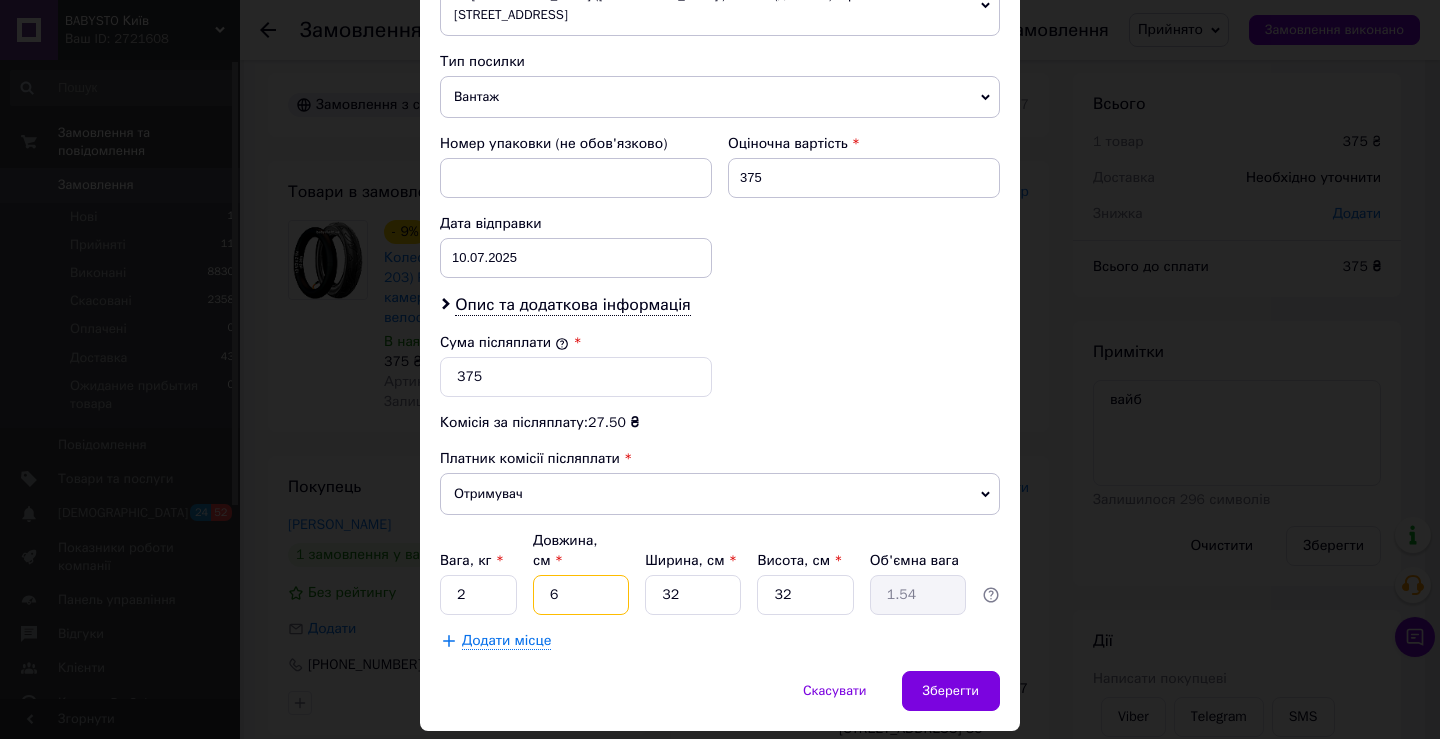 click on "6" at bounding box center (581, 595) 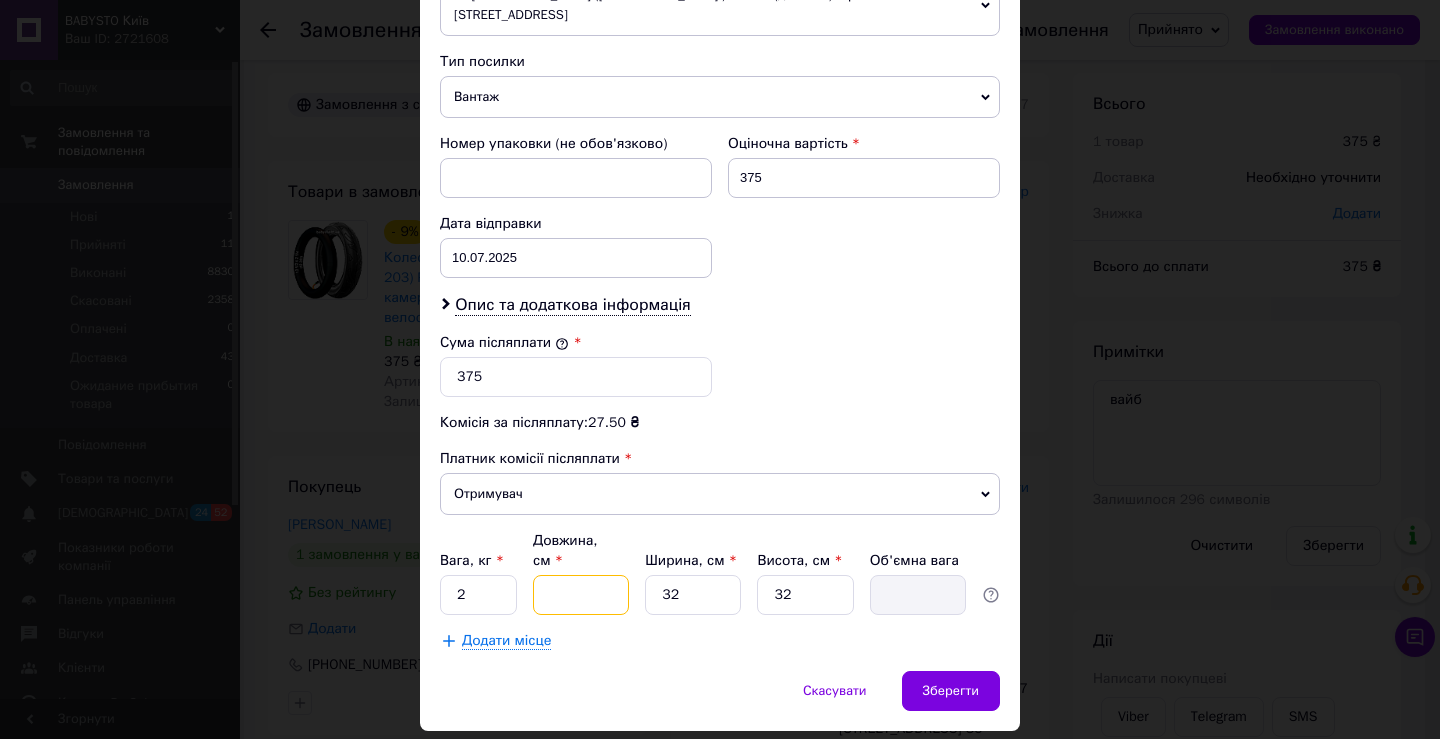 type on "3" 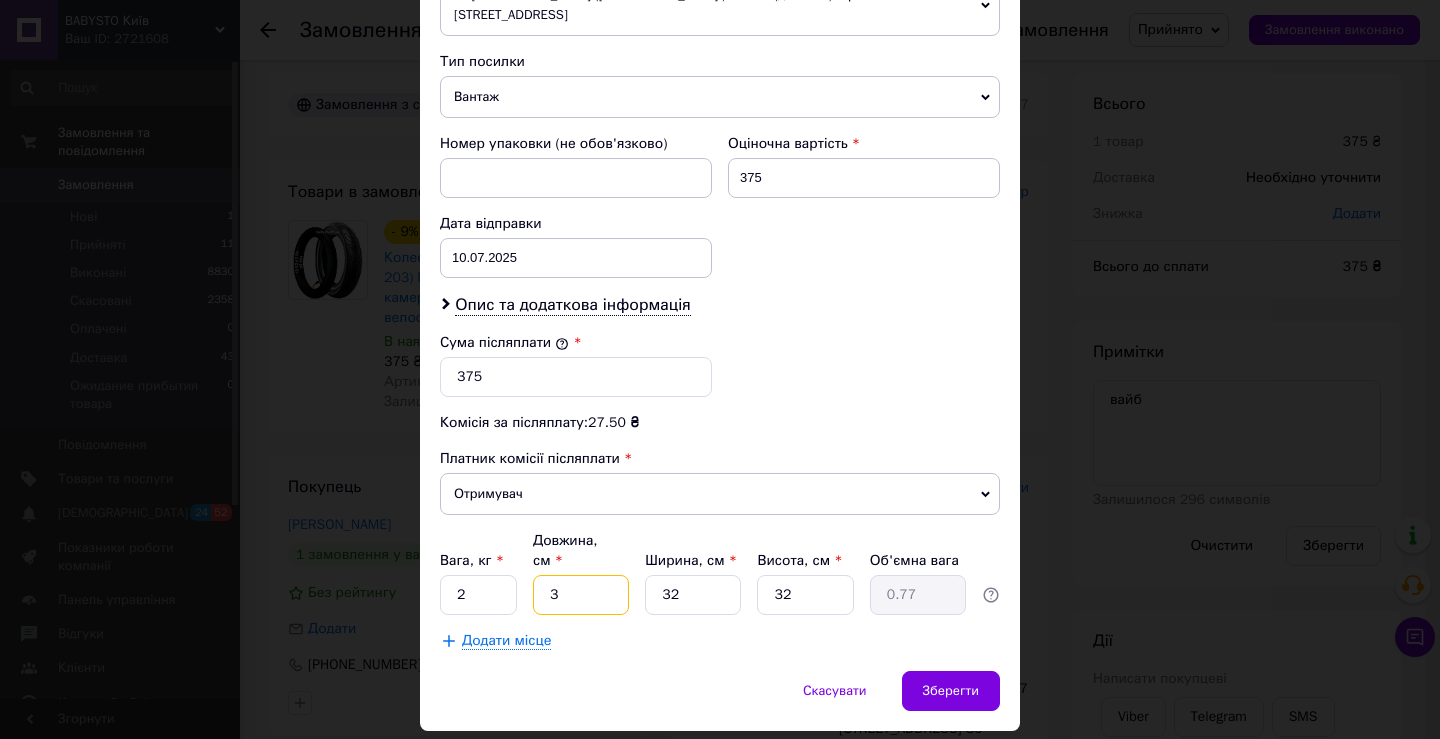 type on "32" 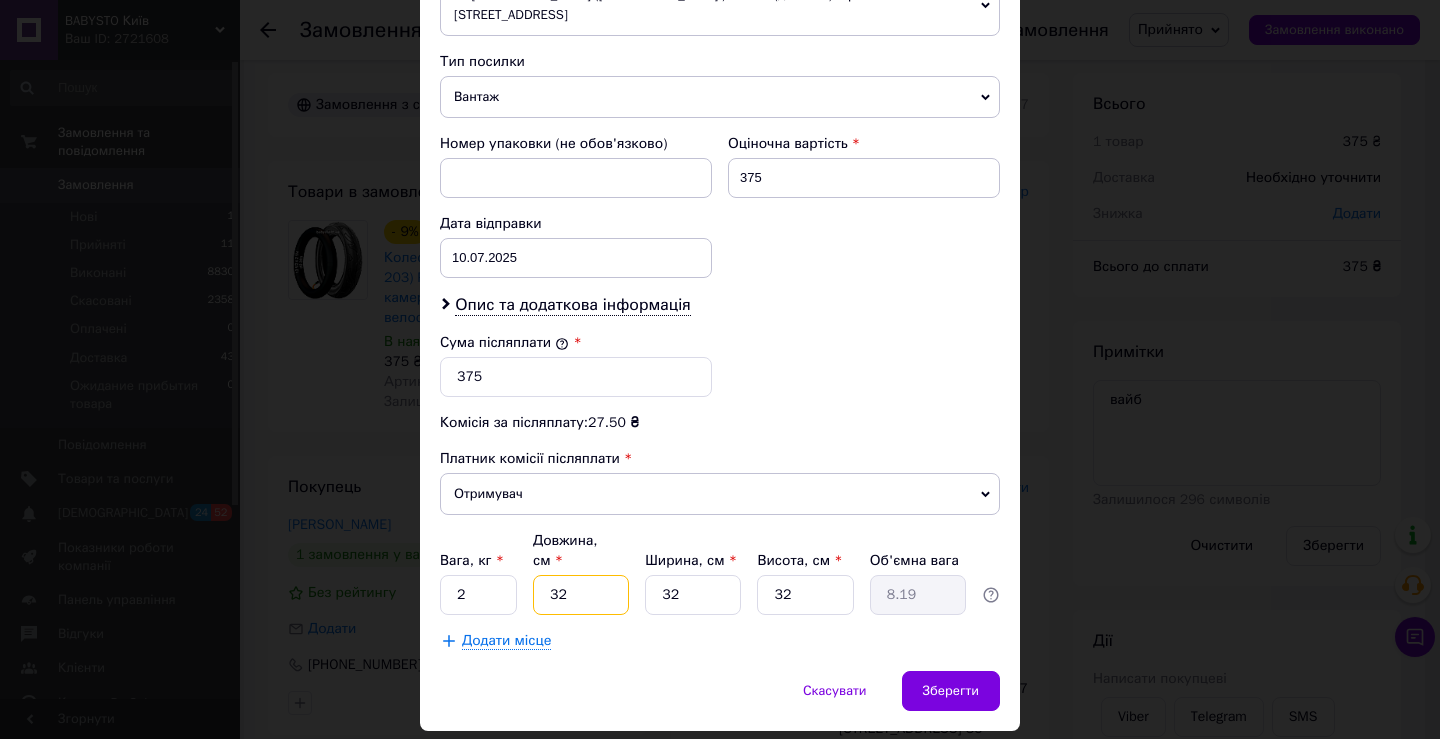 type on "32" 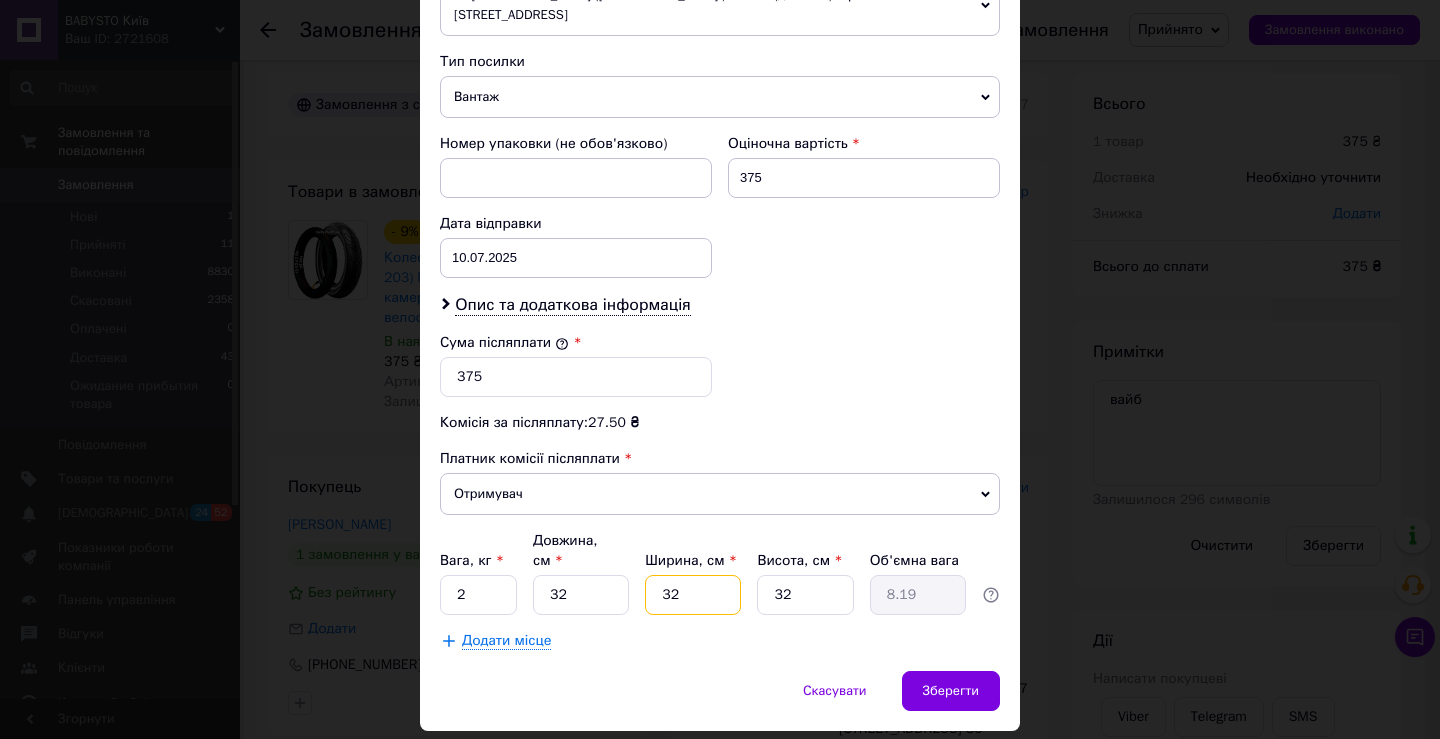 drag, startPoint x: 703, startPoint y: 528, endPoint x: 749, endPoint y: 540, distance: 47.539455 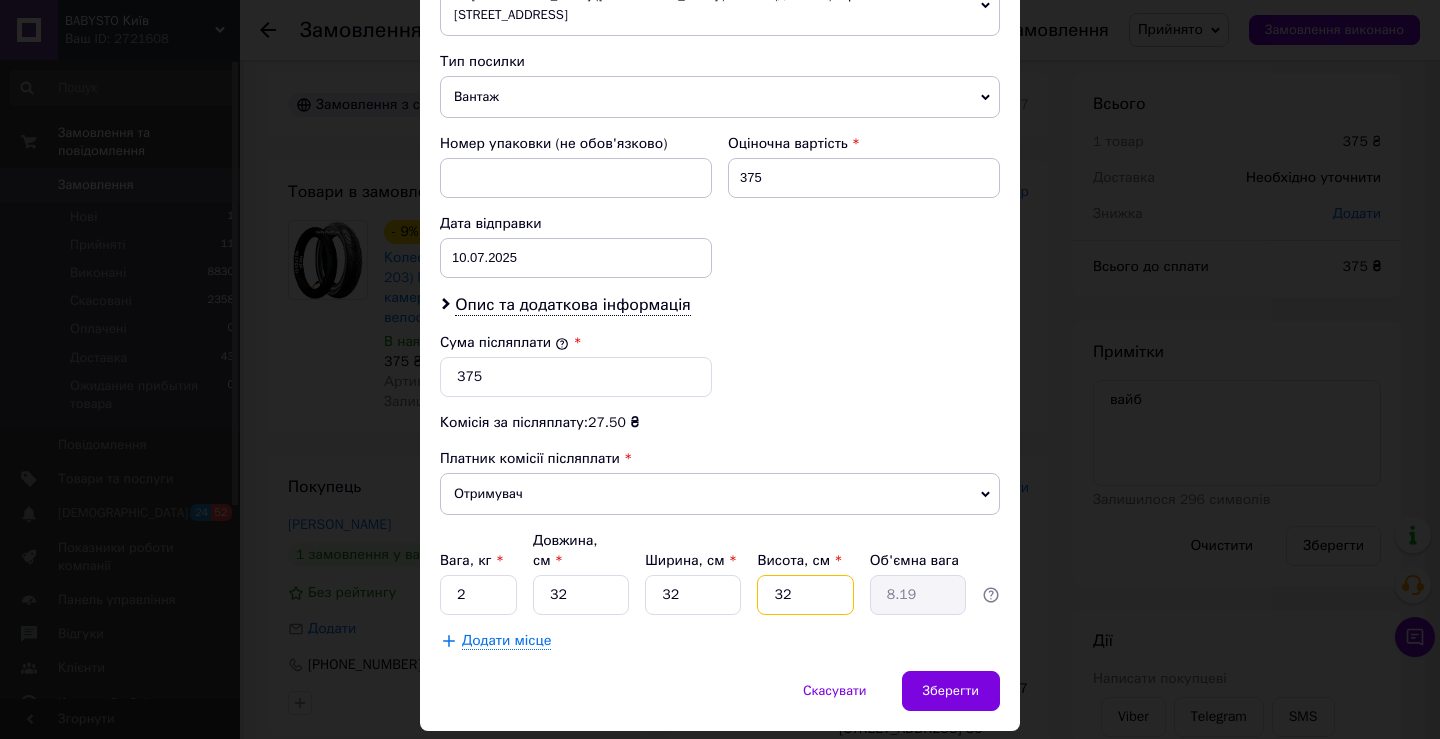 click on "32" at bounding box center [805, 595] 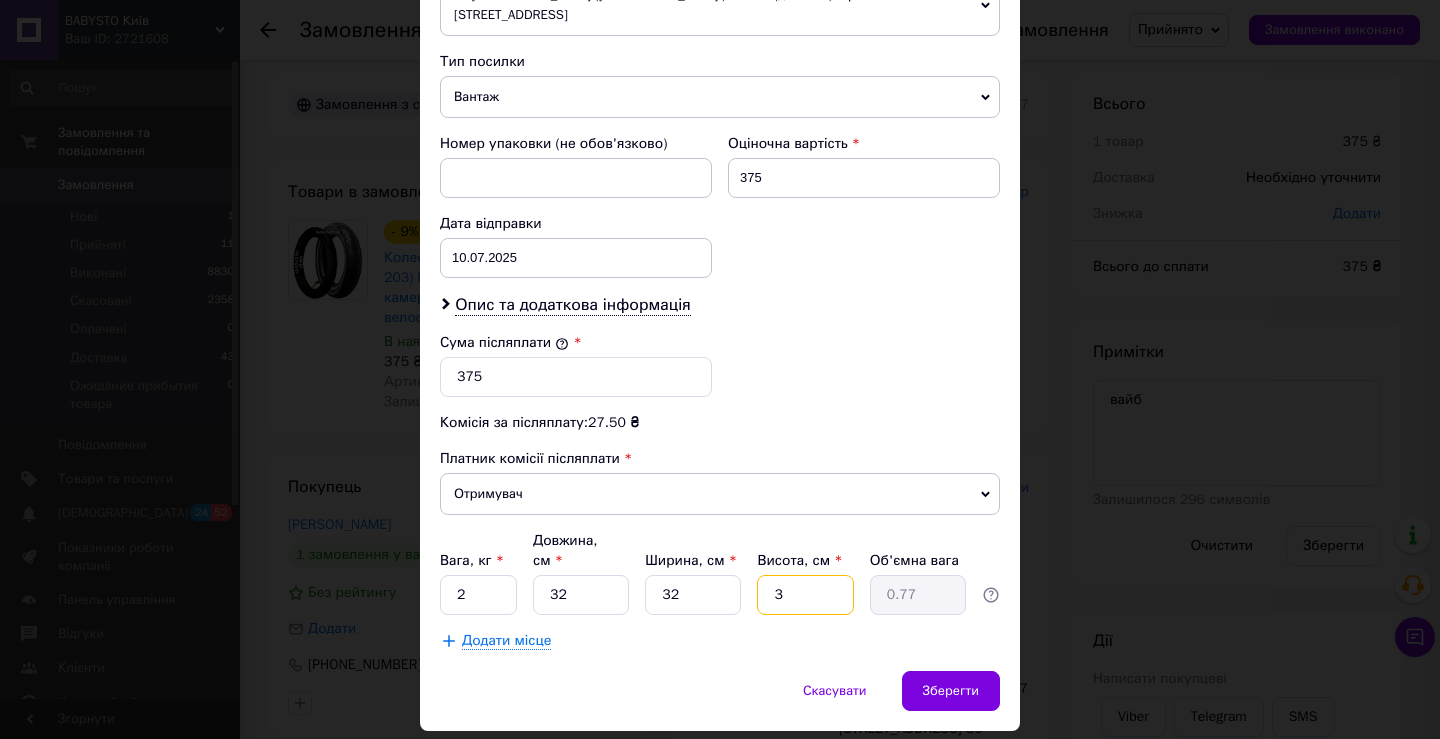 type 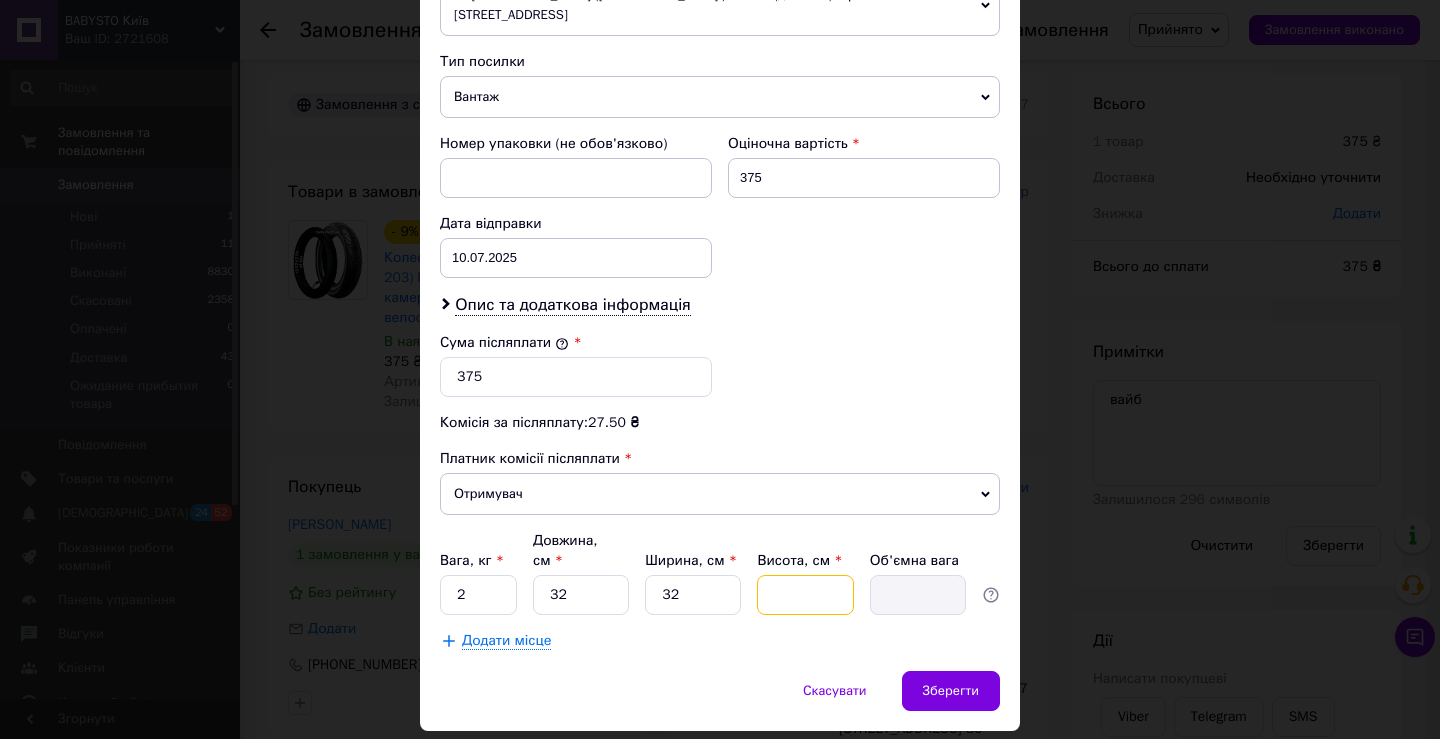 type on "5" 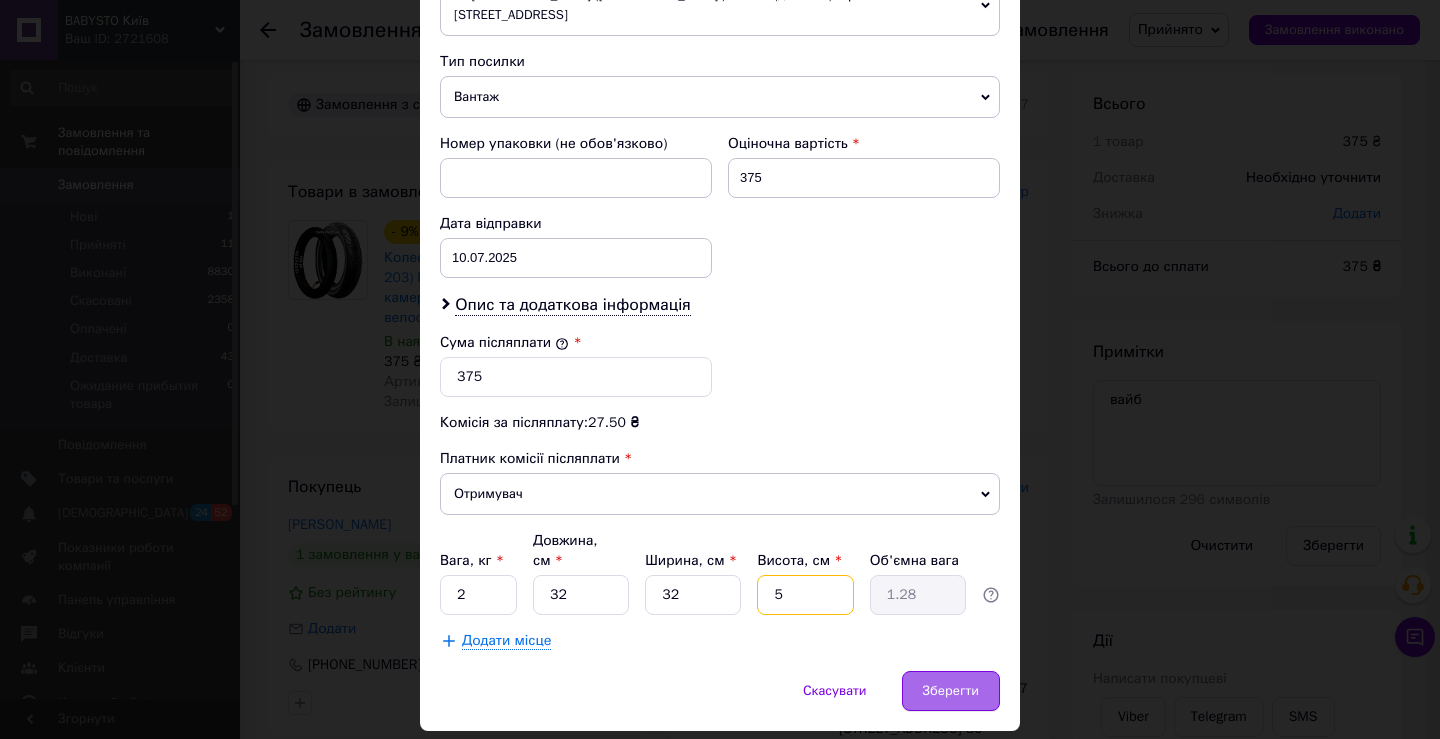 type on "5" 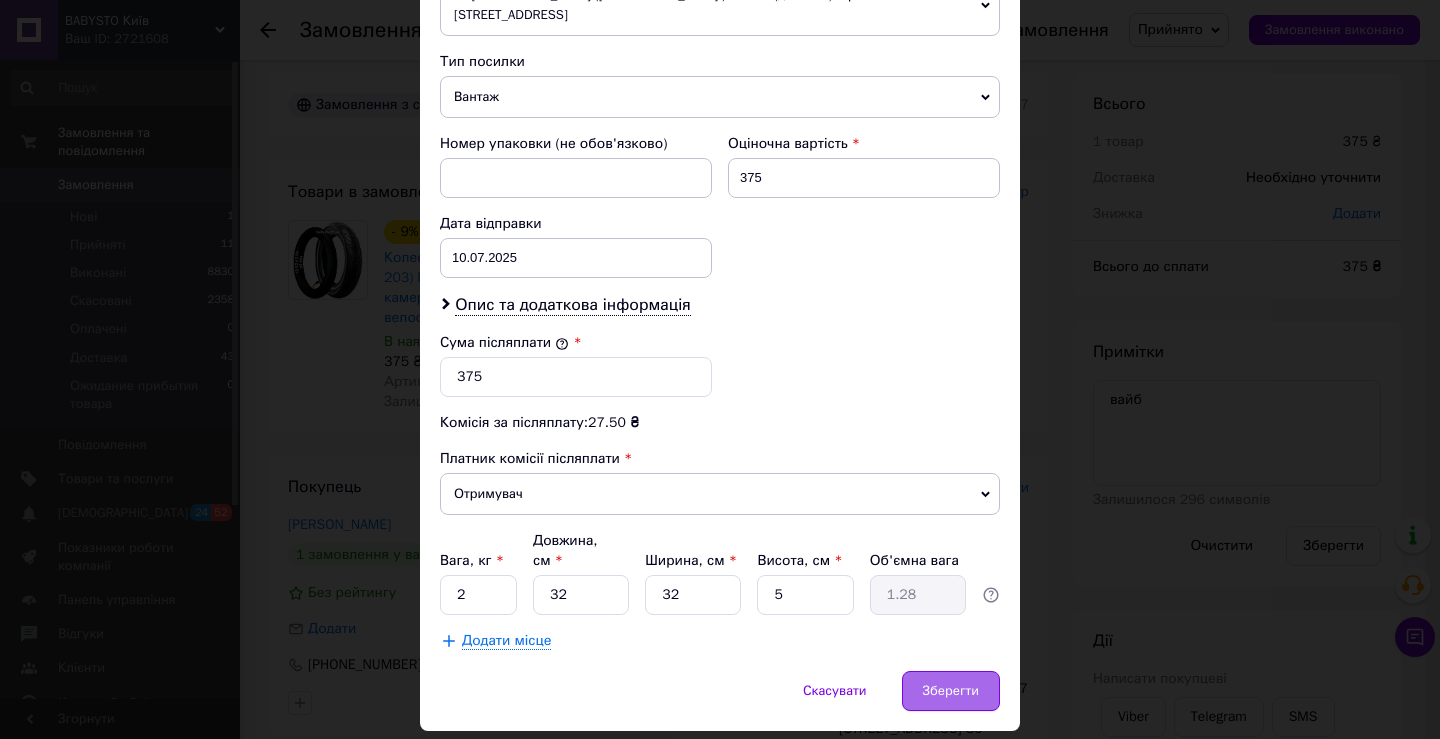 drag, startPoint x: 961, startPoint y: 634, endPoint x: 862, endPoint y: 527, distance: 145.7738 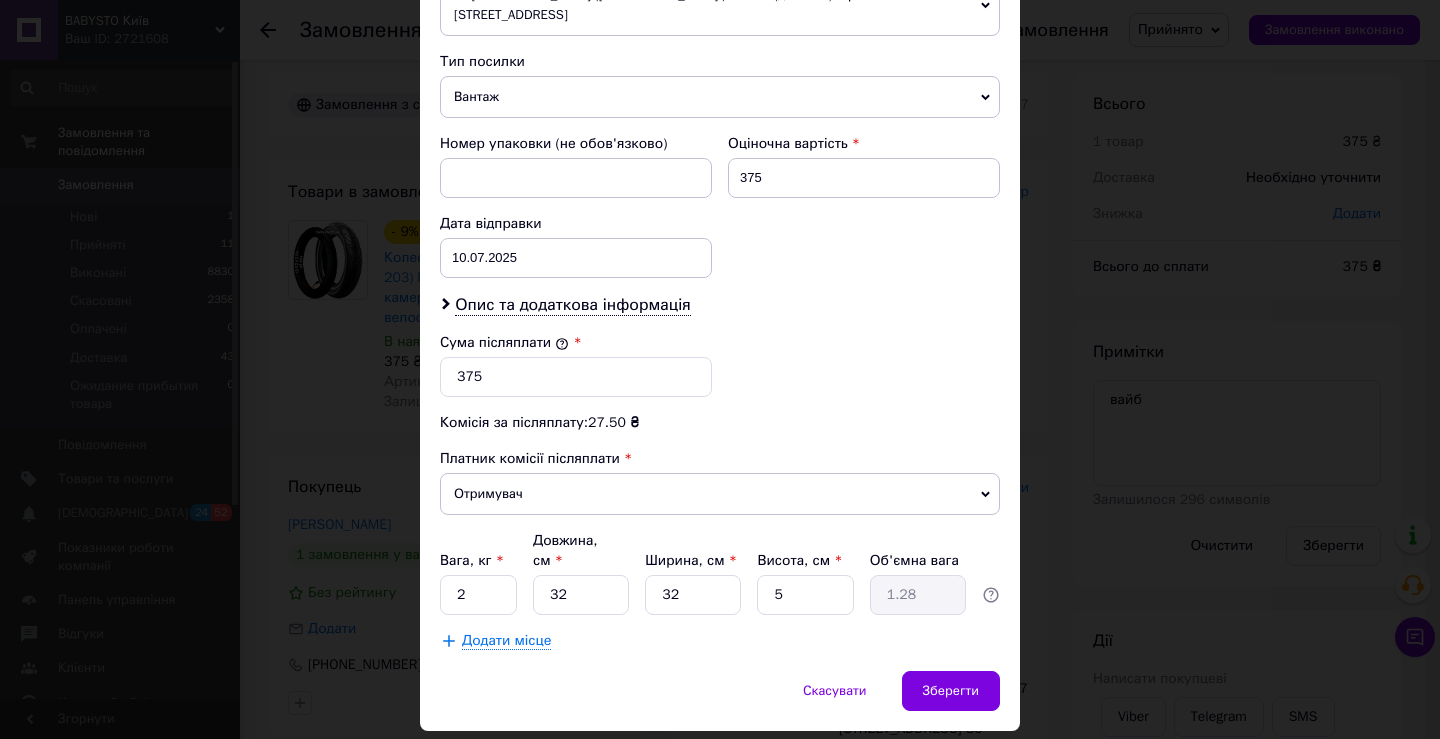 click on "Зберегти" at bounding box center (951, 691) 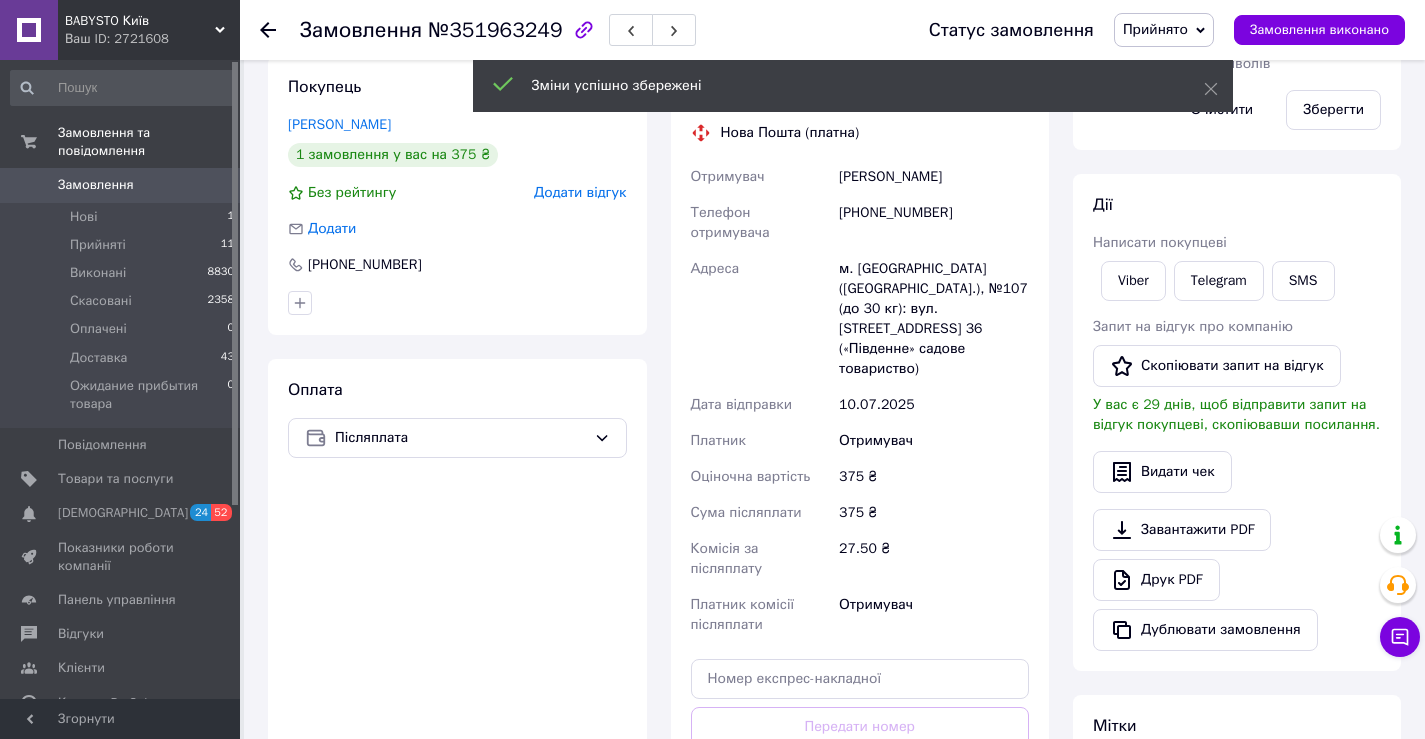 scroll, scrollTop: 511, scrollLeft: 0, axis: vertical 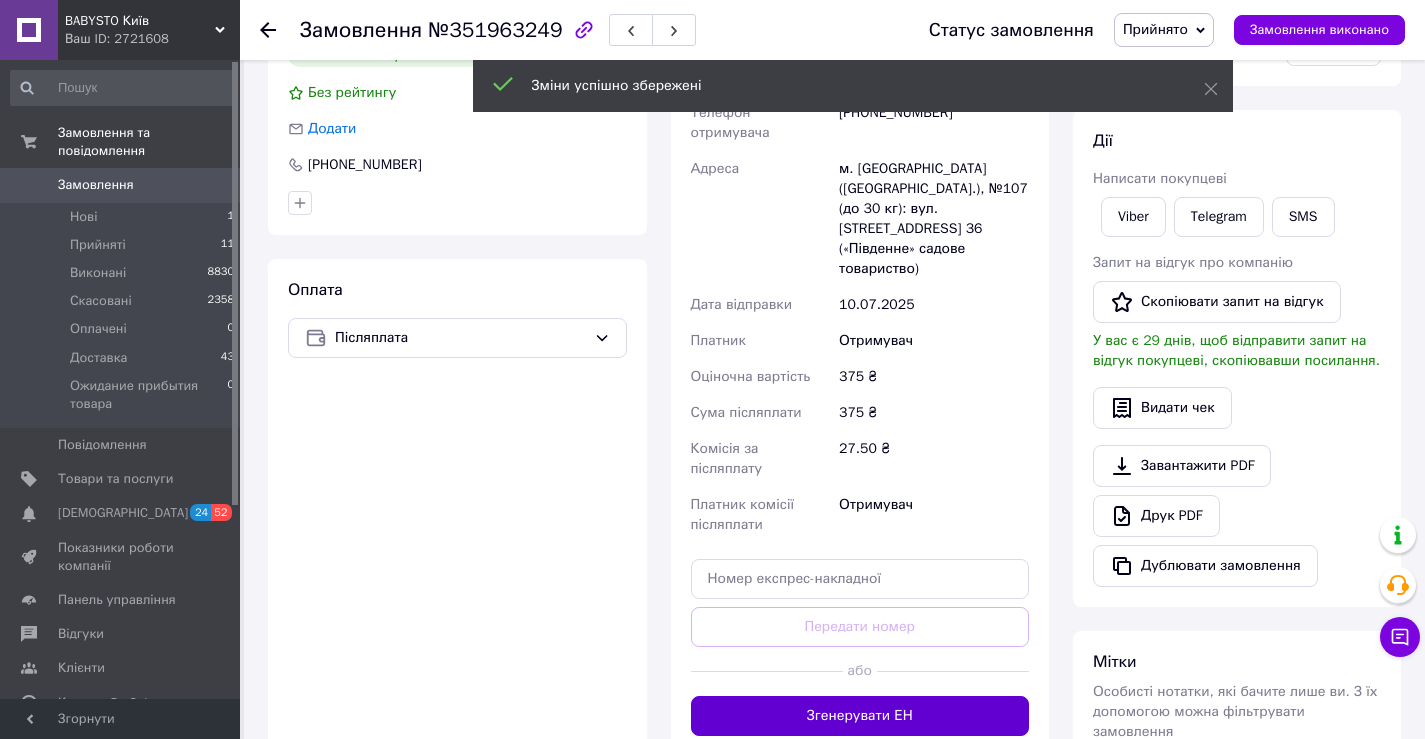 click on "Згенерувати ЕН" at bounding box center (860, 716) 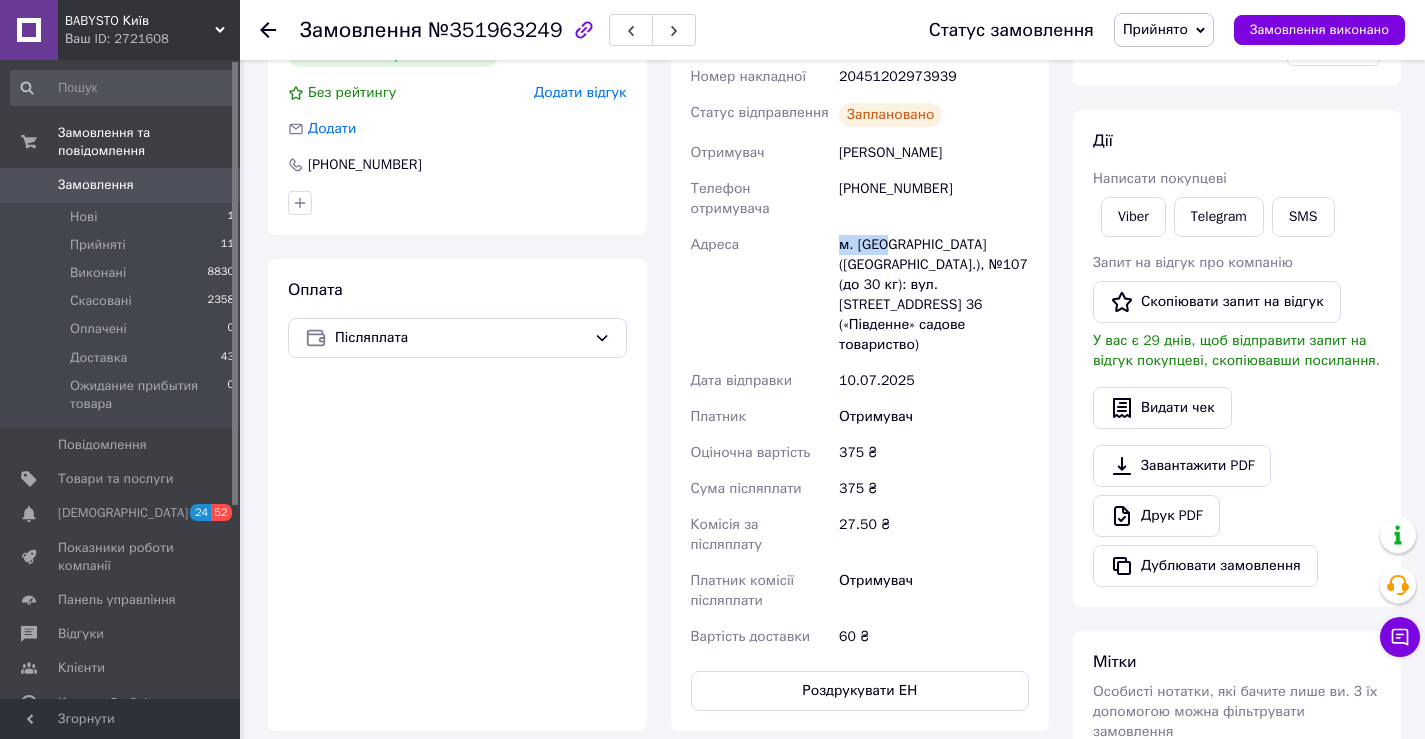 drag, startPoint x: 836, startPoint y: 221, endPoint x: 884, endPoint y: 225, distance: 48.166378 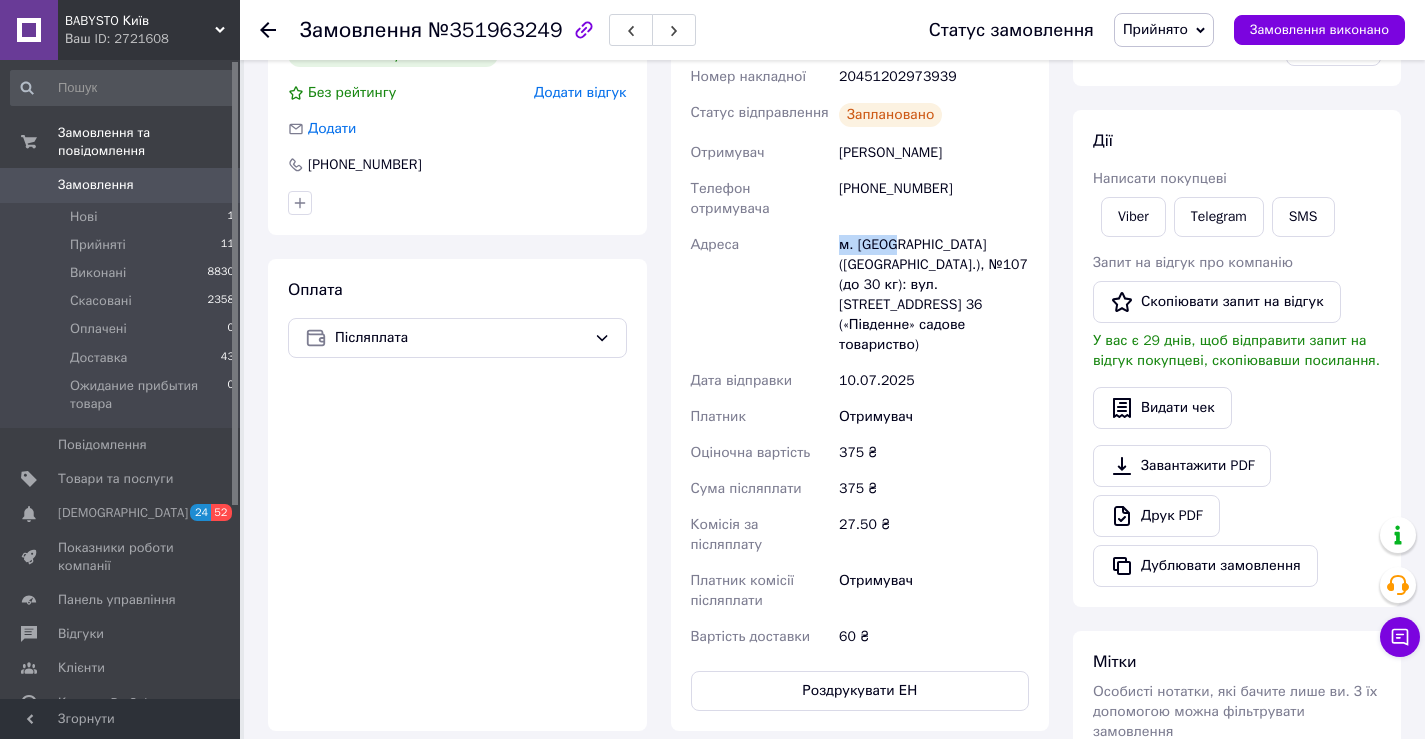 copy on "Адреса [PERSON_NAME]. [GEOGRAPHIC_DATA]" 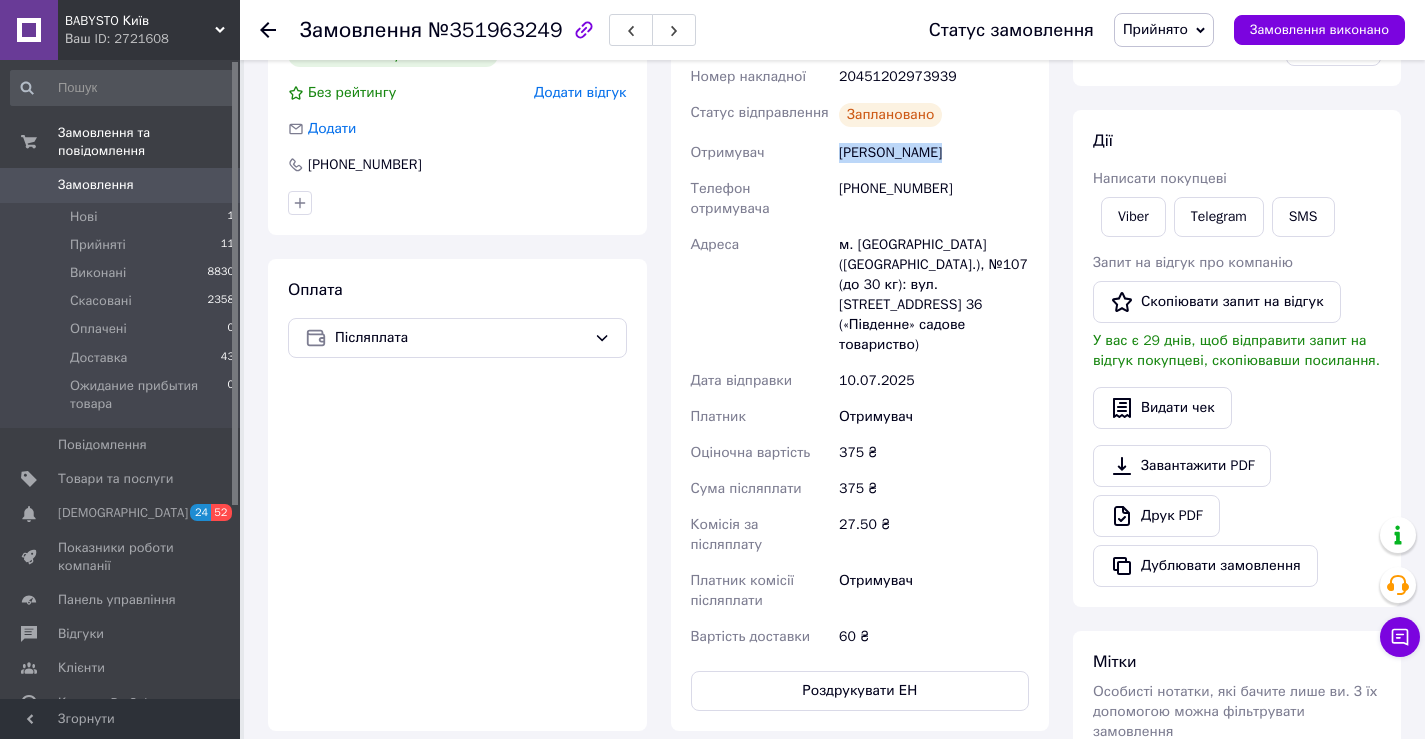 drag, startPoint x: 866, startPoint y: 152, endPoint x: 955, endPoint y: 157, distance: 89.140335 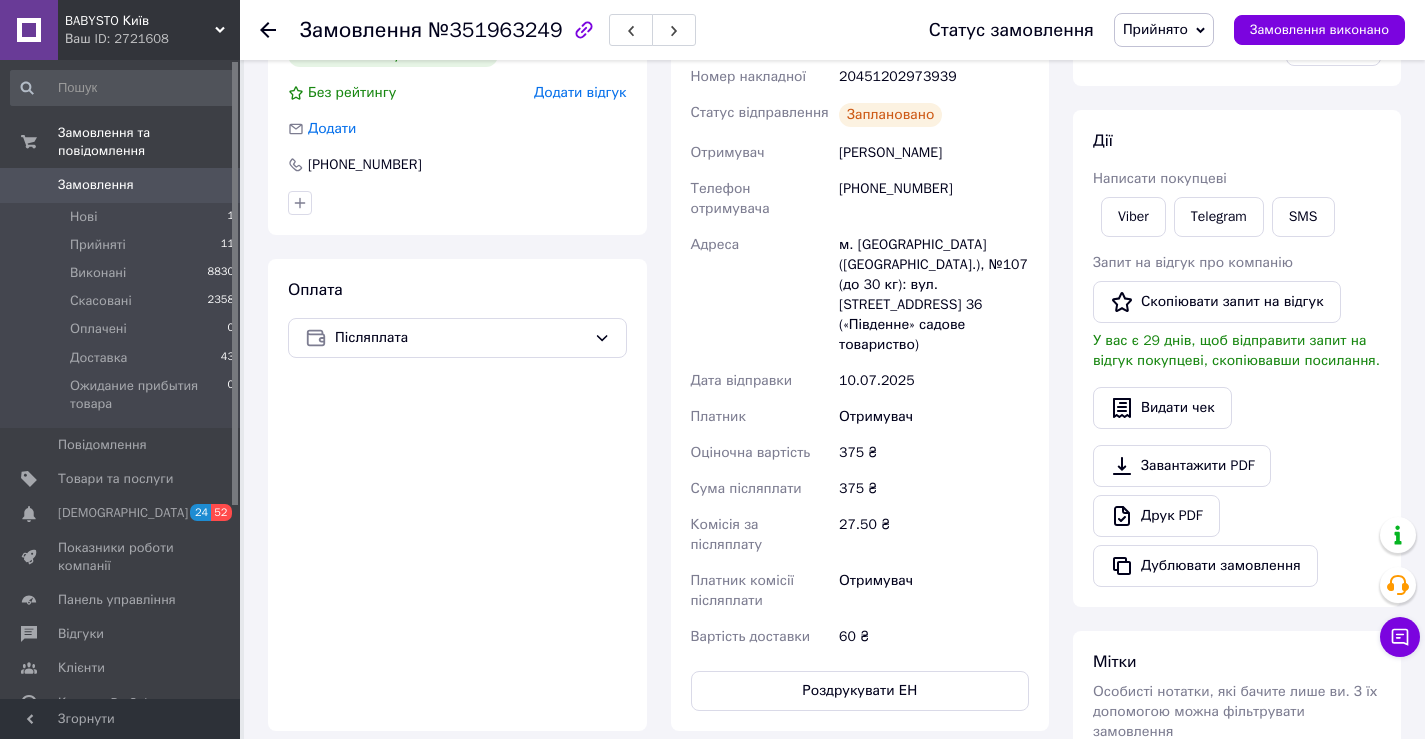 click on "[PHONE_NUMBER]" at bounding box center (934, 199) 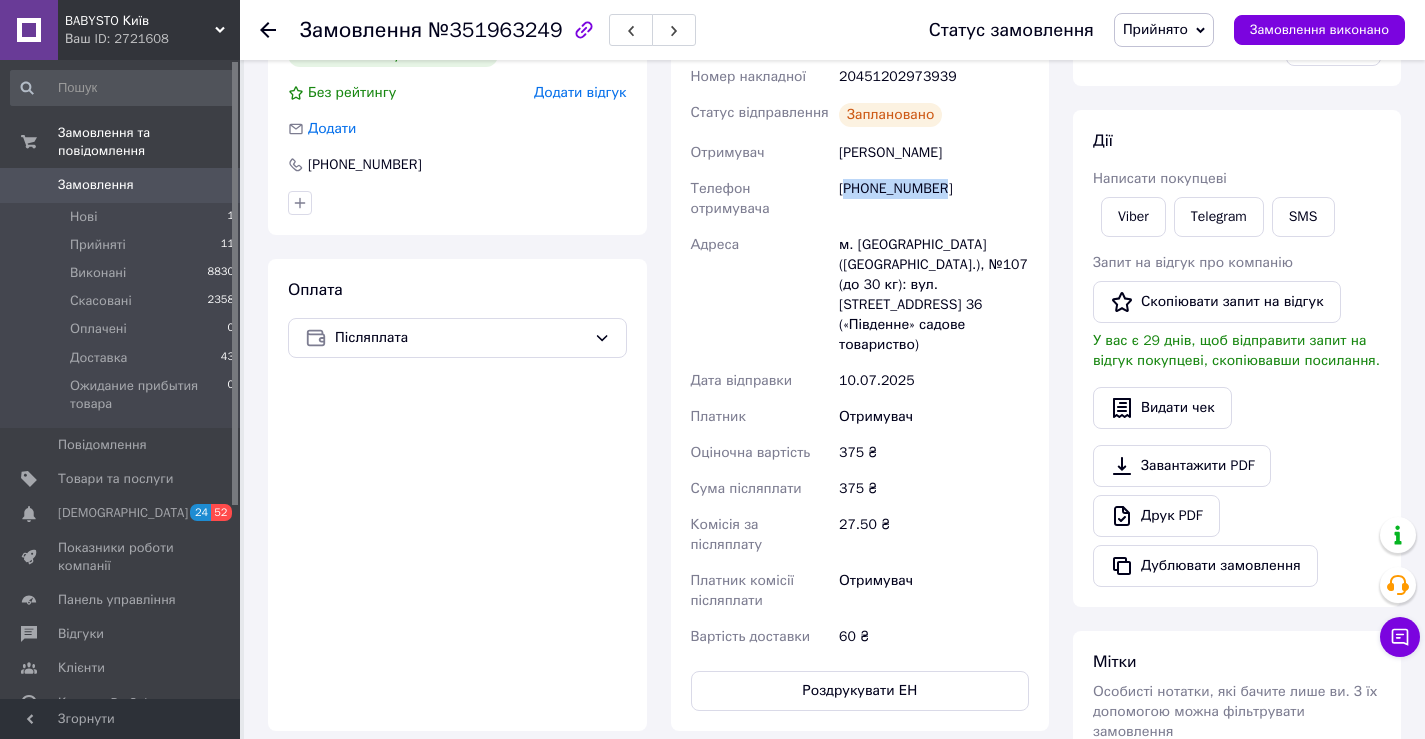 click on "[PHONE_NUMBER]" at bounding box center (934, 199) 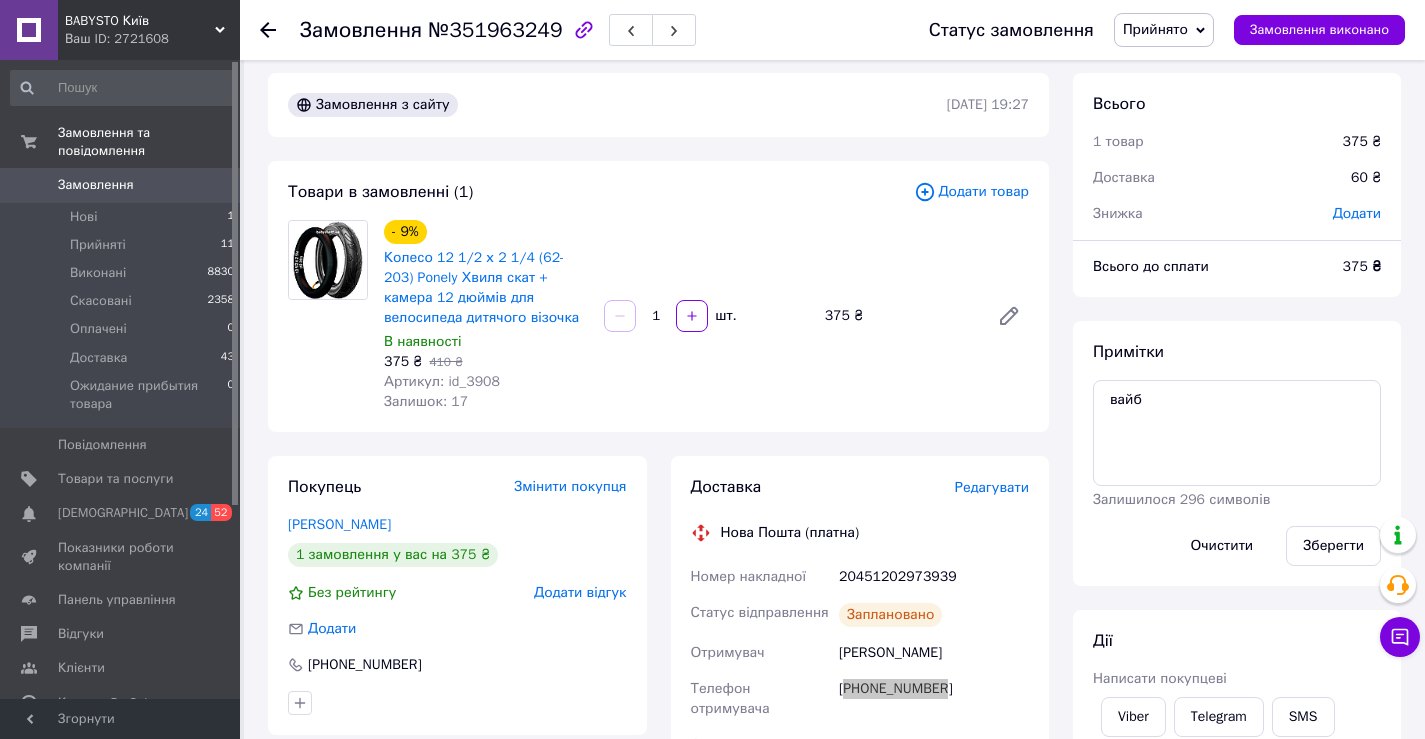 scroll, scrollTop: 0, scrollLeft: 0, axis: both 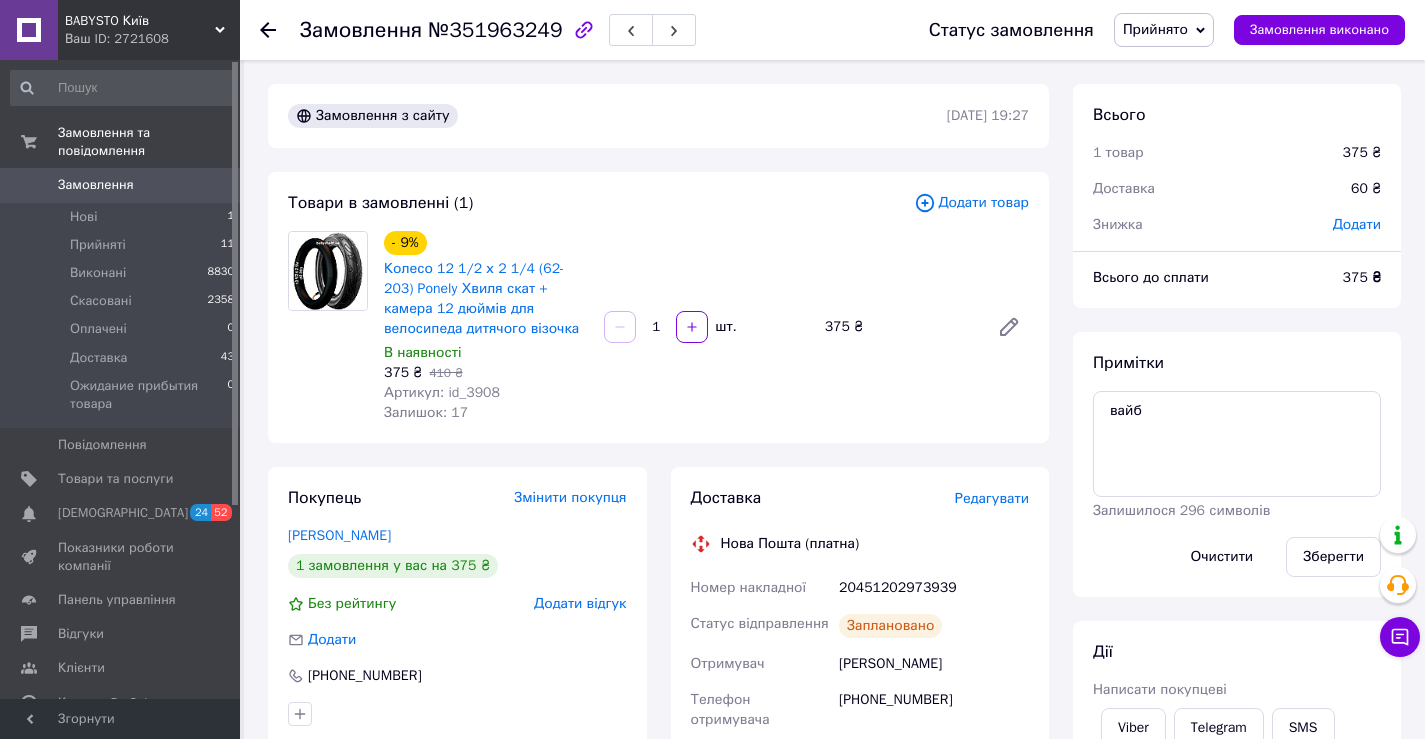 click on "20451202973939" at bounding box center (934, 588) 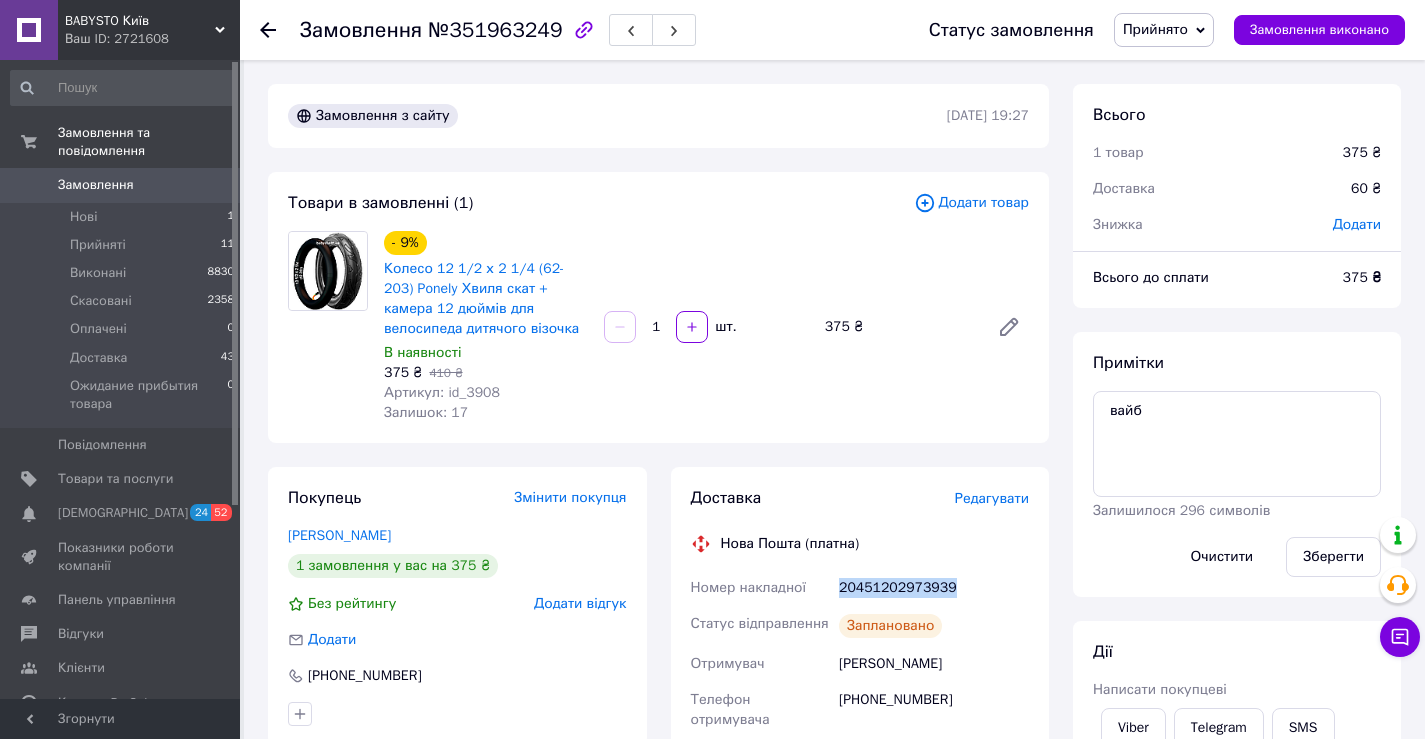 click on "20451202973939" at bounding box center (934, 588) 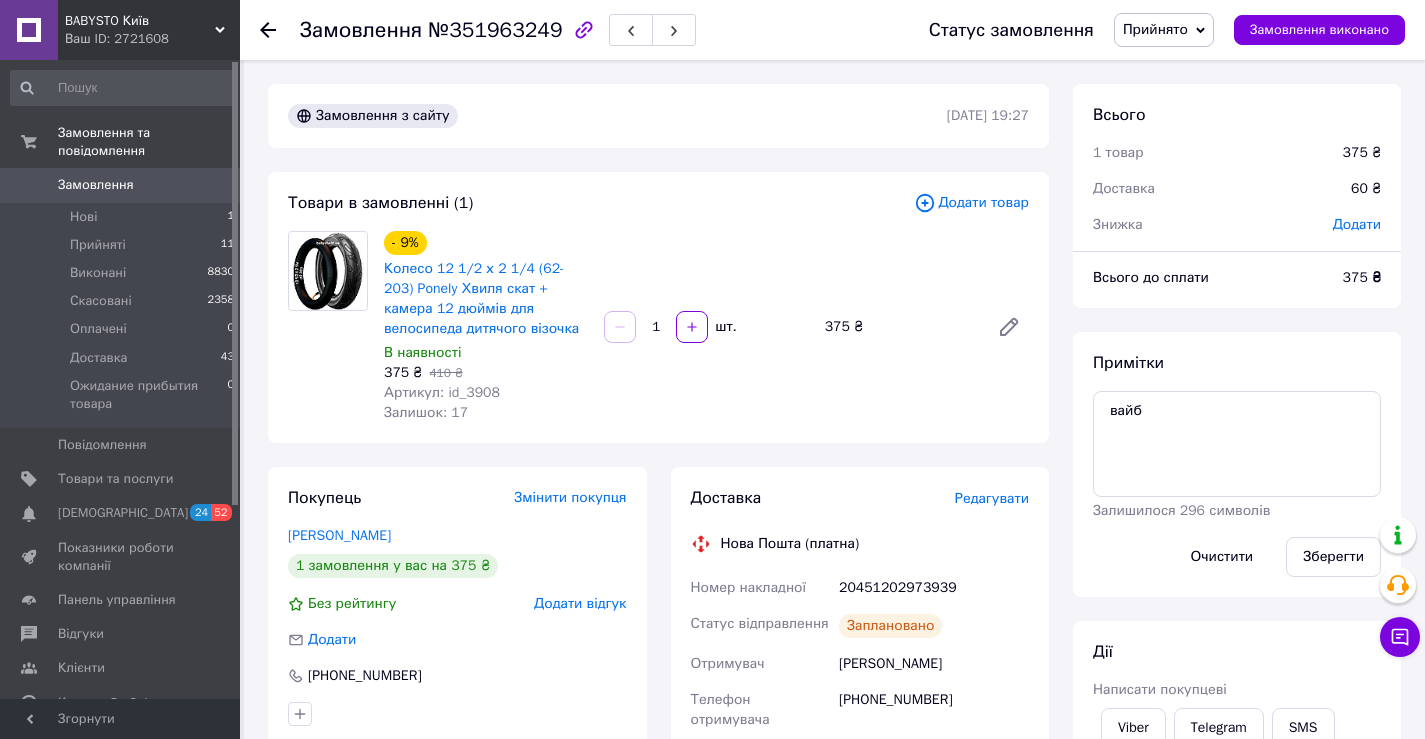 drag, startPoint x: 852, startPoint y: 231, endPoint x: 863, endPoint y: 219, distance: 16.27882 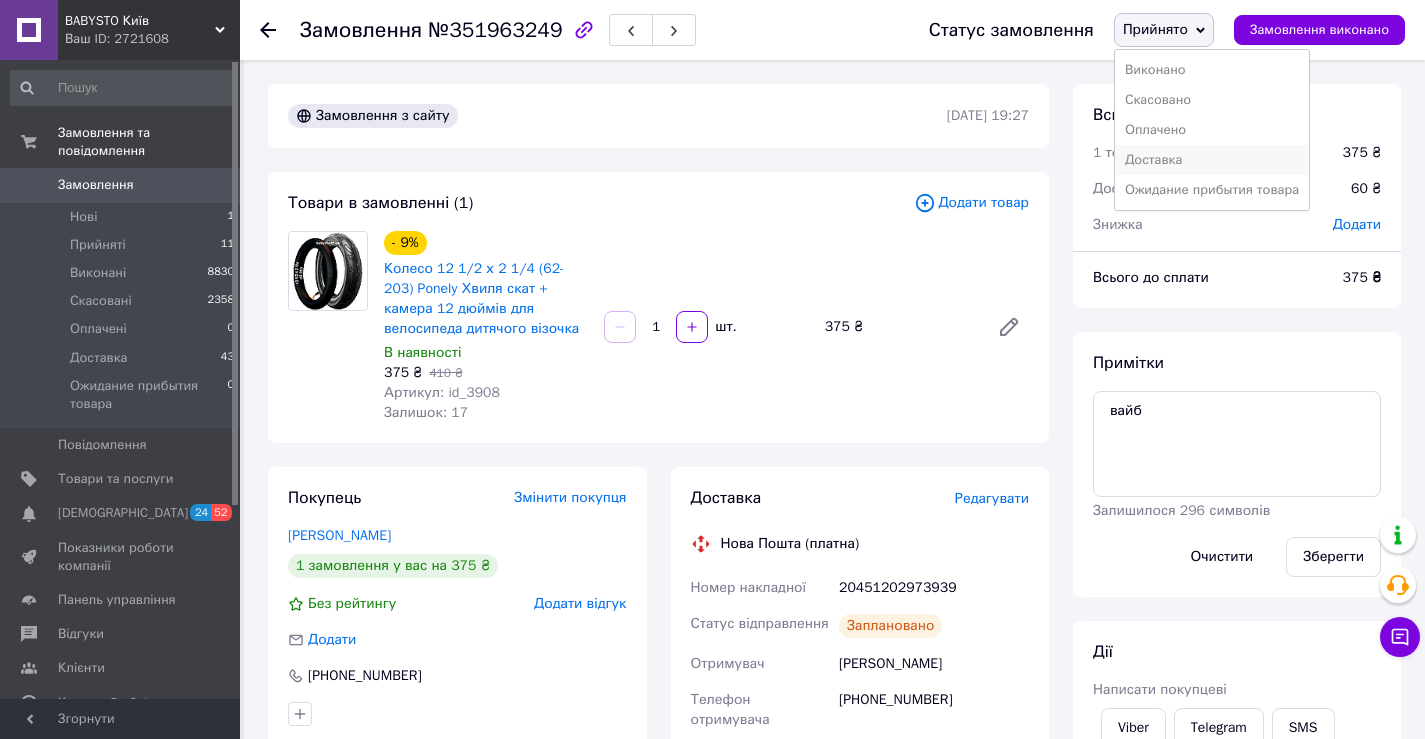 click on "Доставка" at bounding box center [1212, 160] 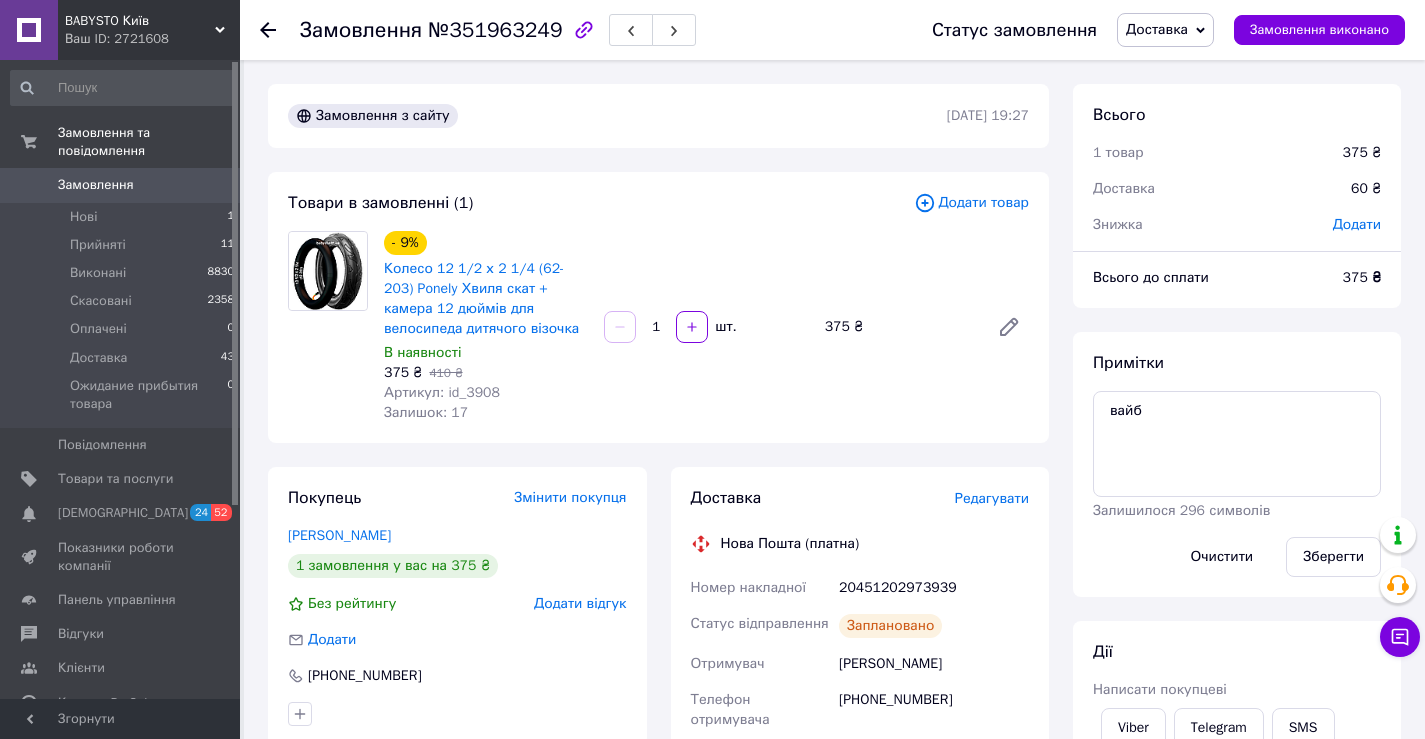 scroll, scrollTop: 100, scrollLeft: 0, axis: vertical 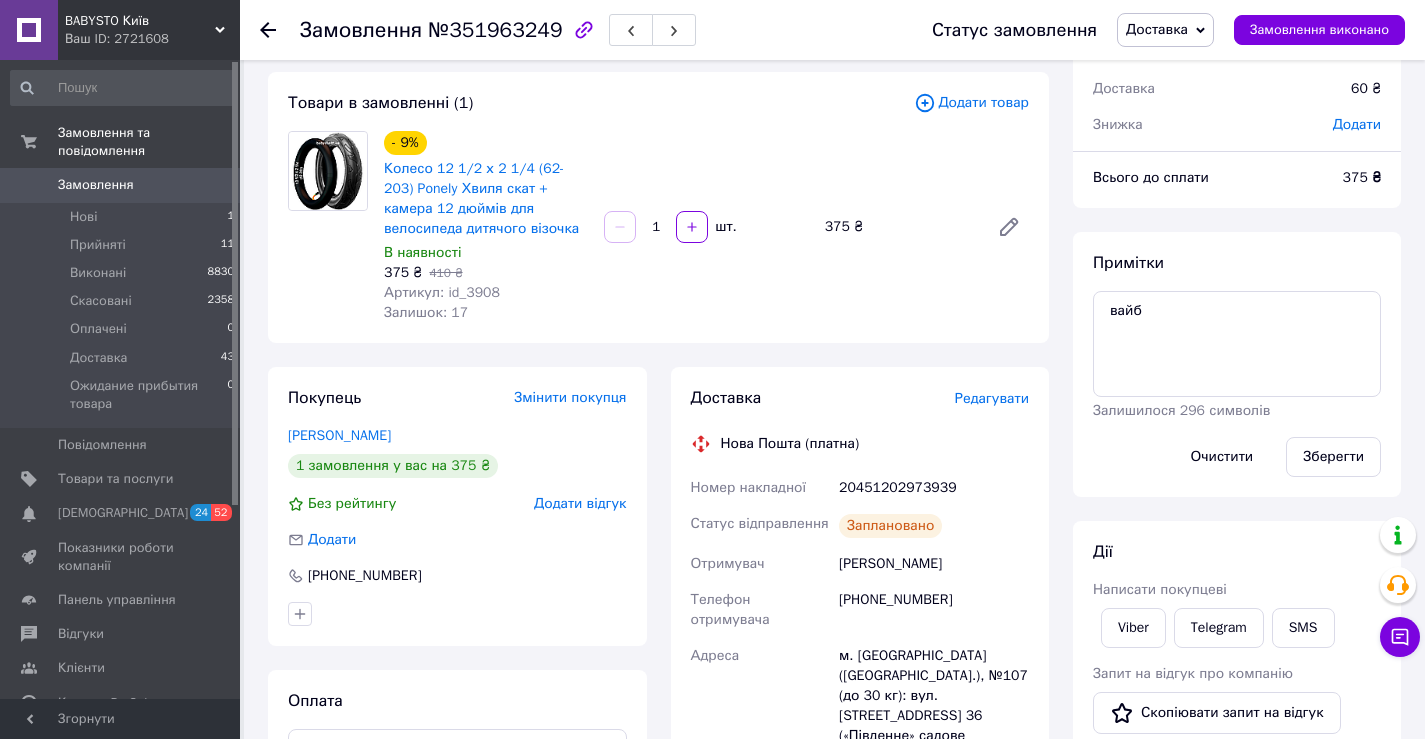 click 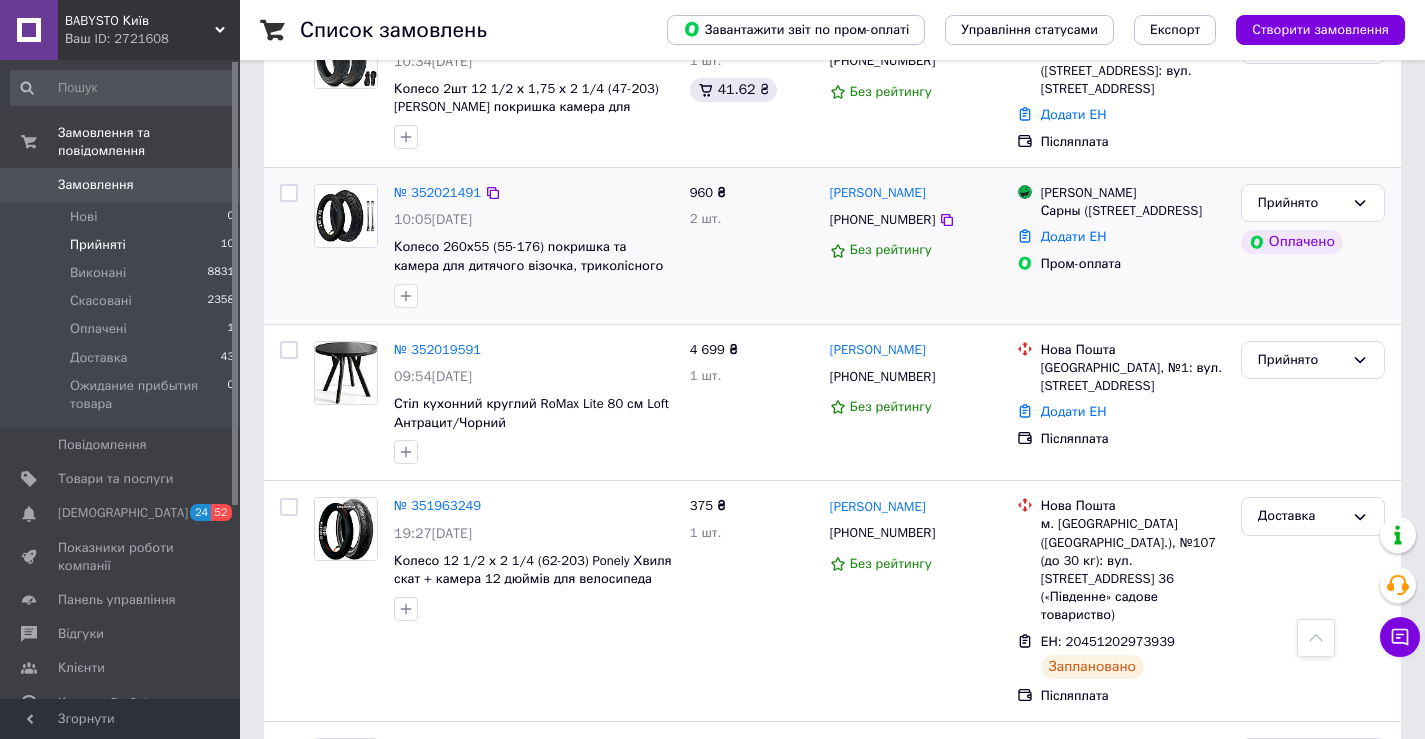 scroll, scrollTop: 600, scrollLeft: 0, axis: vertical 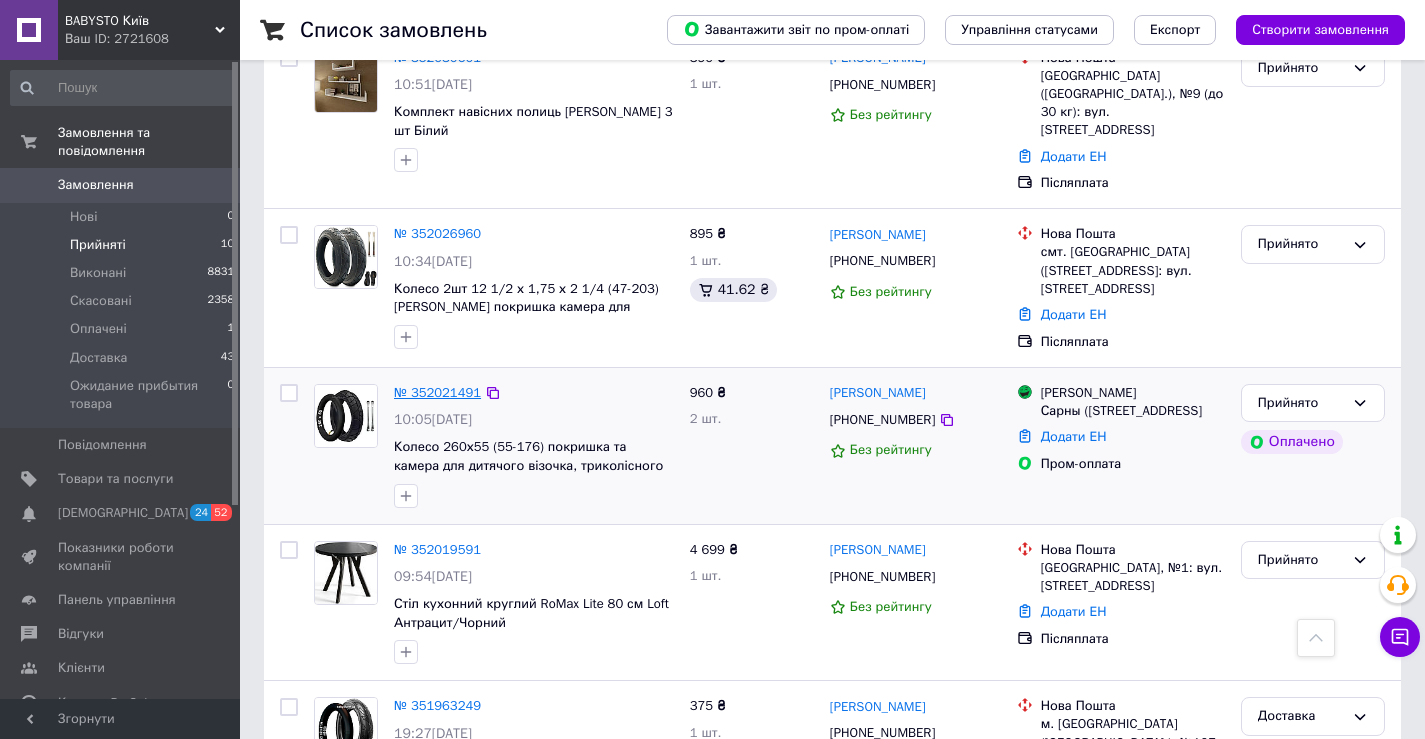 click on "№ 352021491" at bounding box center (437, 392) 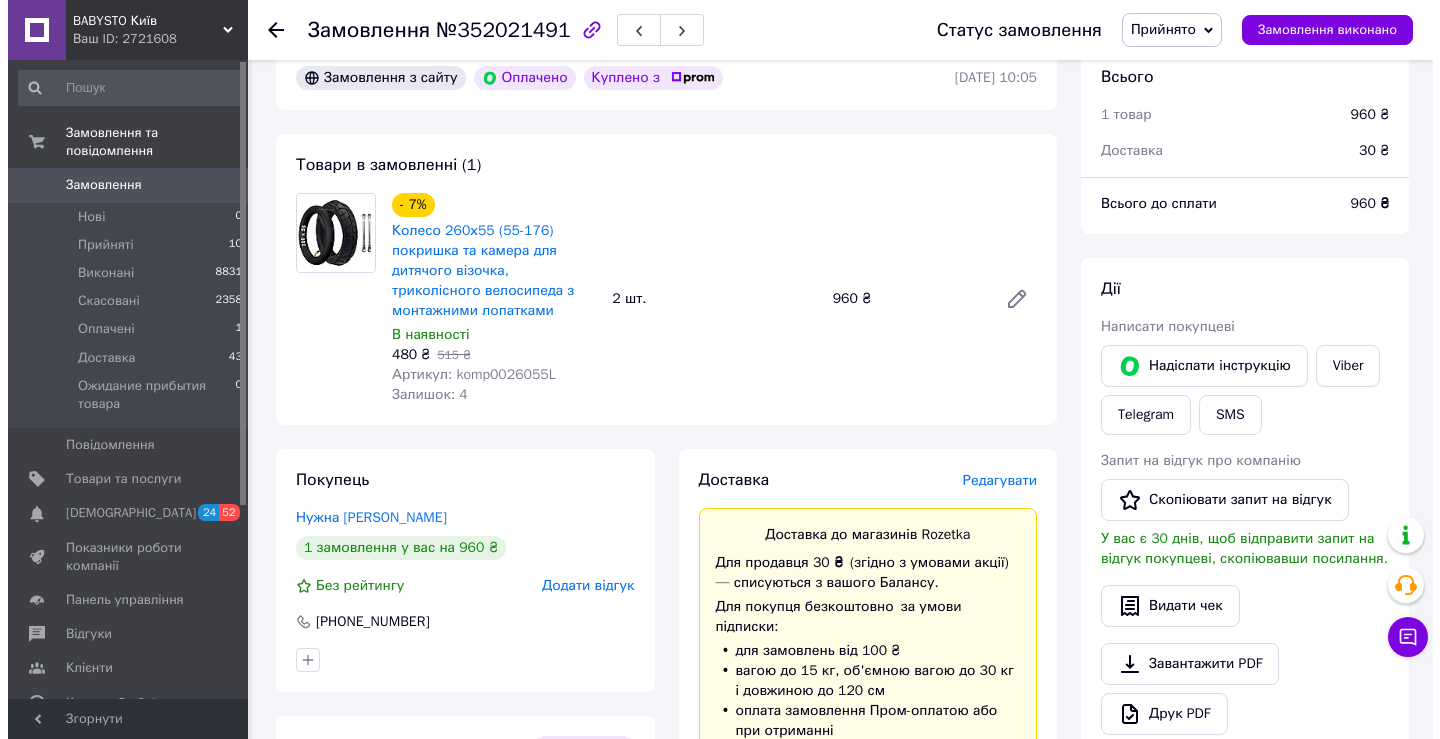 scroll, scrollTop: 300, scrollLeft: 0, axis: vertical 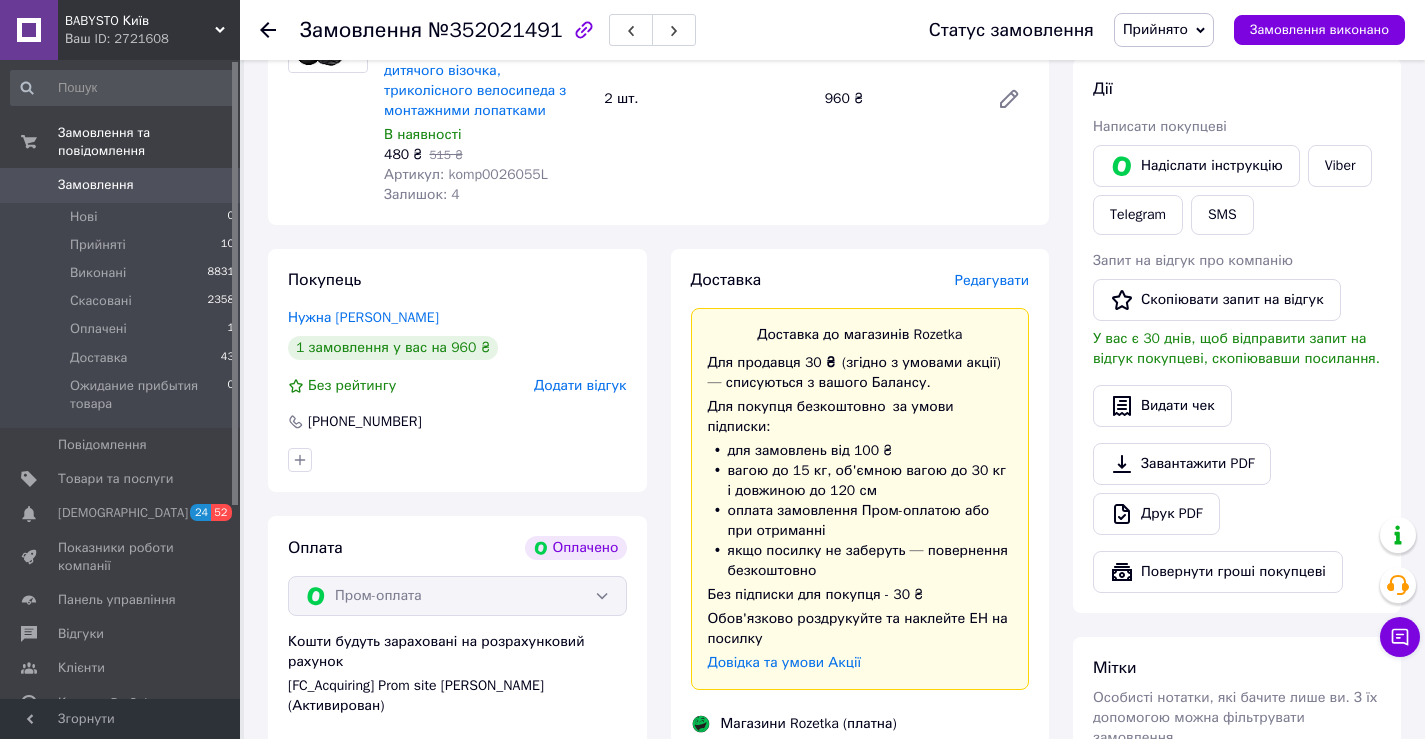 click on "Редагувати" at bounding box center (992, 280) 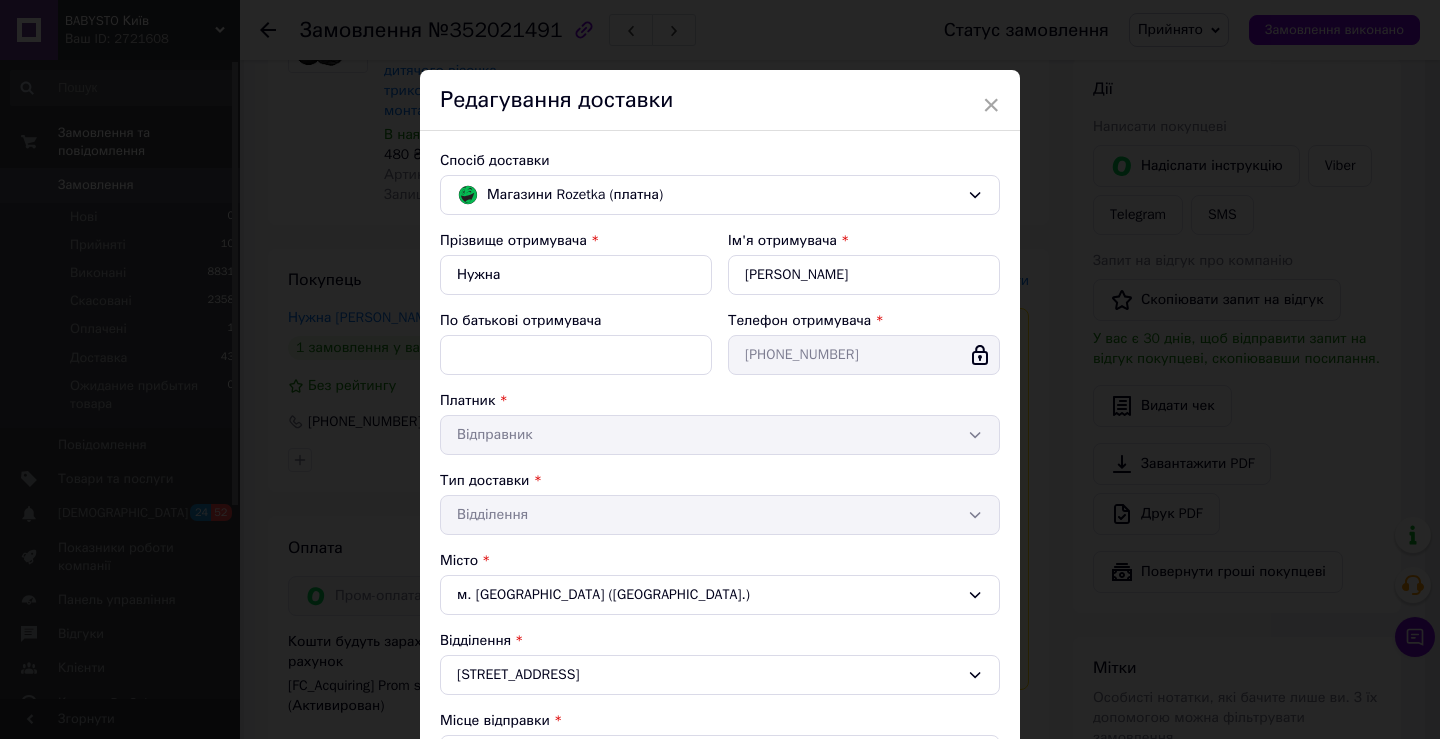 scroll, scrollTop: 385, scrollLeft: 0, axis: vertical 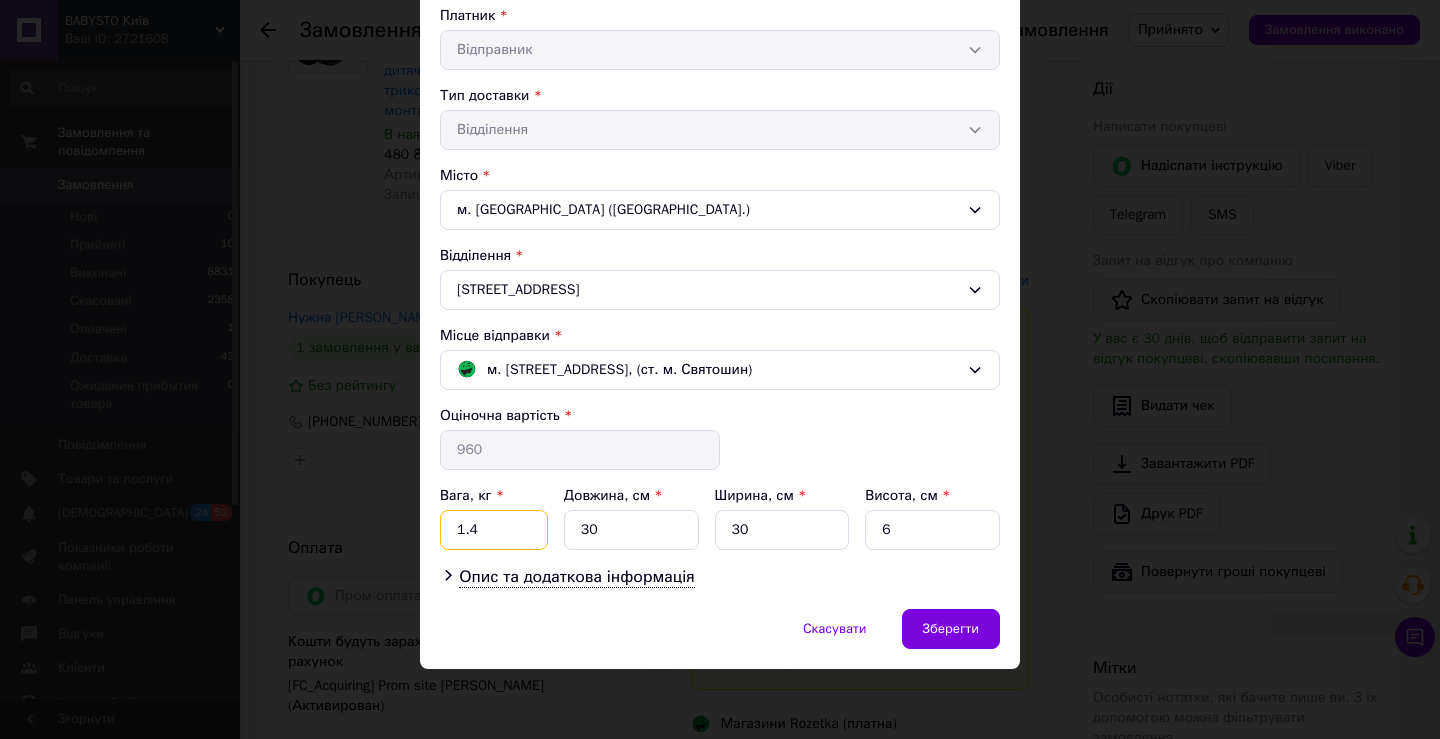 click on "1.4" at bounding box center (494, 530) 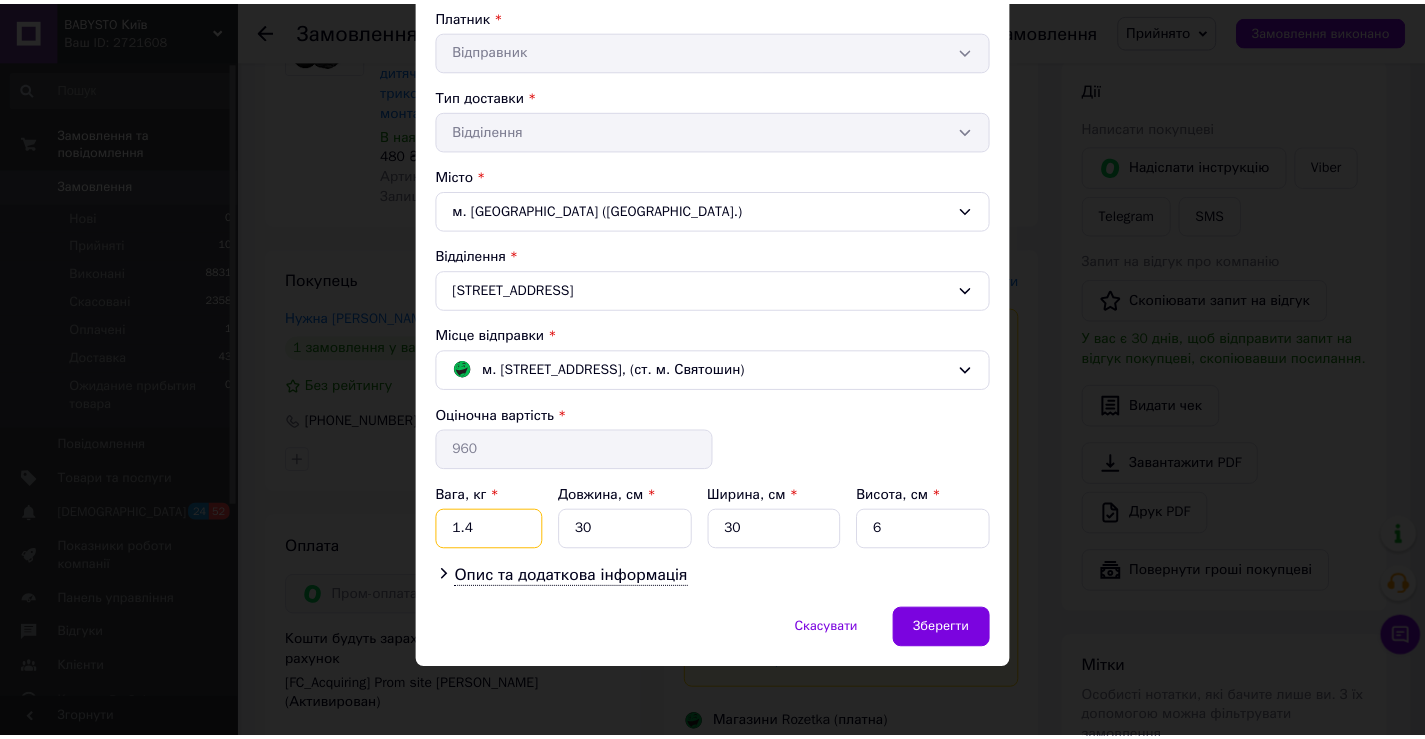 scroll, scrollTop: 85, scrollLeft: 0, axis: vertical 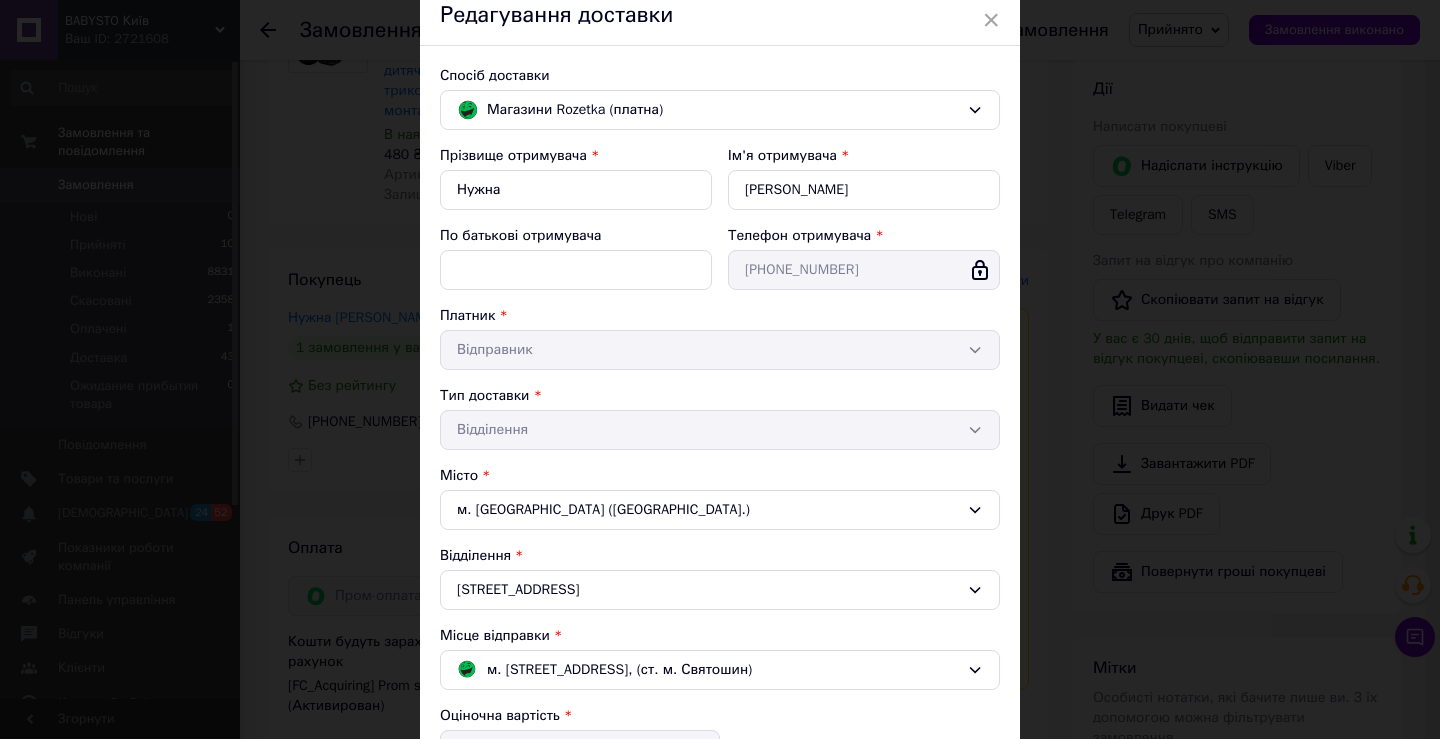 click on "× Редагування доставки Спосіб доставки Магазини Rozetka (платна) Прізвище отримувача   * Нужна Ім'я отримувача   * Ольга По батькові отримувача Телефон отримувача   * +380955197940 Платник   * Відправник Тип доставки   * Відділення Місто м. Сарни (Рівненська обл.) Відділення Широка вул., 60 Місце відправки   * м. Київ (Київська обл.); Святошинська вул., 3А, (ст. м. Святошин) Оціночна вартість   * 960 Вага, кг   * 1.4 Довжина, см   * 30 Ширина, см   * 30 Висота, см   * 6   Опис та додаткова інформація Скасувати   Зберегти" at bounding box center (720, 369) 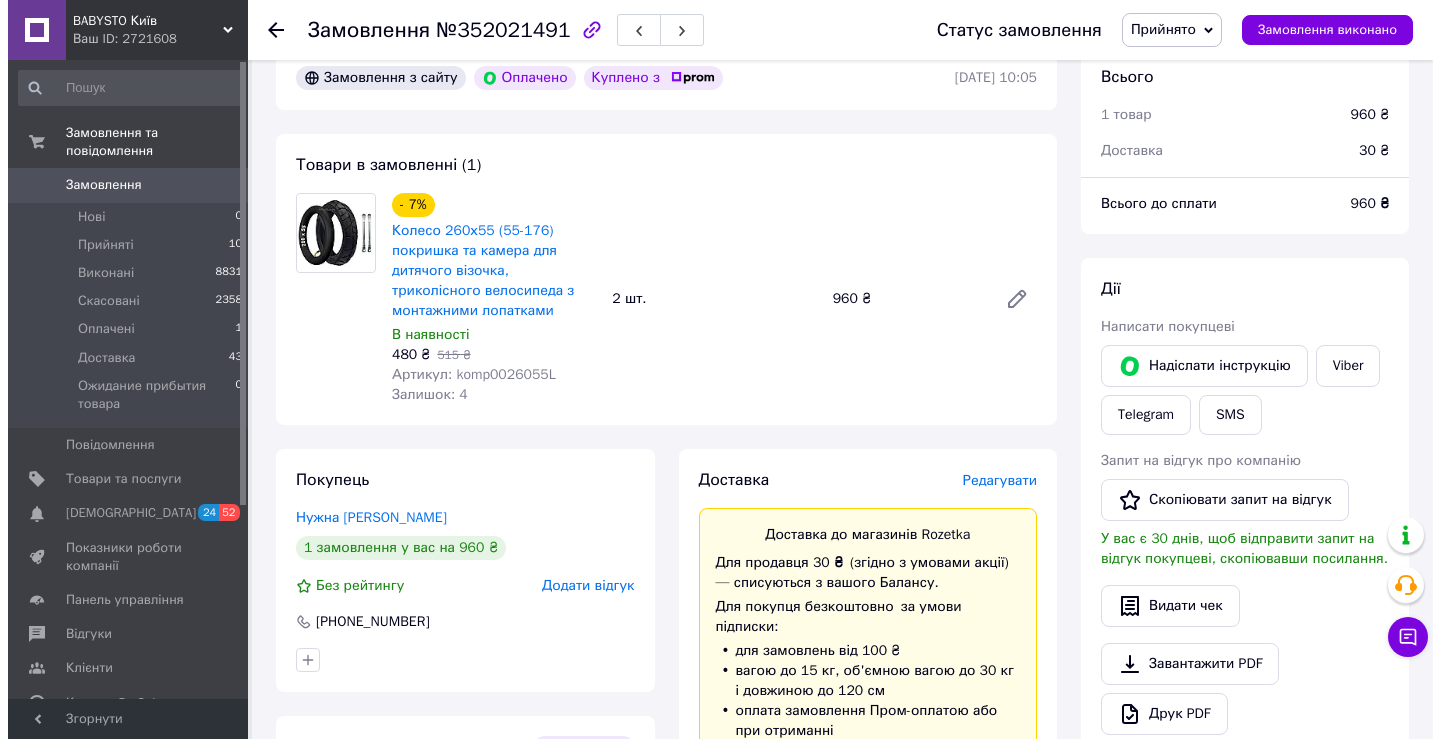 scroll, scrollTop: 200, scrollLeft: 0, axis: vertical 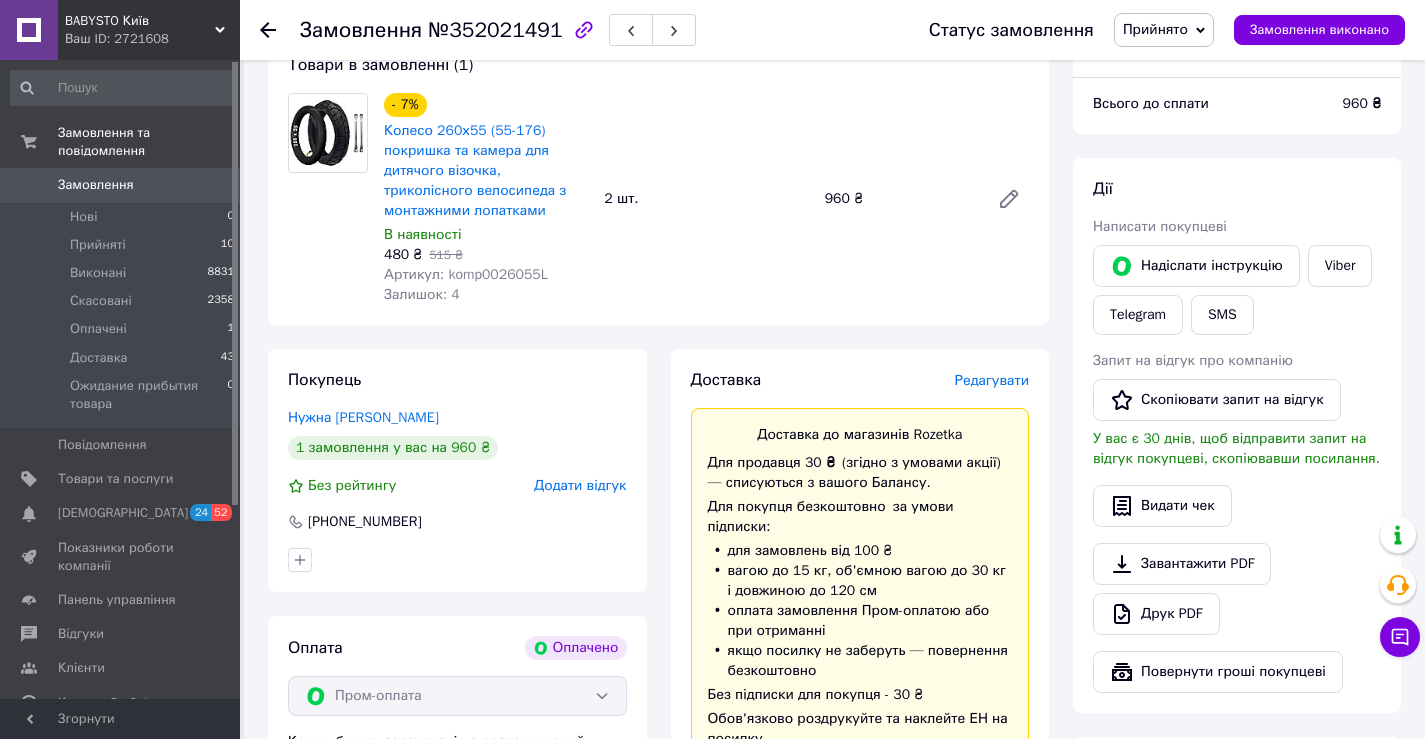 click on "Редагувати" at bounding box center [992, 380] 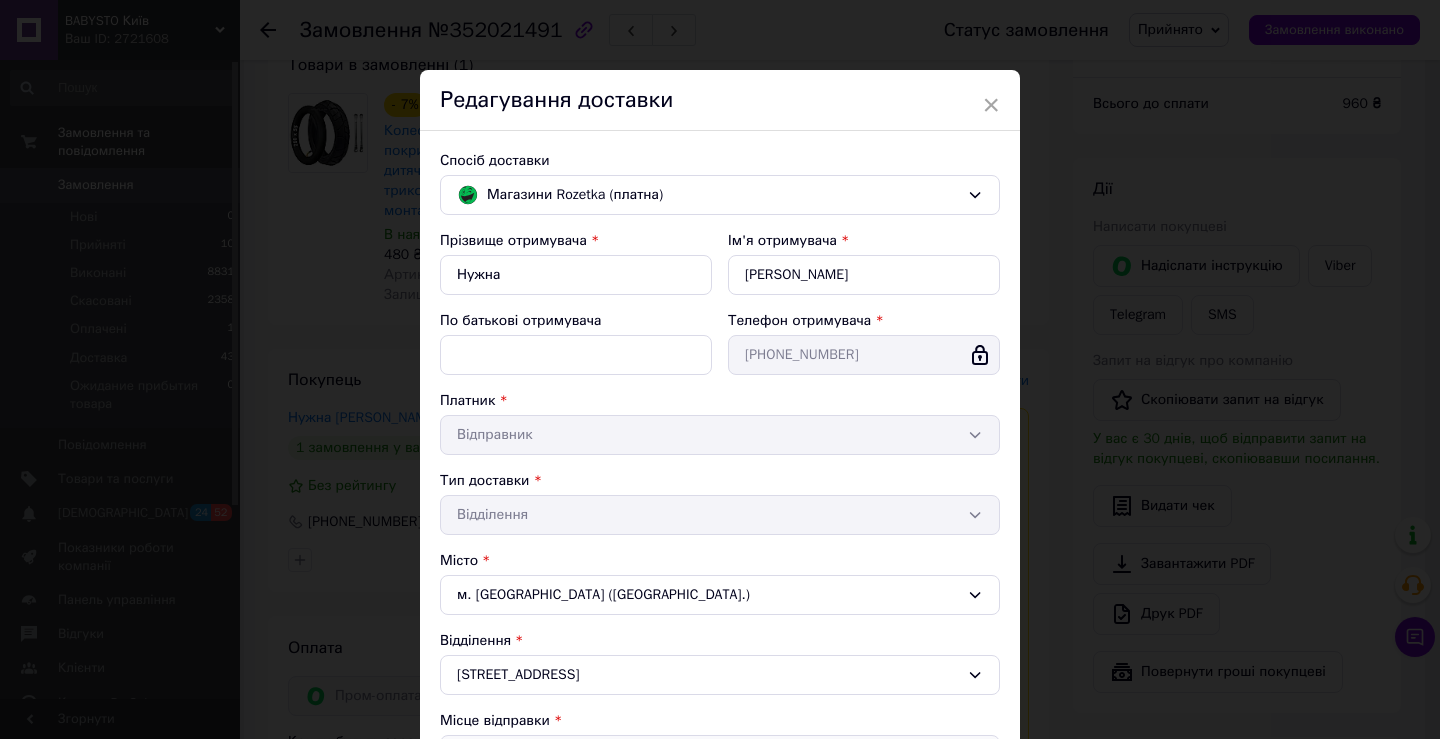 scroll, scrollTop: 385, scrollLeft: 0, axis: vertical 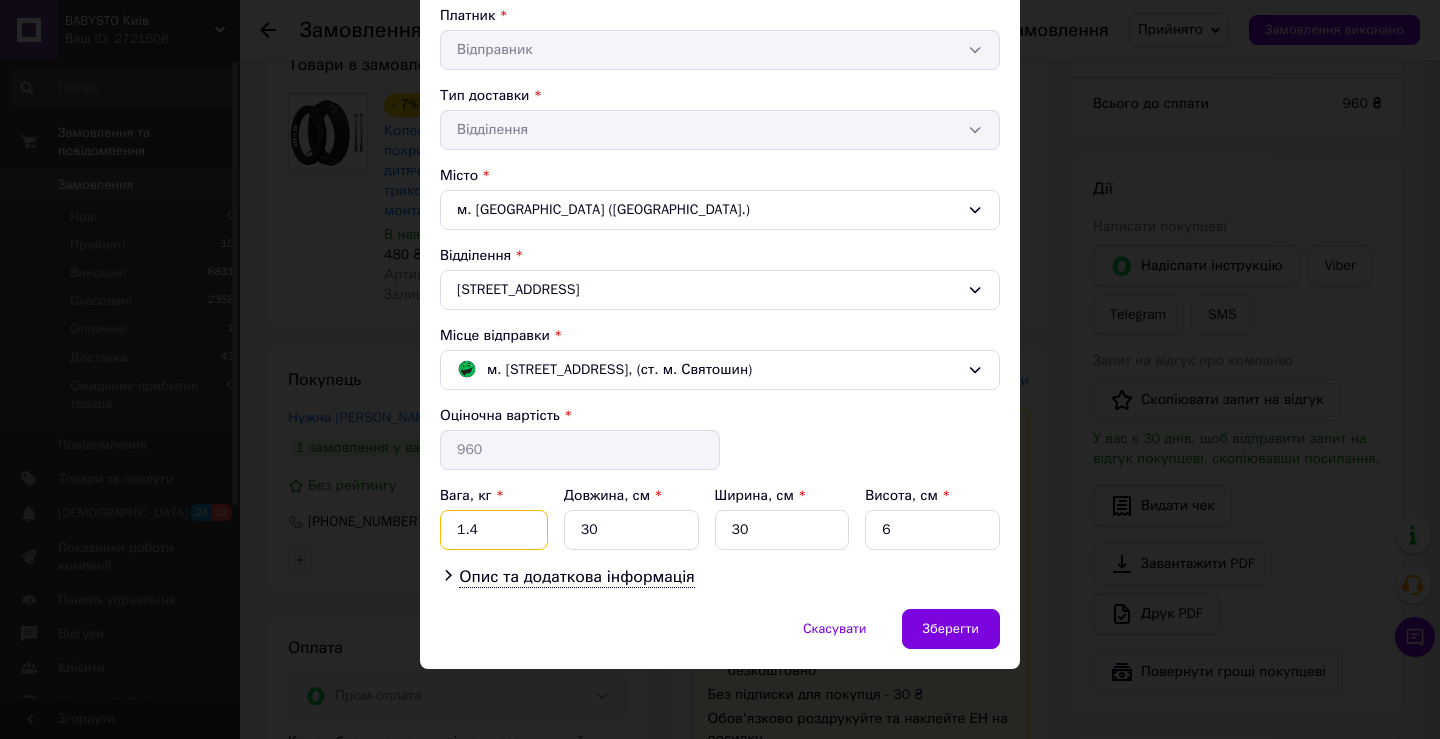 click on "1.4" at bounding box center [494, 530] 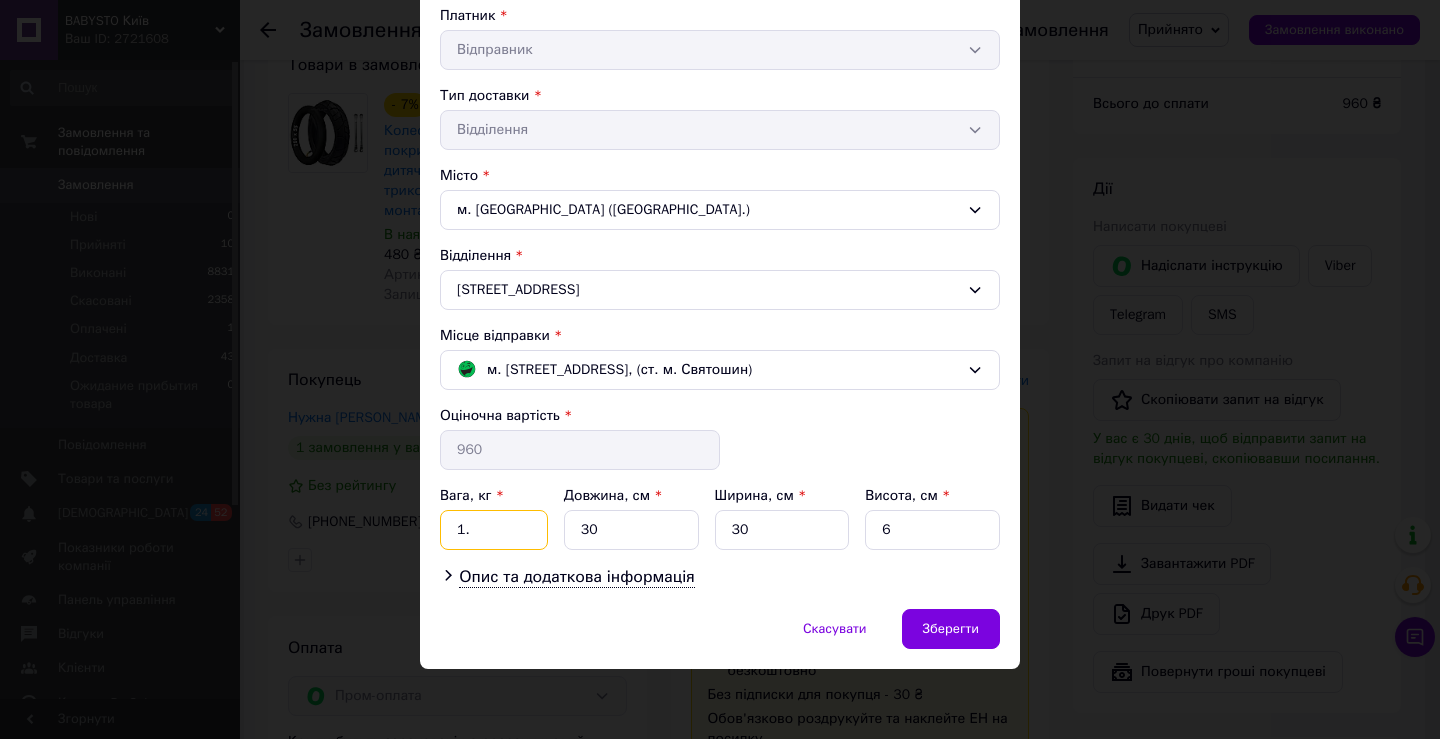 type on "1" 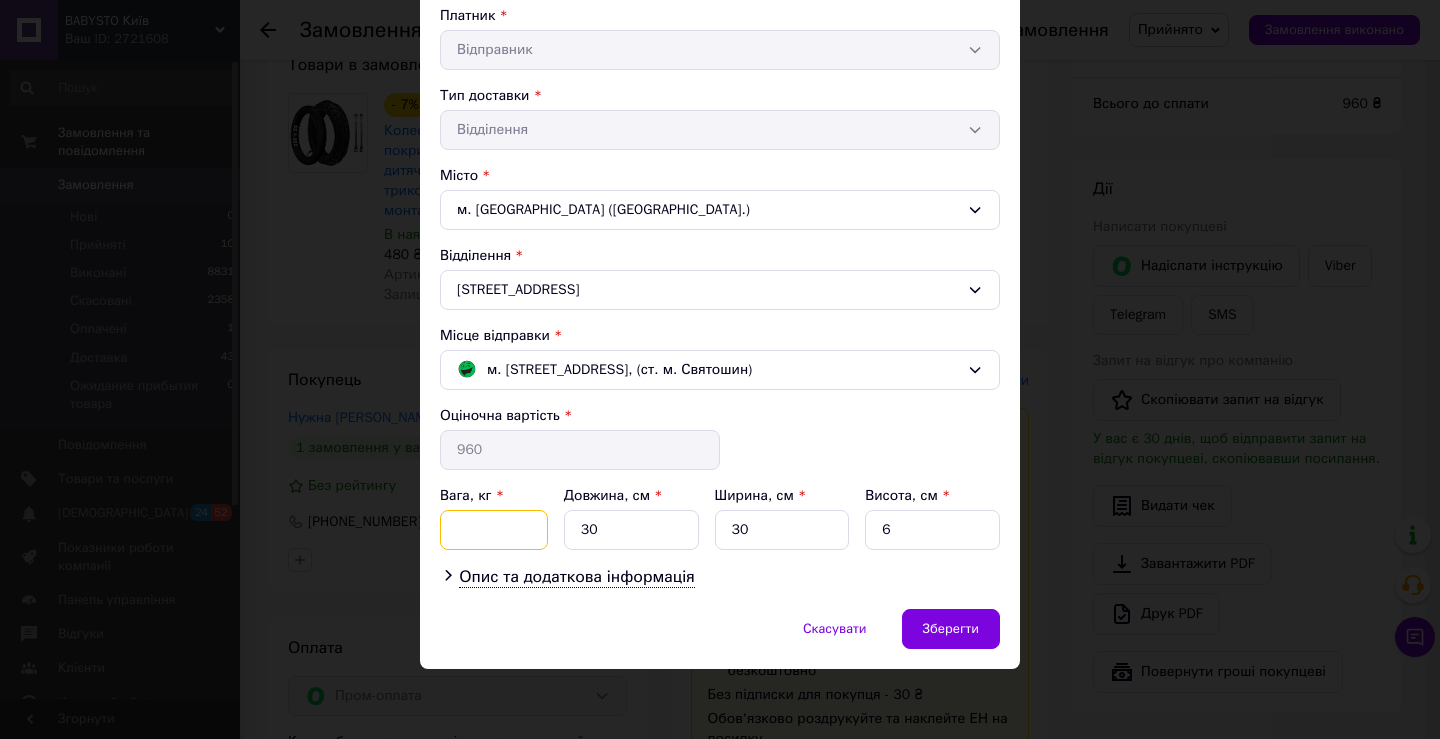 type on "2" 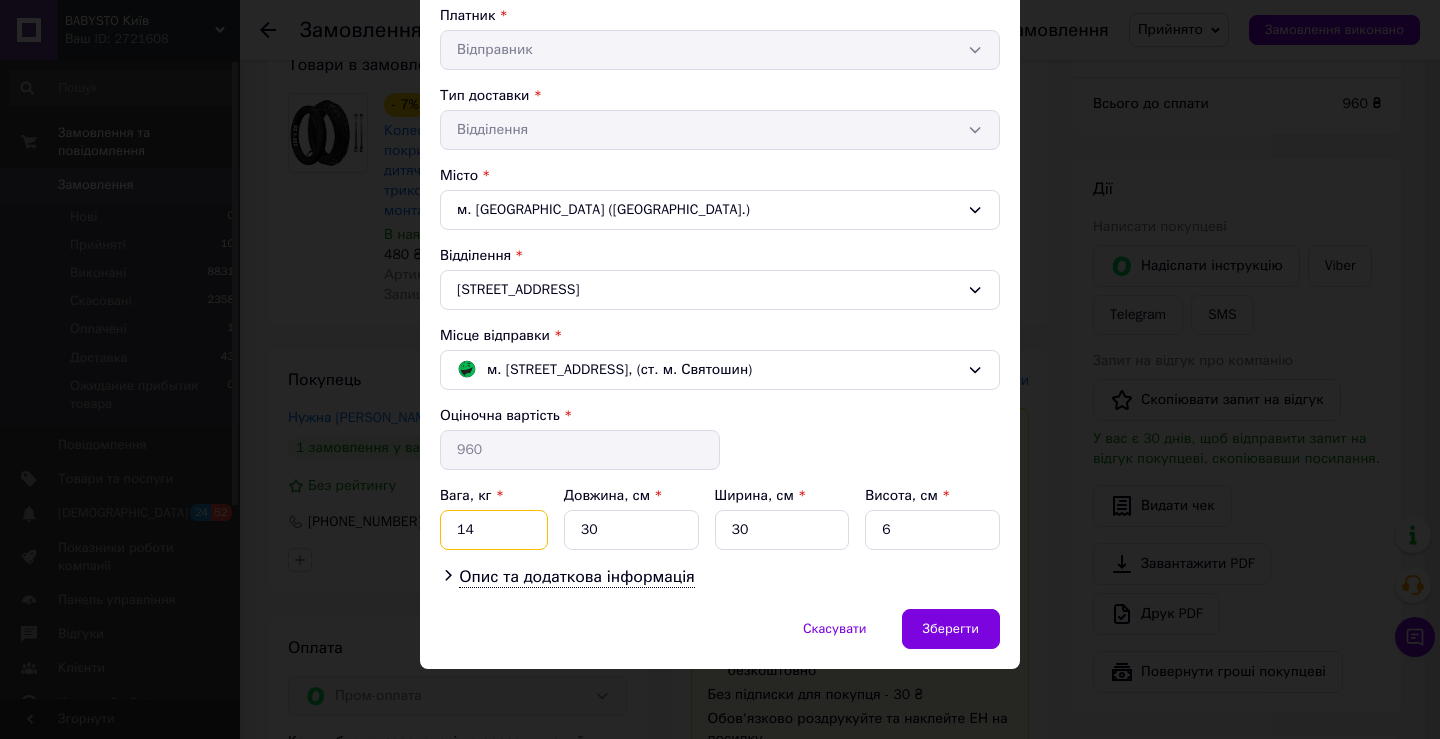 type on "14" 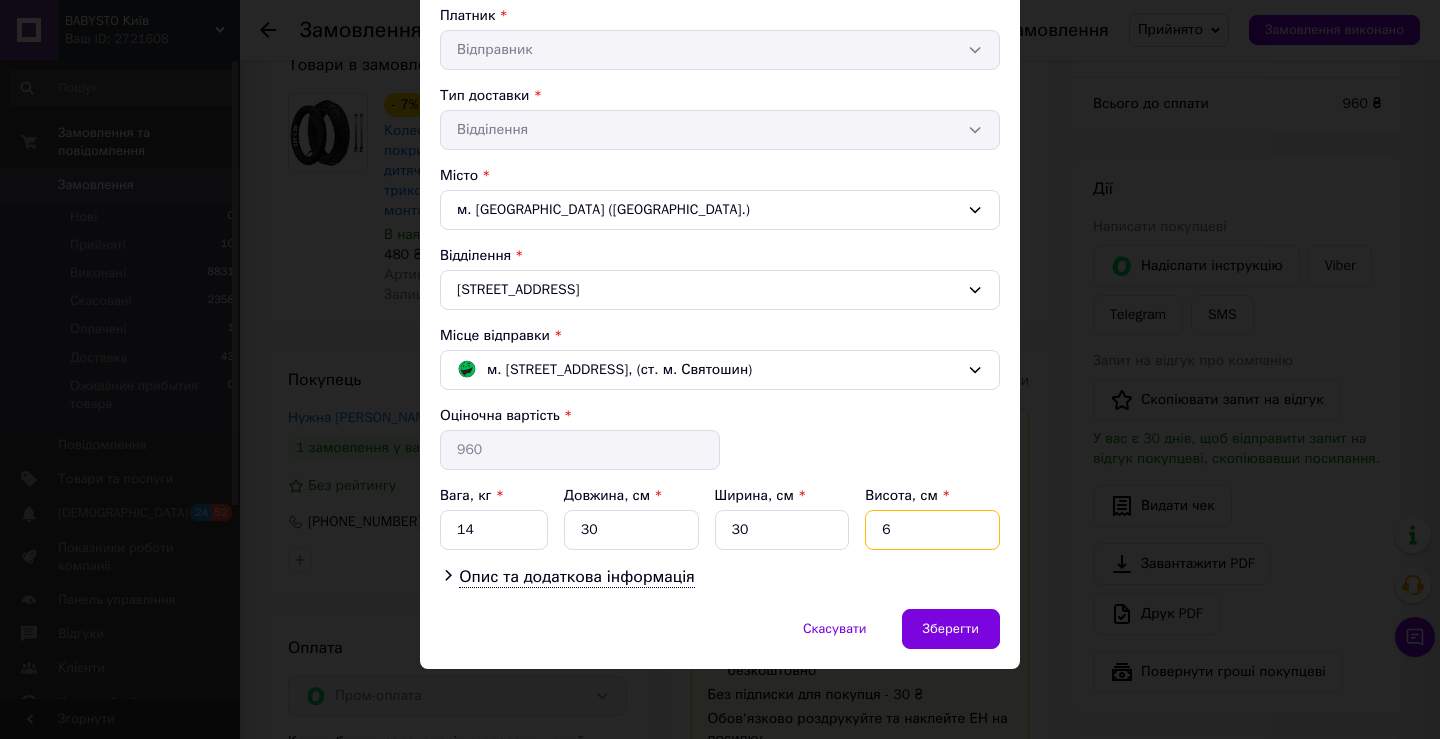 click on "6" at bounding box center [932, 530] 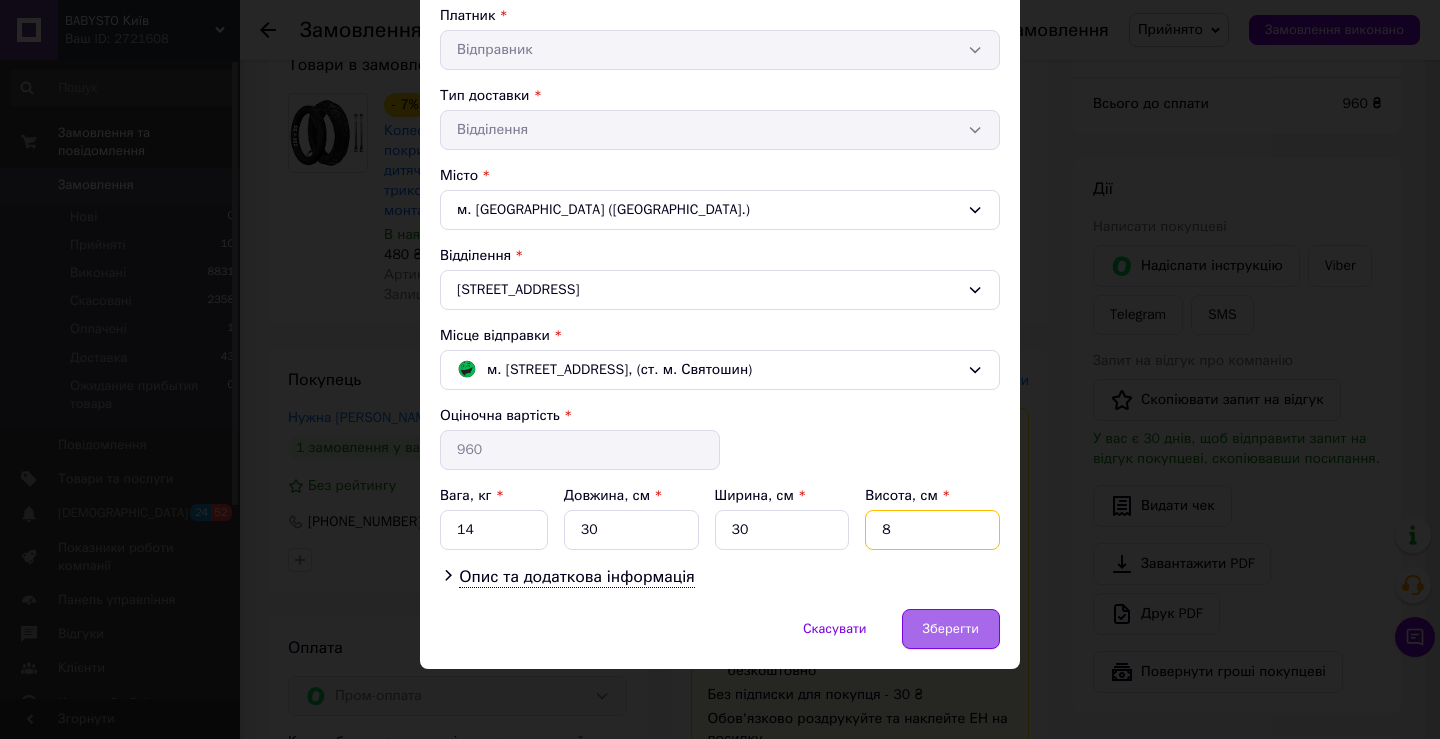 type on "8" 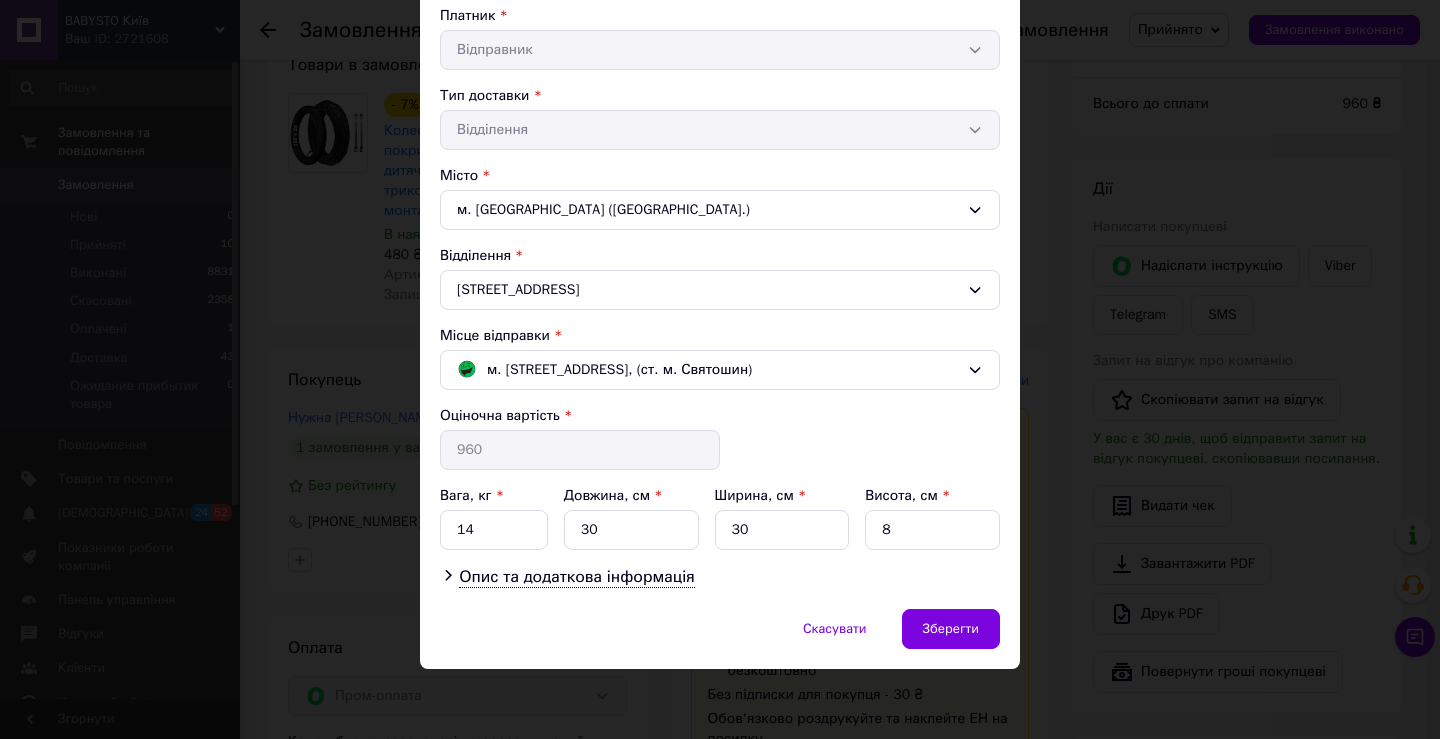 drag, startPoint x: 951, startPoint y: 632, endPoint x: 802, endPoint y: 513, distance: 190.68823 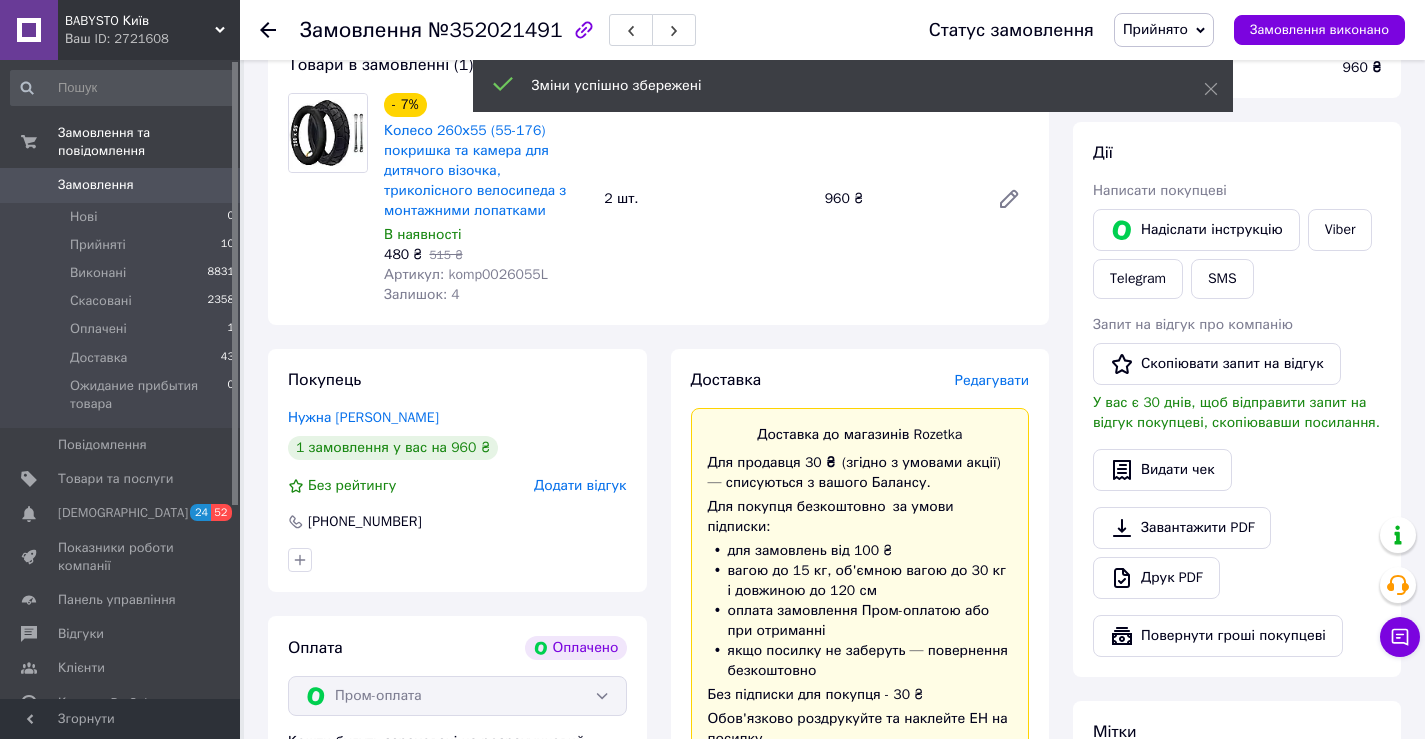 click on "Редагувати" at bounding box center (992, 380) 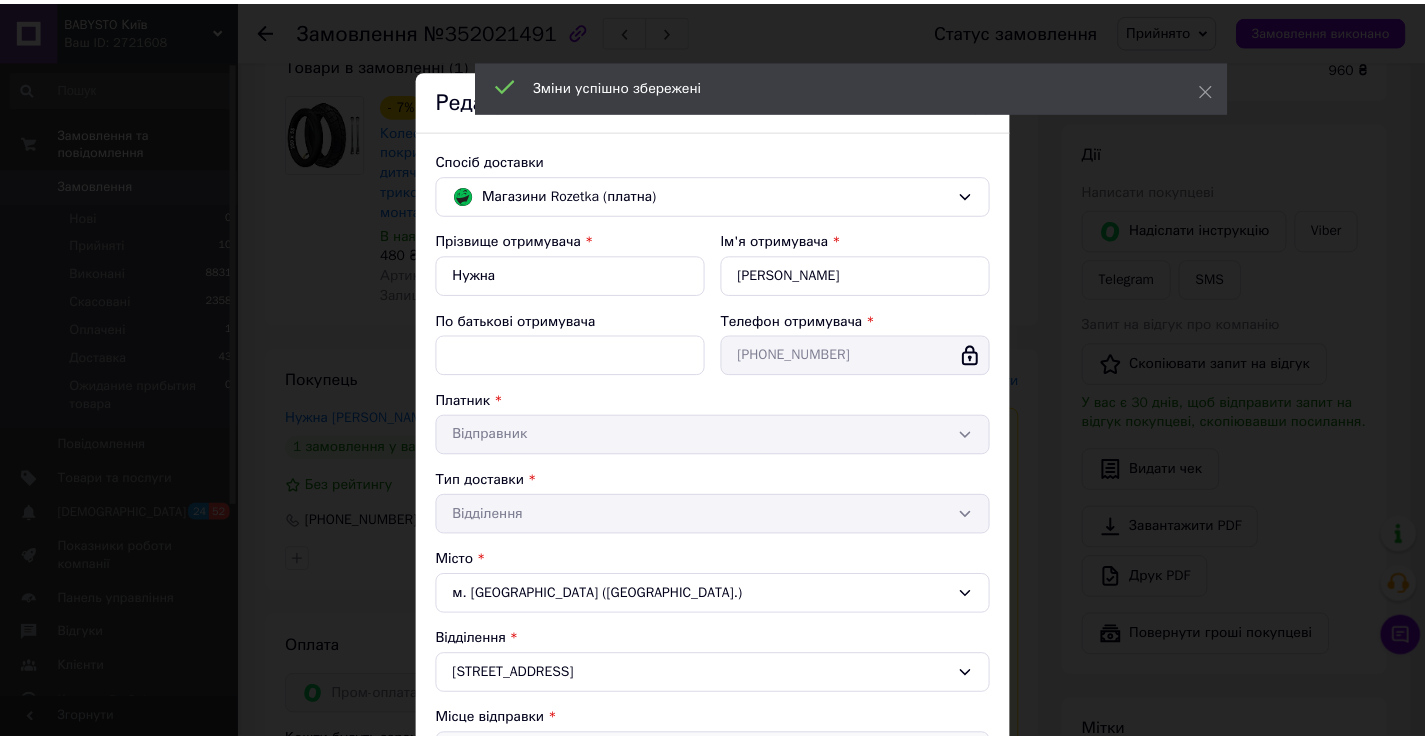 scroll, scrollTop: 385, scrollLeft: 0, axis: vertical 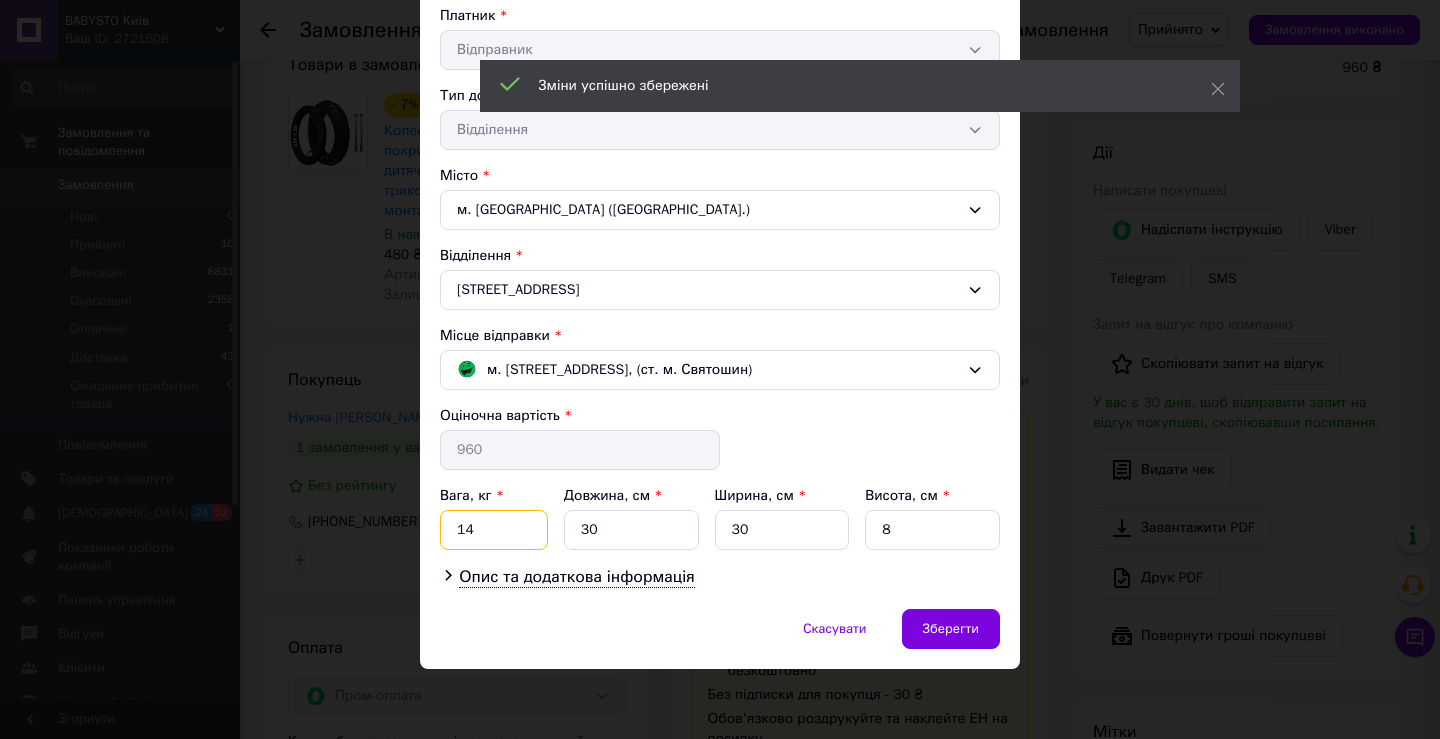 click on "14" at bounding box center (494, 530) 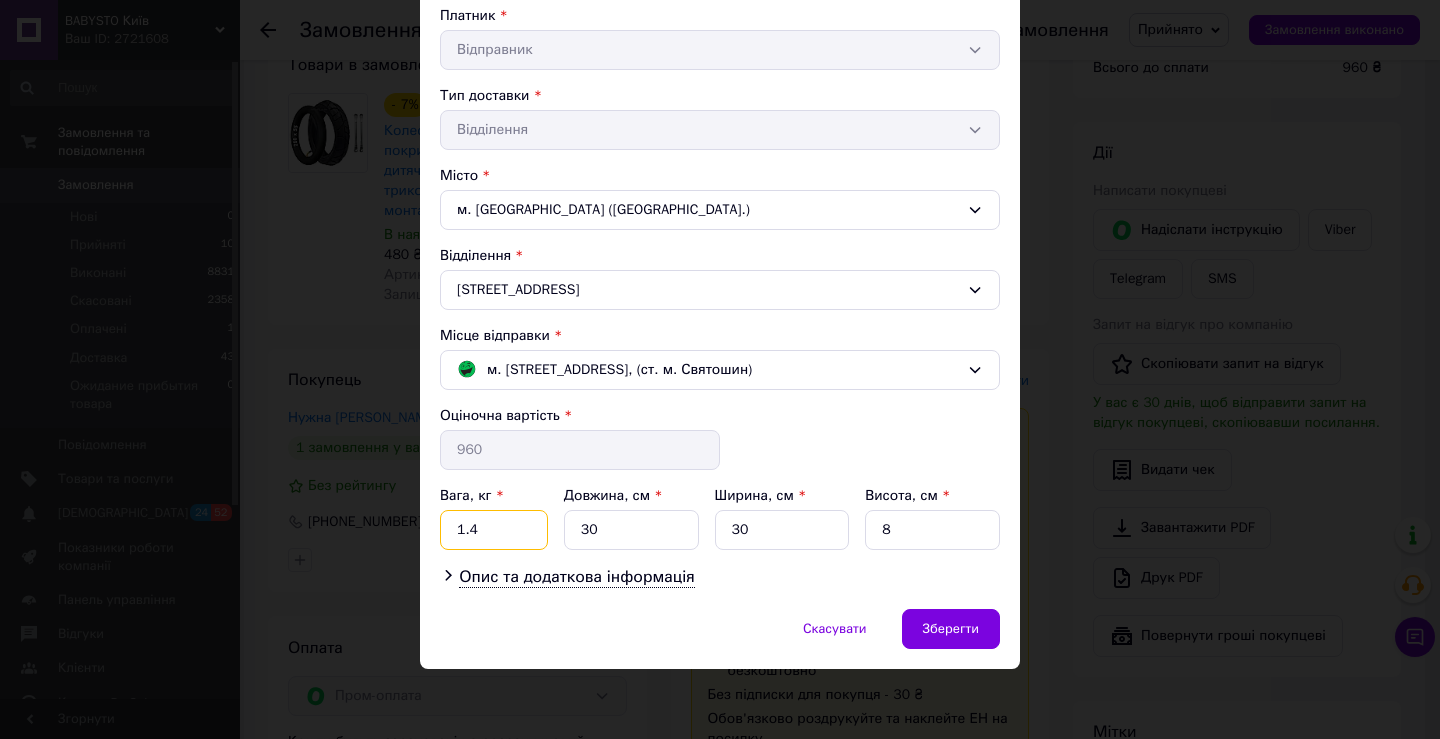 type on "1.4" 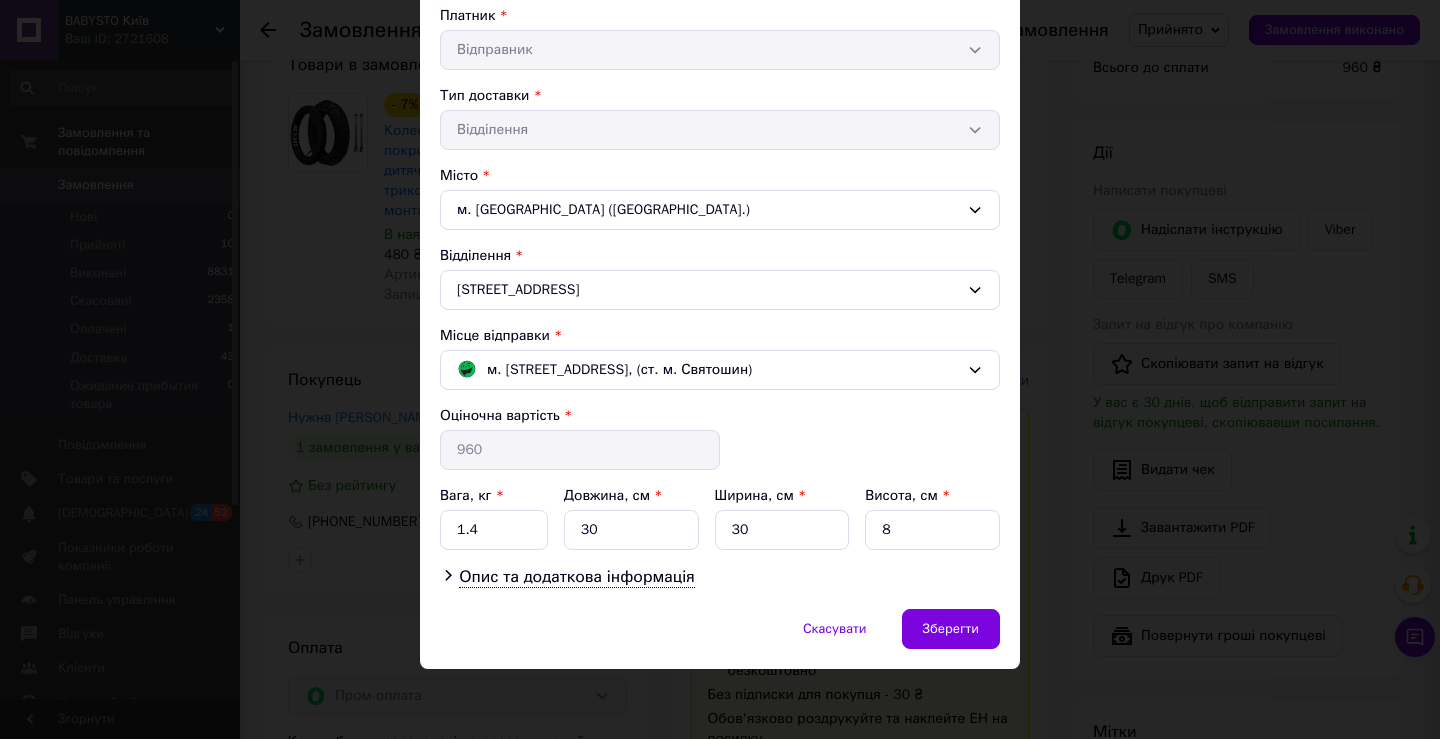 click on "Скасувати   Зберегти" at bounding box center (720, 639) 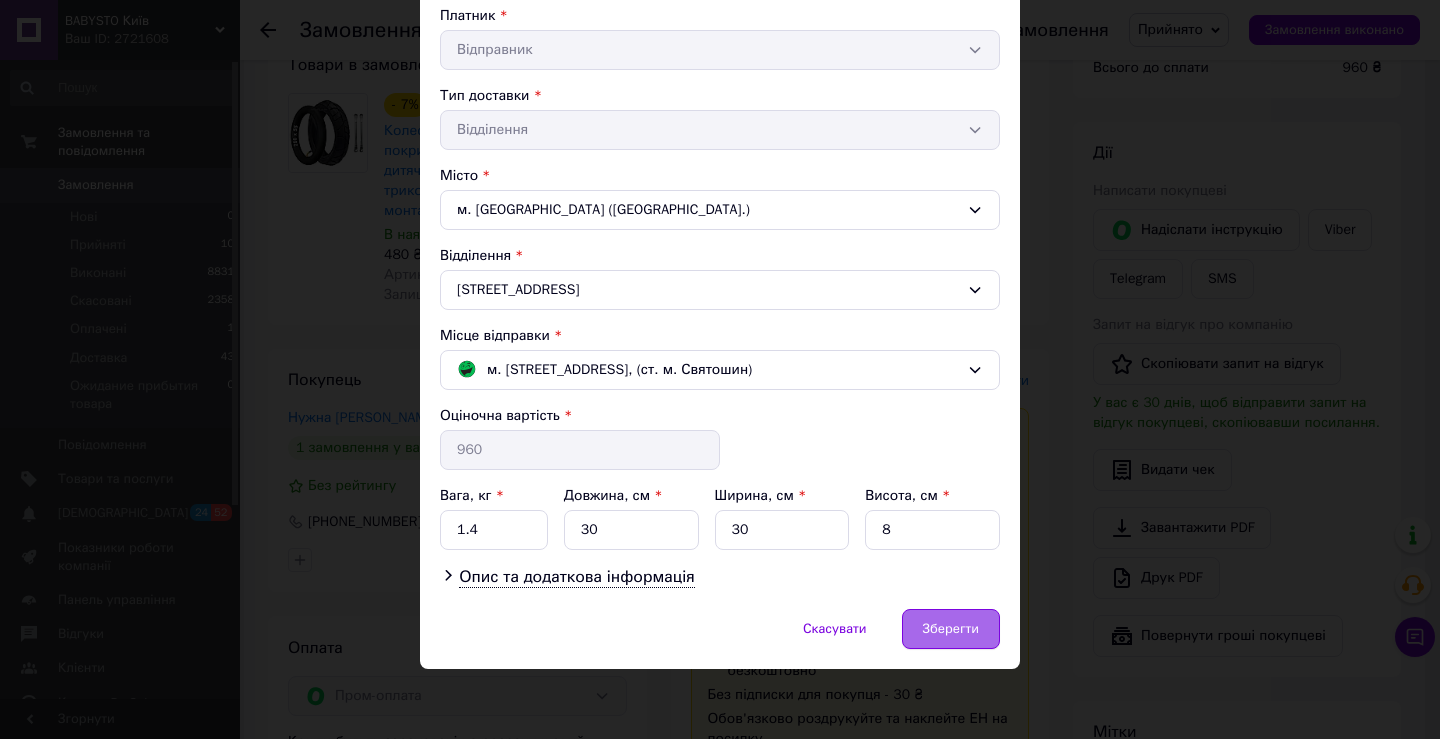 click on "Зберегти" at bounding box center [951, 629] 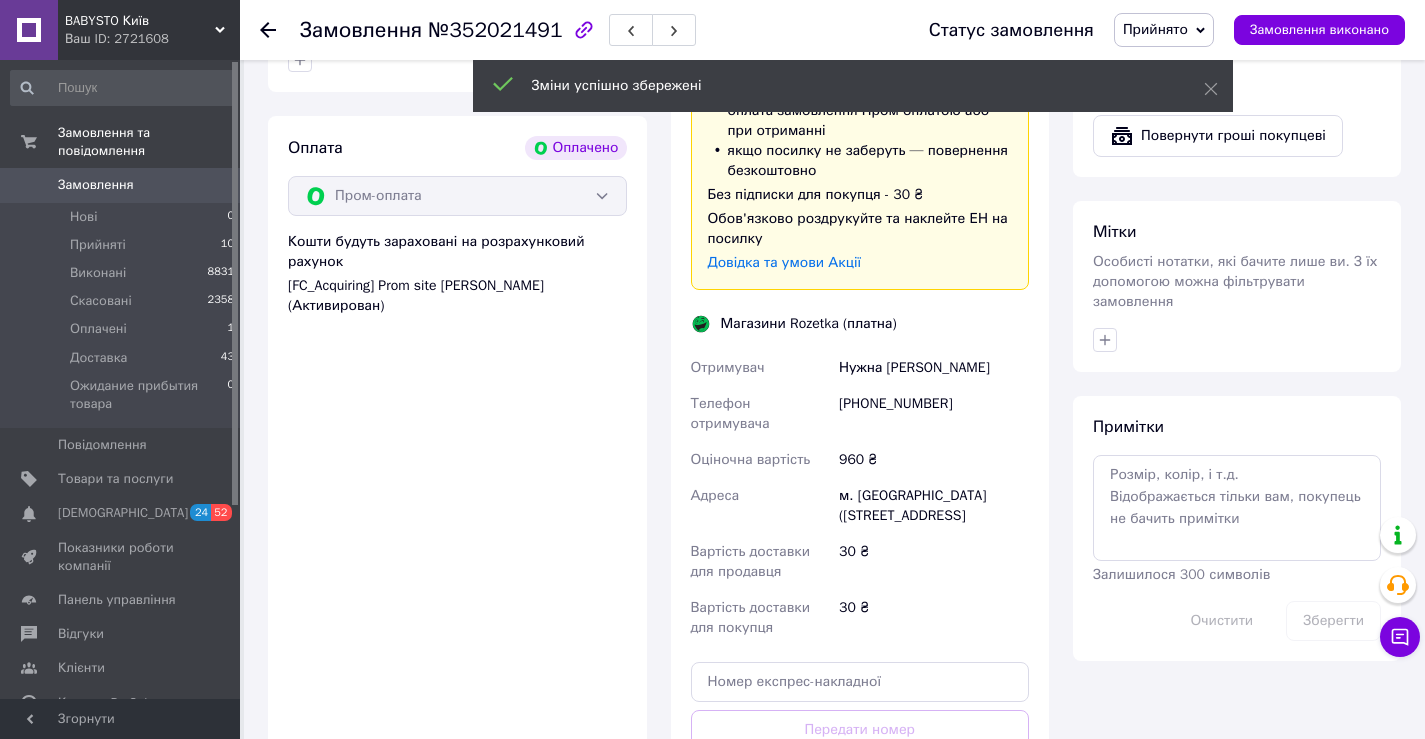 scroll, scrollTop: 1000, scrollLeft: 0, axis: vertical 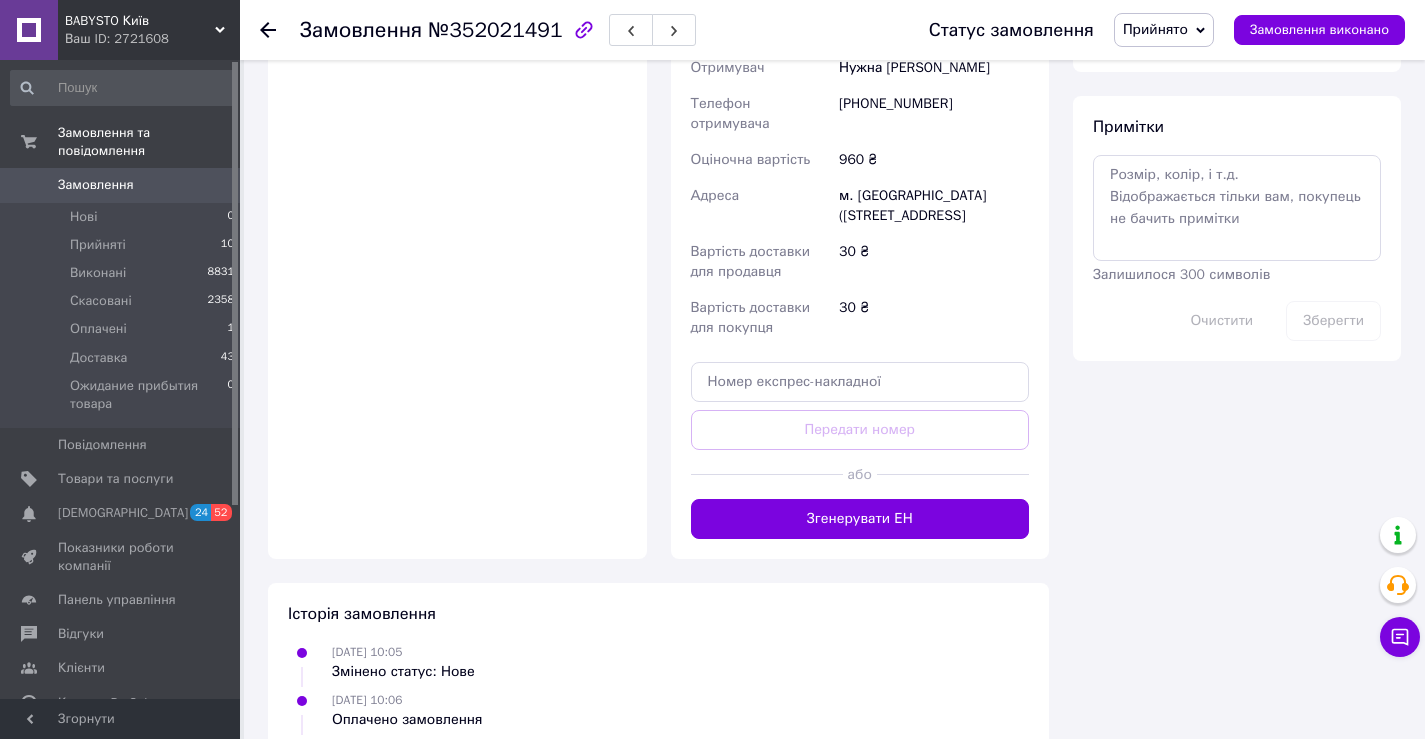click on "Доставка Редагувати Доставка до магазинів Rozetka Для продавця 30 ₴   (згідно з умовами акції) — списуються з вашого Балансу. Для покупця безкоштовно   за умови підписки: для замовлень від 100 ₴ вагою до 15 кг,
об'ємною вагою до 30 кг
і довжиною до 120 см оплата замовлення Пром-оплатою або при отриманні якщо посилку не заберуть — повернення безкоштовно Без підписки для покупця - 30 ₴ Обов'язково роздрукуйте та наклейте ЕН на посилку Довідка та умови Акції Магазини Rozetka (платна) Отримувач Нужна Ольга  Телефон отримувача +380955197940 Оціночна вартість 960 ₴ Адреса 30 ₴   *" at bounding box center [860, 54] 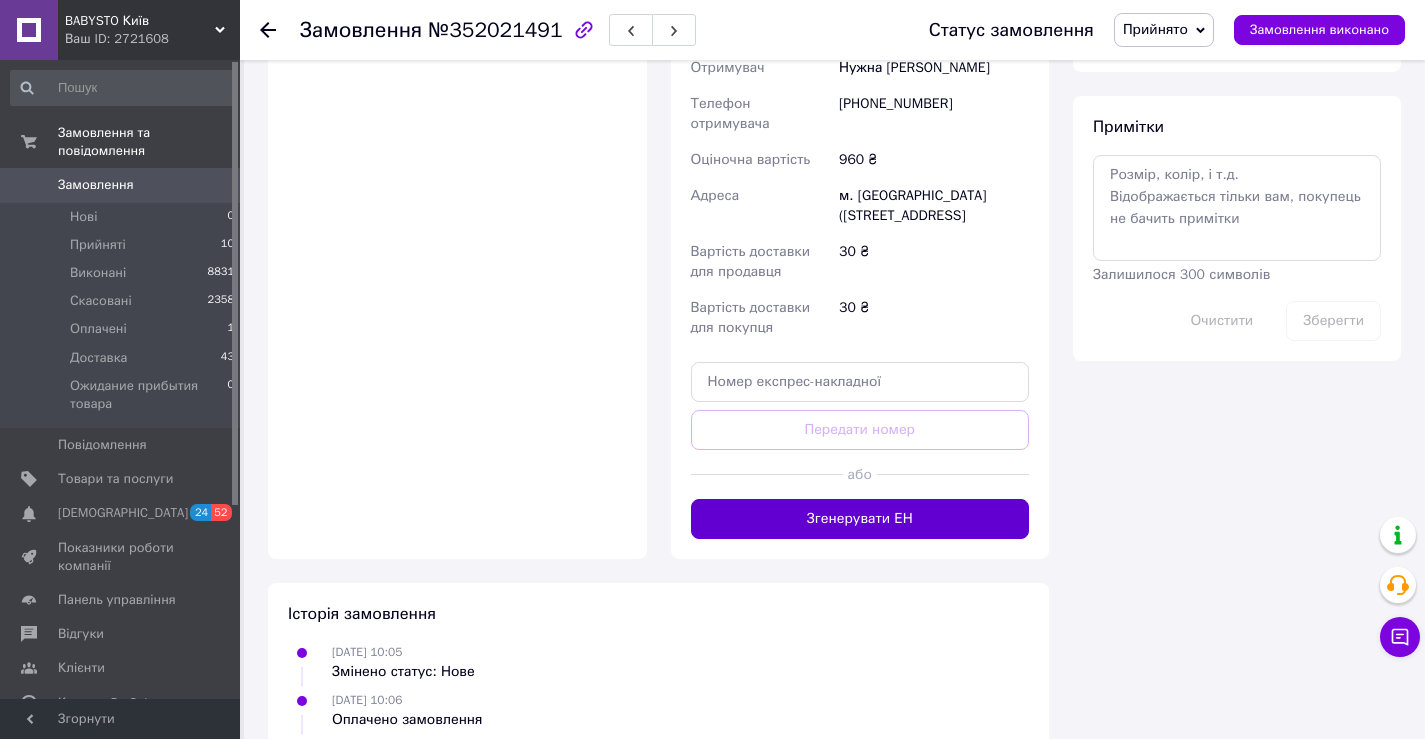 click on "Згенерувати ЕН" at bounding box center (860, 519) 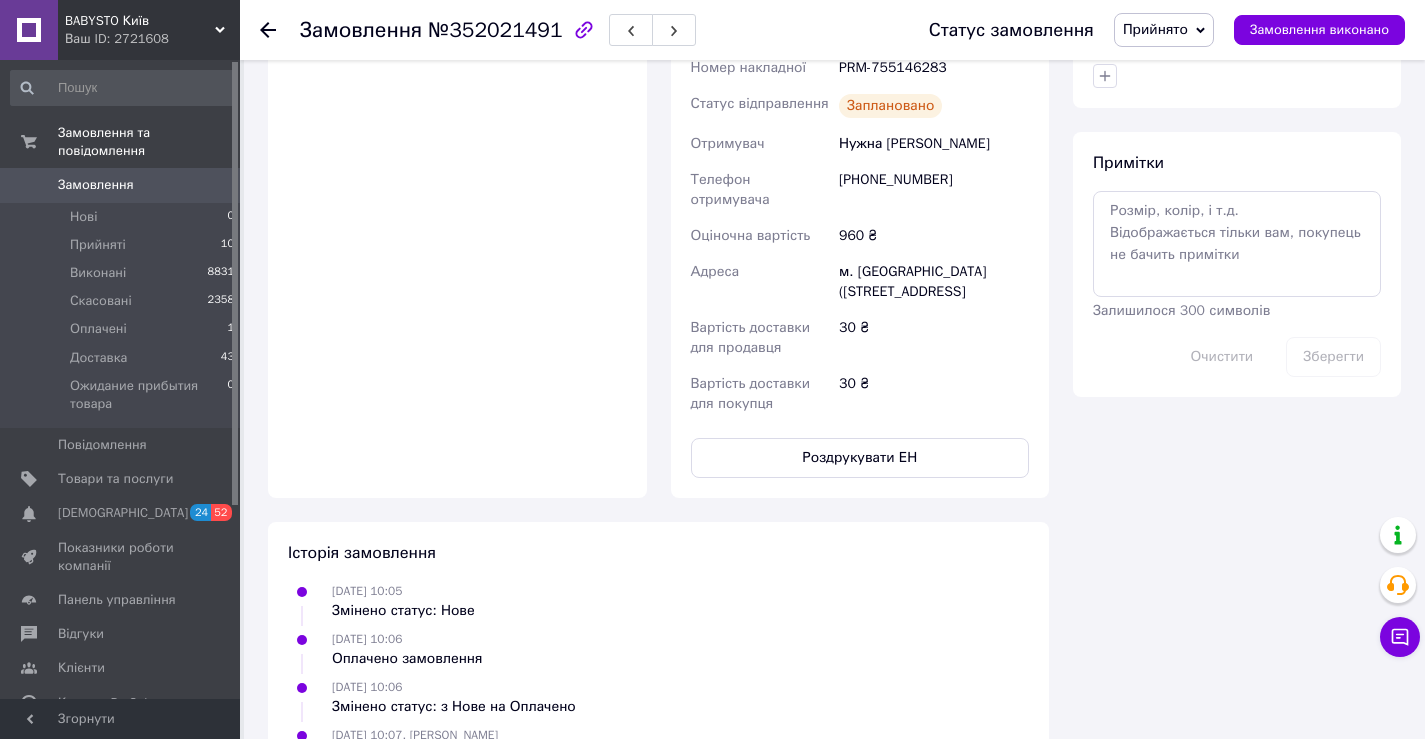 scroll, scrollTop: 700, scrollLeft: 0, axis: vertical 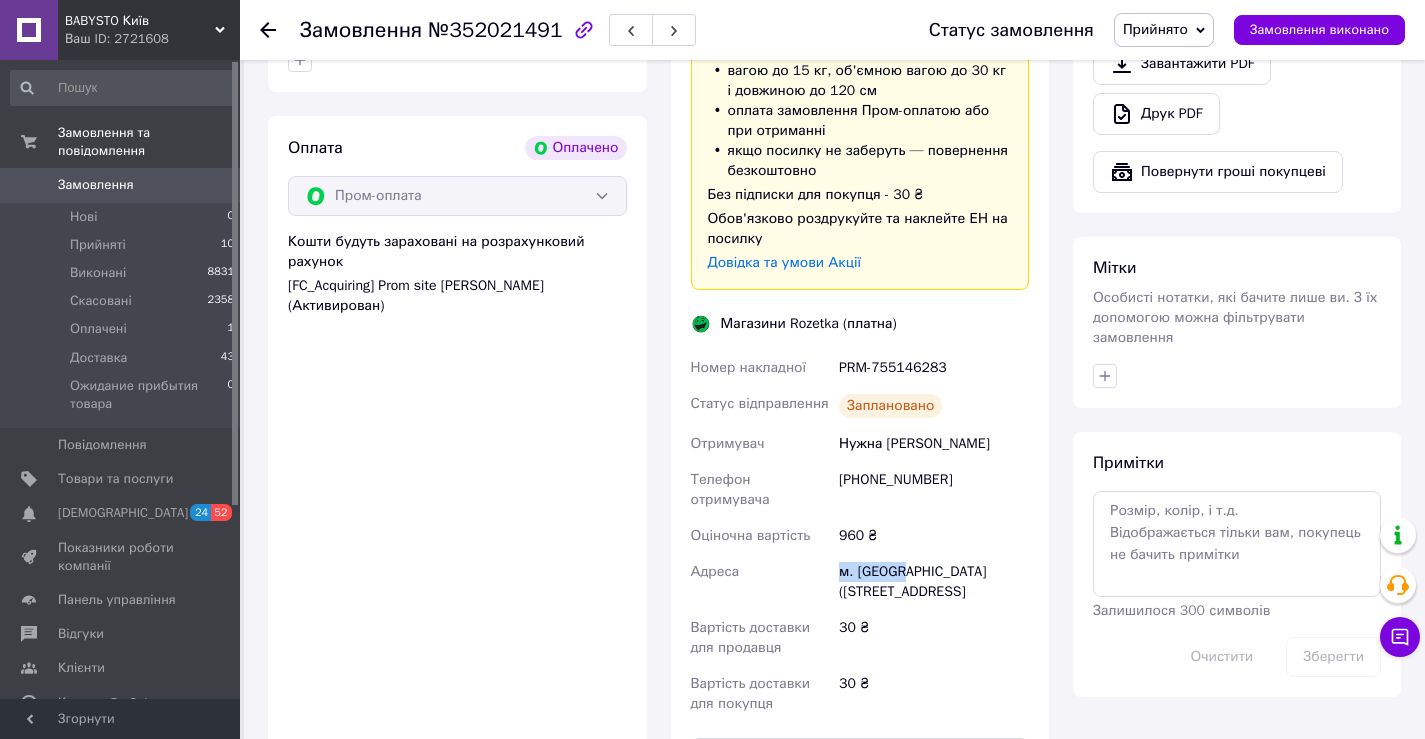 drag, startPoint x: 830, startPoint y: 550, endPoint x: 890, endPoint y: 548, distance: 60.033325 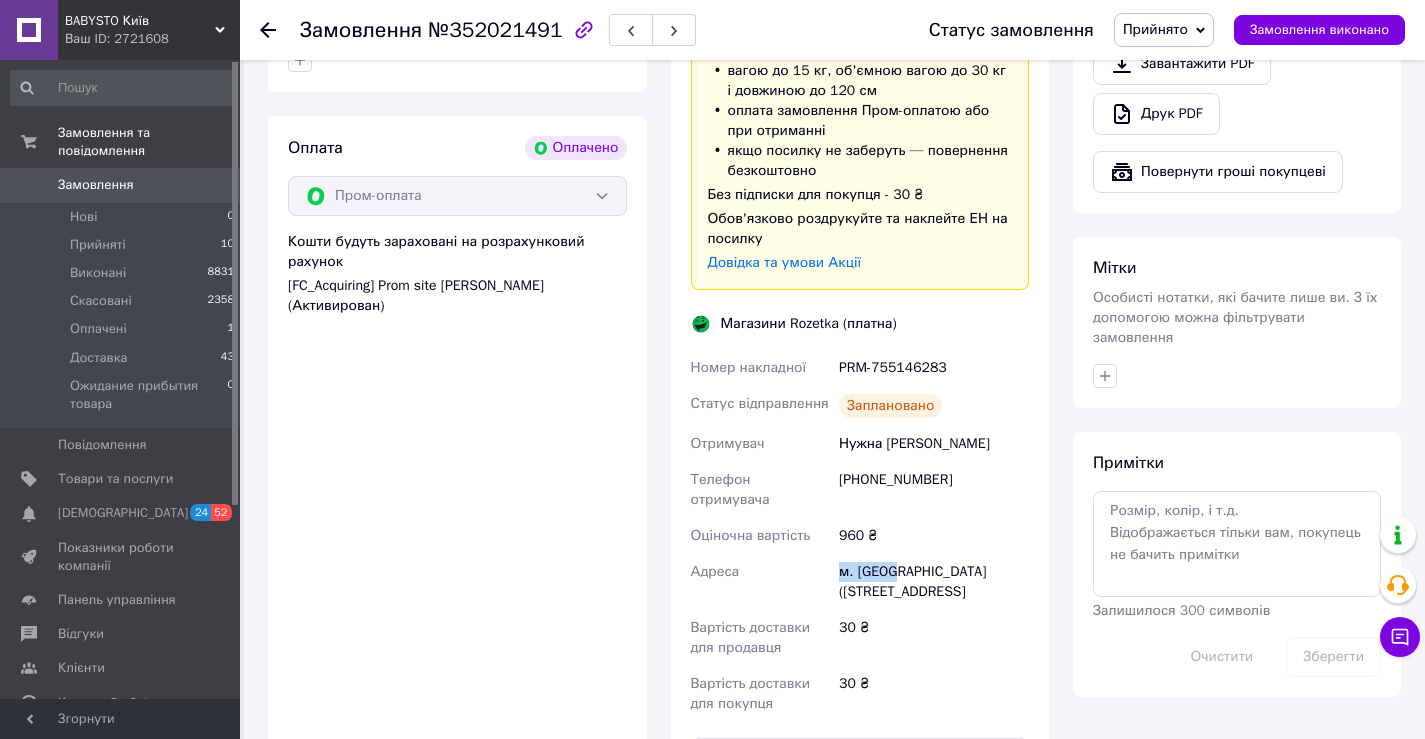 copy on "Адреса м. Сарни" 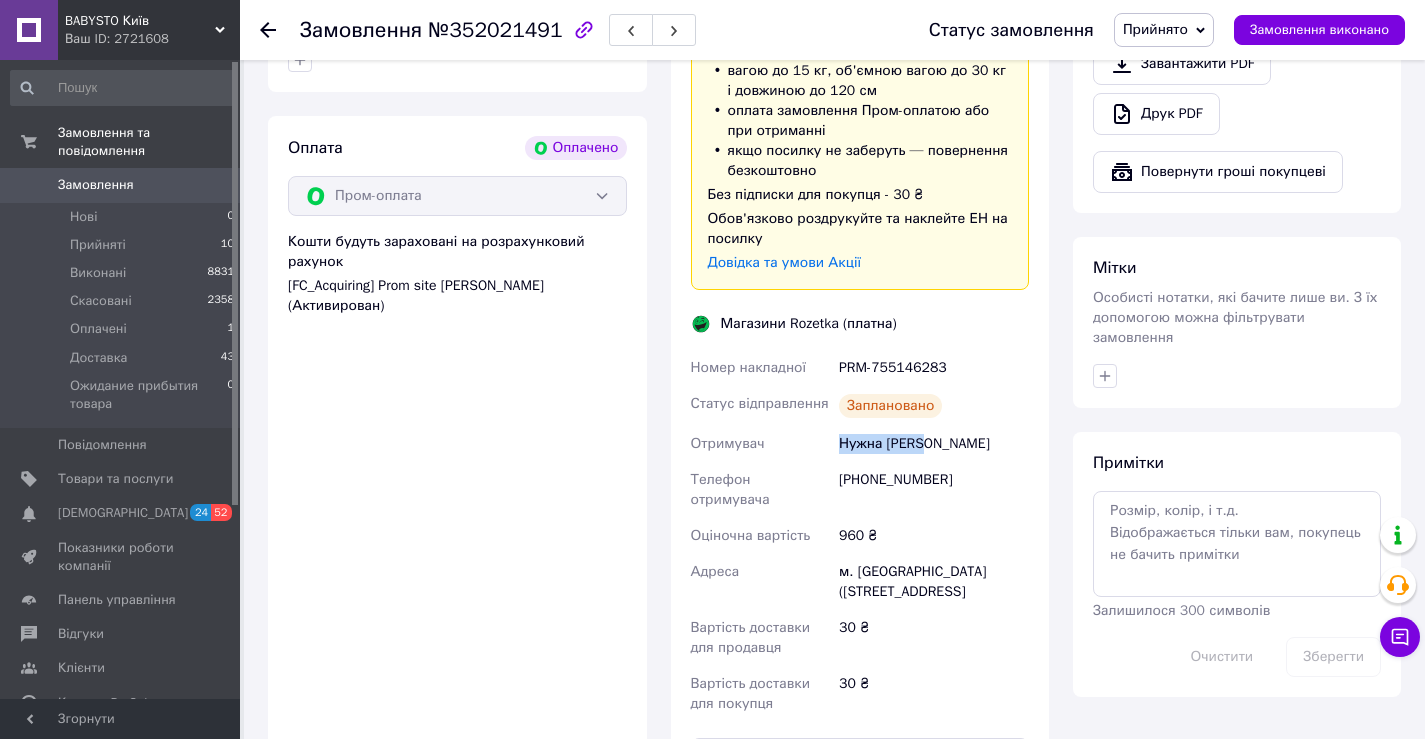drag, startPoint x: 840, startPoint y: 440, endPoint x: 884, endPoint y: 443, distance: 44.102154 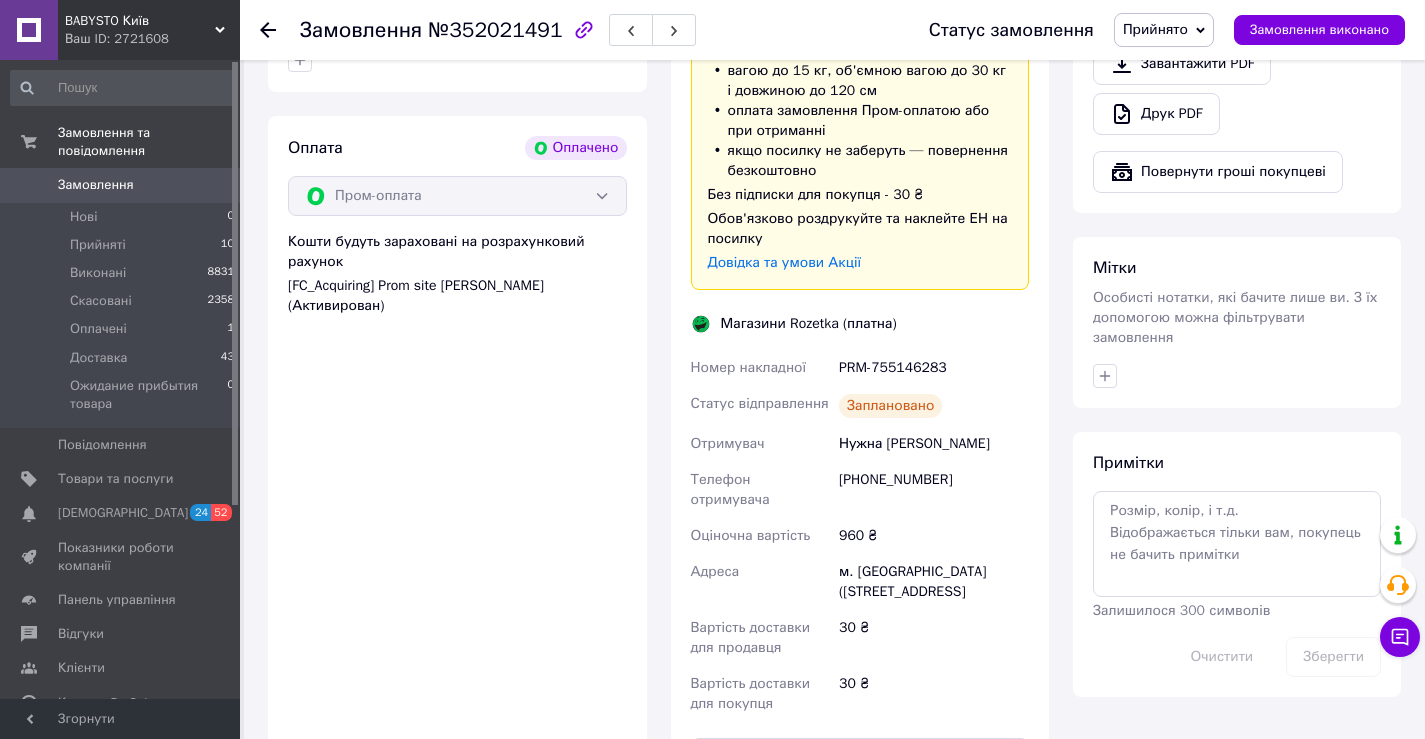click on "[PHONE_NUMBER]" at bounding box center [934, 490] 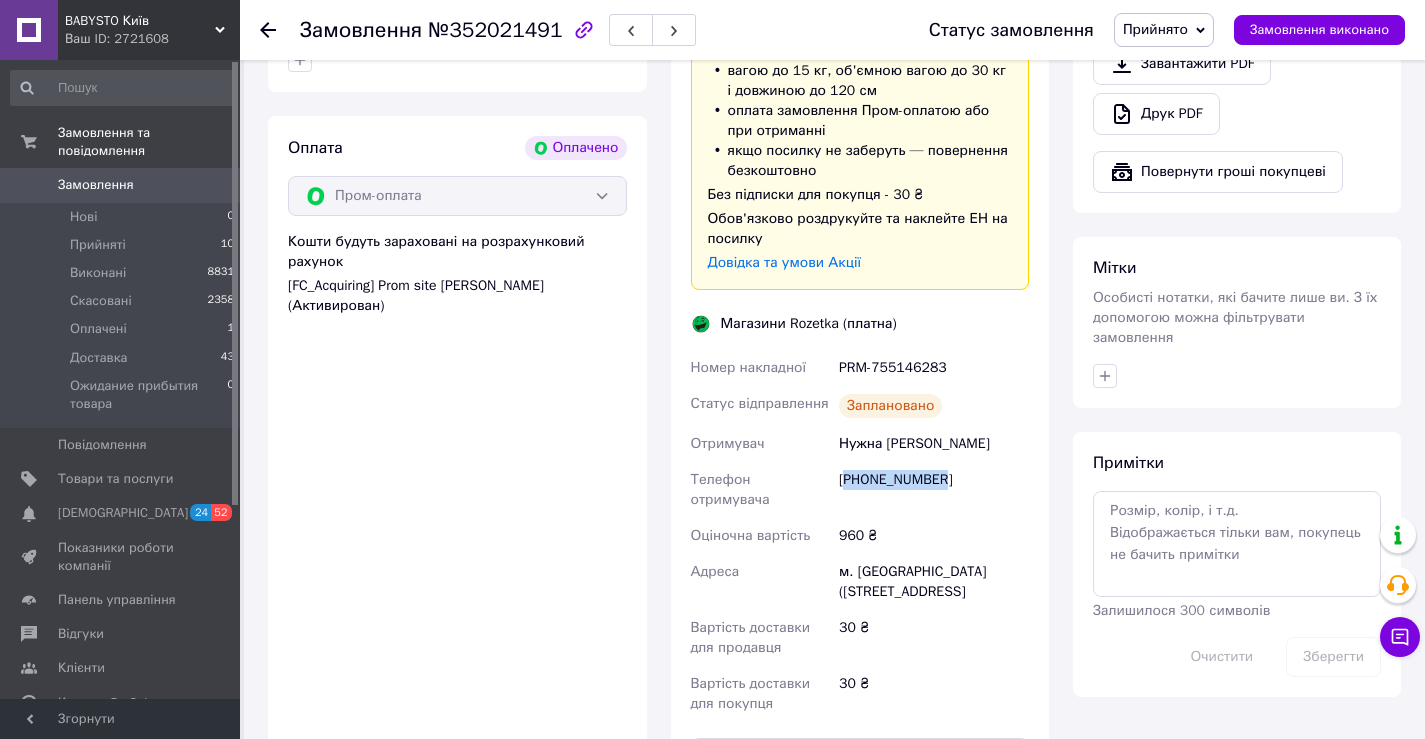 click on "[PHONE_NUMBER]" at bounding box center [934, 490] 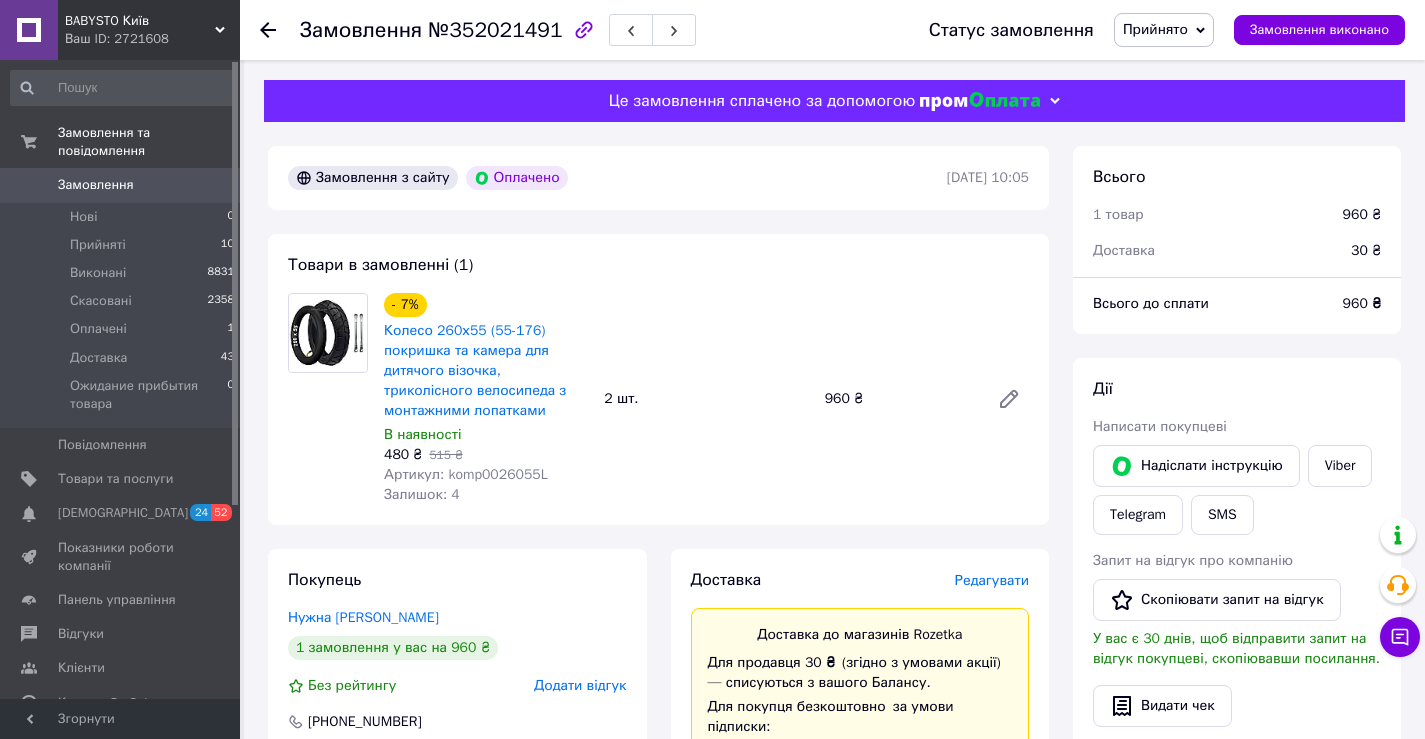 scroll, scrollTop: 500, scrollLeft: 0, axis: vertical 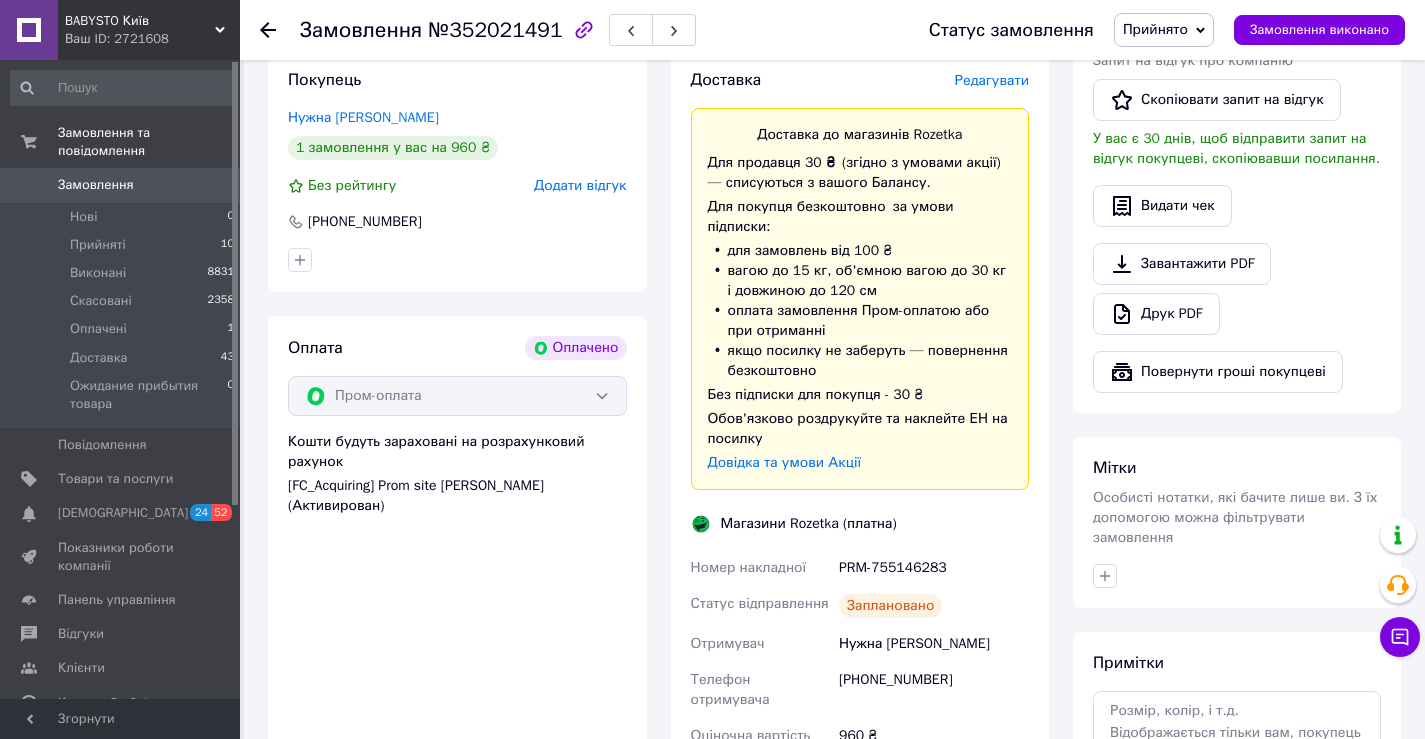 click on "PRM-755146283" at bounding box center [934, 568] 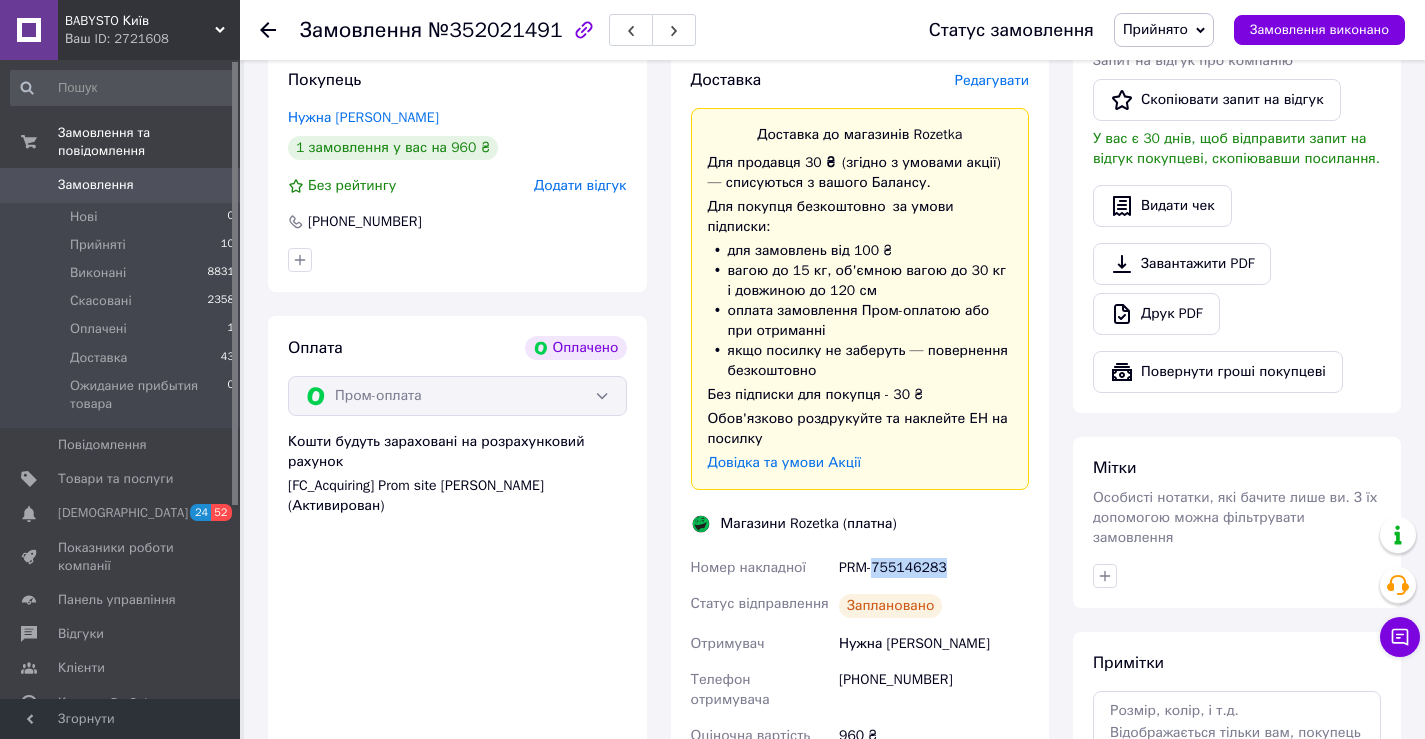 click on "PRM-755146283" at bounding box center [934, 568] 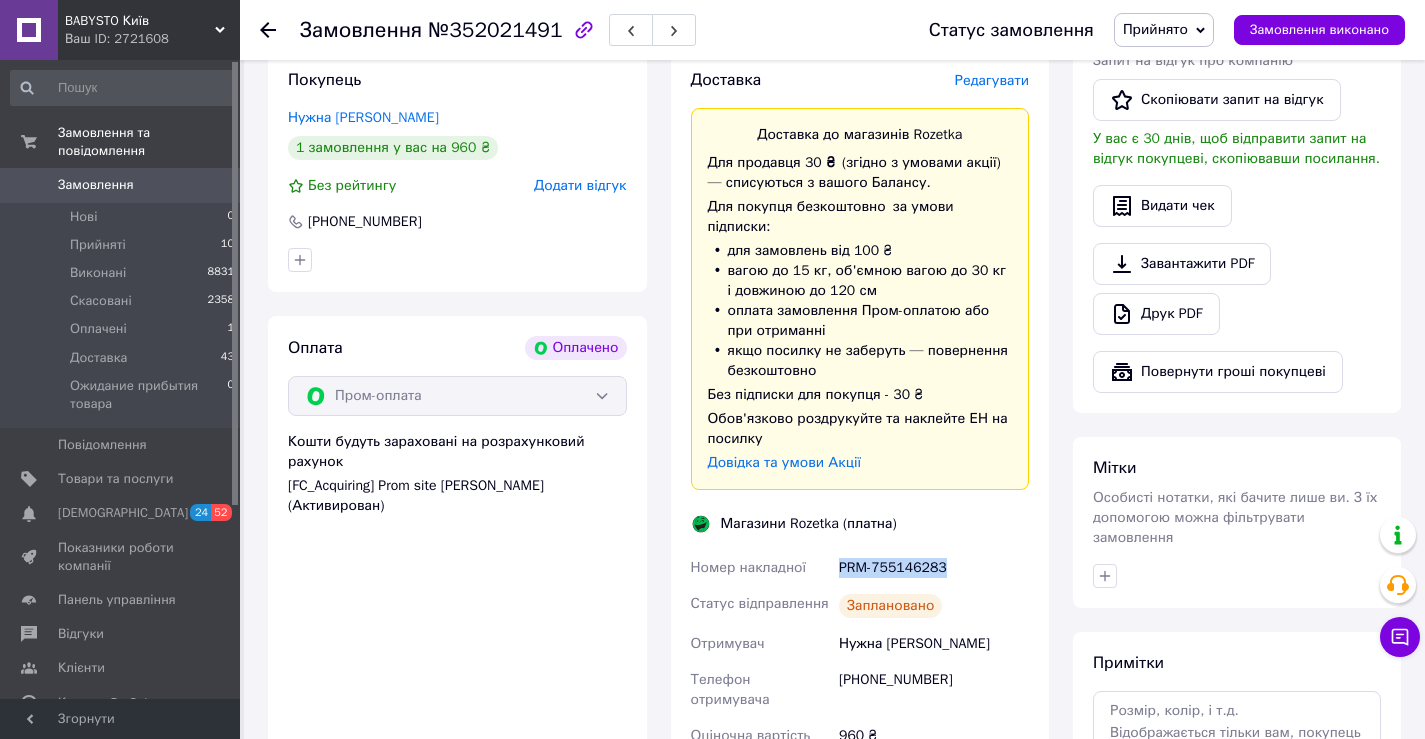 click on "PRM-755146283" at bounding box center (934, 568) 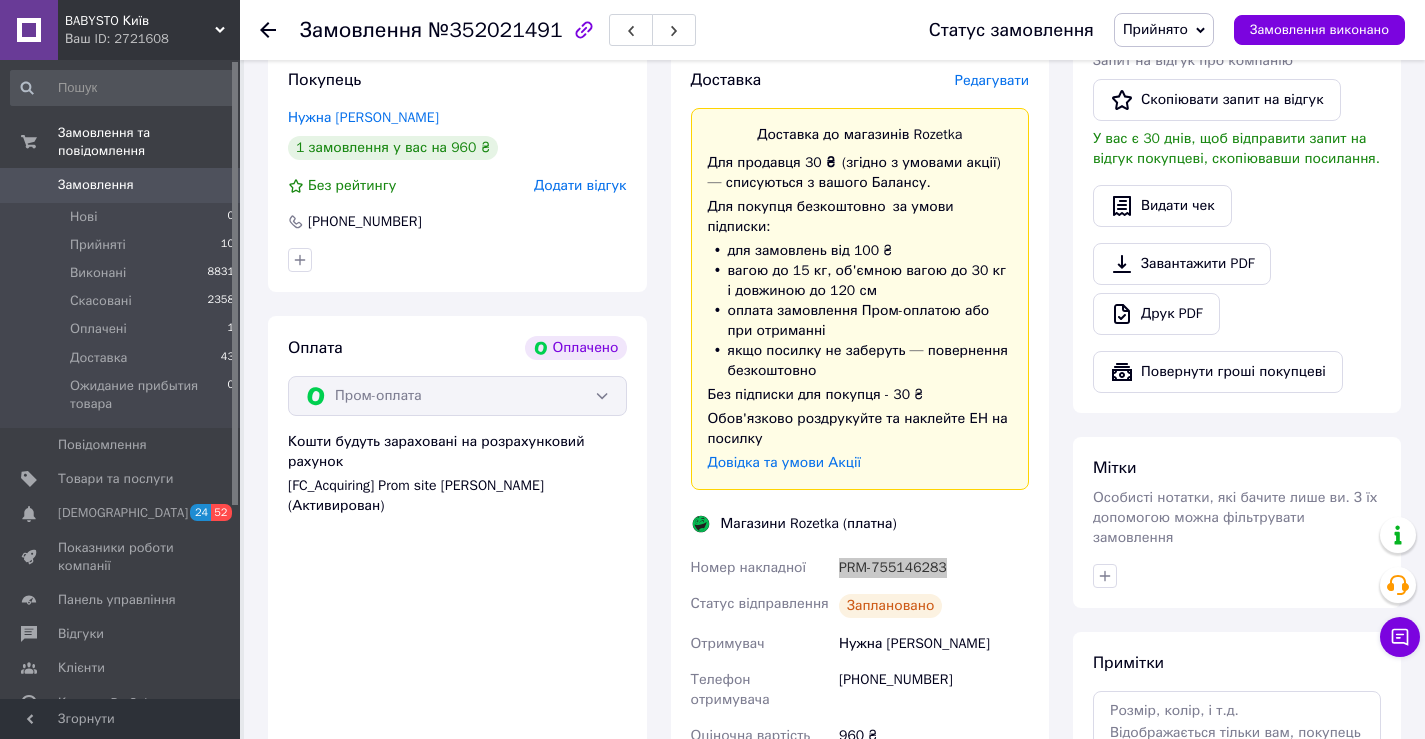 scroll, scrollTop: 100, scrollLeft: 0, axis: vertical 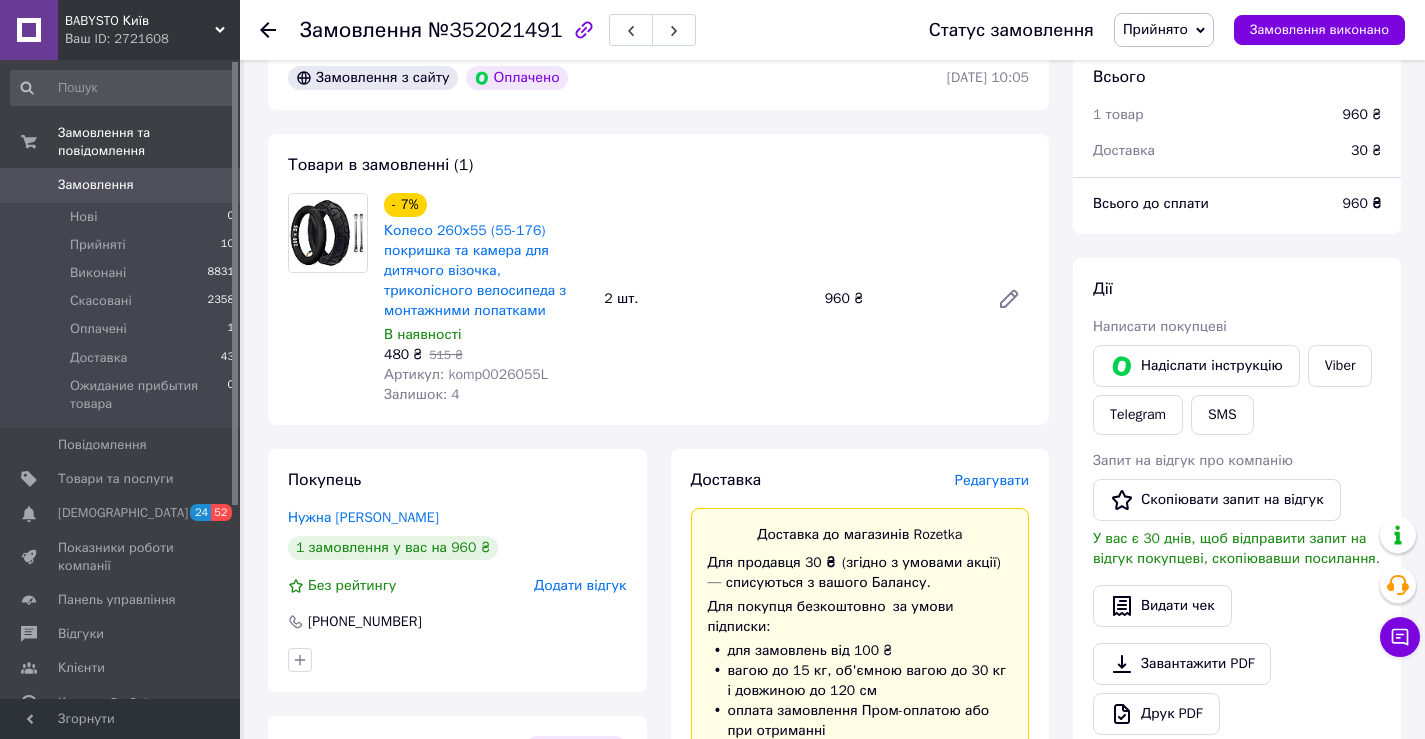click on "- 7% Колесо 260х55 (55-176) покришка та камера для дитячого візочка, триколісного велосипеда з монтажними лопатками В наявності 480 ₴   515 ₴ Артикул: komp0026055L Залишок: 4 2 шт. 960 ₴" at bounding box center (706, 299) 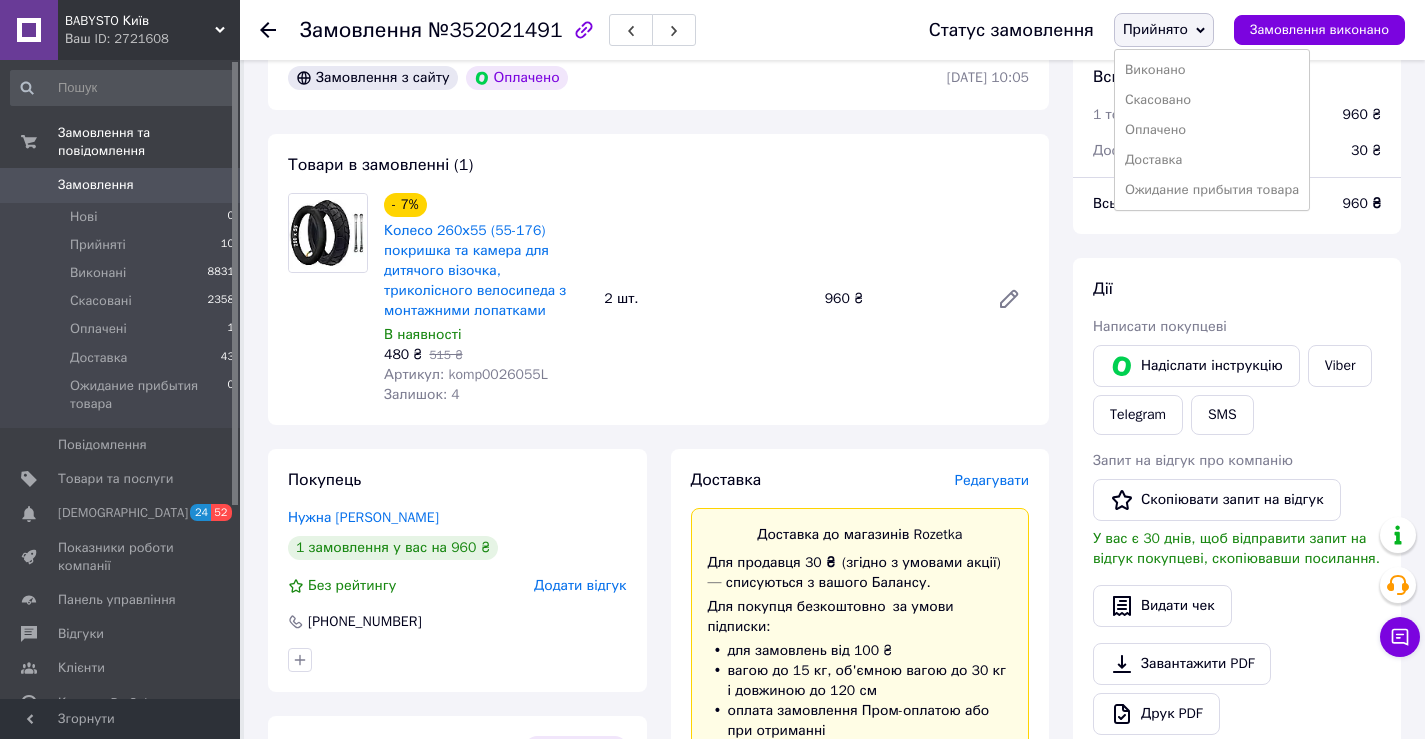 click on "Доставка" at bounding box center [1212, 160] 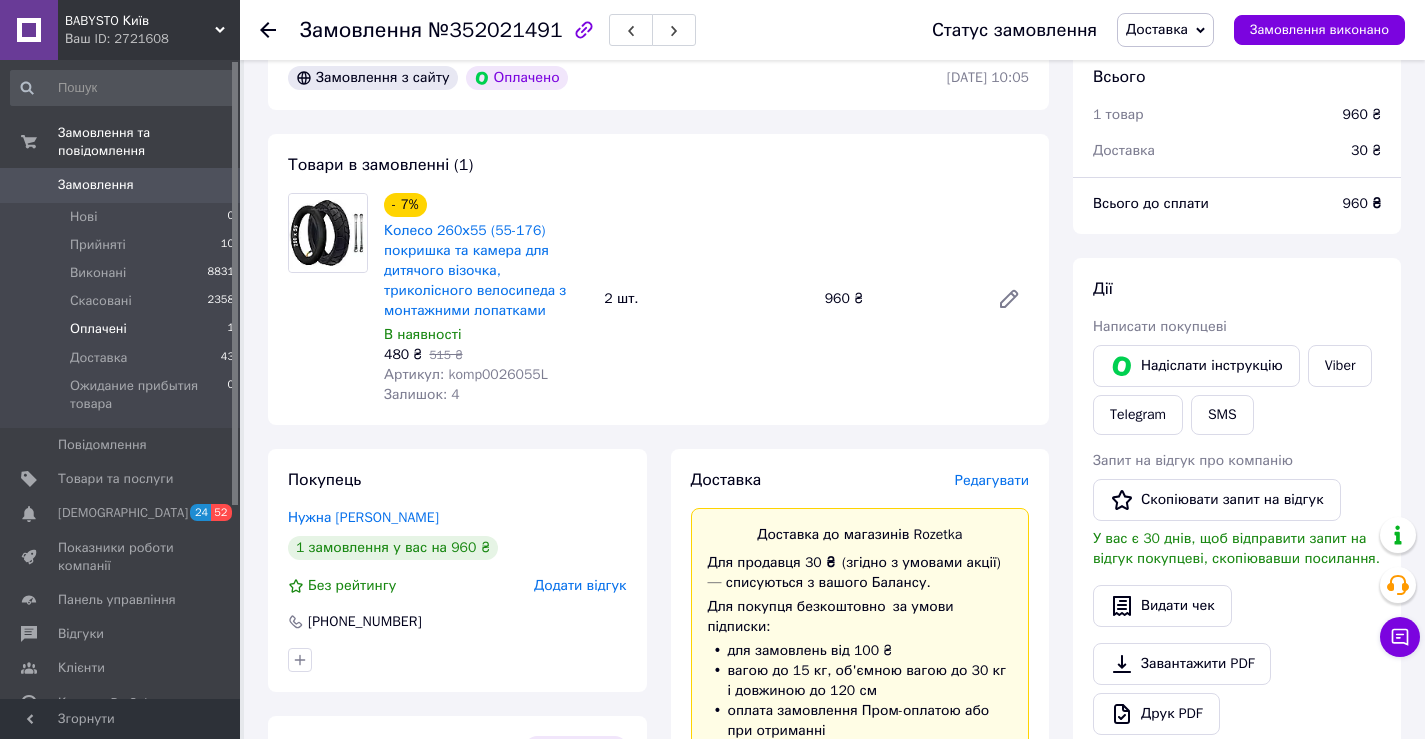 click on "Оплачені" at bounding box center (98, 329) 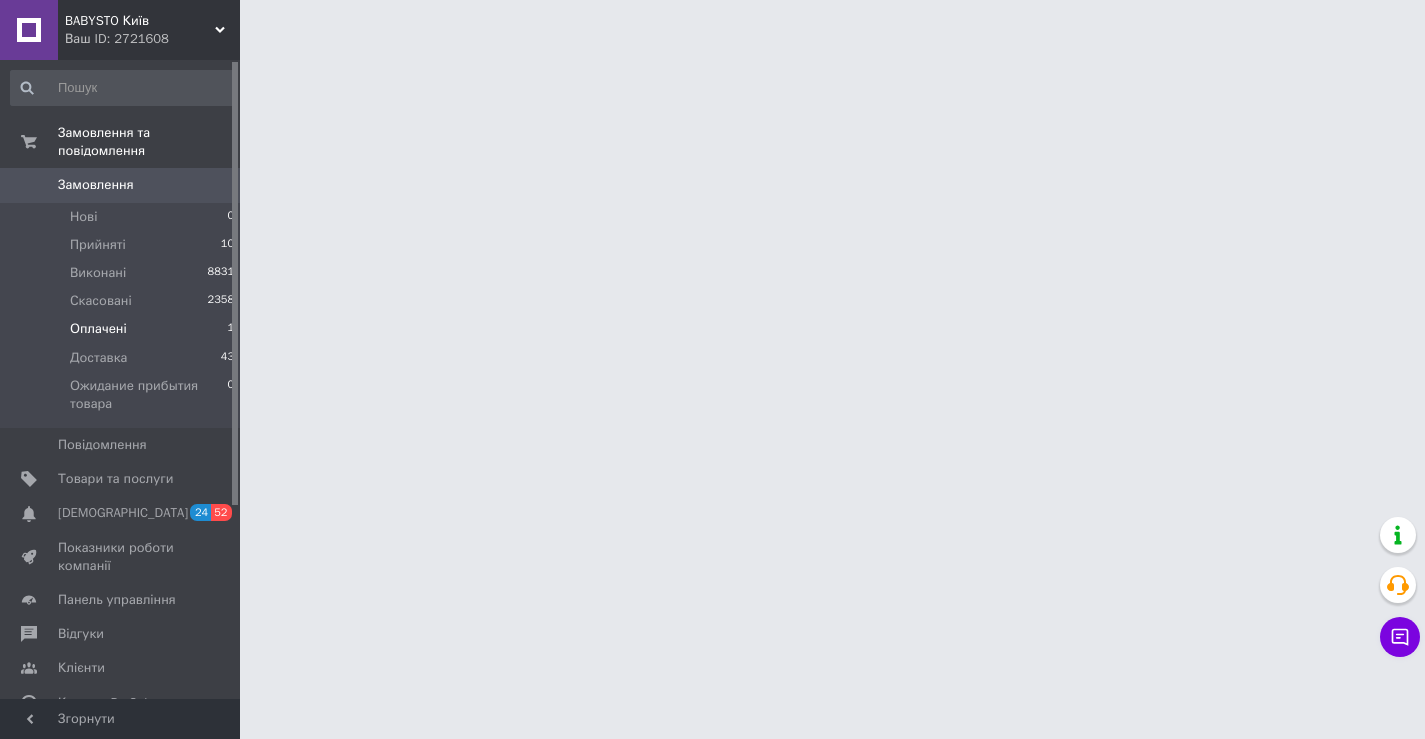 scroll, scrollTop: 0, scrollLeft: 0, axis: both 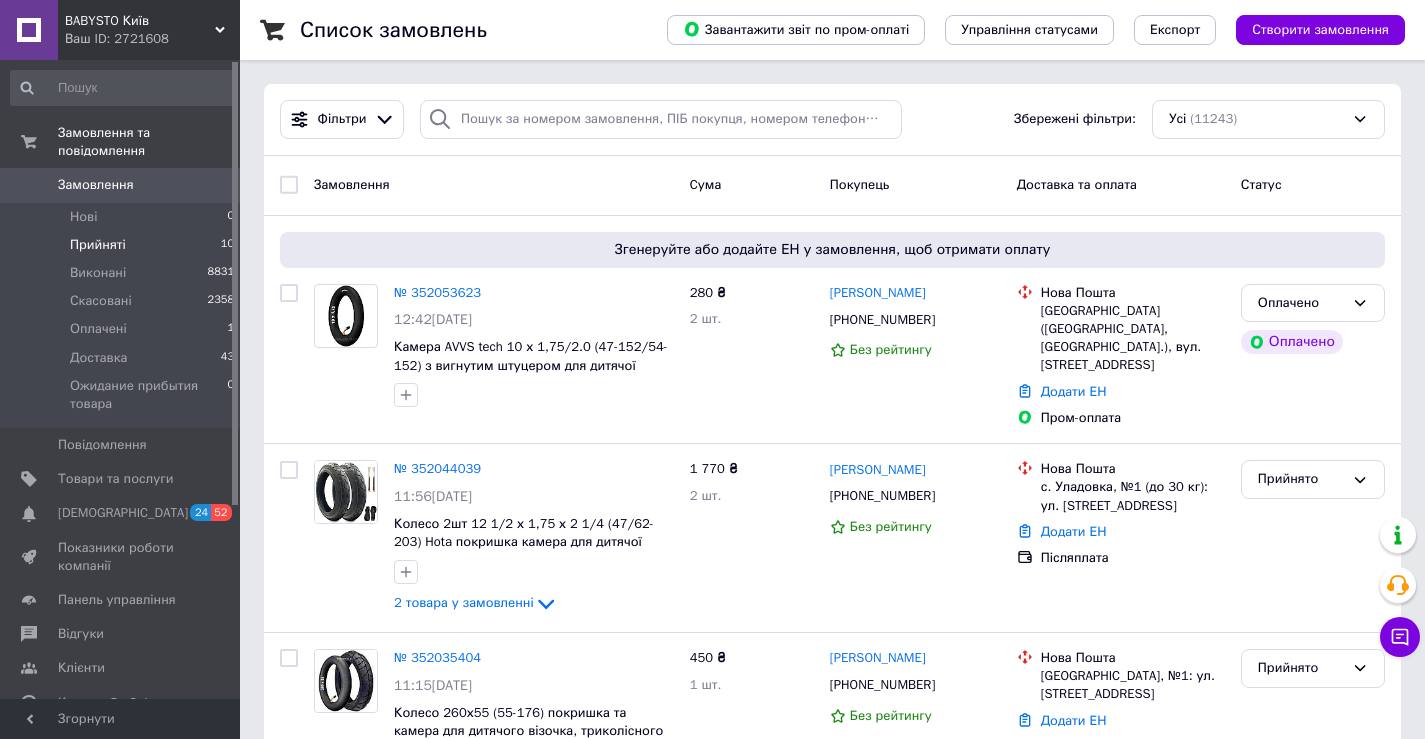 click on "Прийняті" at bounding box center (98, 245) 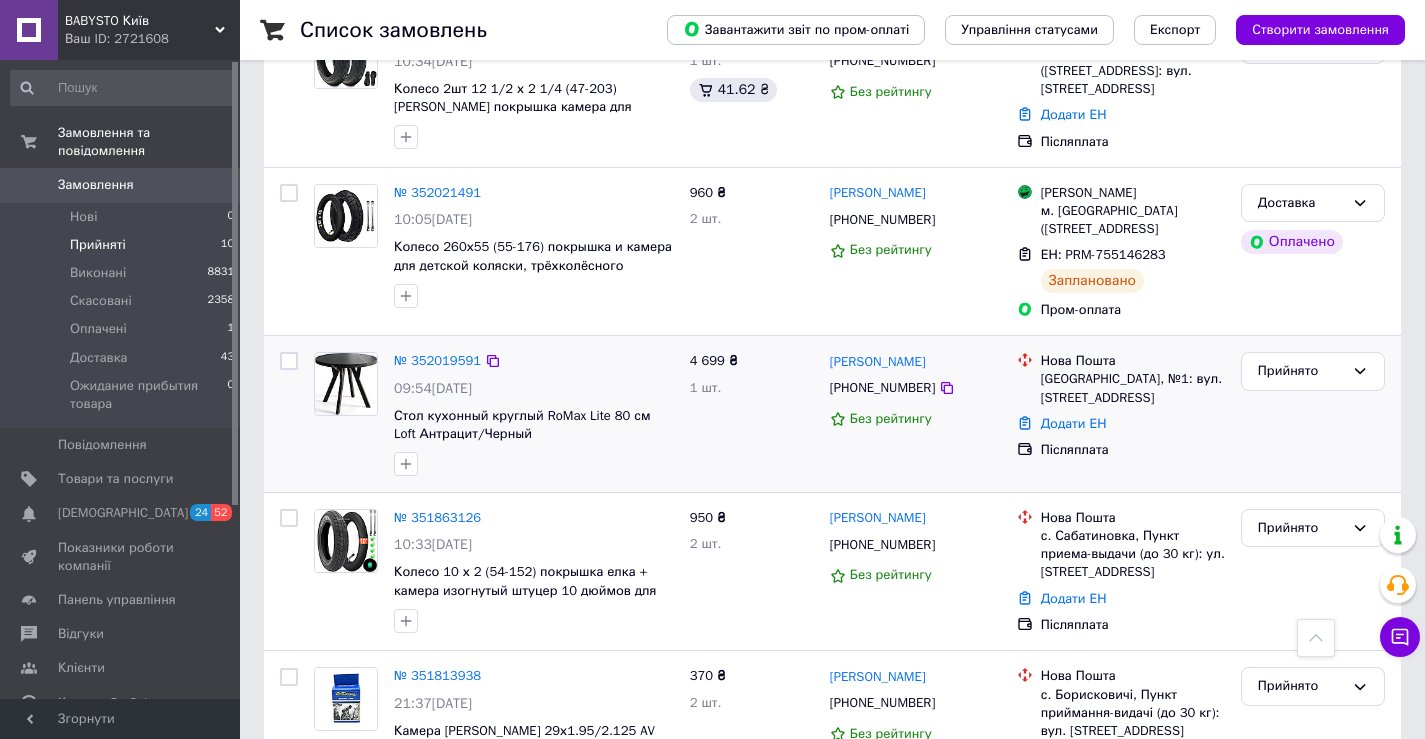 scroll, scrollTop: 700, scrollLeft: 0, axis: vertical 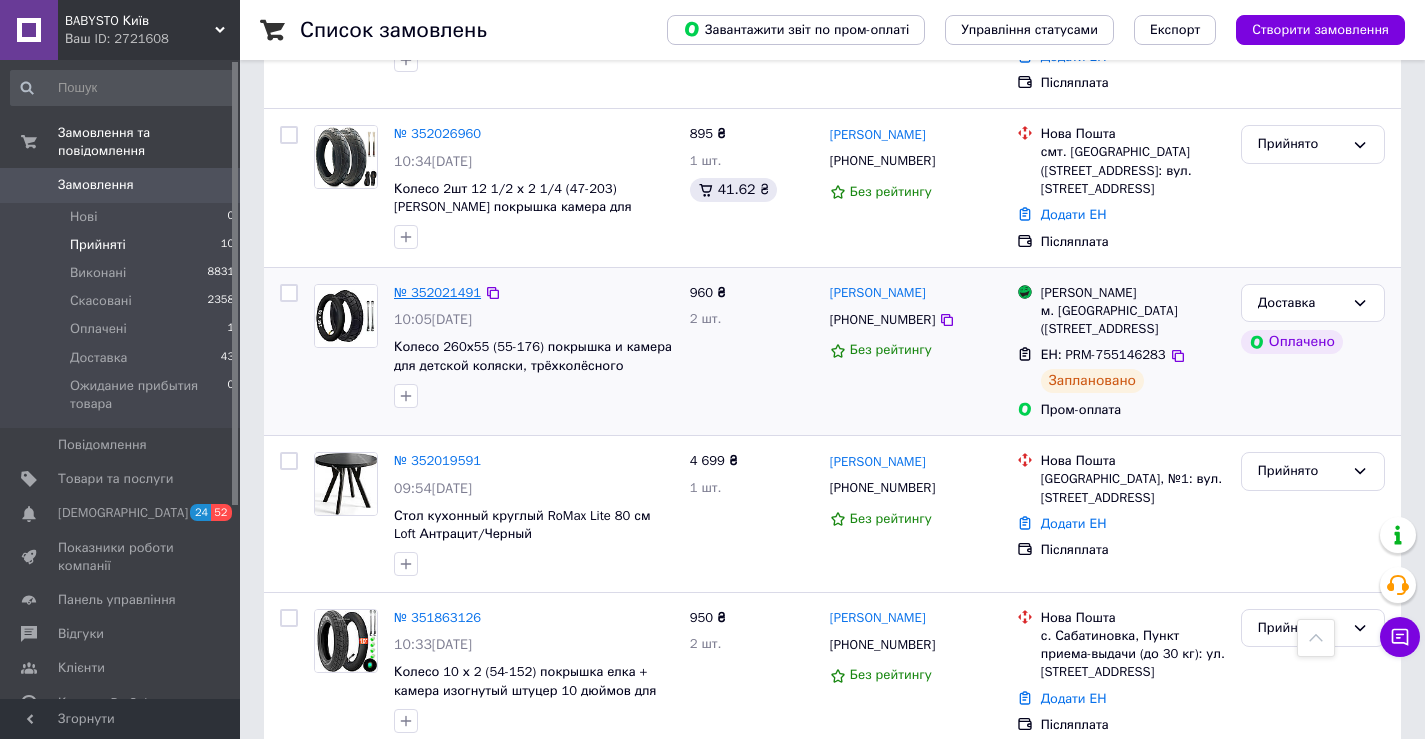 click on "№ 352021491" at bounding box center [437, 292] 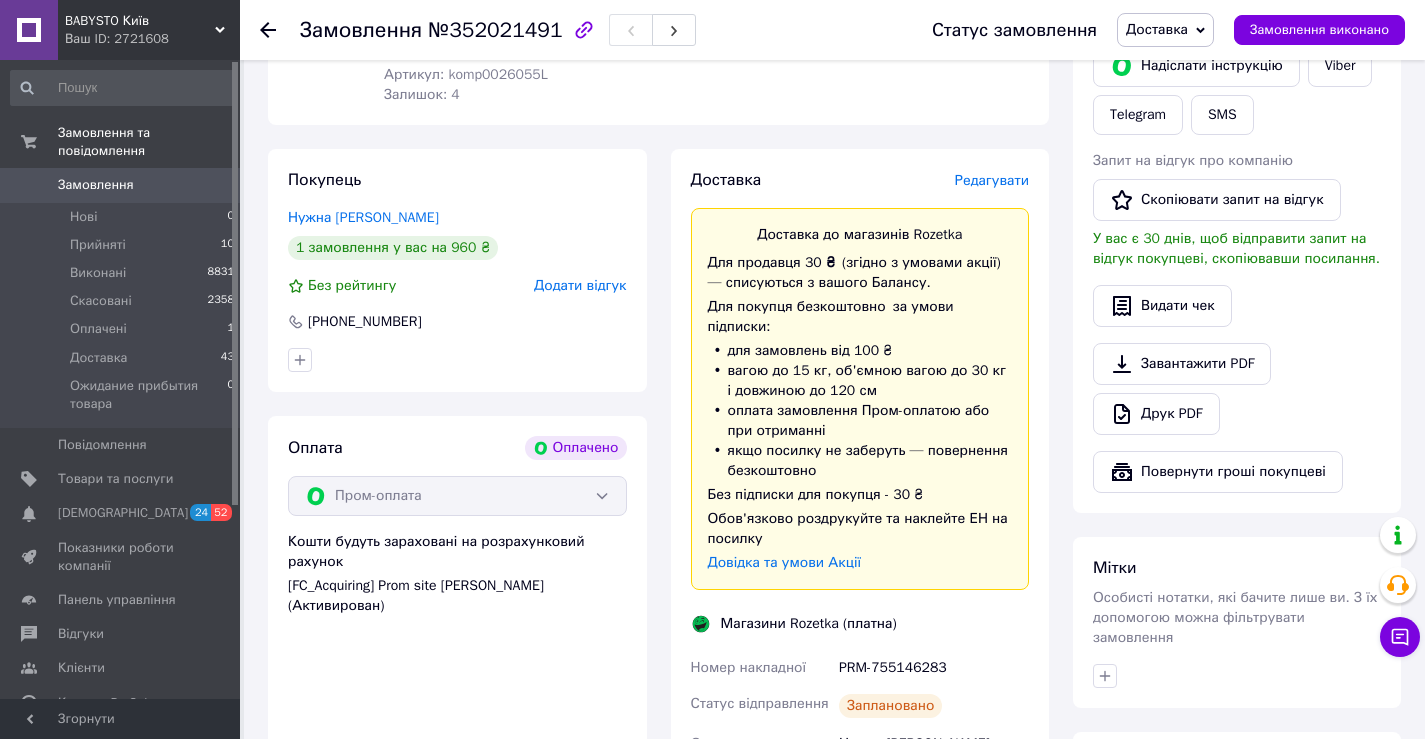 scroll, scrollTop: 200, scrollLeft: 0, axis: vertical 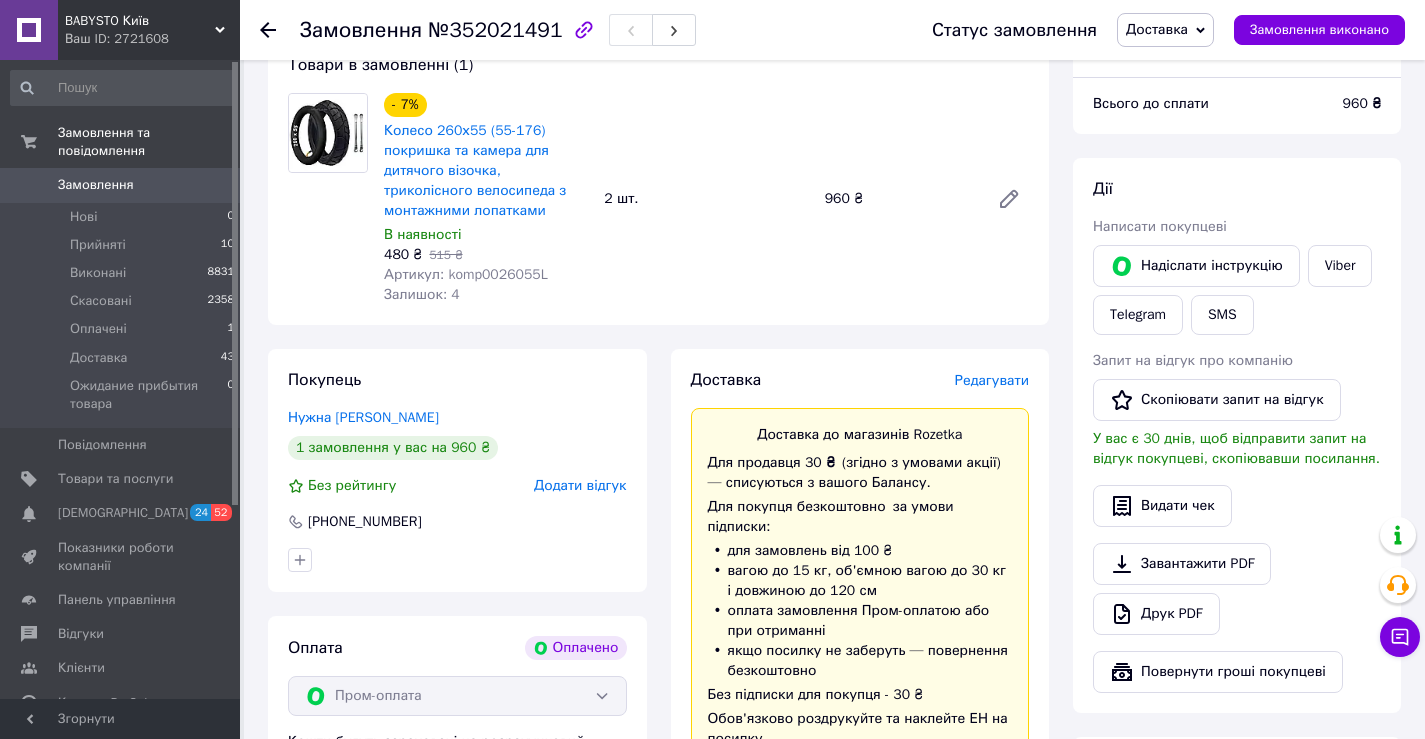 click on "Замовлення з сайту Оплачено Куплено з   10.07.2025 | 10:05 Товари в замовленні (1) - 7% Колесо 260х55 (55-176) покришка та камера для дитячого візочка, триколісного велосипеда з монтажними лопатками В наявності 480 ₴   515 ₴ Артикул: komp0026055L Залишок: 4 2 шт. 960 ₴ Покупець Нужна Ольга 1 замовлення у вас на 960 ₴ Без рейтингу   Додати відгук +380955197940 Оплата Оплачено Пром-оплата Кошти будуть зараховані на розрахунковий рахунок [FC_Acquiring] Prom site ВОЗНЯК АНДРІЙ ВІКТОРОВИЧ (Активирован) Доставка Редагувати Доставка до магазинів Rozetka Для продавця 30 ₴   Для покупця безкоштовно   PRM-755146283 30 ₴" at bounding box center [658, 891] 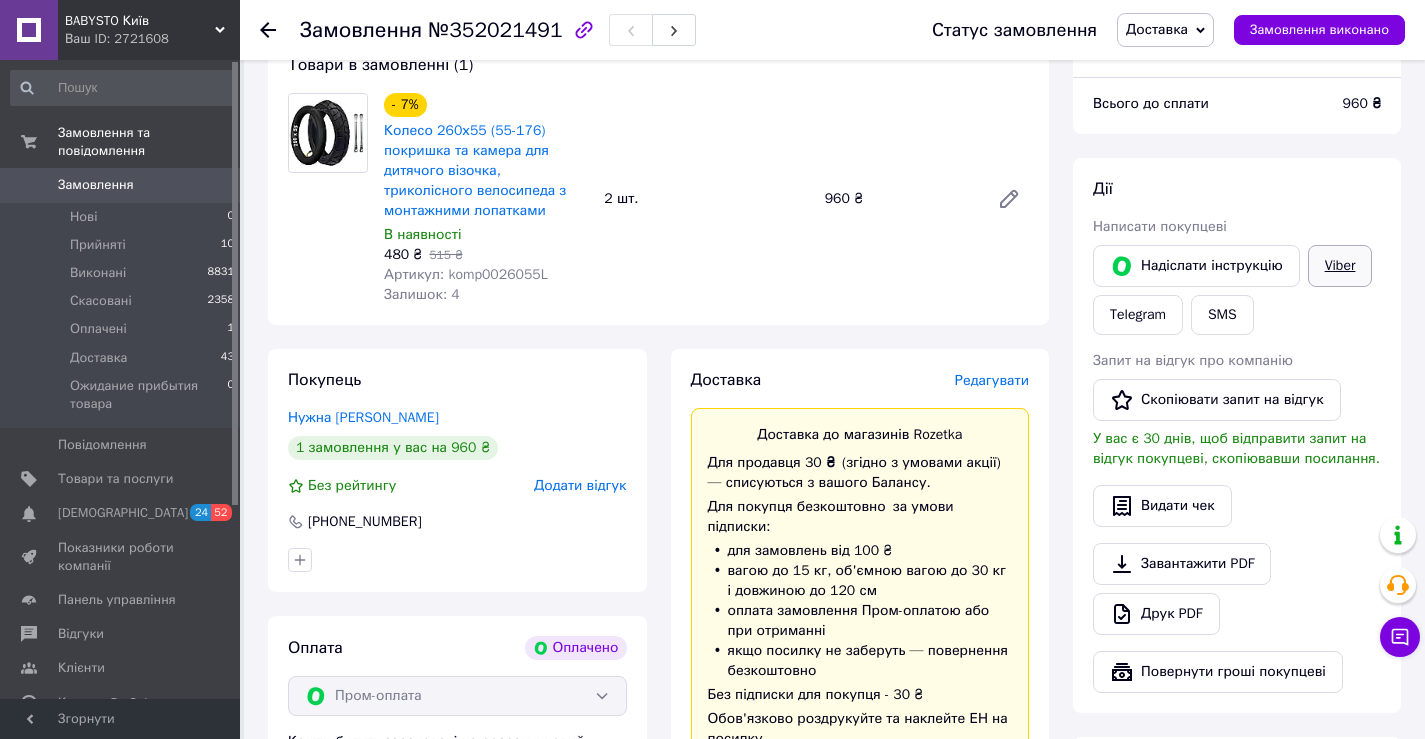 click on "Viber" at bounding box center [1340, 266] 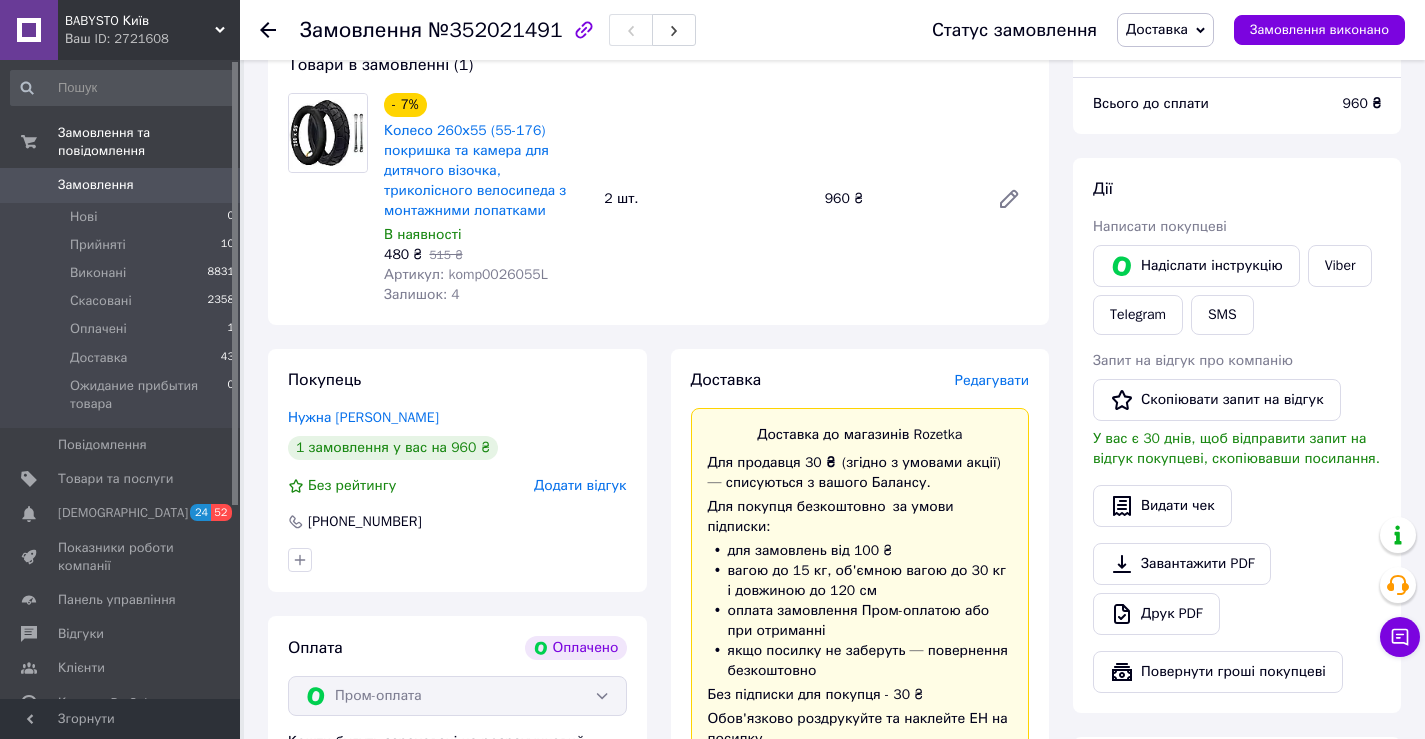 scroll, scrollTop: 0, scrollLeft: 0, axis: both 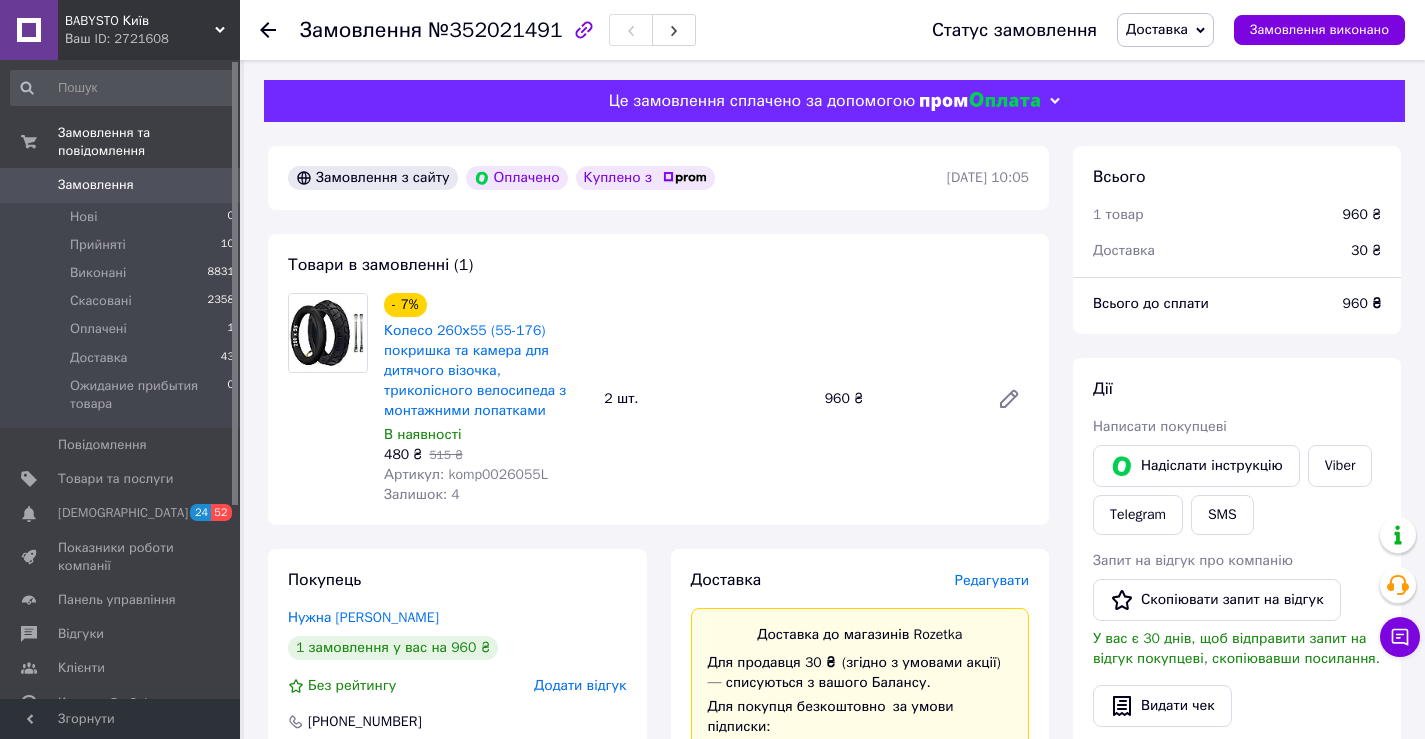 drag, startPoint x: 268, startPoint y: 33, endPoint x: 276, endPoint y: 43, distance: 12.806249 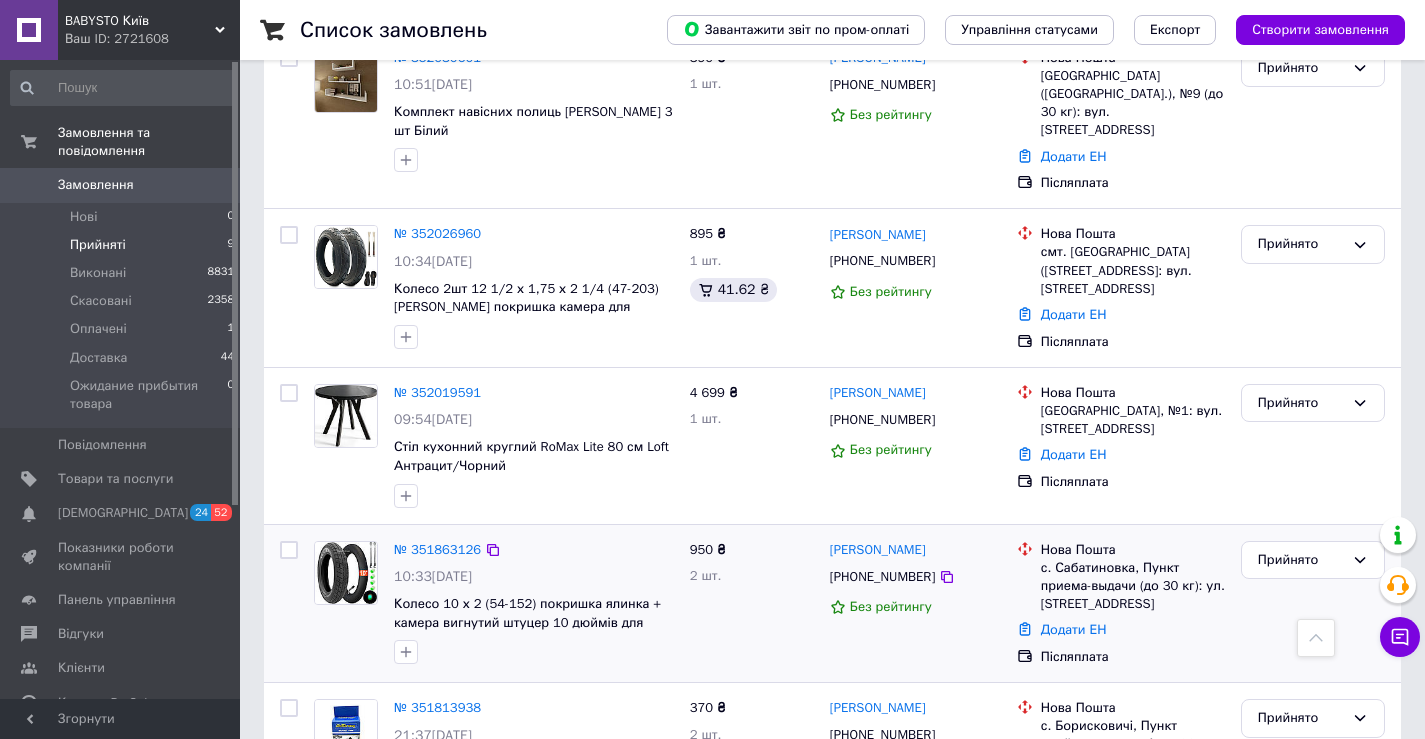 scroll, scrollTop: 500, scrollLeft: 0, axis: vertical 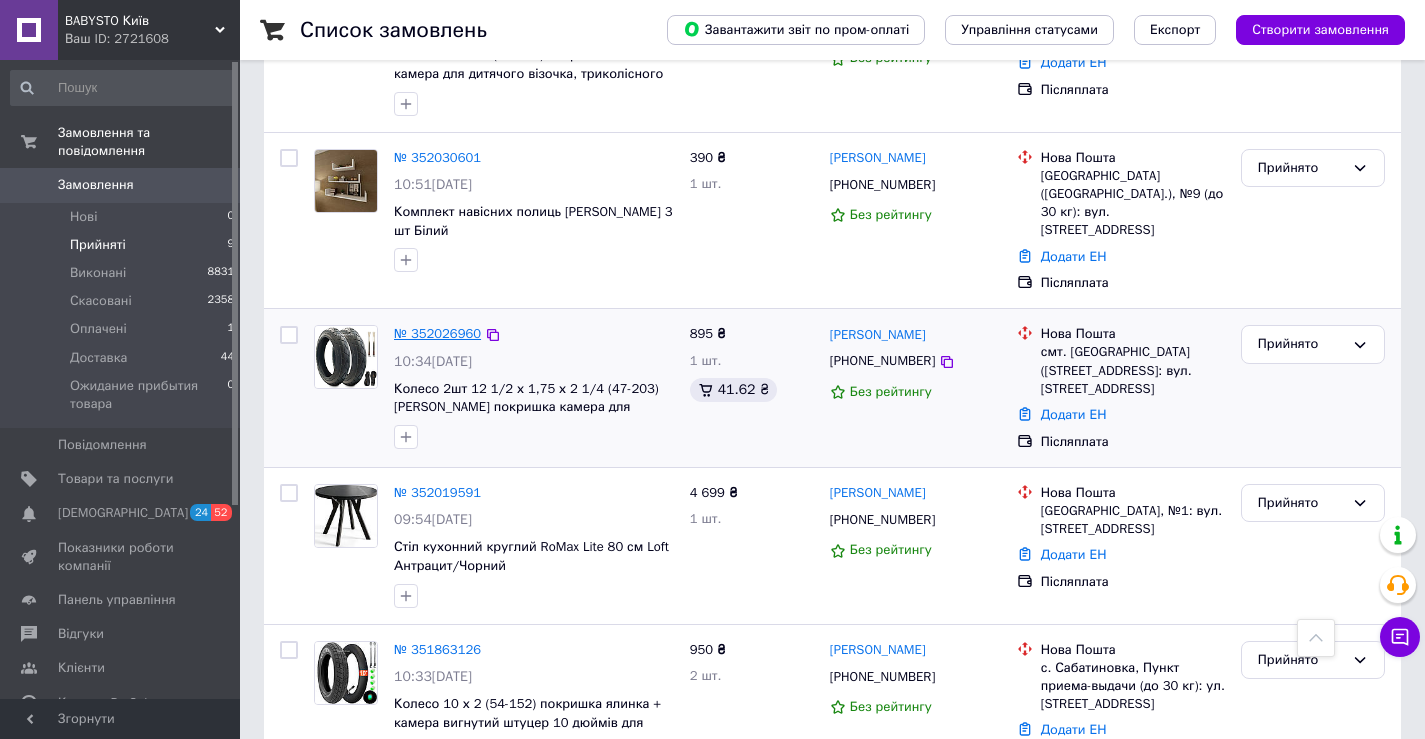 click on "№ 352026960" at bounding box center [437, 333] 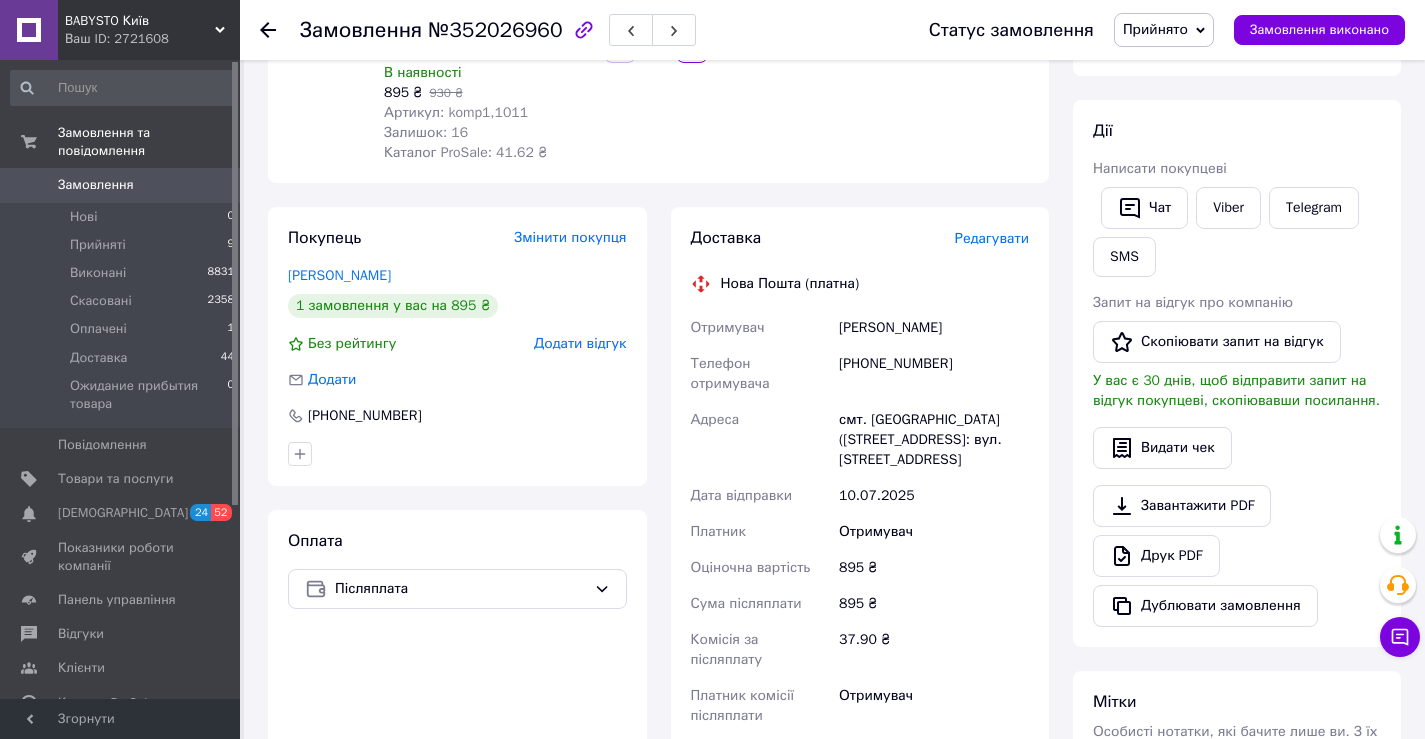 scroll, scrollTop: 100, scrollLeft: 0, axis: vertical 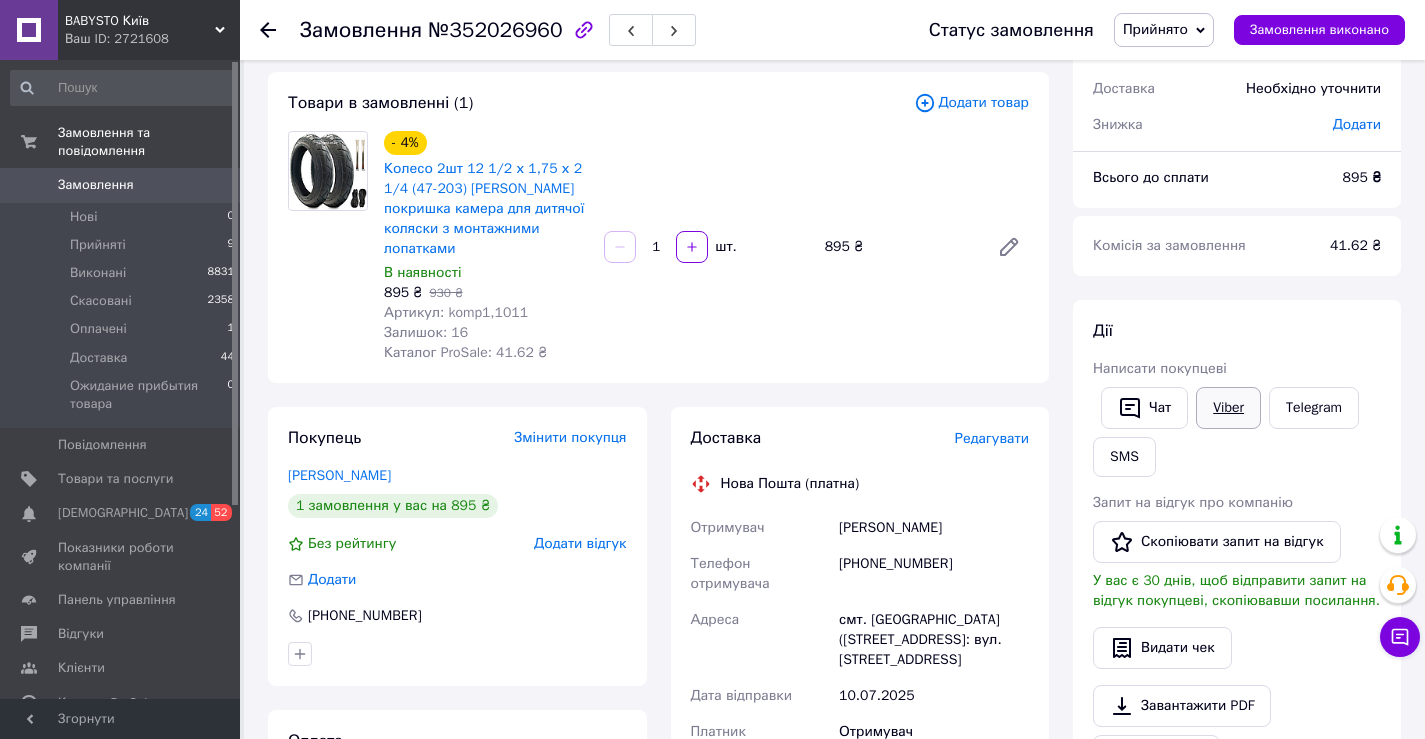 click on "Viber" at bounding box center (1228, 408) 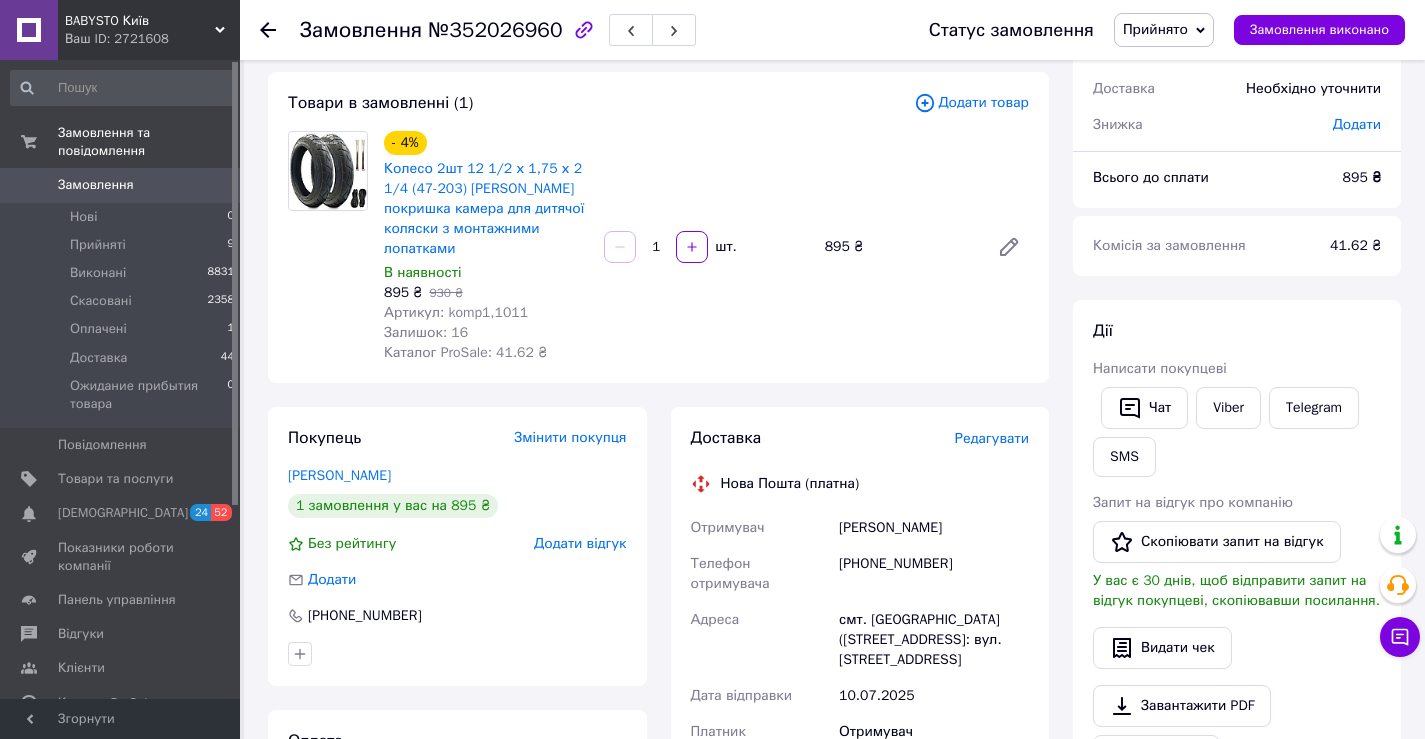 drag, startPoint x: 591, startPoint y: 674, endPoint x: 586, endPoint y: 664, distance: 11.18034 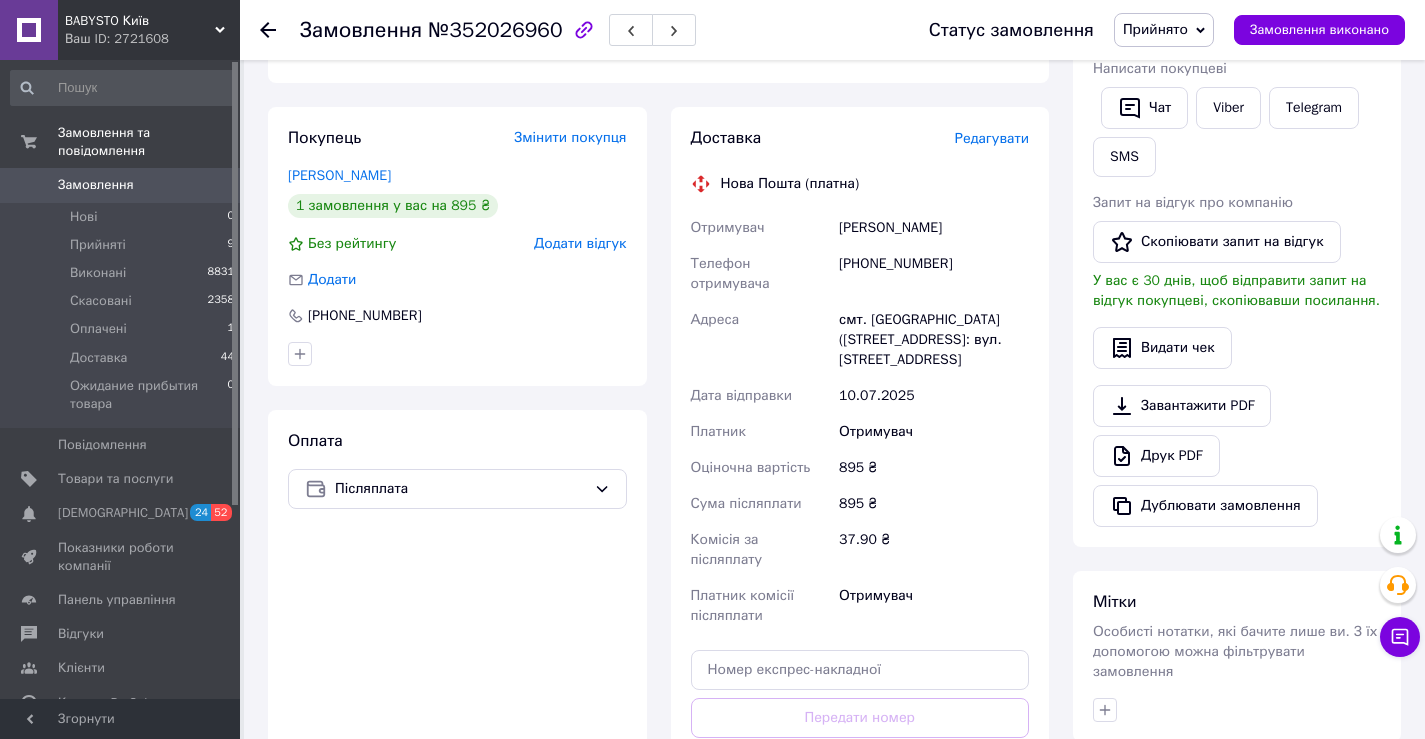 scroll, scrollTop: 696, scrollLeft: 0, axis: vertical 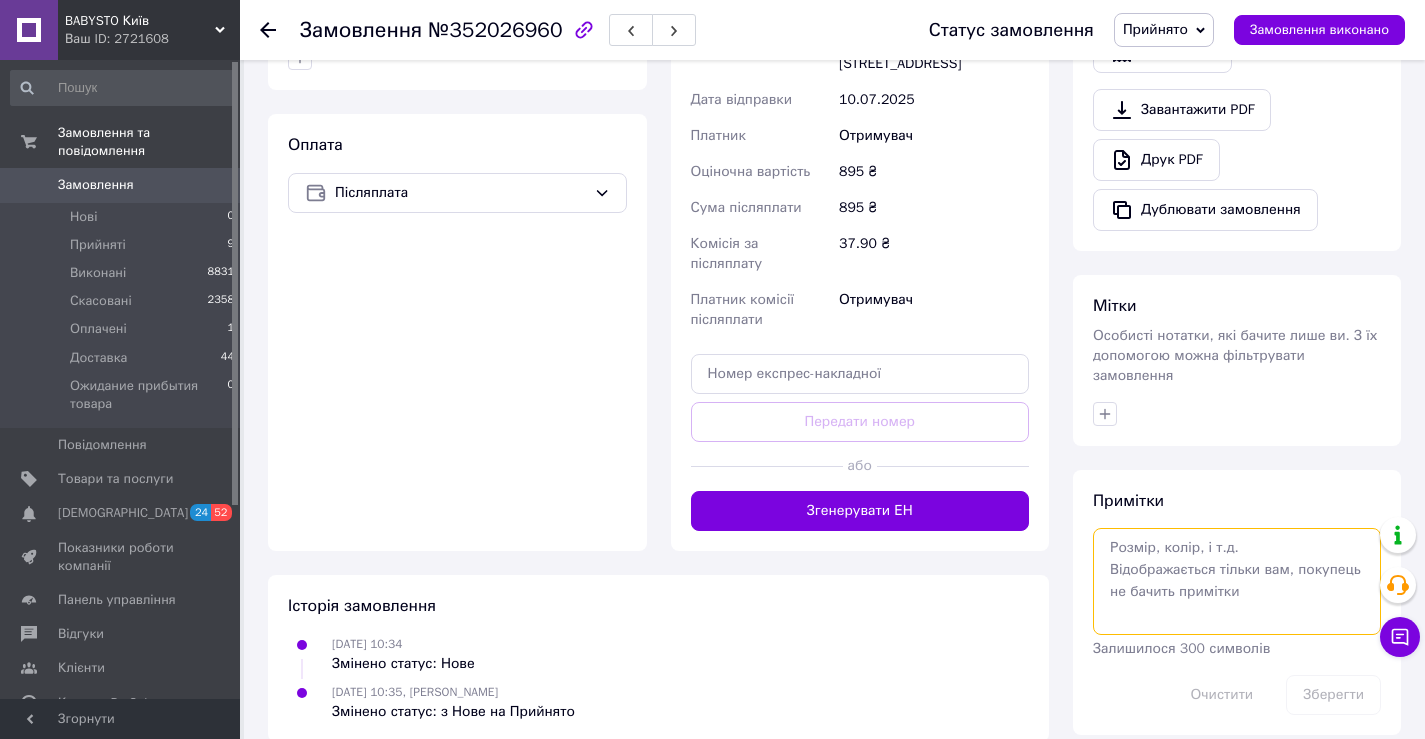 click at bounding box center (1237, 581) 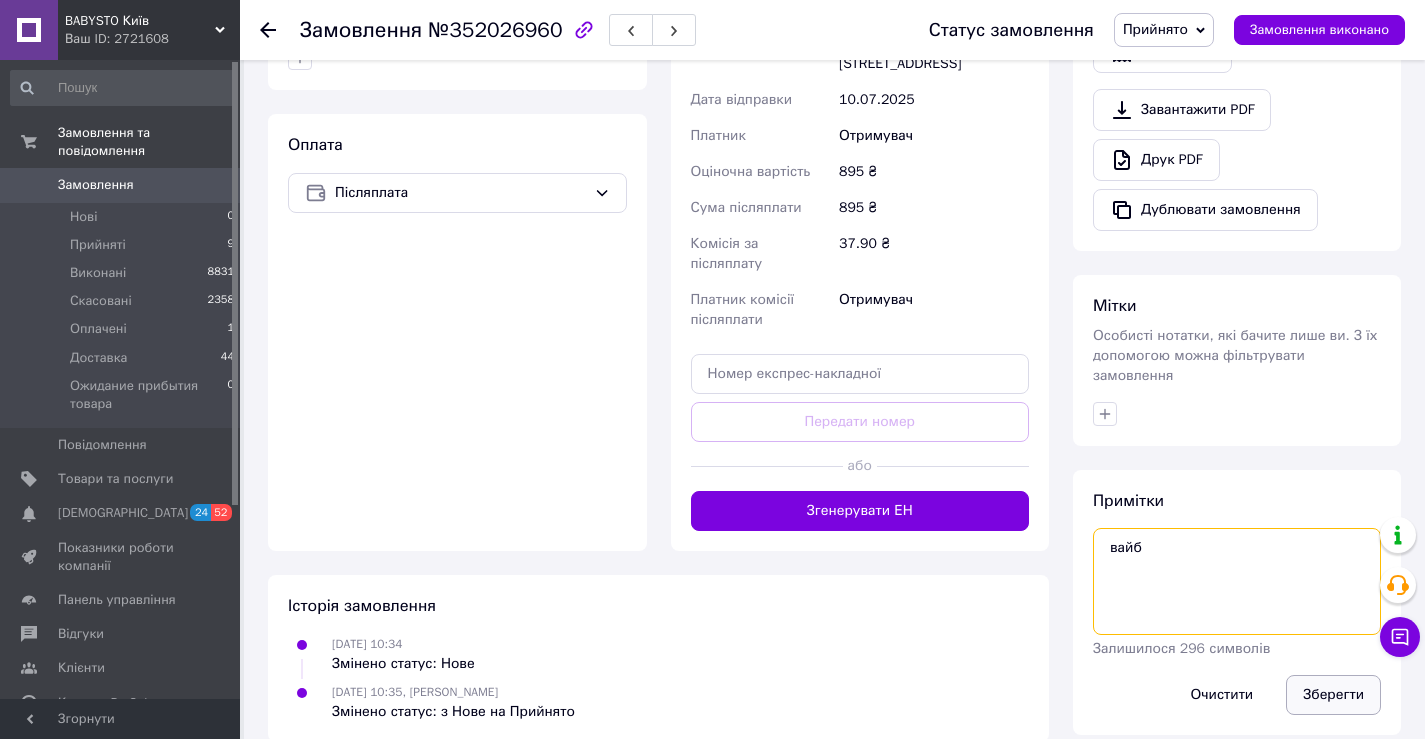 type on "вайб" 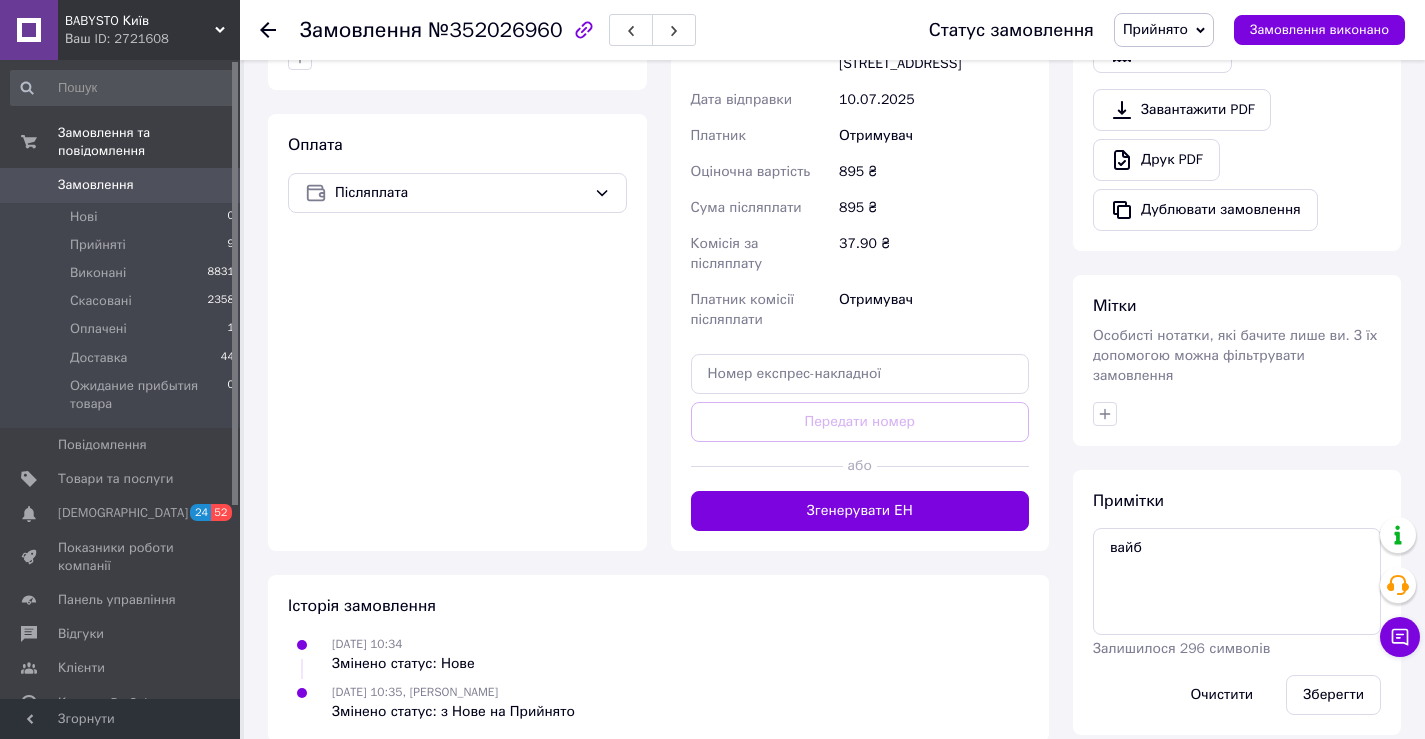 drag, startPoint x: 1316, startPoint y: 678, endPoint x: 578, endPoint y: 585, distance: 743.8367 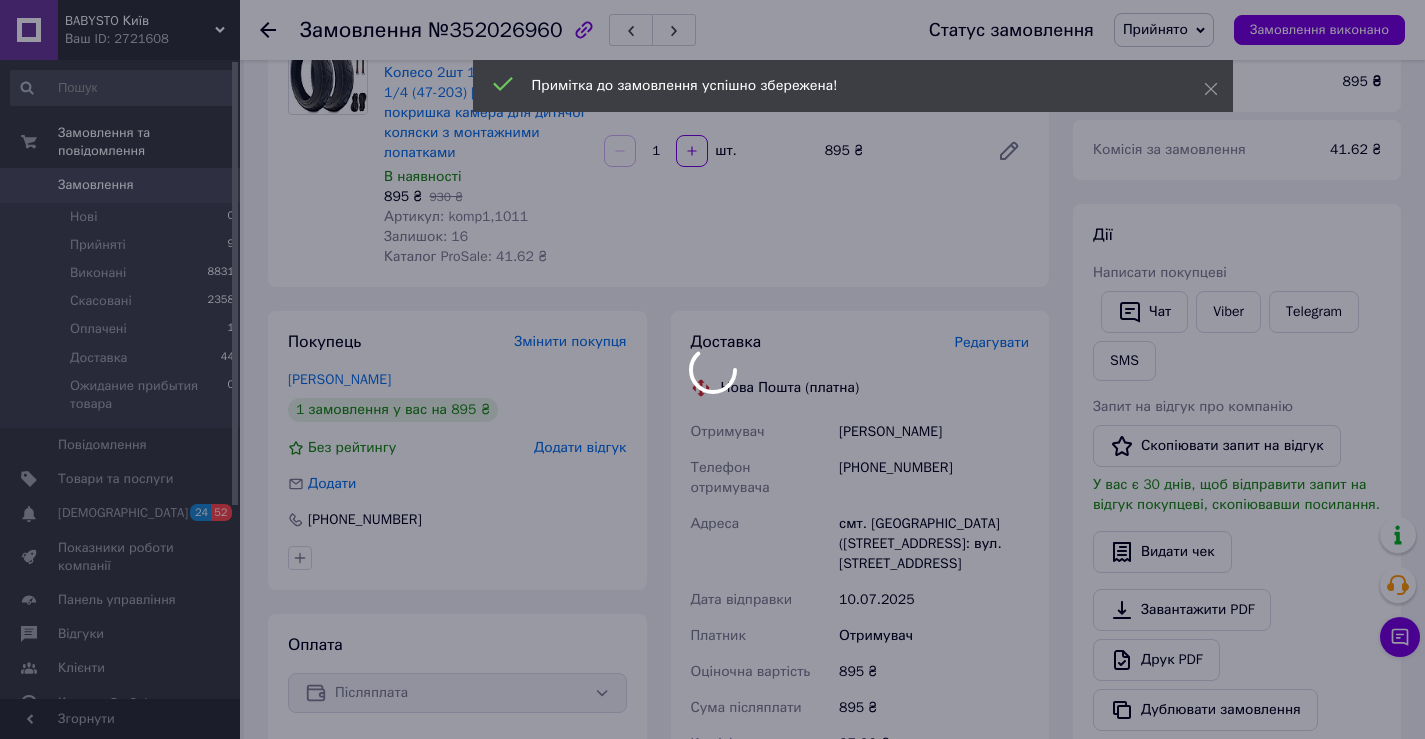 scroll, scrollTop: 0, scrollLeft: 0, axis: both 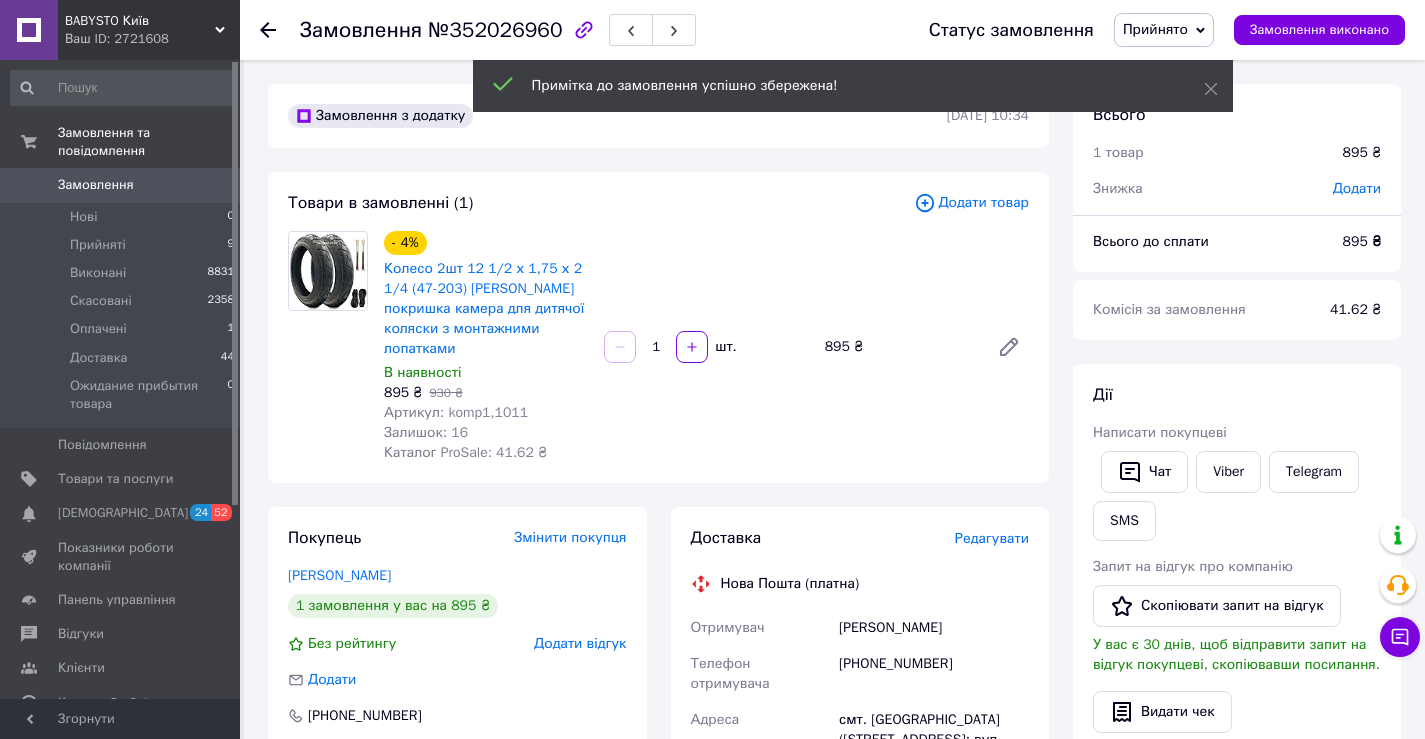 click 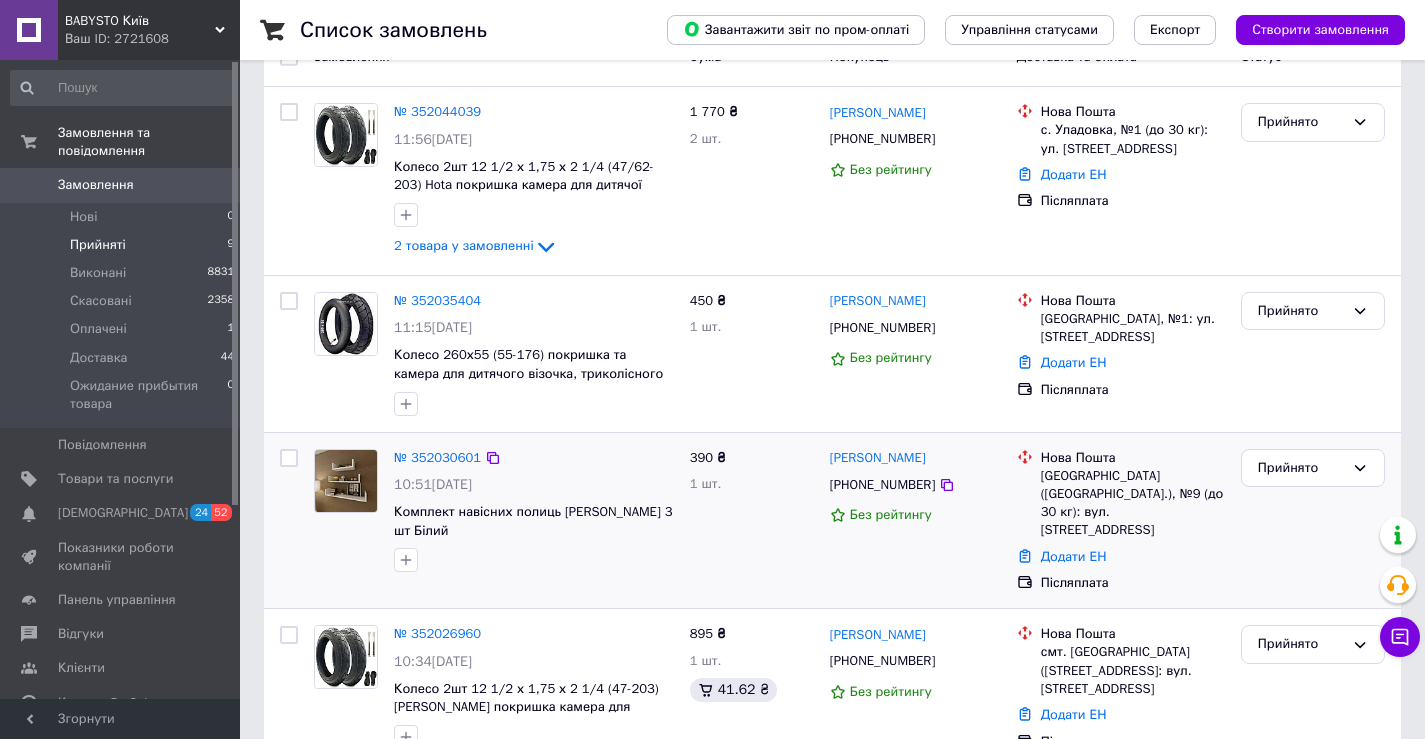 scroll, scrollTop: 100, scrollLeft: 0, axis: vertical 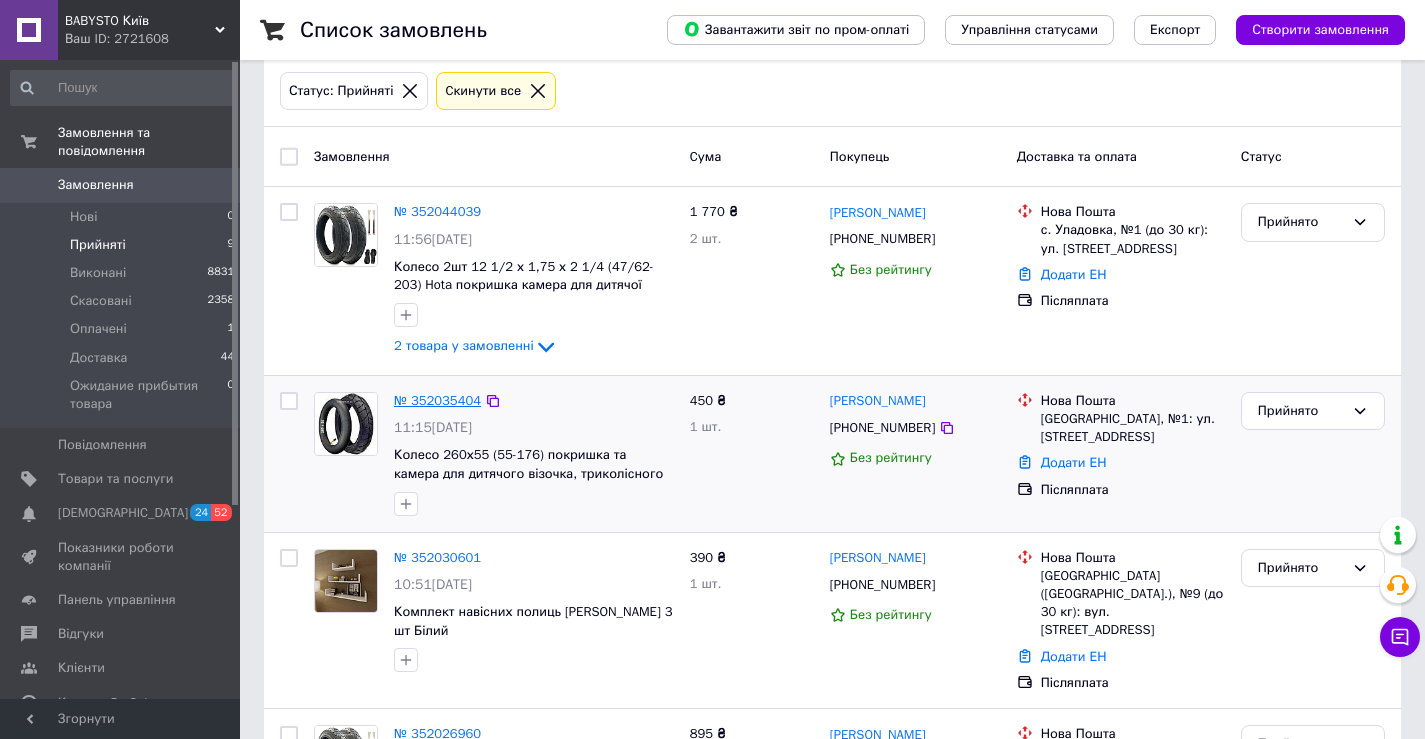 click on "№ 352035404" at bounding box center (437, 400) 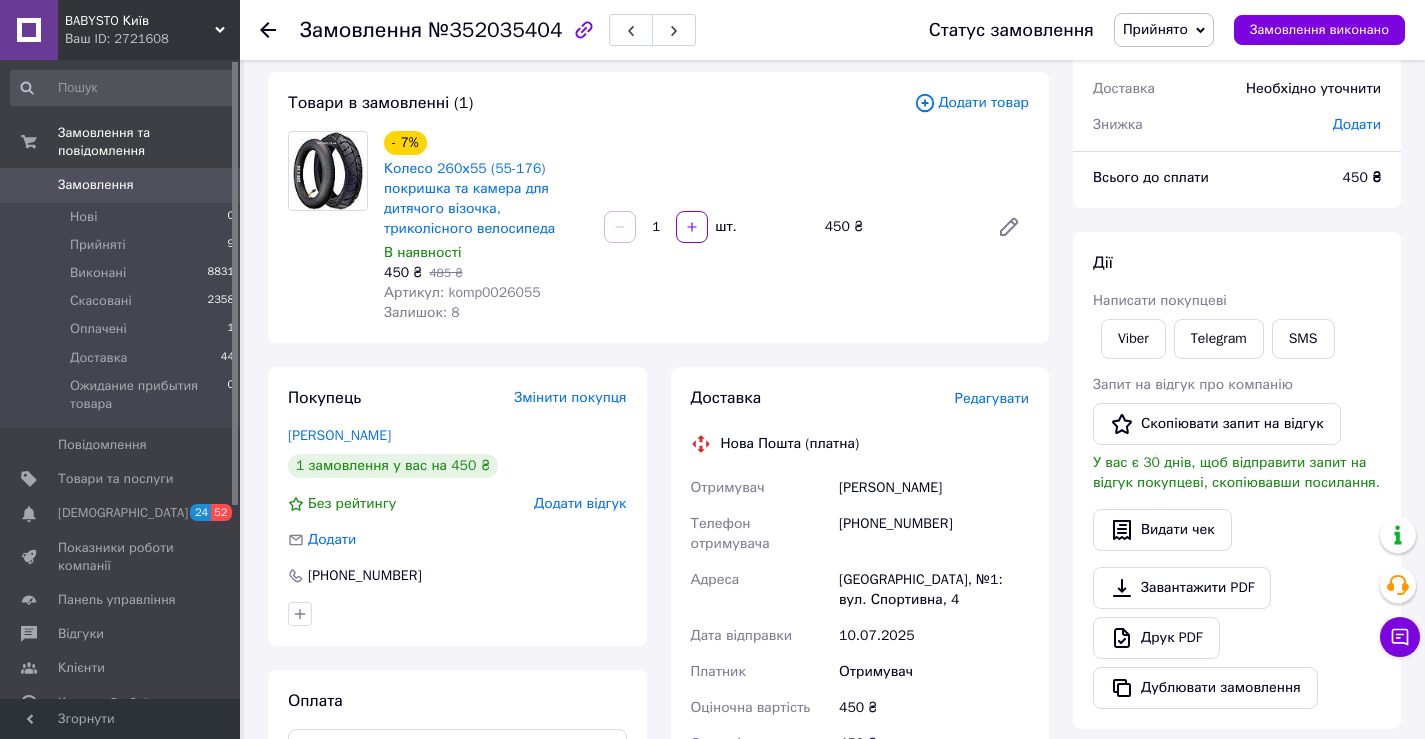 drag, startPoint x: 1133, startPoint y: 338, endPoint x: 1103, endPoint y: 369, distance: 43.13931 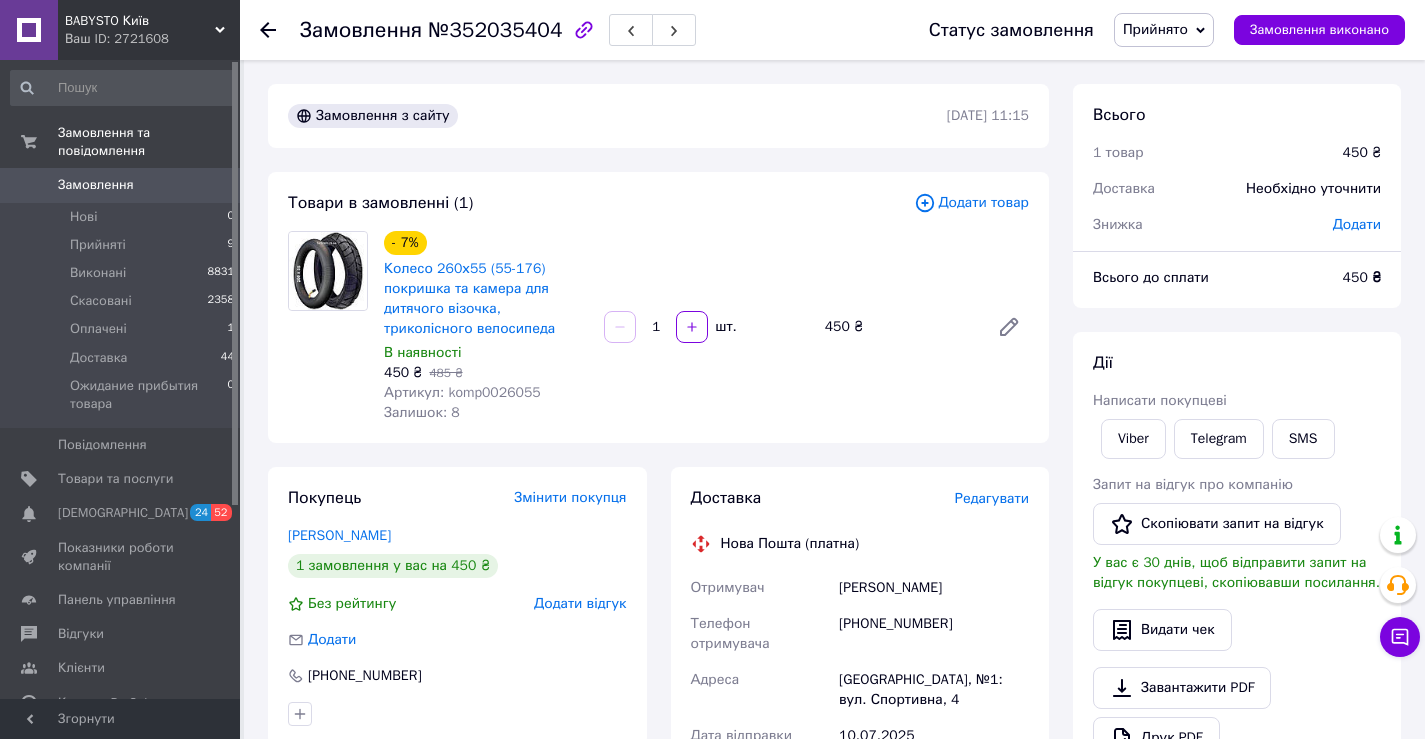 scroll, scrollTop: 600, scrollLeft: 0, axis: vertical 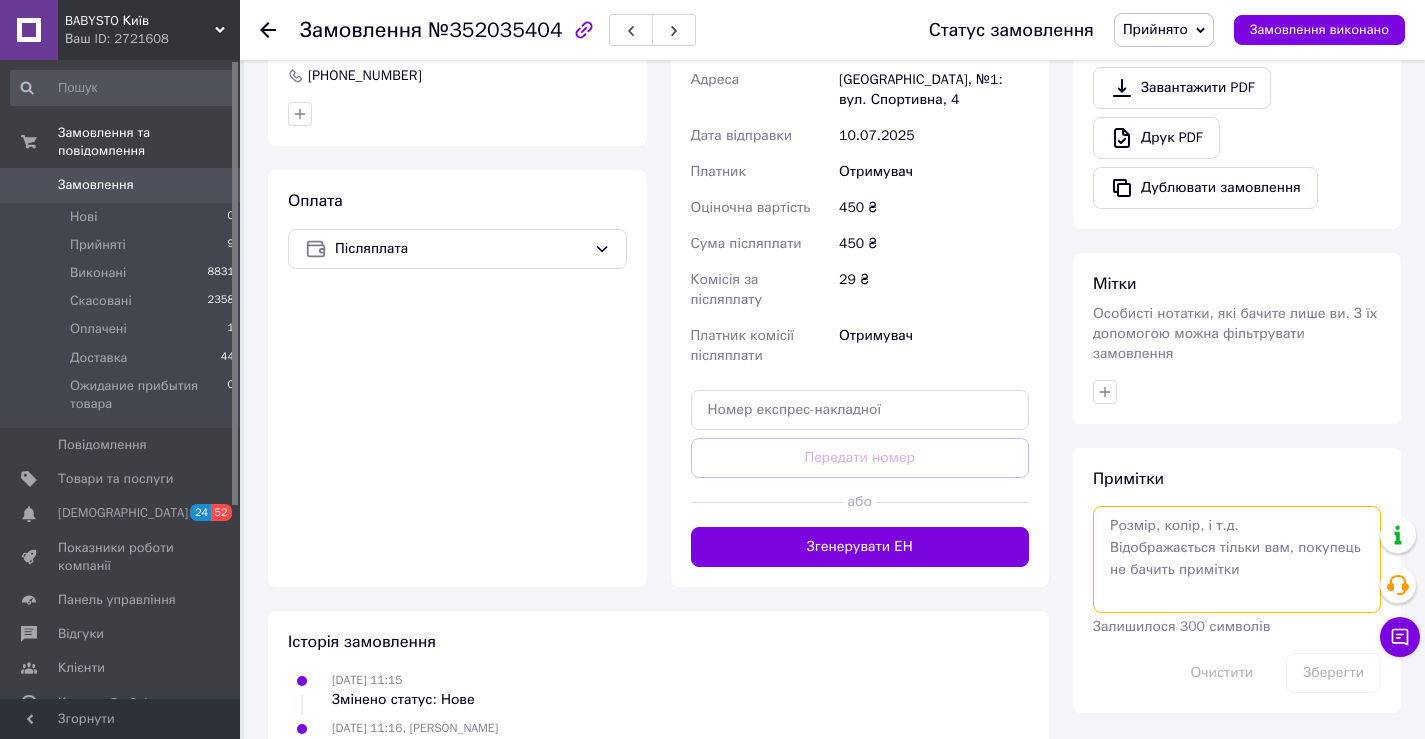 click at bounding box center [1237, 559] 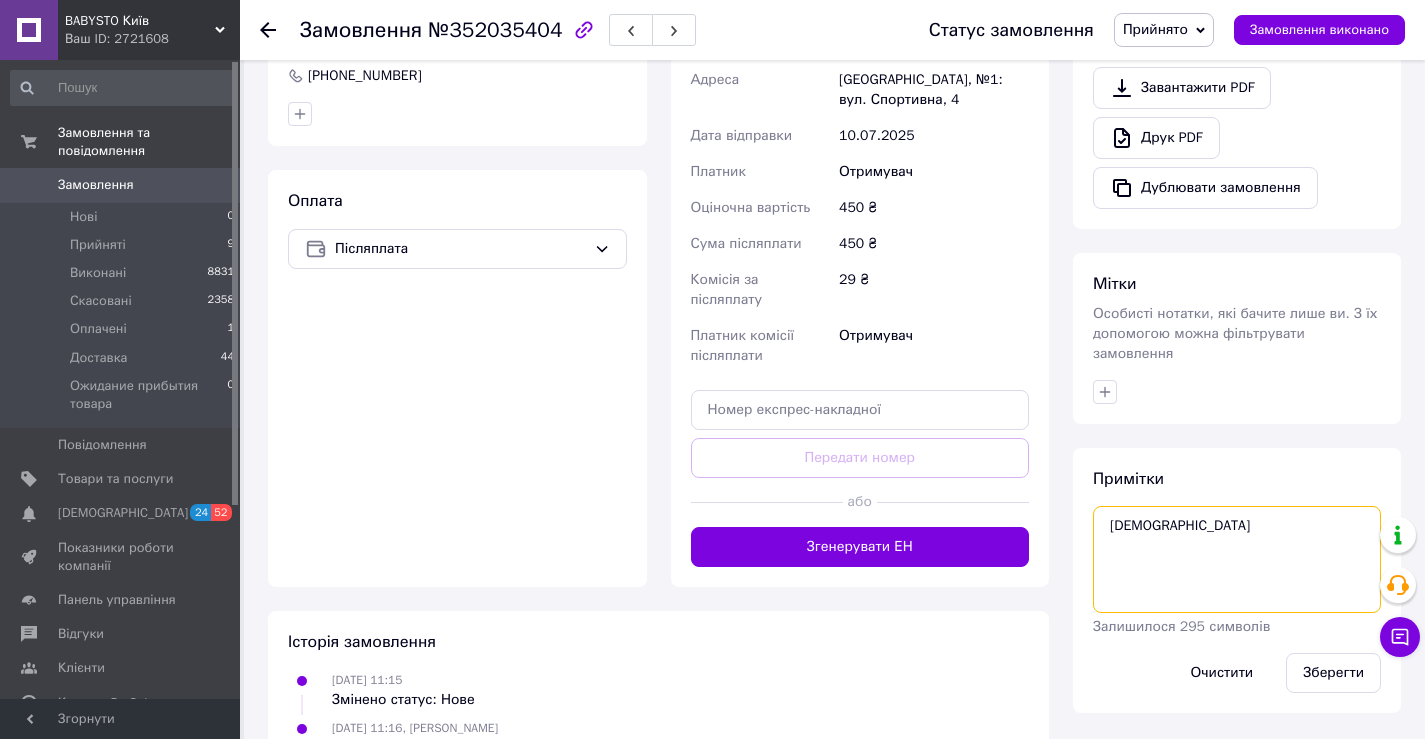 click on "ваййб" at bounding box center [1237, 559] 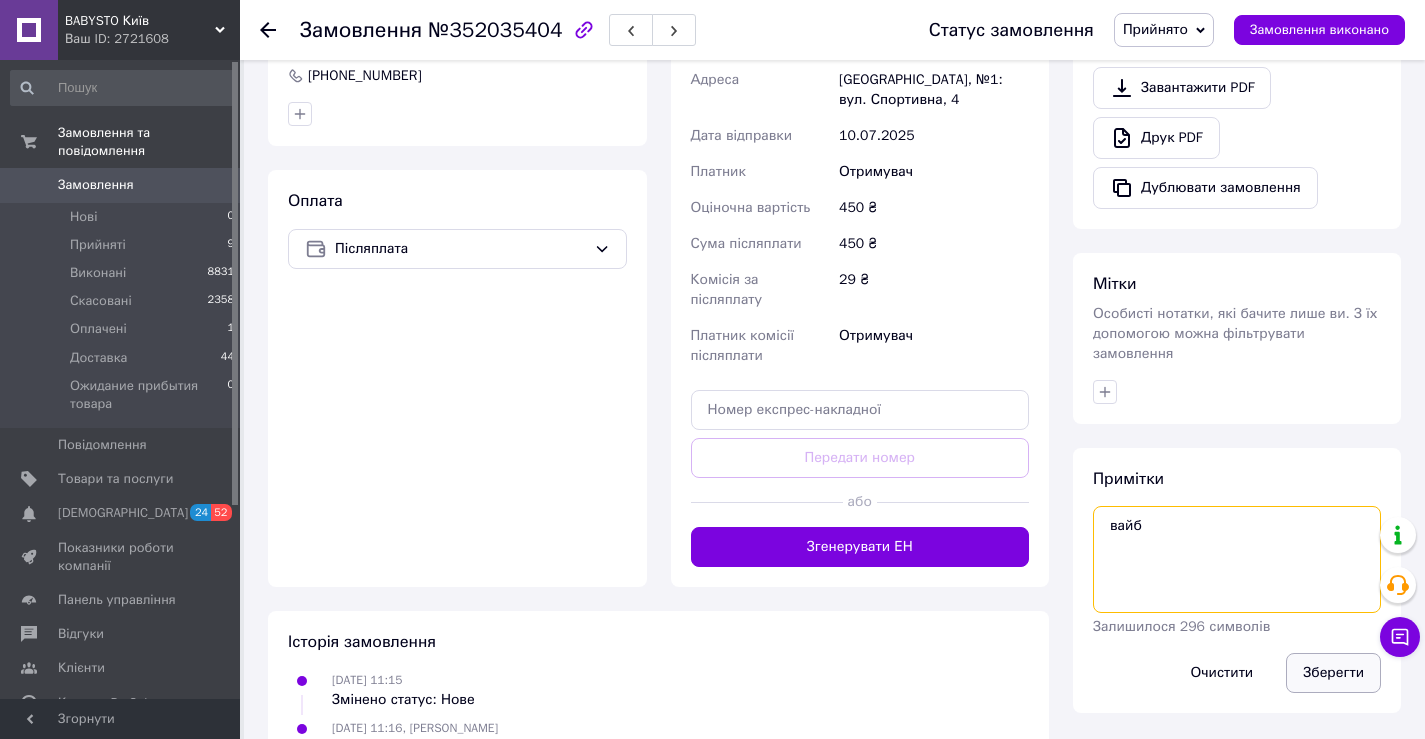type on "вайб" 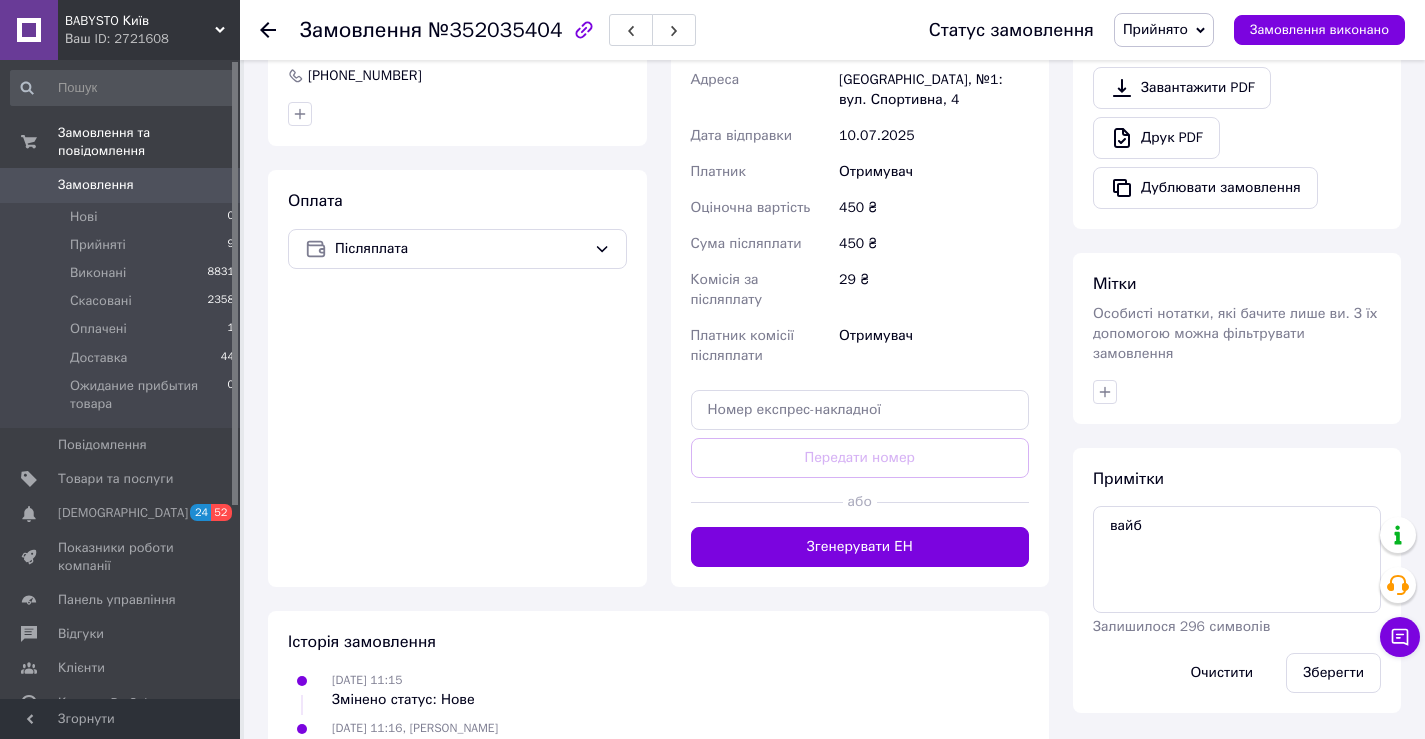 drag, startPoint x: 1305, startPoint y: 657, endPoint x: 1307, endPoint y: 617, distance: 40.04997 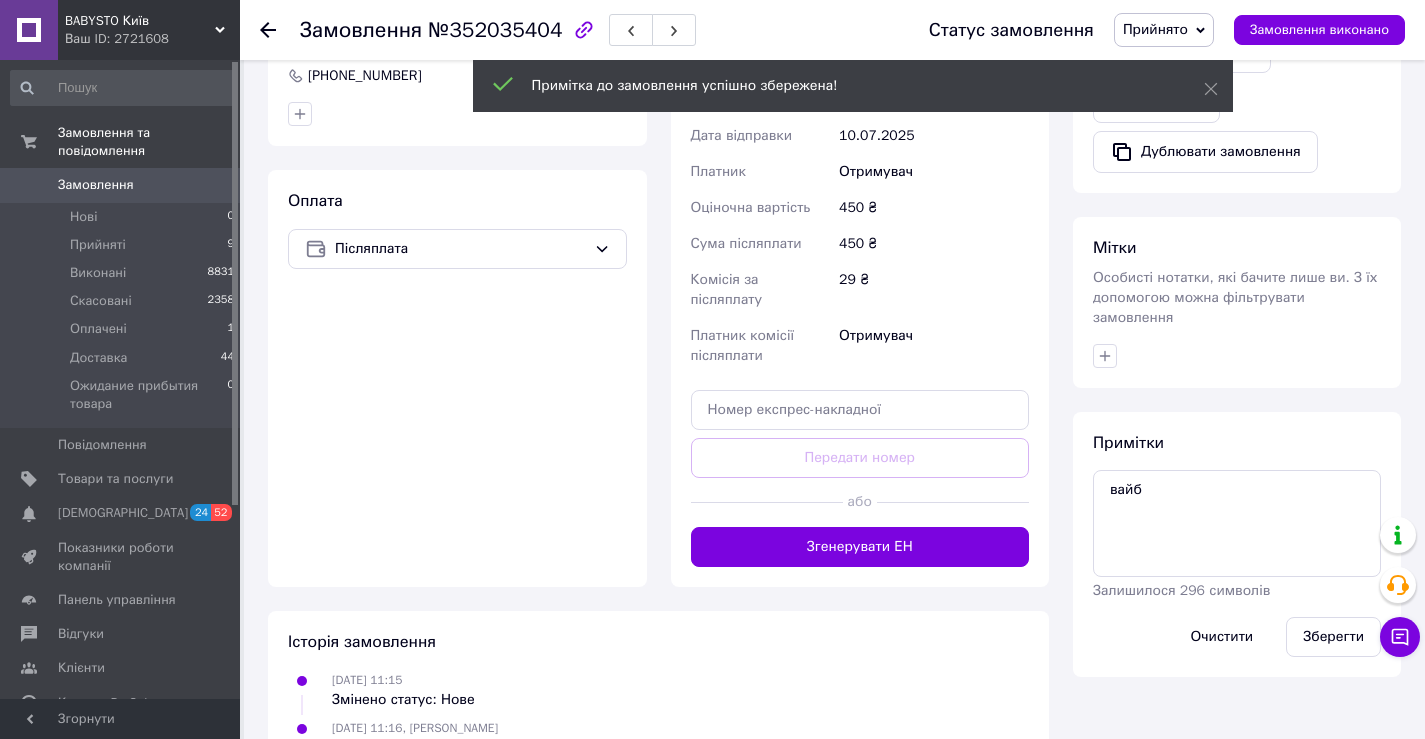 scroll, scrollTop: 100, scrollLeft: 0, axis: vertical 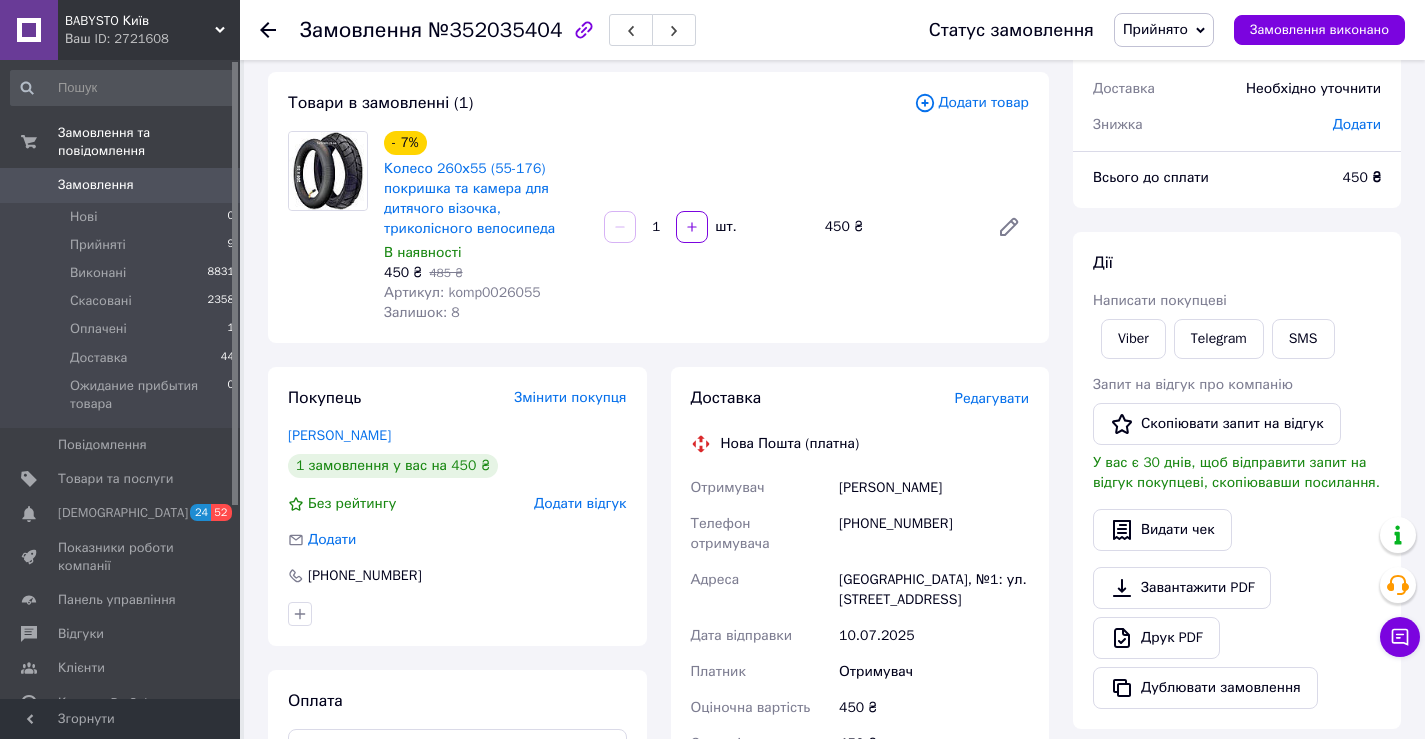 click 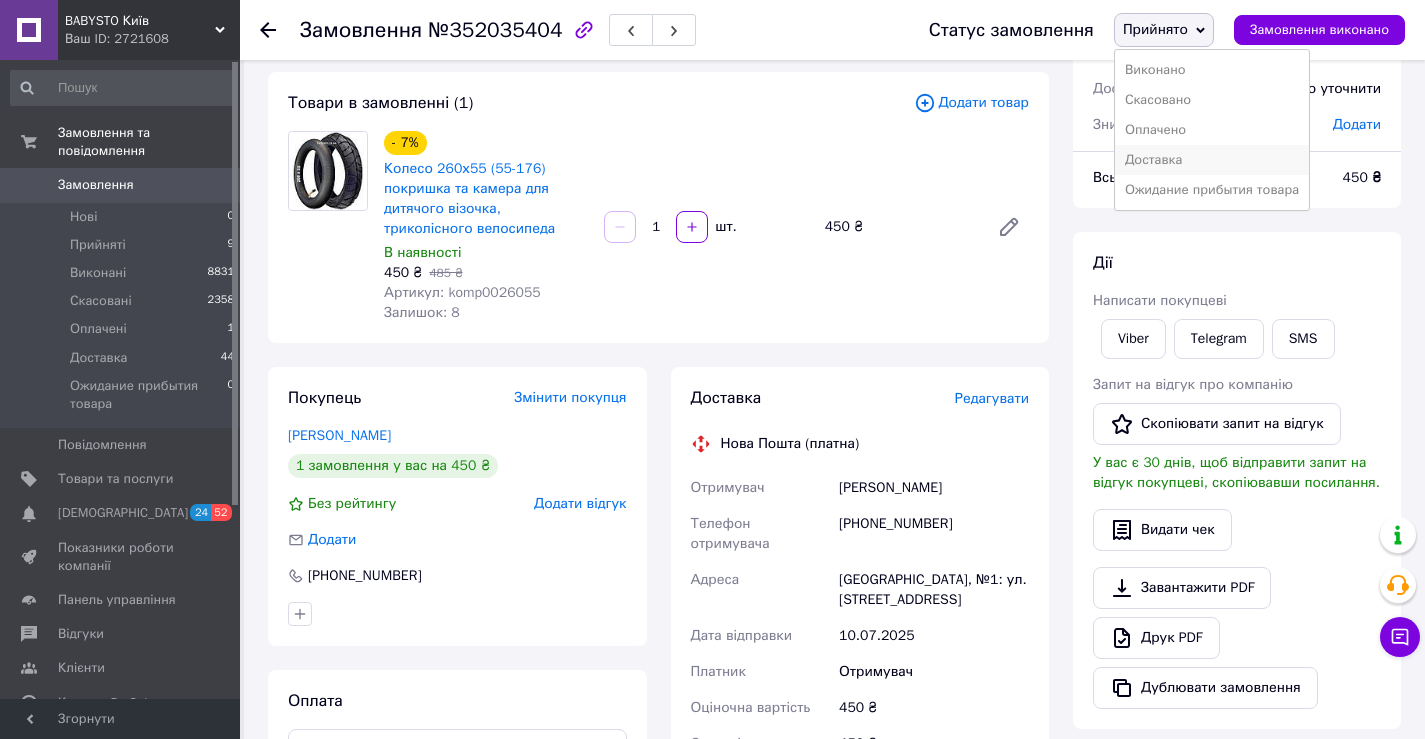 click on "Доставка" at bounding box center [1212, 160] 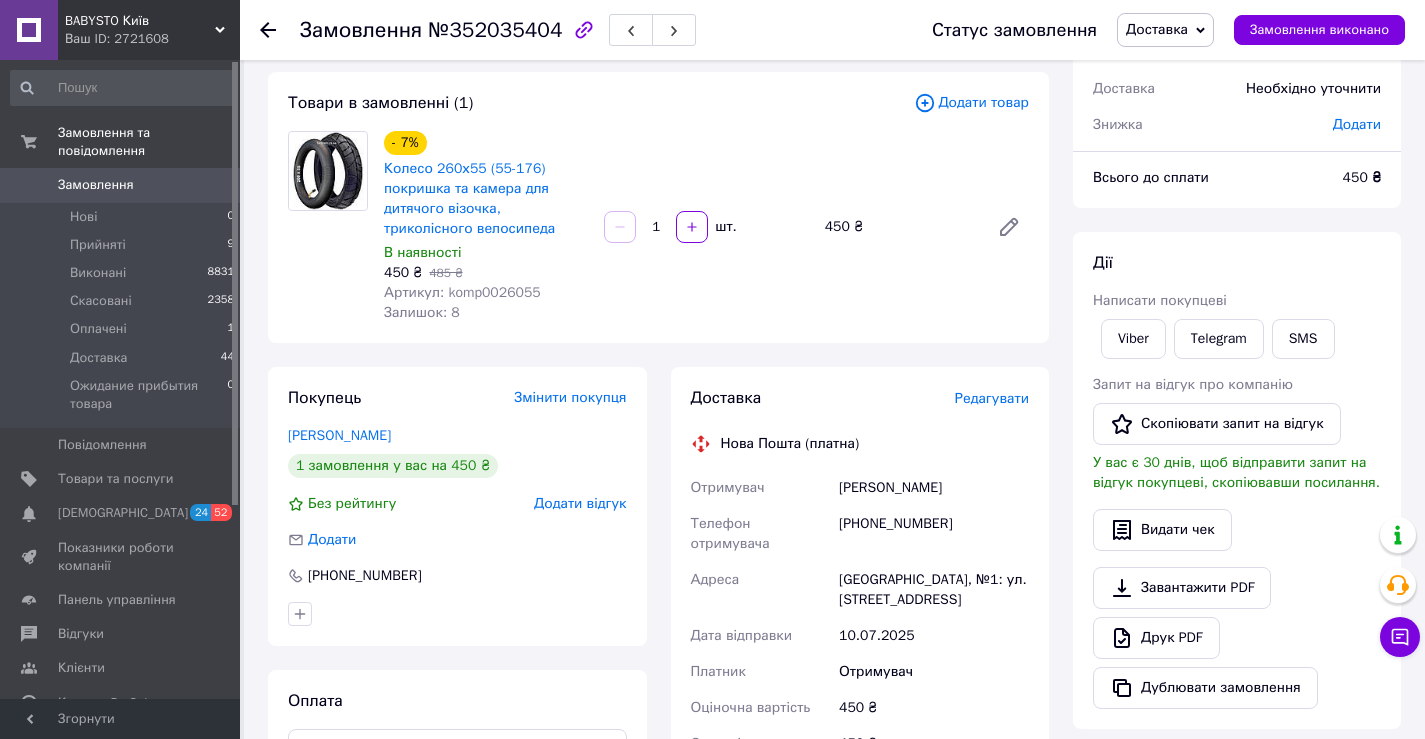click on "Доставка" at bounding box center [1165, 30] 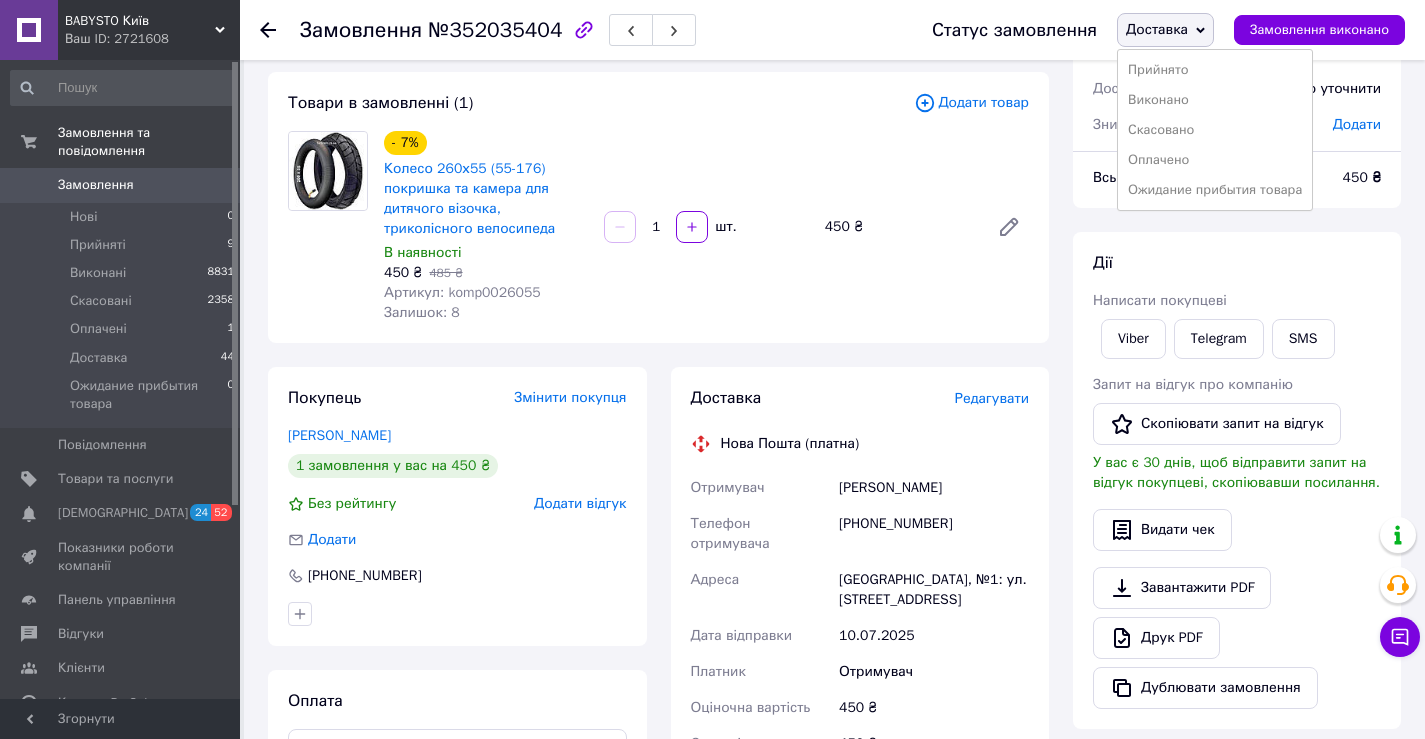 drag, startPoint x: 1145, startPoint y: 72, endPoint x: 1047, endPoint y: 108, distance: 104.40307 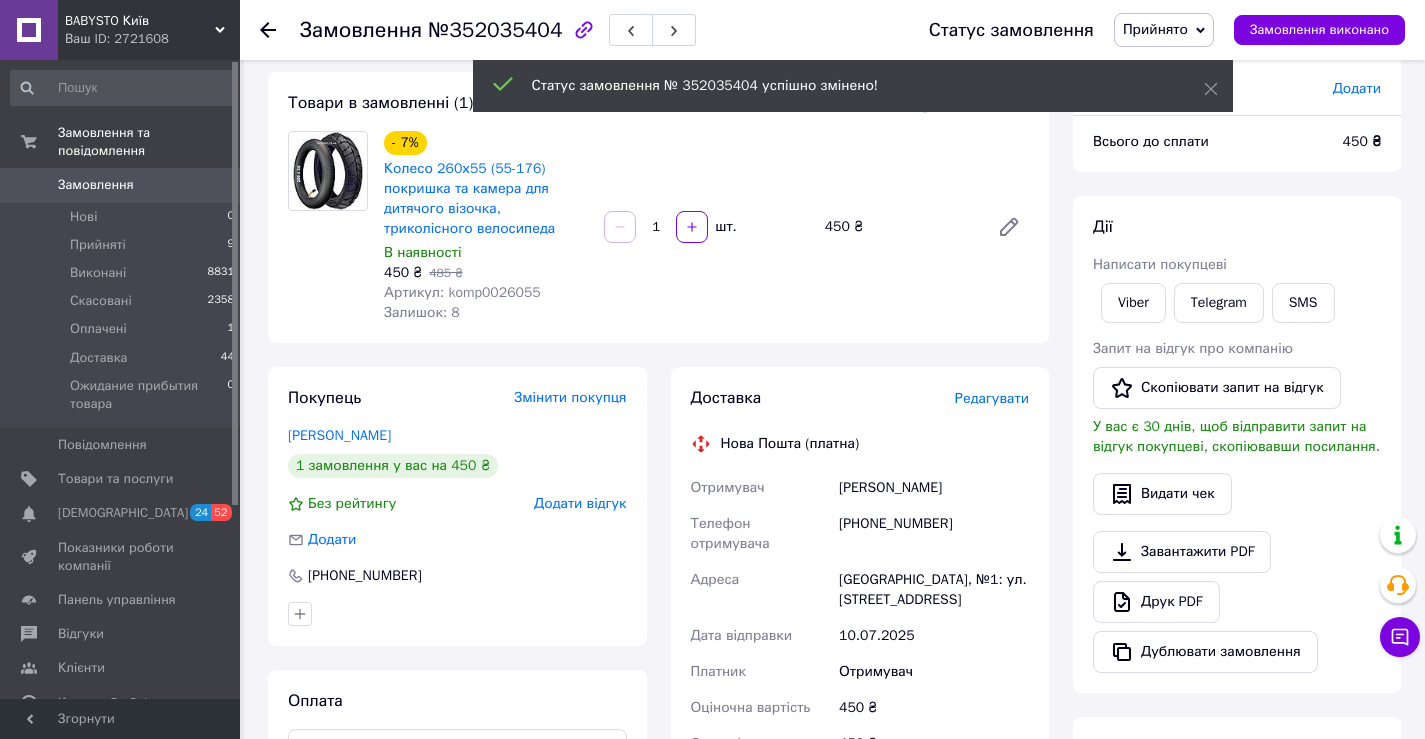 click 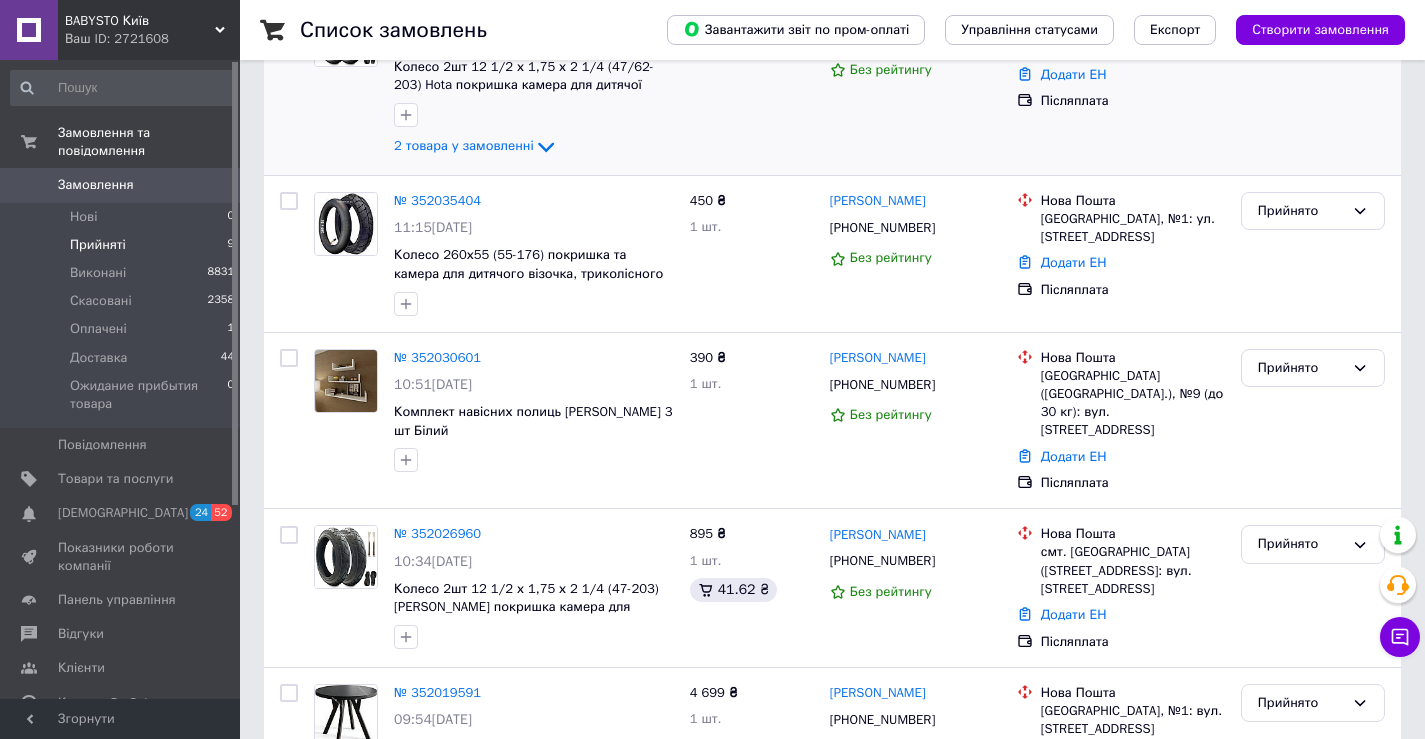 scroll, scrollTop: 0, scrollLeft: 0, axis: both 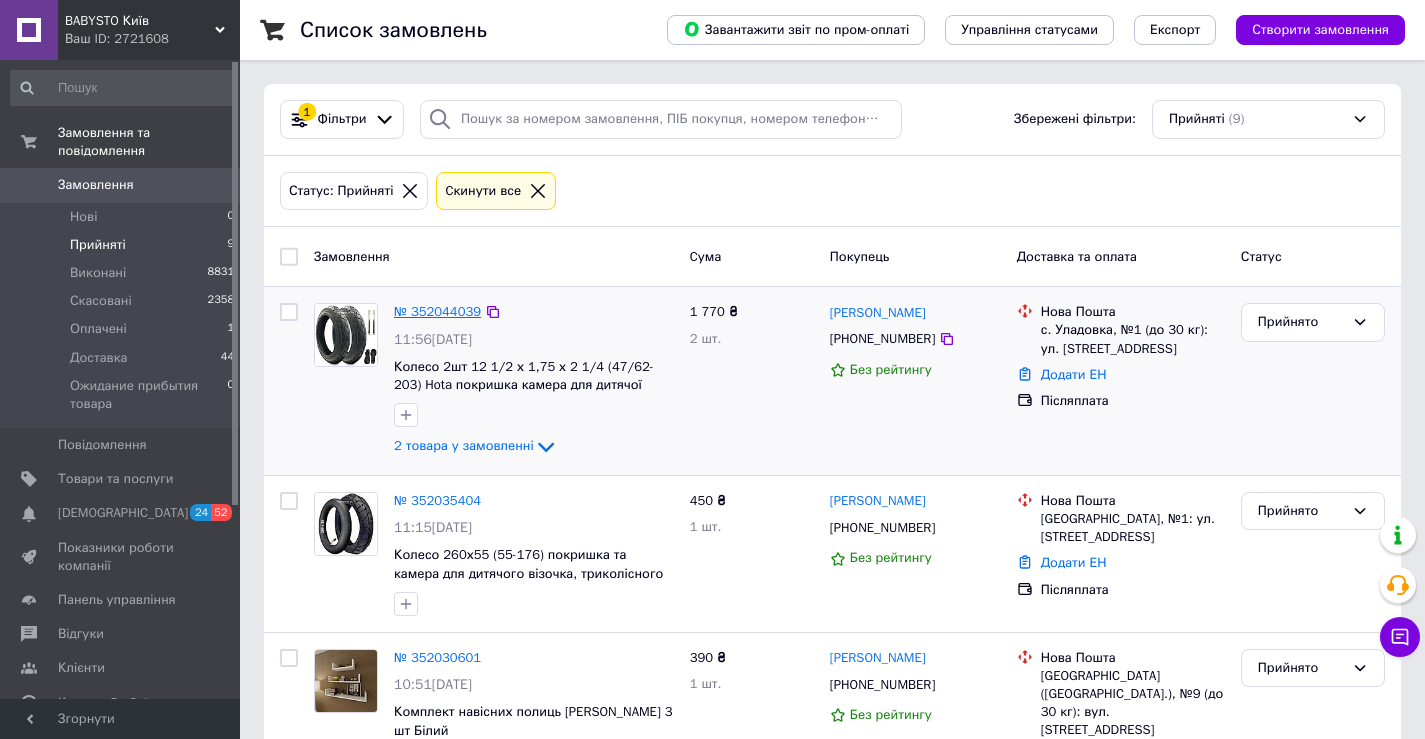 click on "№ 352044039" at bounding box center [437, 311] 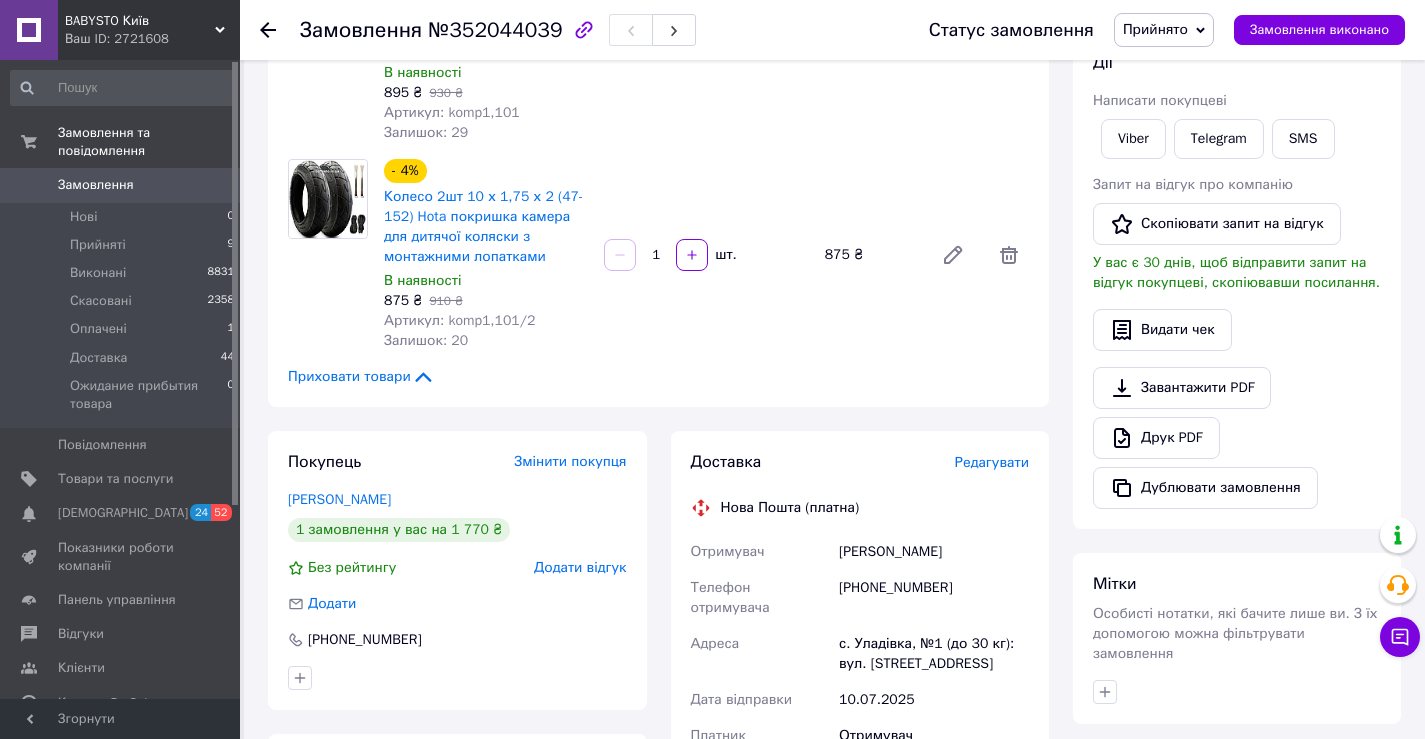 scroll, scrollTop: 0, scrollLeft: 0, axis: both 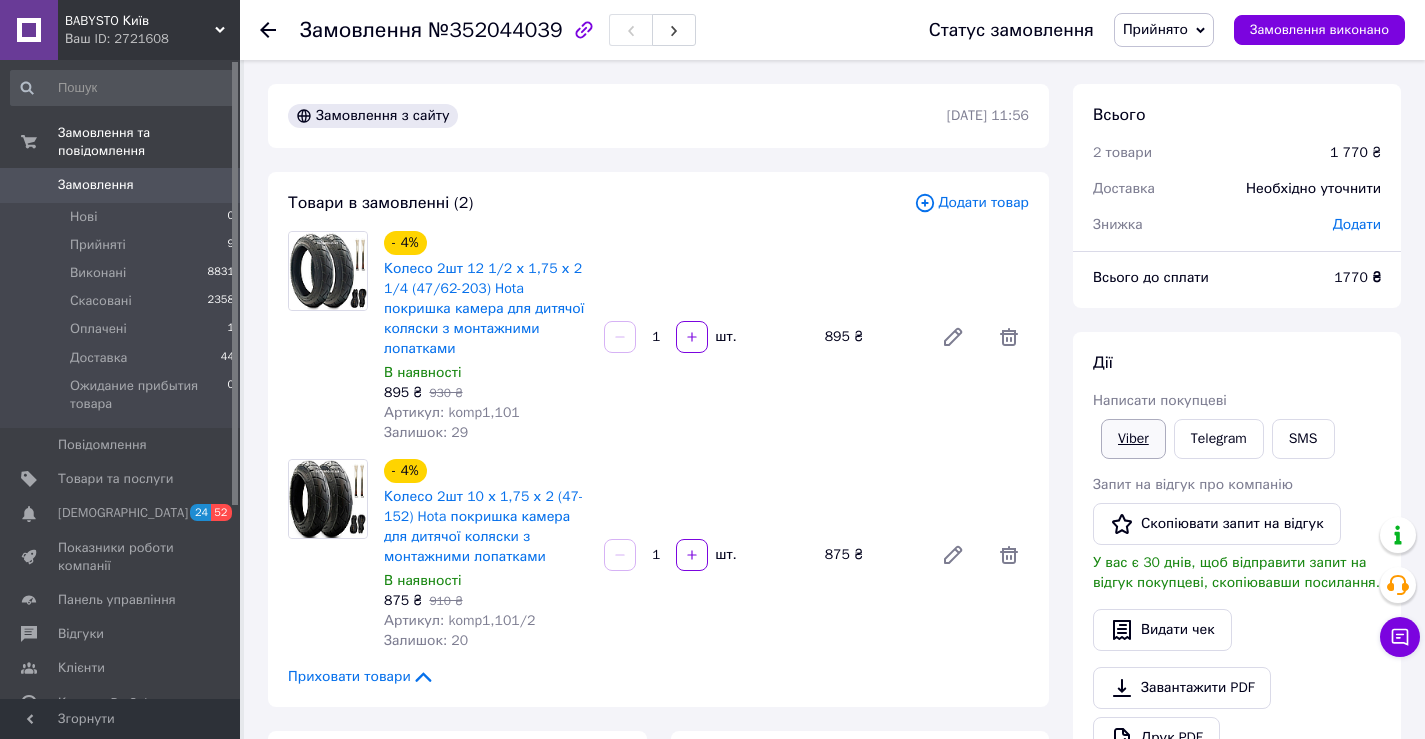 click on "Viber" at bounding box center [1133, 439] 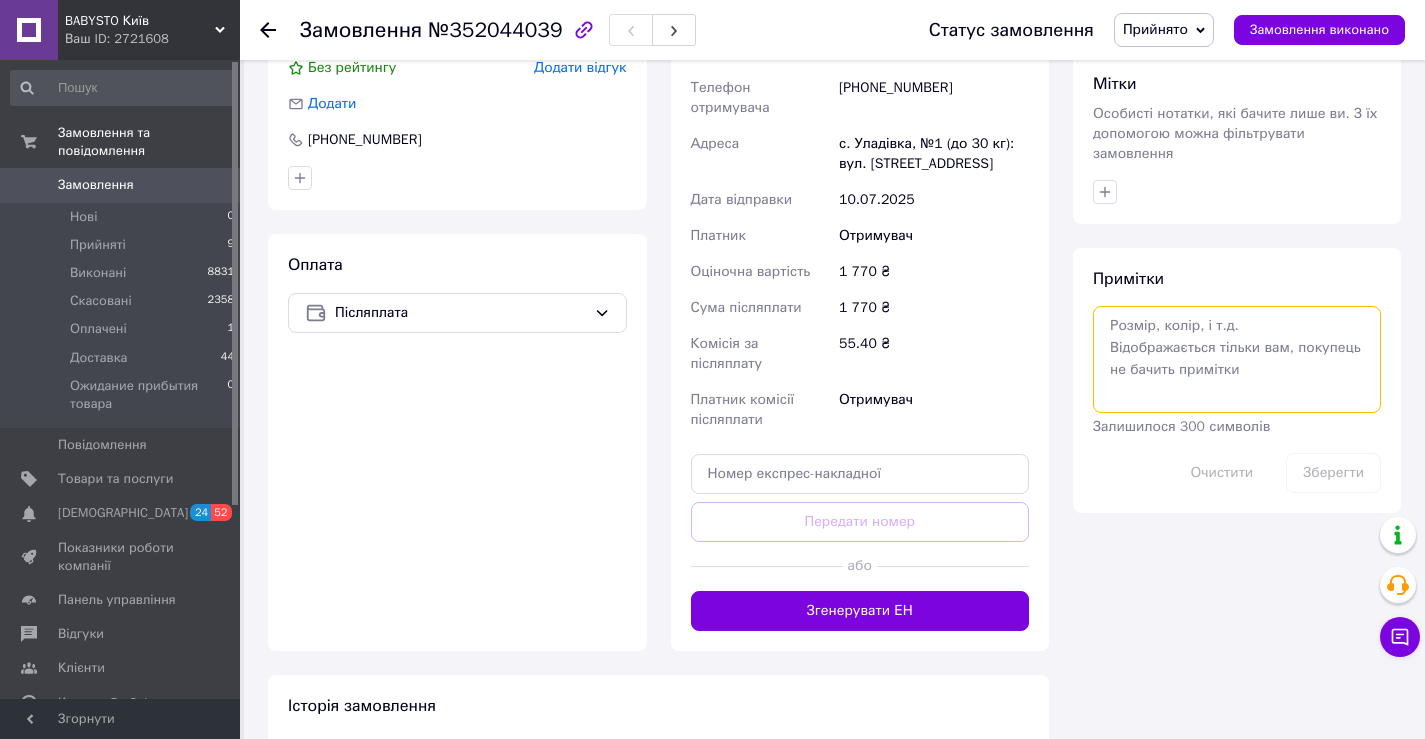 click at bounding box center (1237, 359) 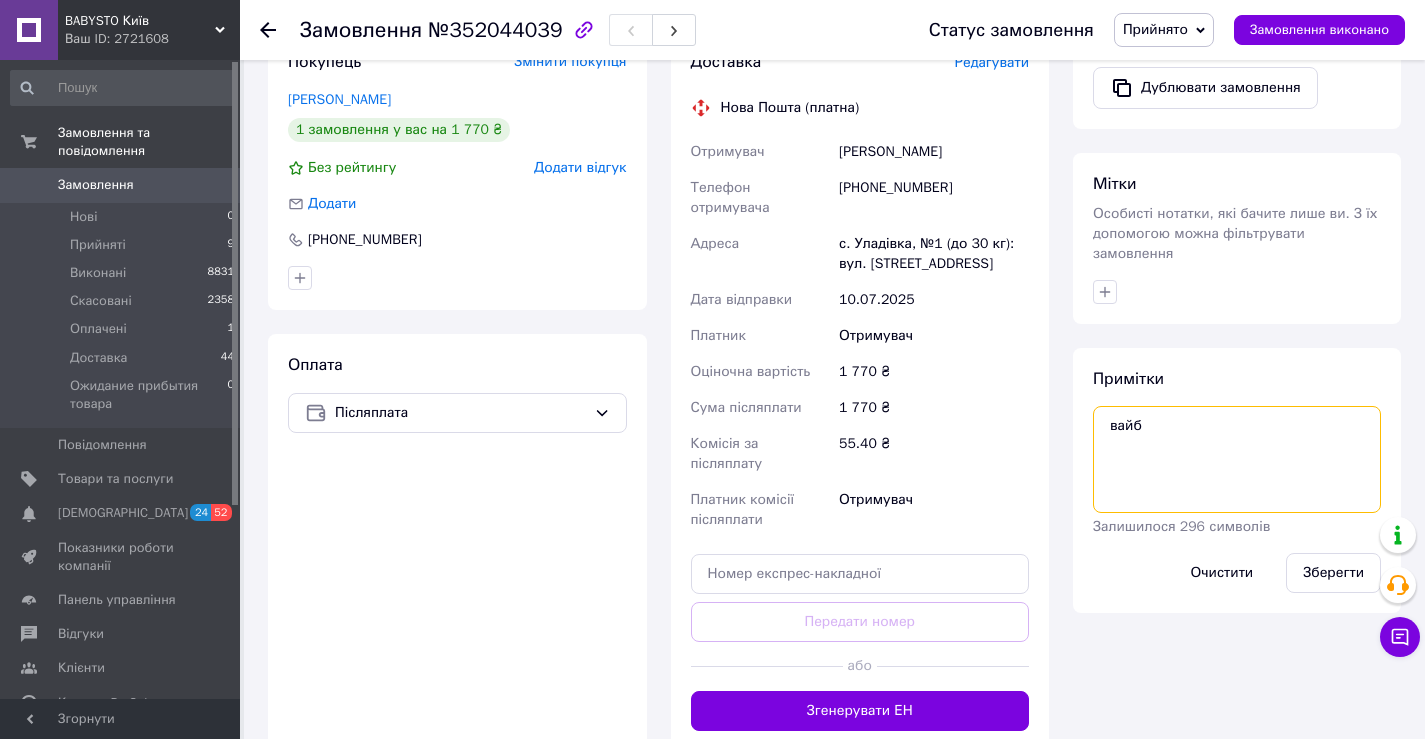 type on "вайб" 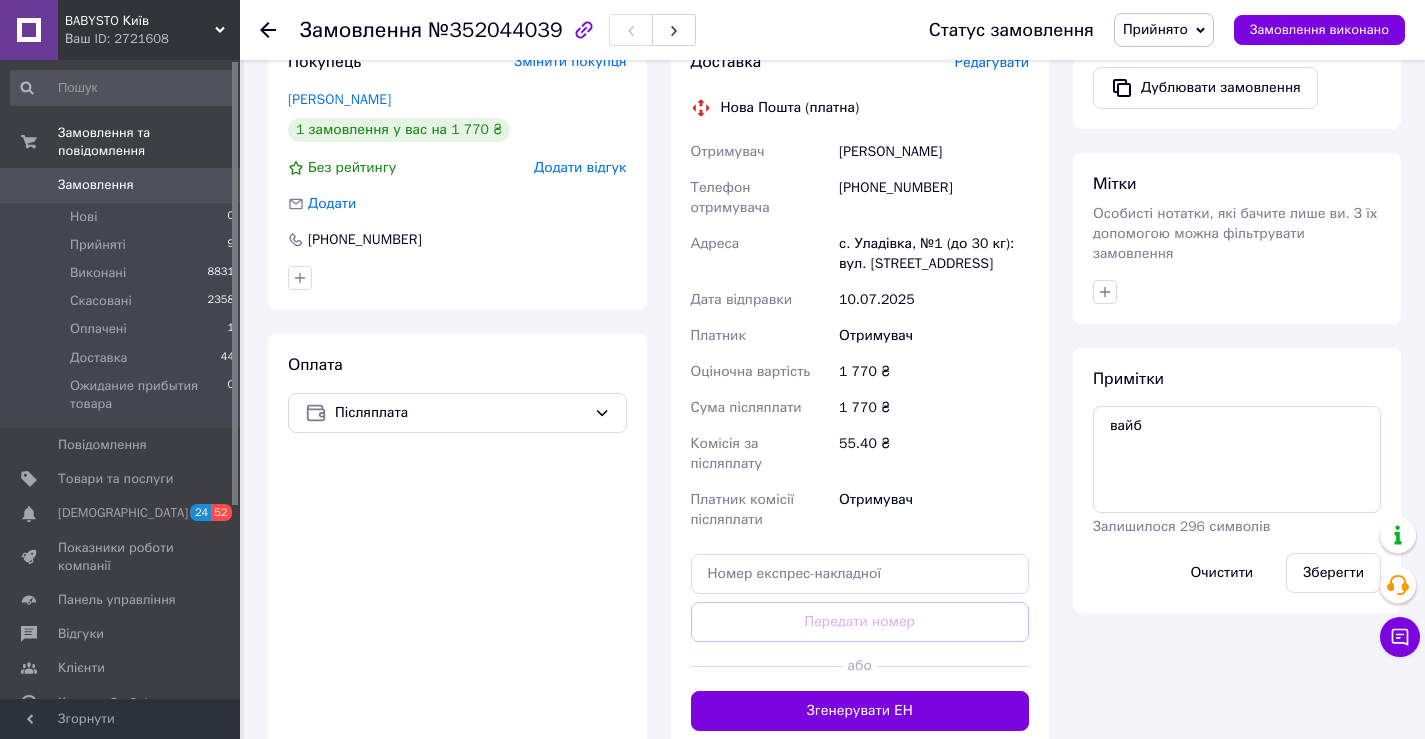 drag, startPoint x: 1285, startPoint y: 539, endPoint x: 862, endPoint y: 542, distance: 423.01065 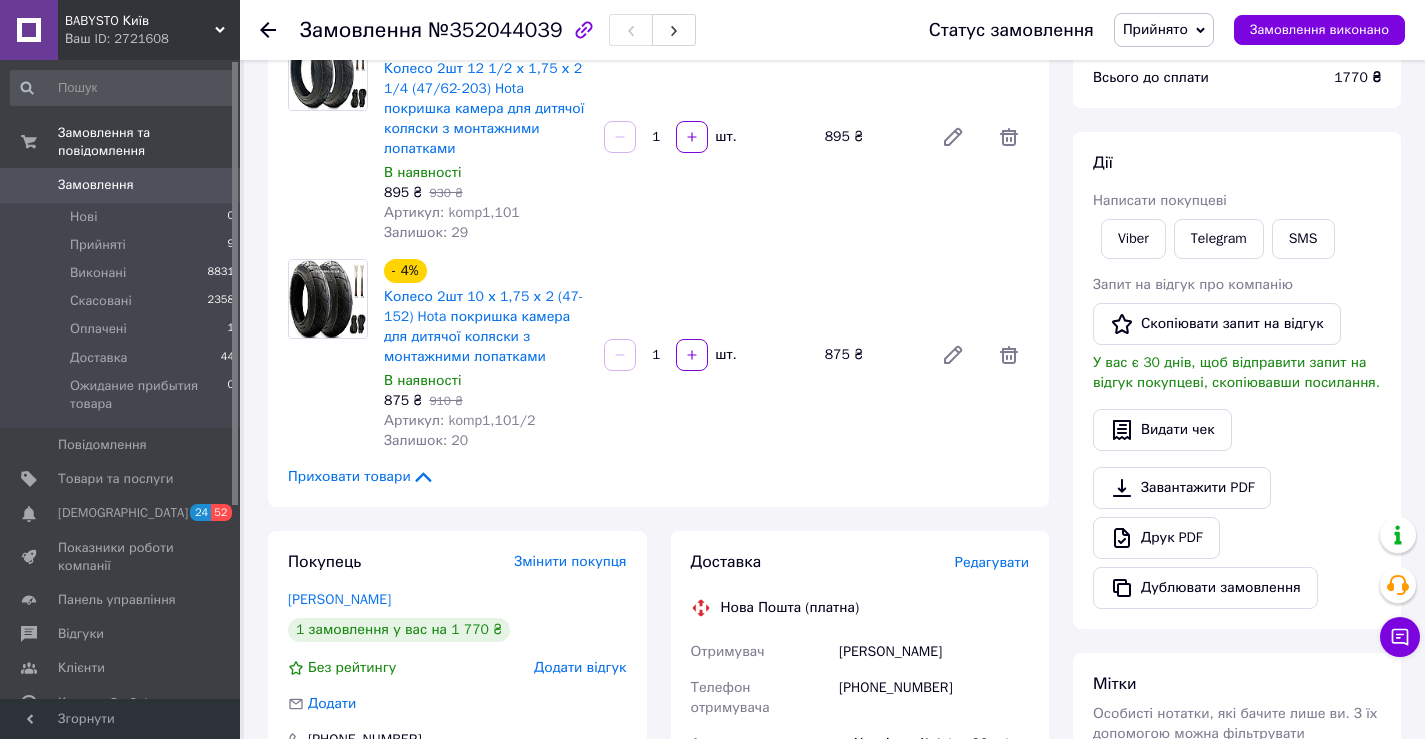 scroll, scrollTop: 100, scrollLeft: 0, axis: vertical 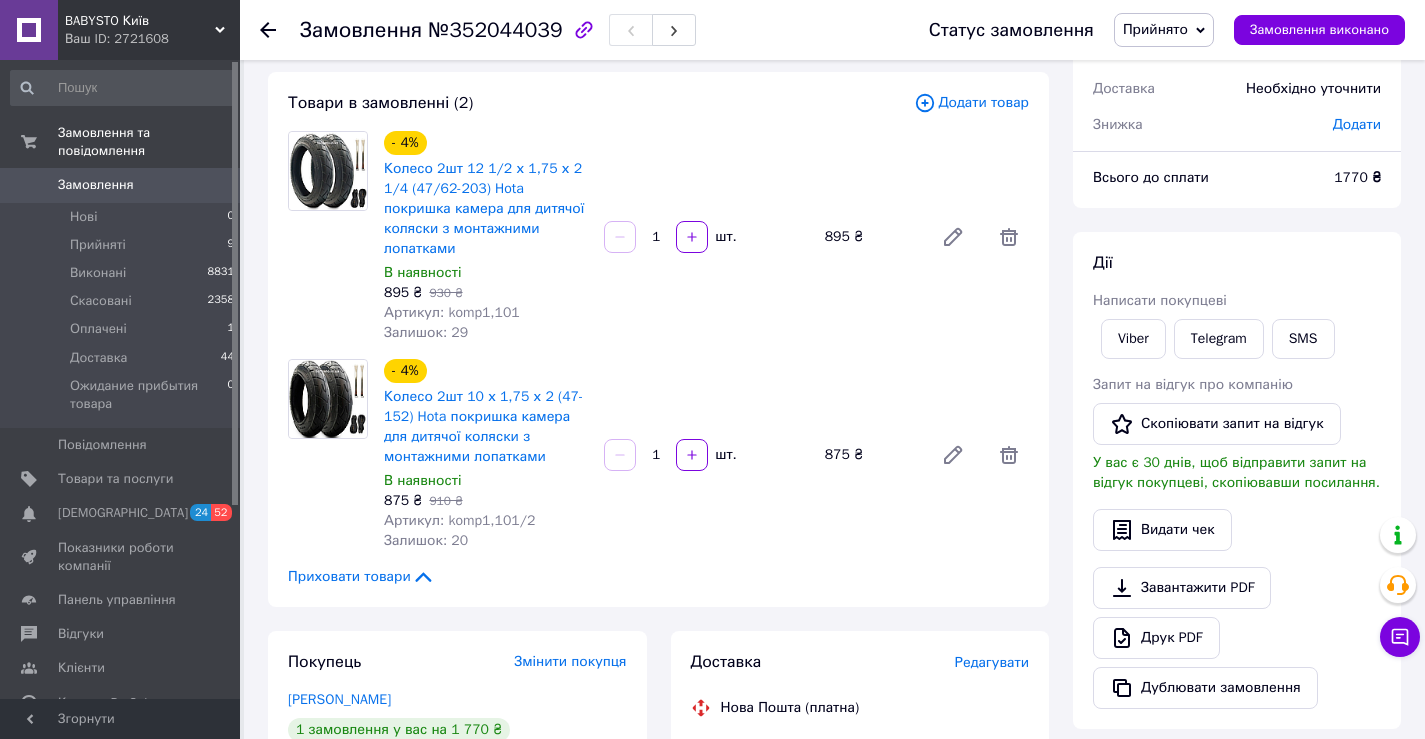 drag, startPoint x: 262, startPoint y: 25, endPoint x: 270, endPoint y: 35, distance: 12.806249 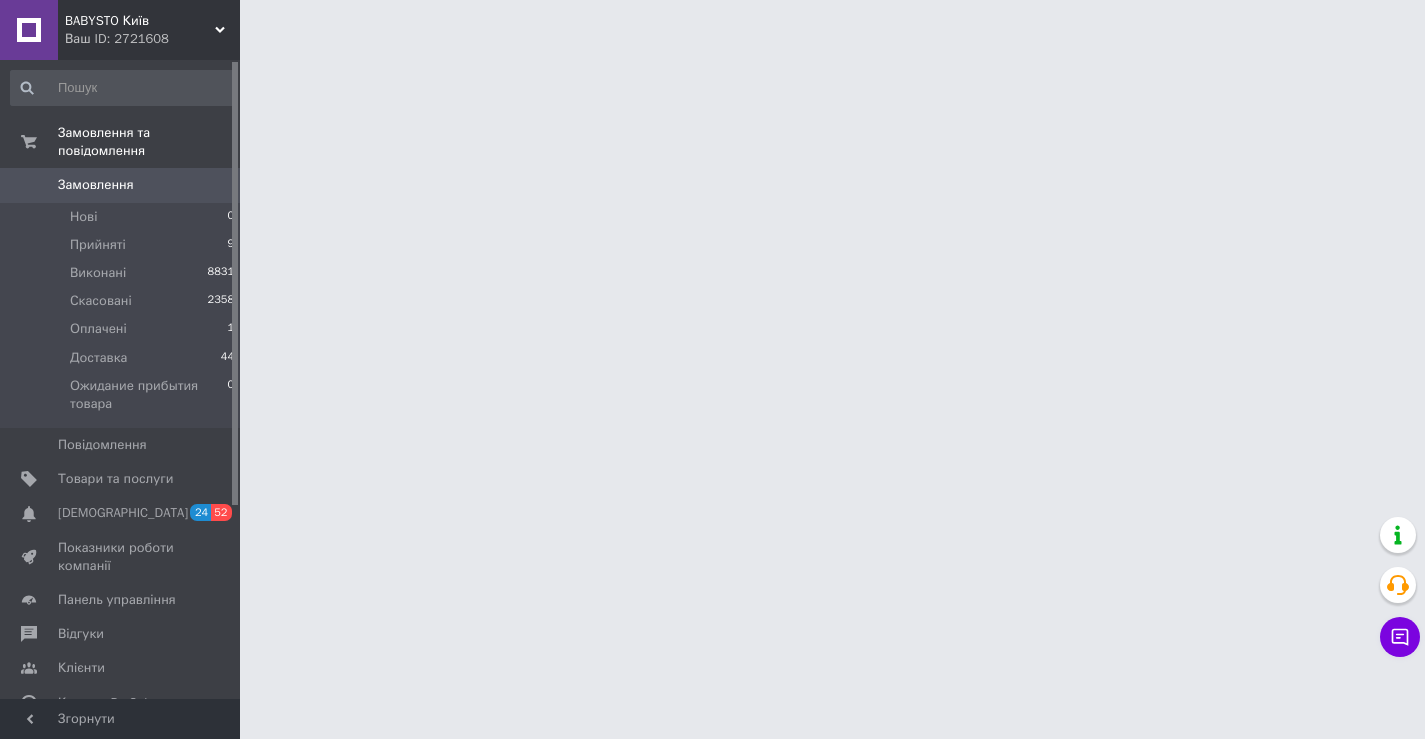 scroll, scrollTop: 0, scrollLeft: 0, axis: both 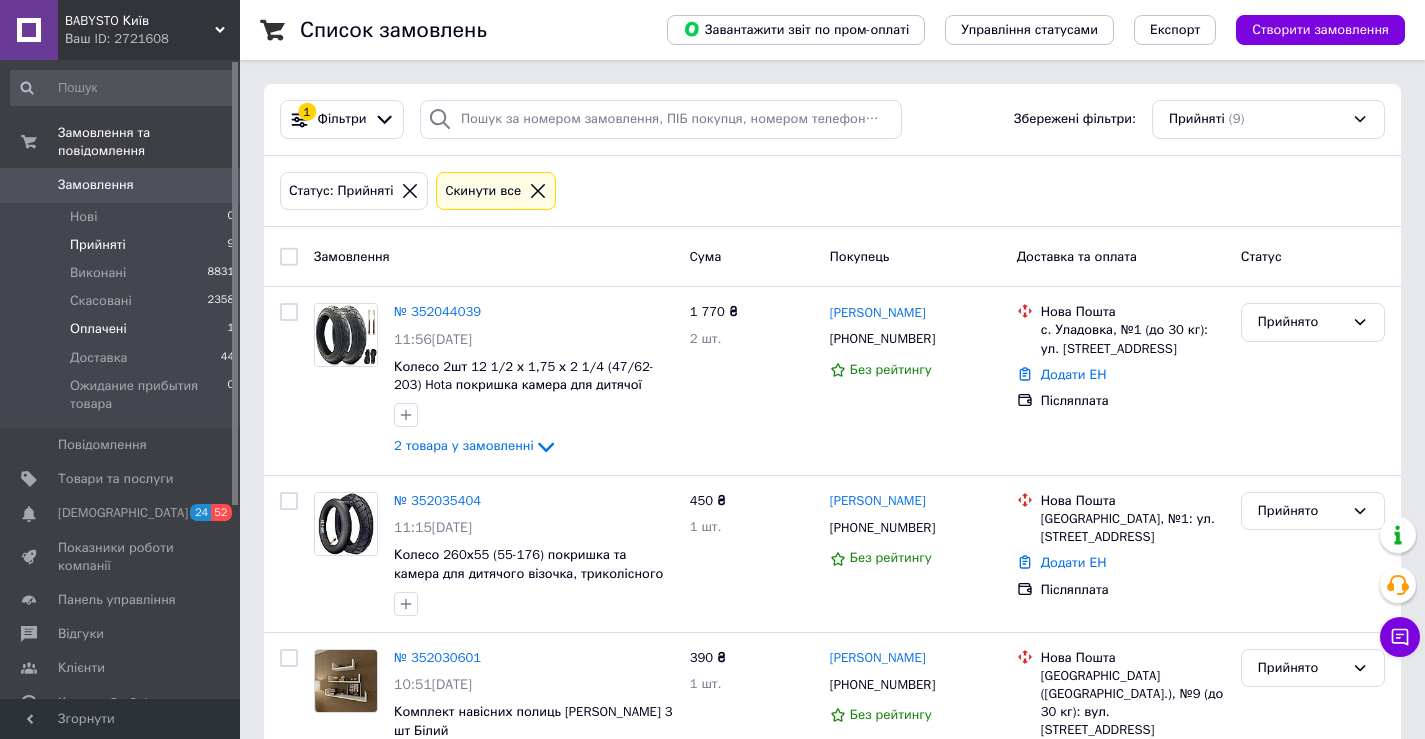 click on "Оплачені" at bounding box center (98, 329) 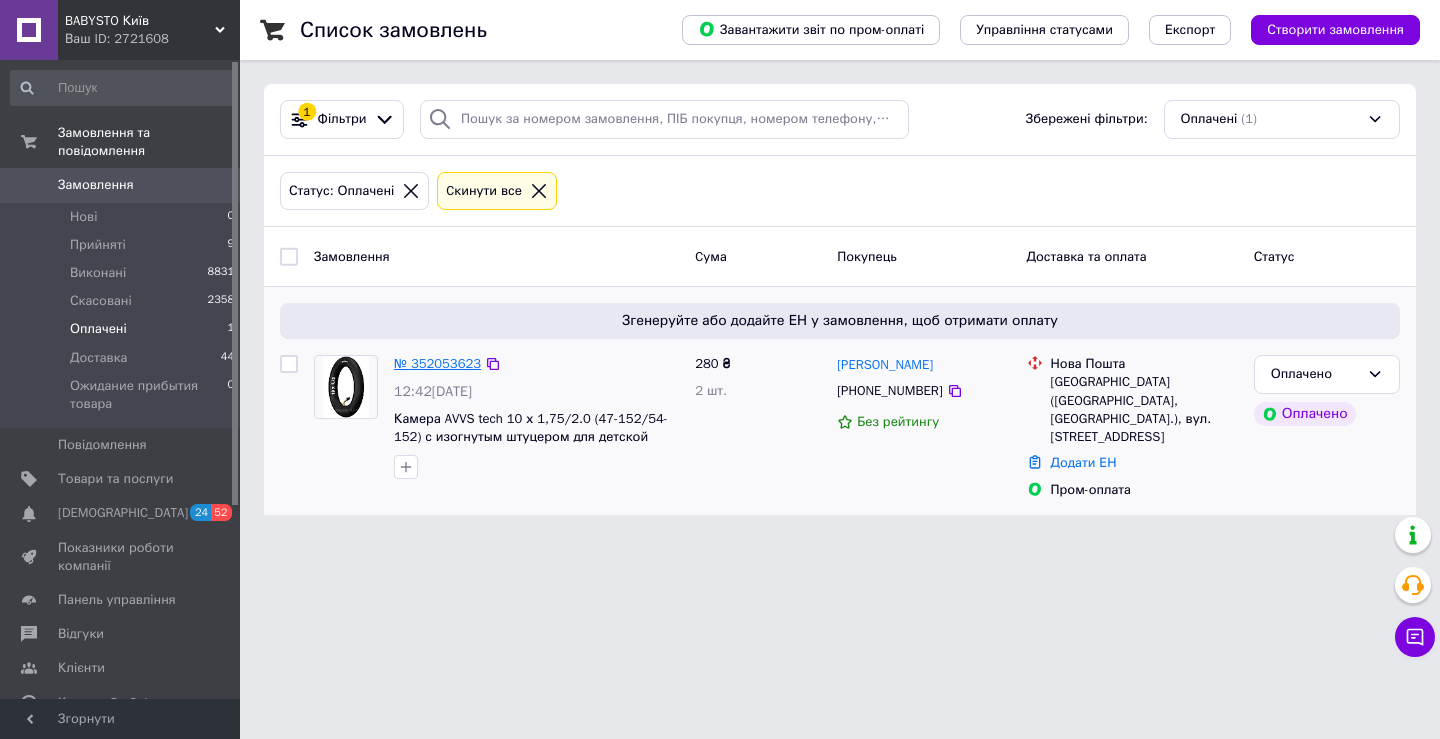 click on "№ 352053623" at bounding box center (437, 363) 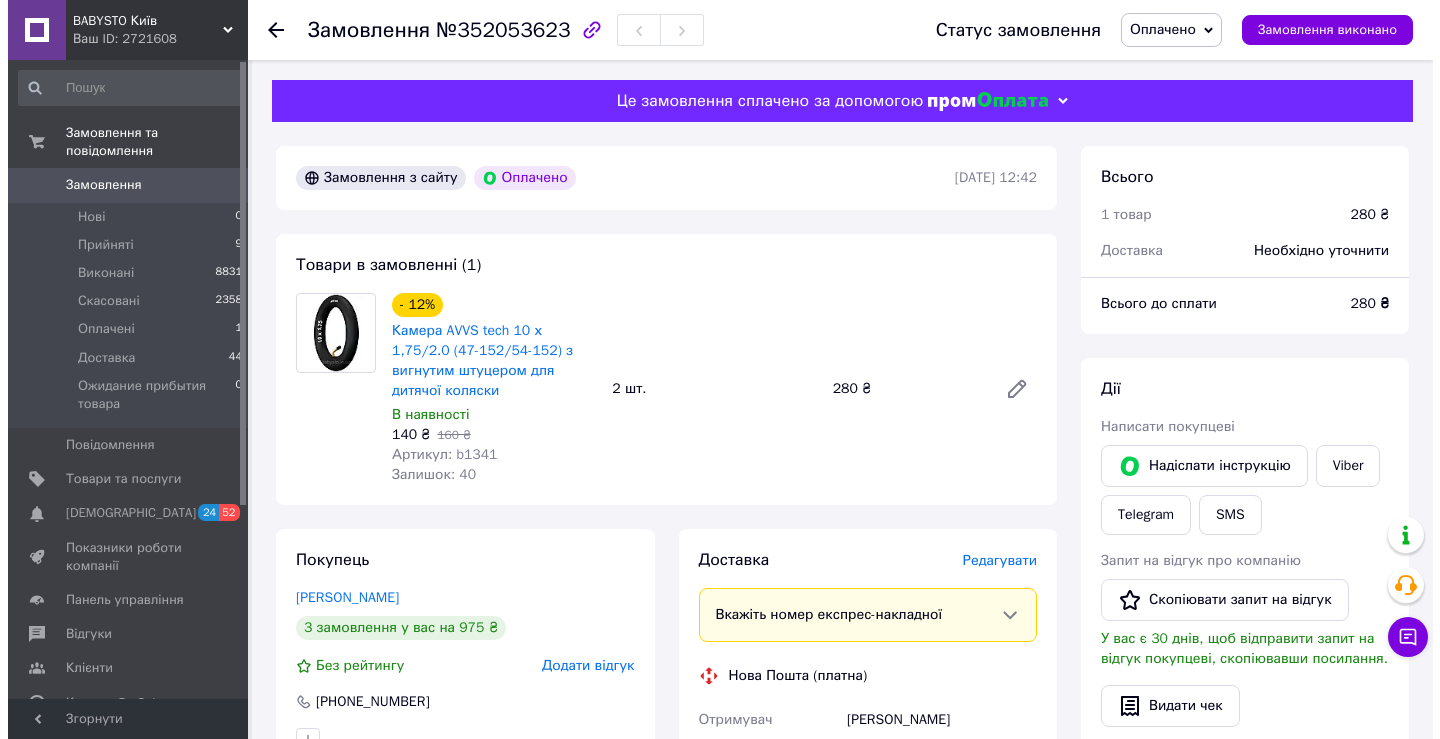 scroll, scrollTop: 200, scrollLeft: 0, axis: vertical 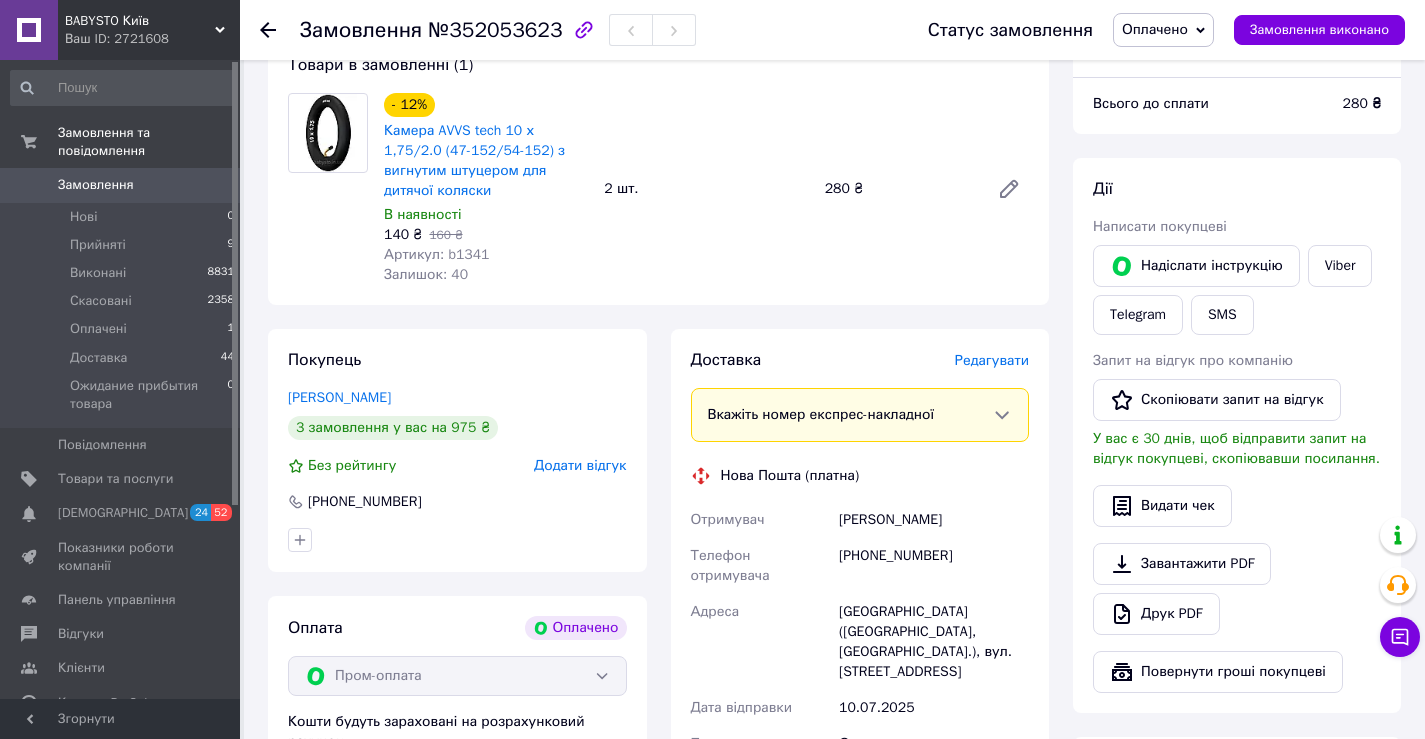 click on "Редагувати" at bounding box center [992, 360] 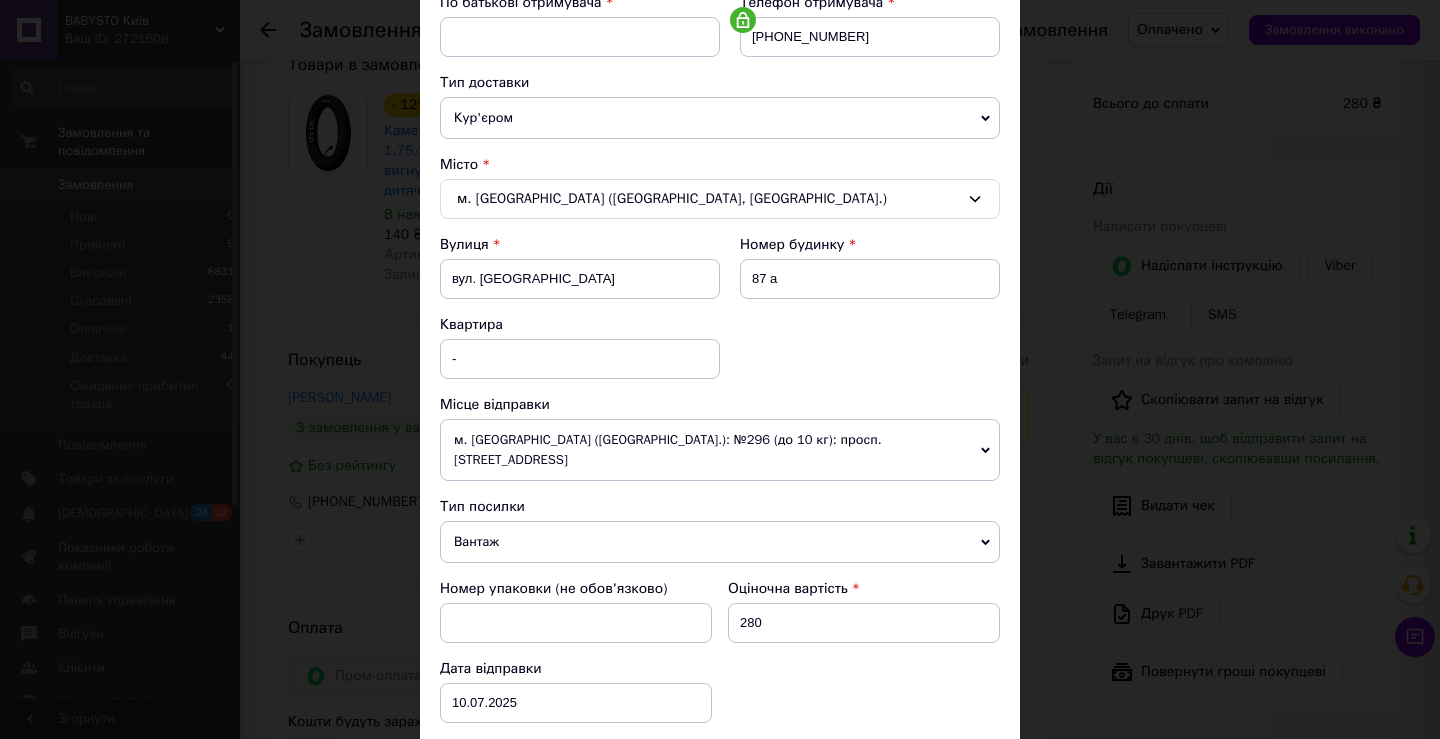 scroll, scrollTop: 669, scrollLeft: 0, axis: vertical 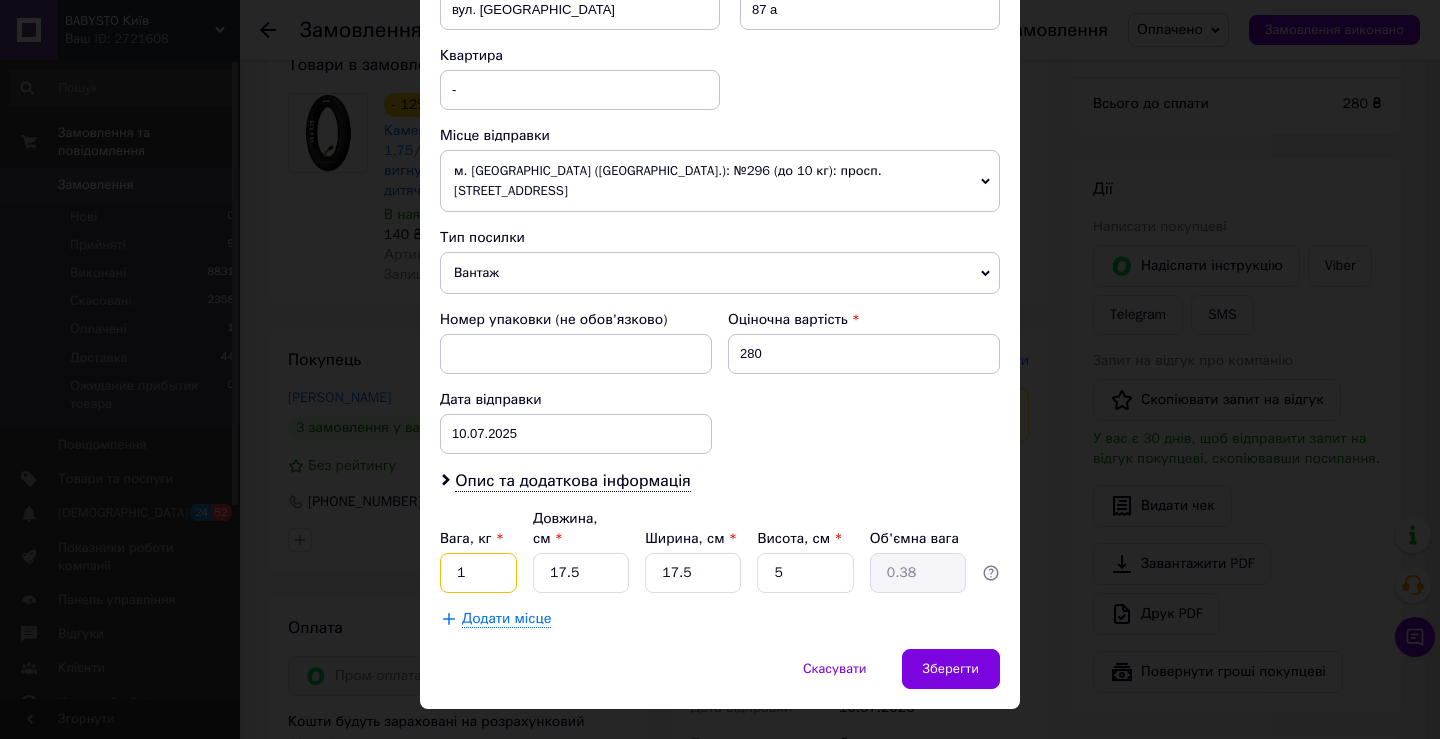 click on "1" at bounding box center [478, 573] 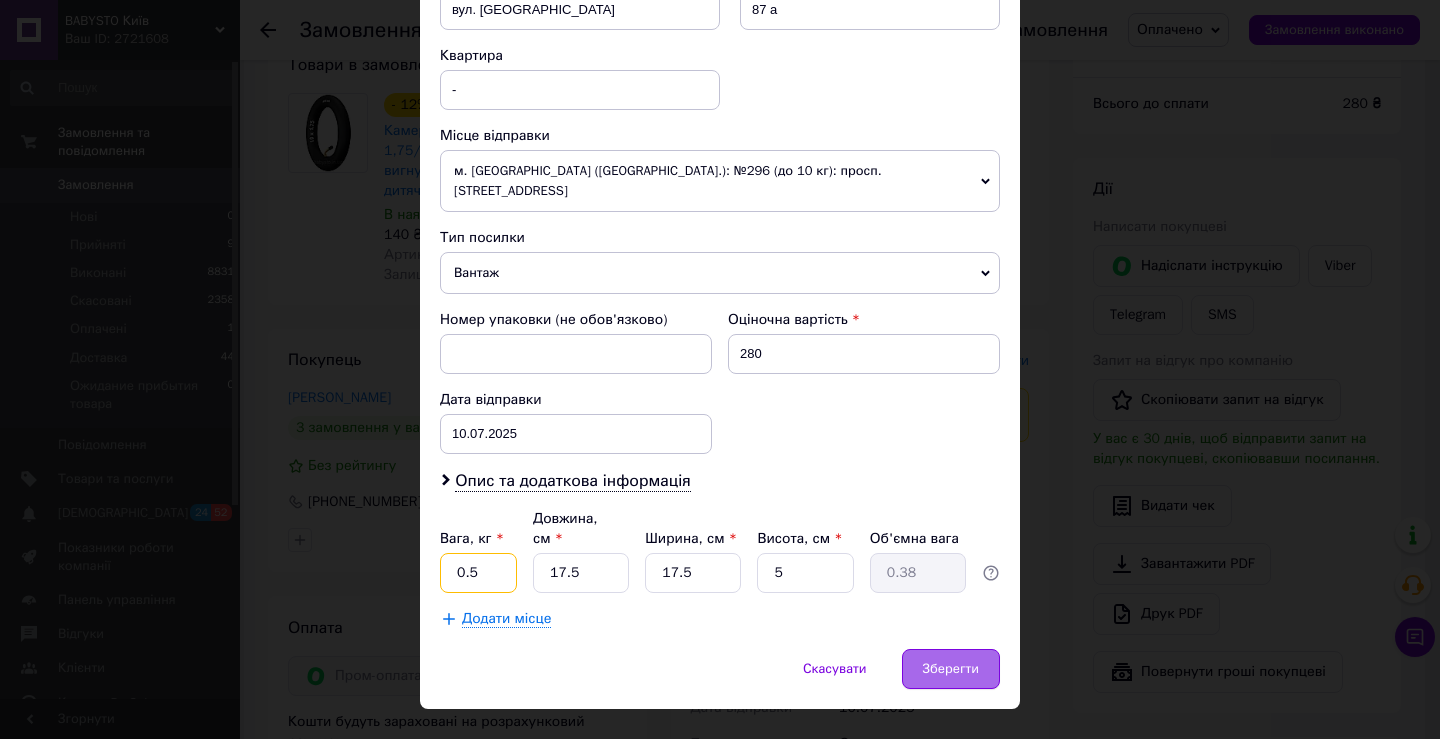 type on "0.5" 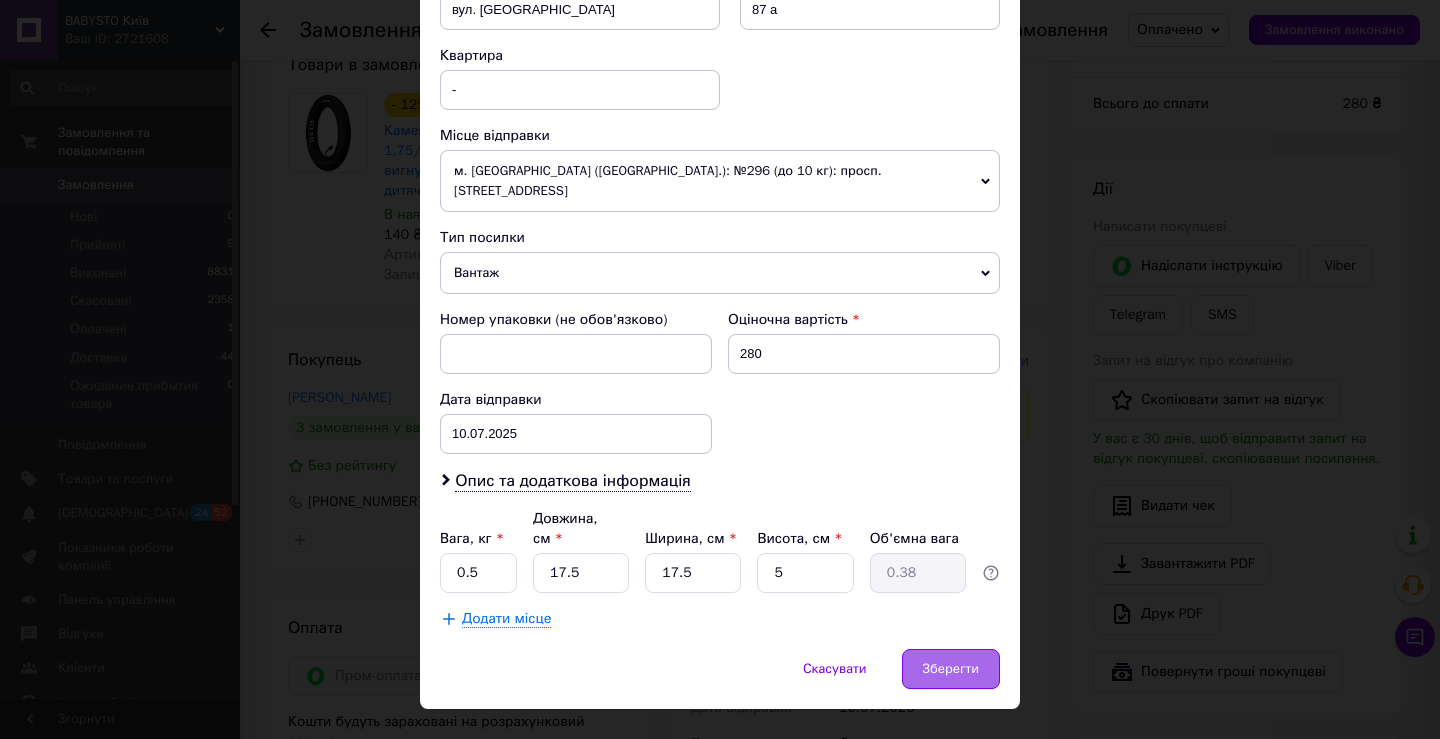 click on "Зберегти" at bounding box center (951, 669) 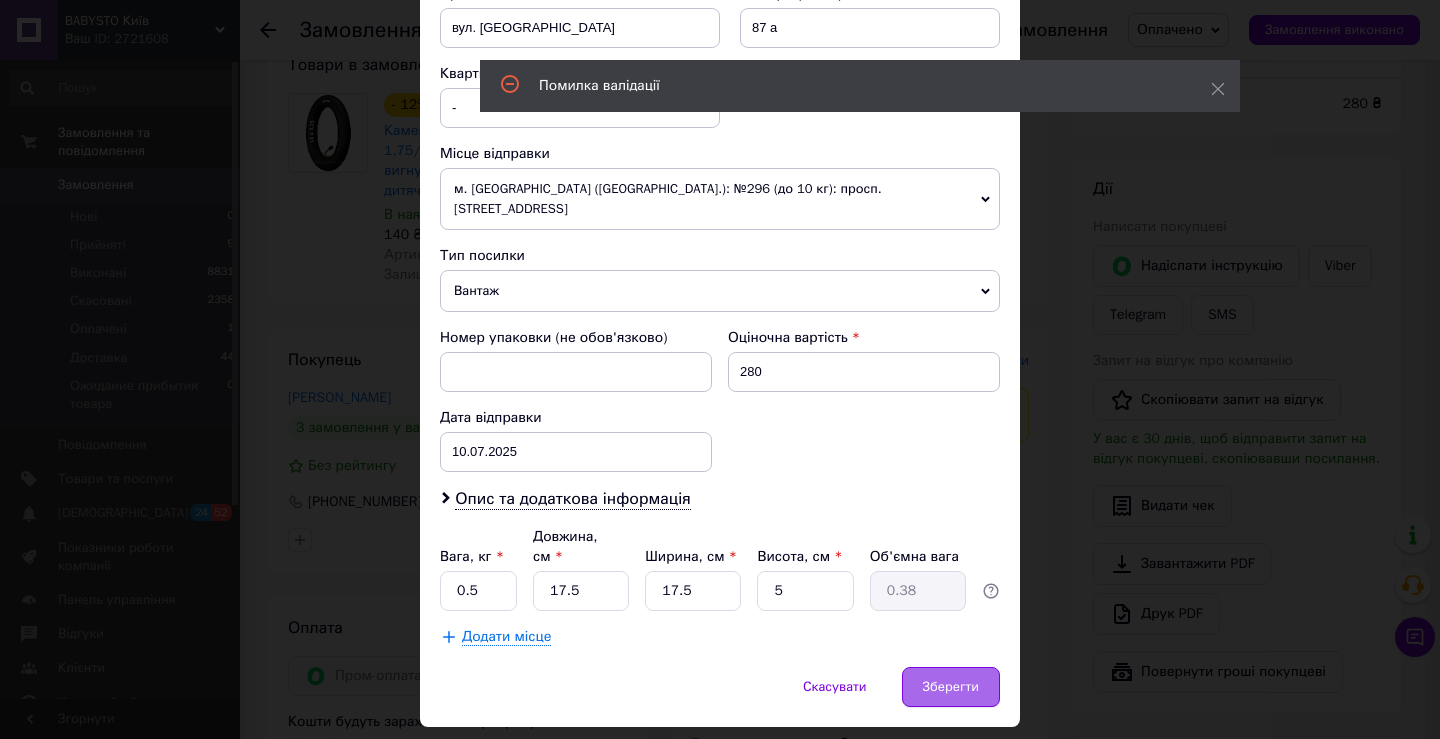 scroll, scrollTop: 68, scrollLeft: 0, axis: vertical 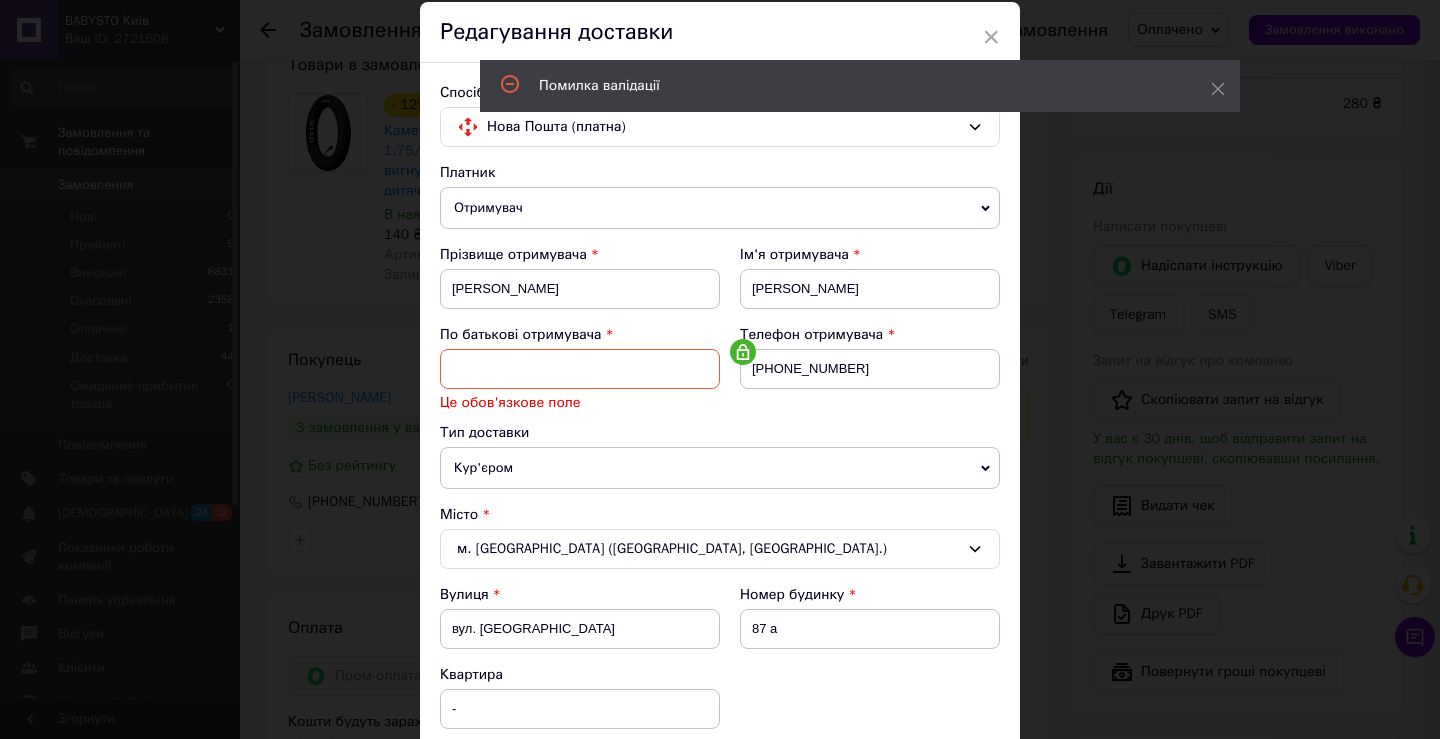 click at bounding box center [580, 369] 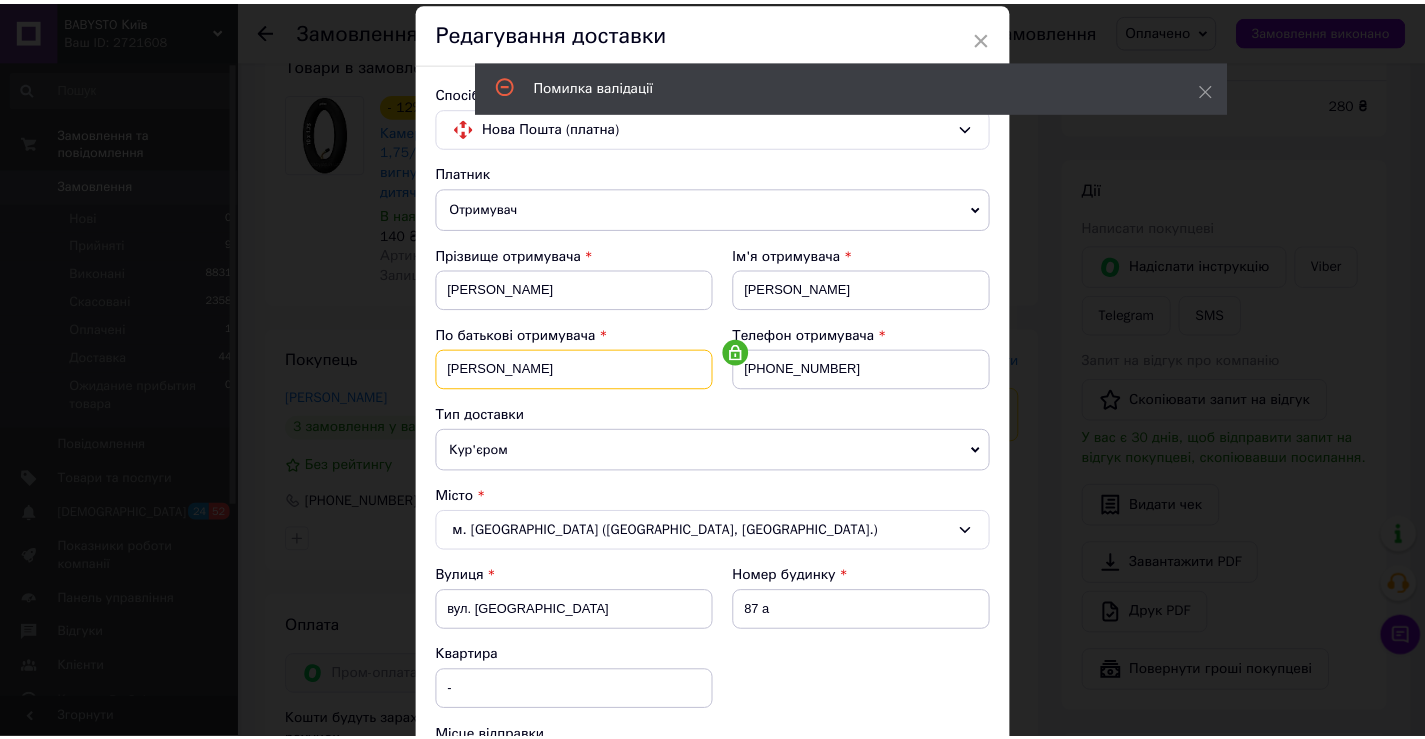 scroll, scrollTop: 568, scrollLeft: 0, axis: vertical 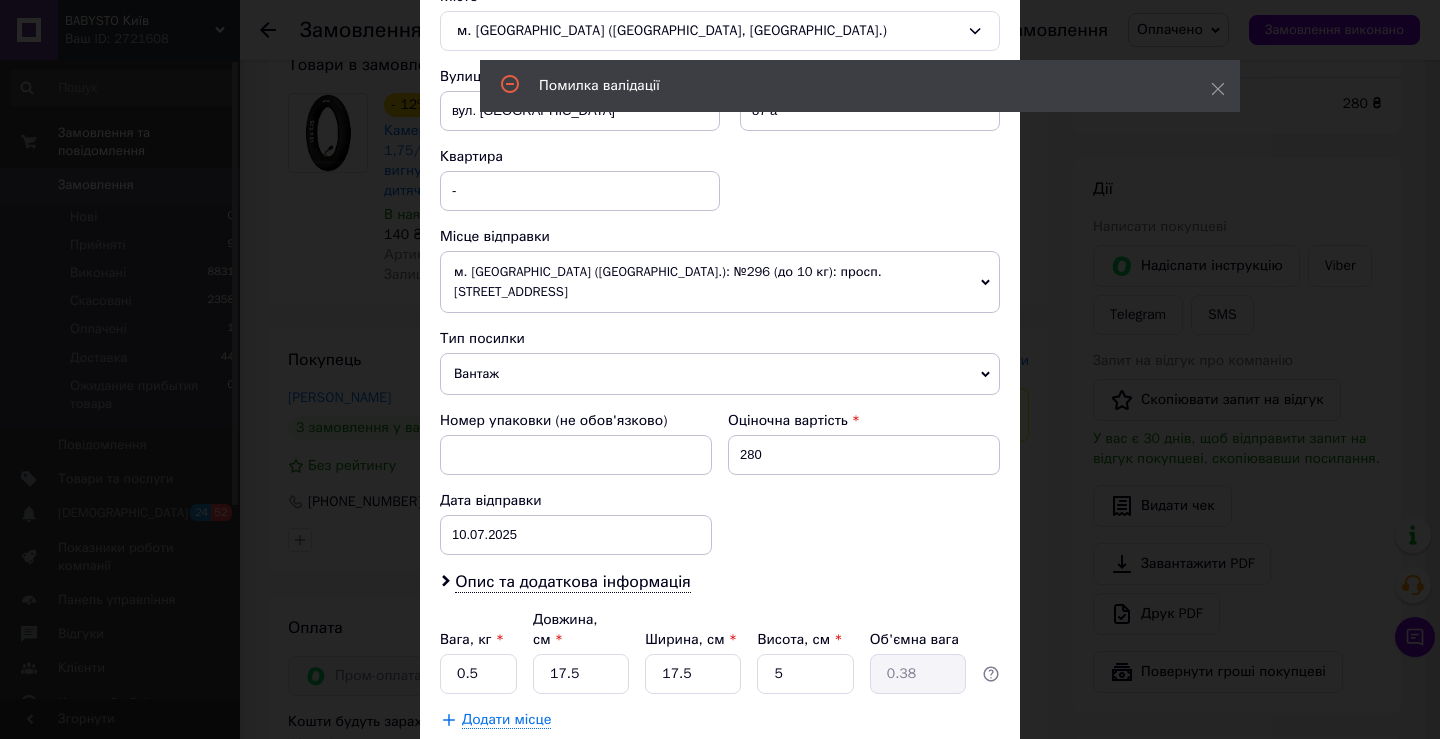 type on "алек" 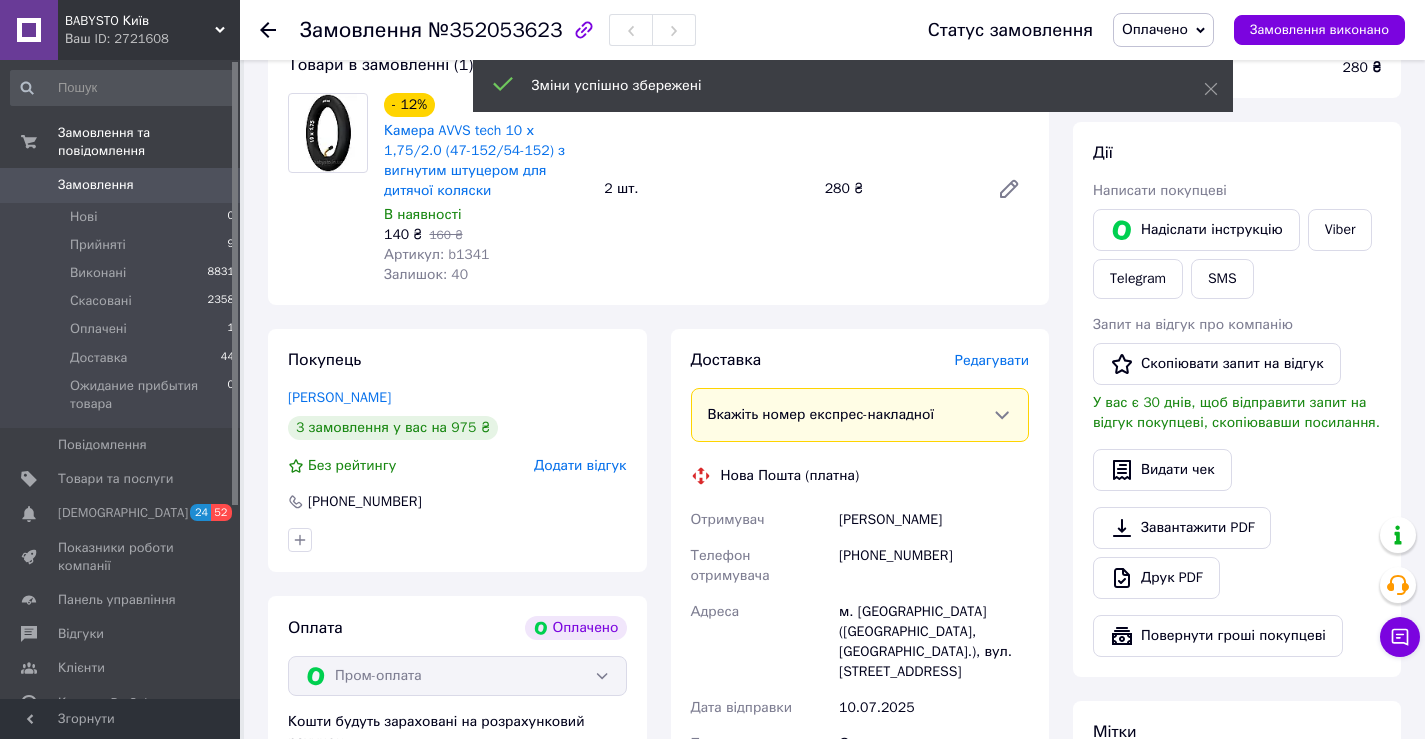 scroll, scrollTop: 600, scrollLeft: 0, axis: vertical 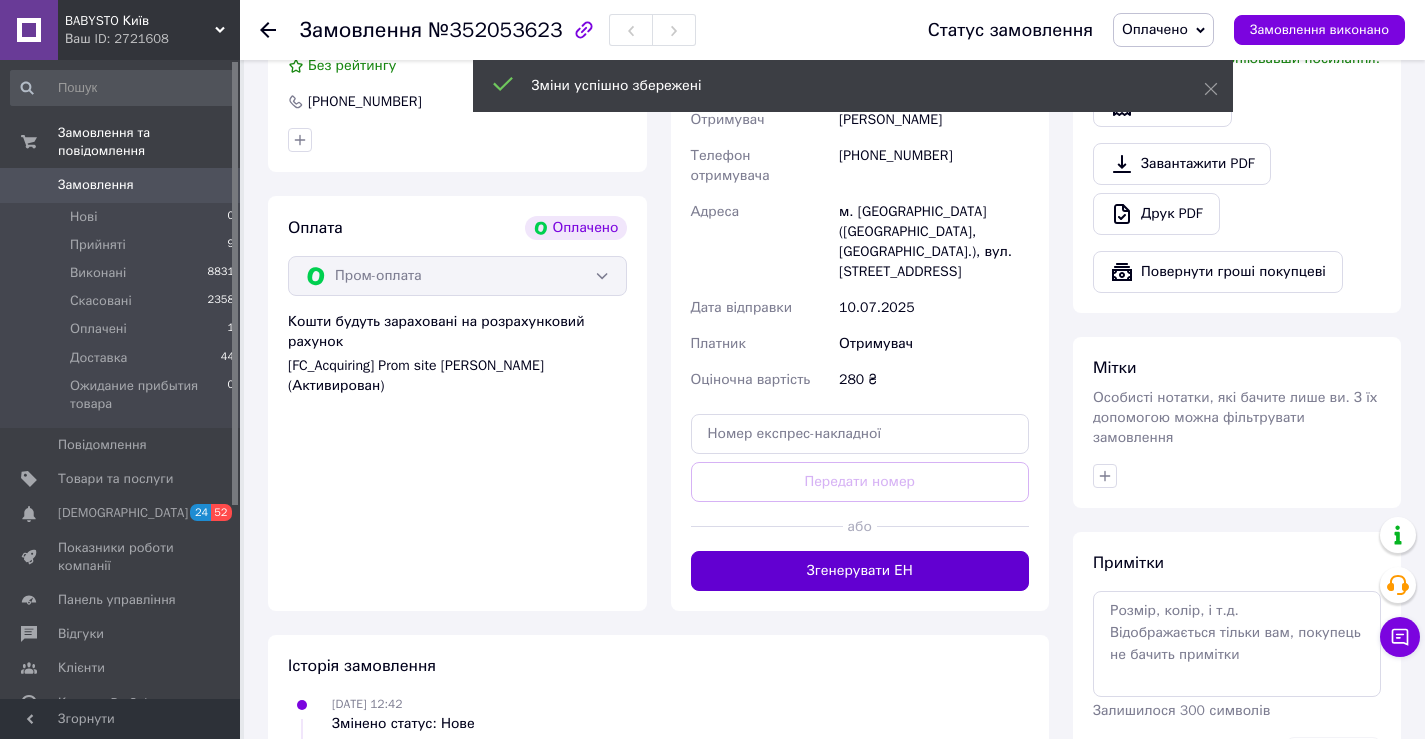 click on "Згенерувати ЕН" at bounding box center [860, 571] 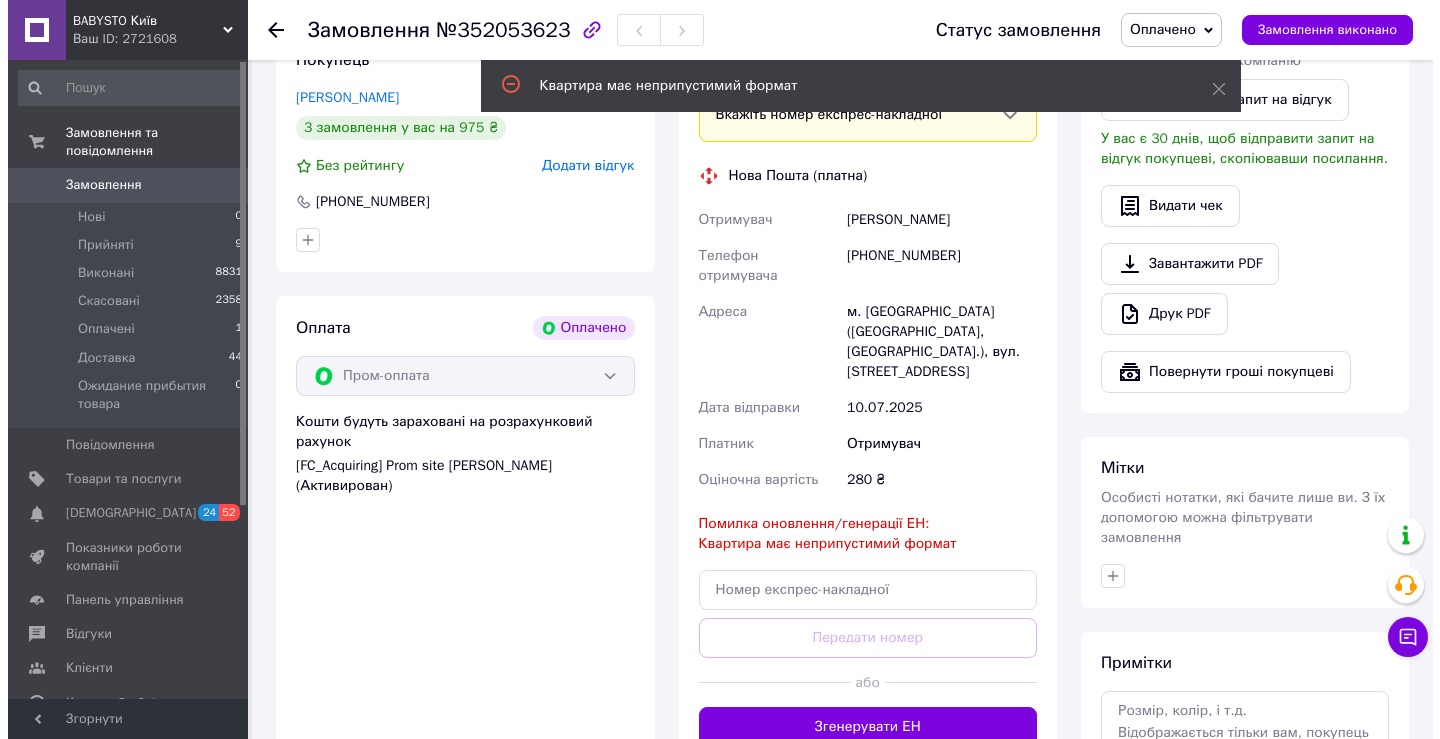 scroll, scrollTop: 400, scrollLeft: 0, axis: vertical 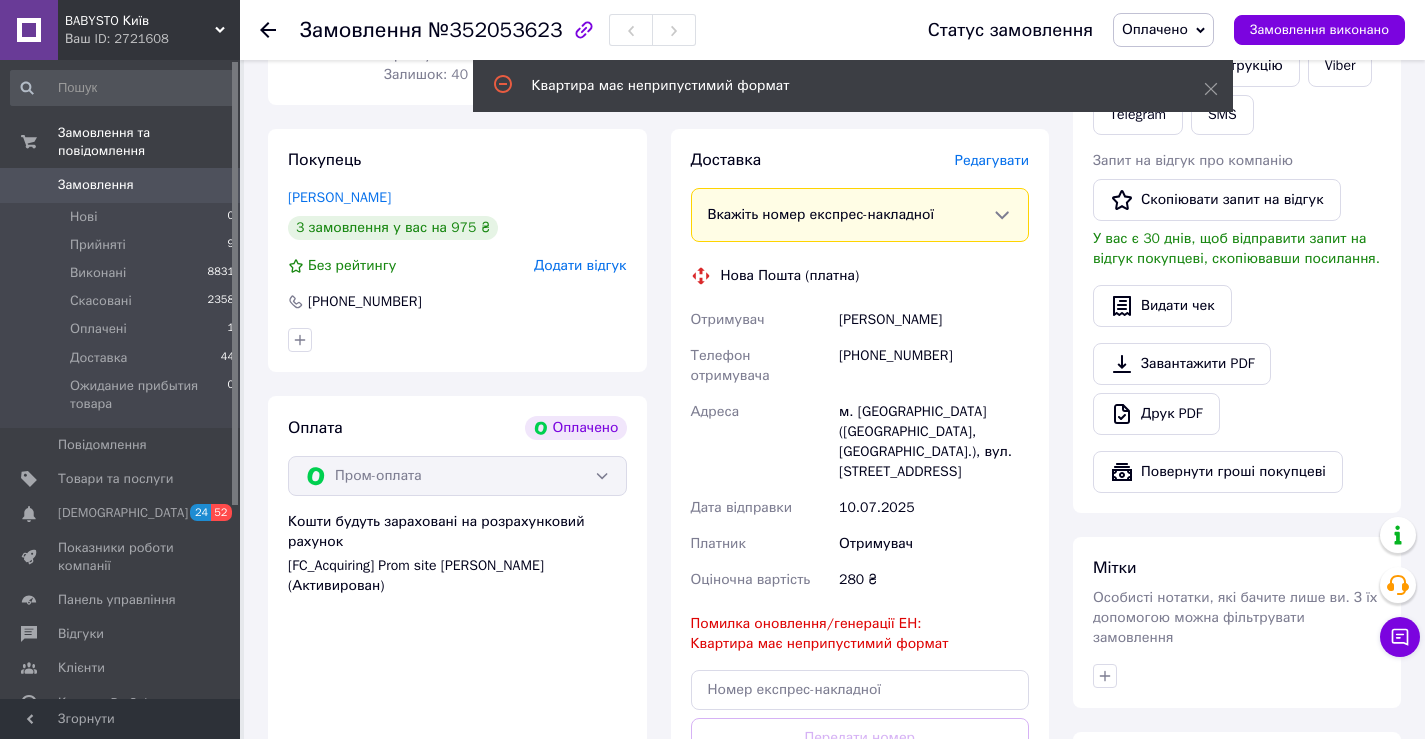 click on "Редагувати" at bounding box center [992, 160] 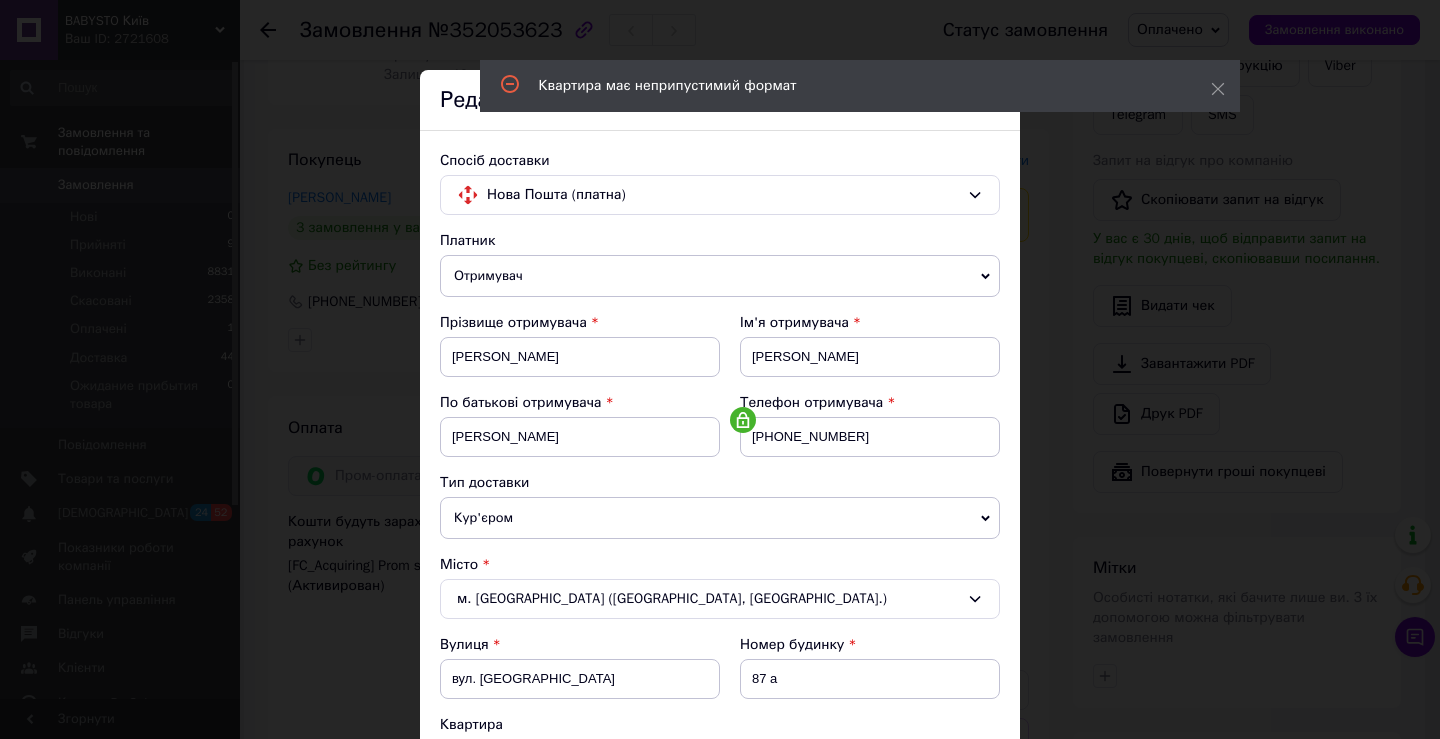 scroll, scrollTop: 200, scrollLeft: 0, axis: vertical 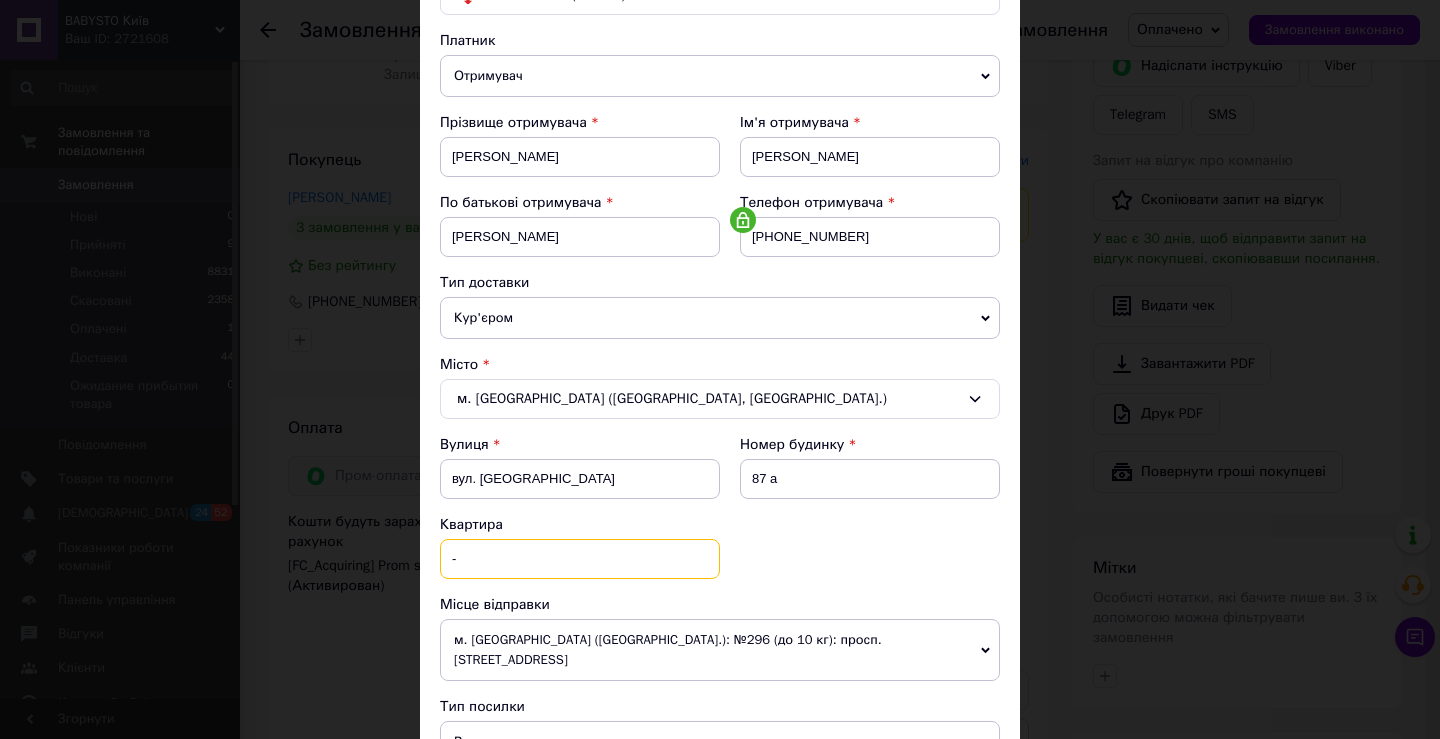 click on "-" at bounding box center (580, 559) 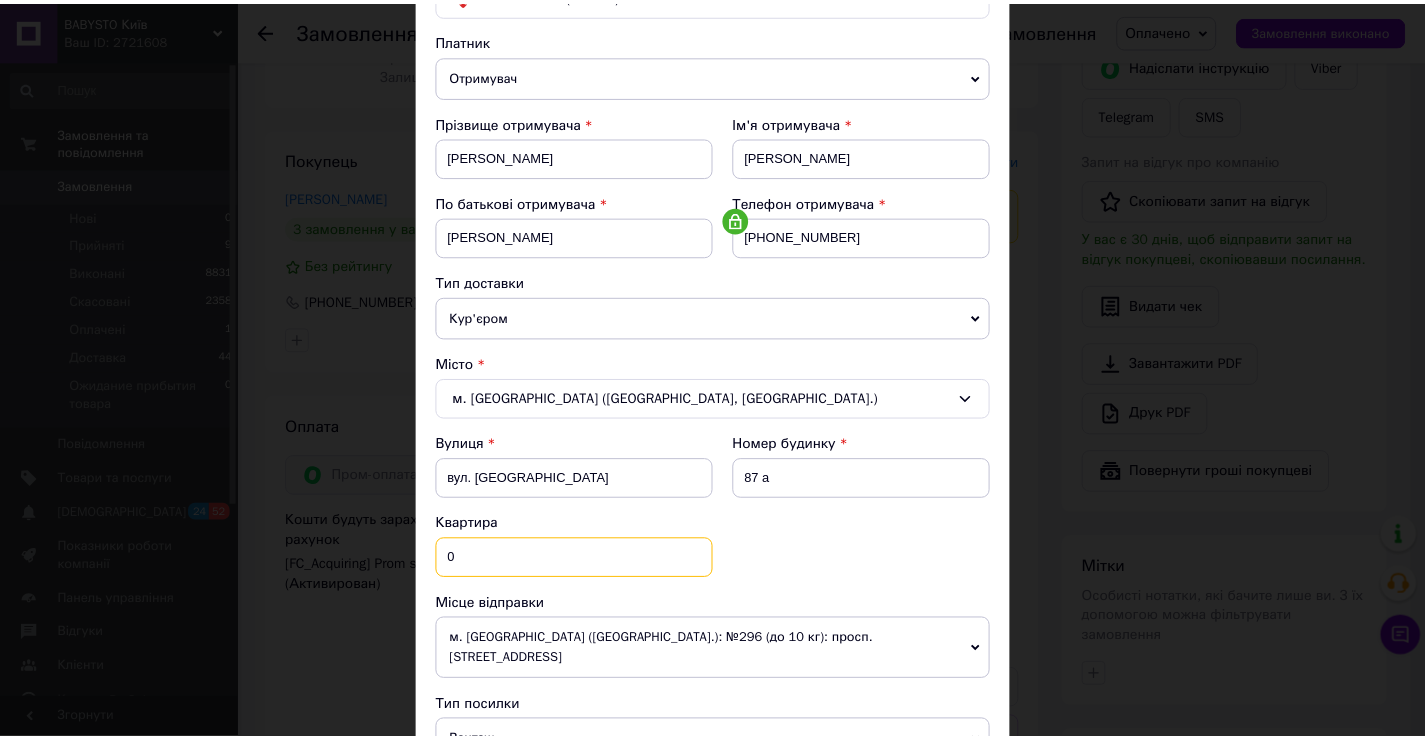 scroll, scrollTop: 669, scrollLeft: 0, axis: vertical 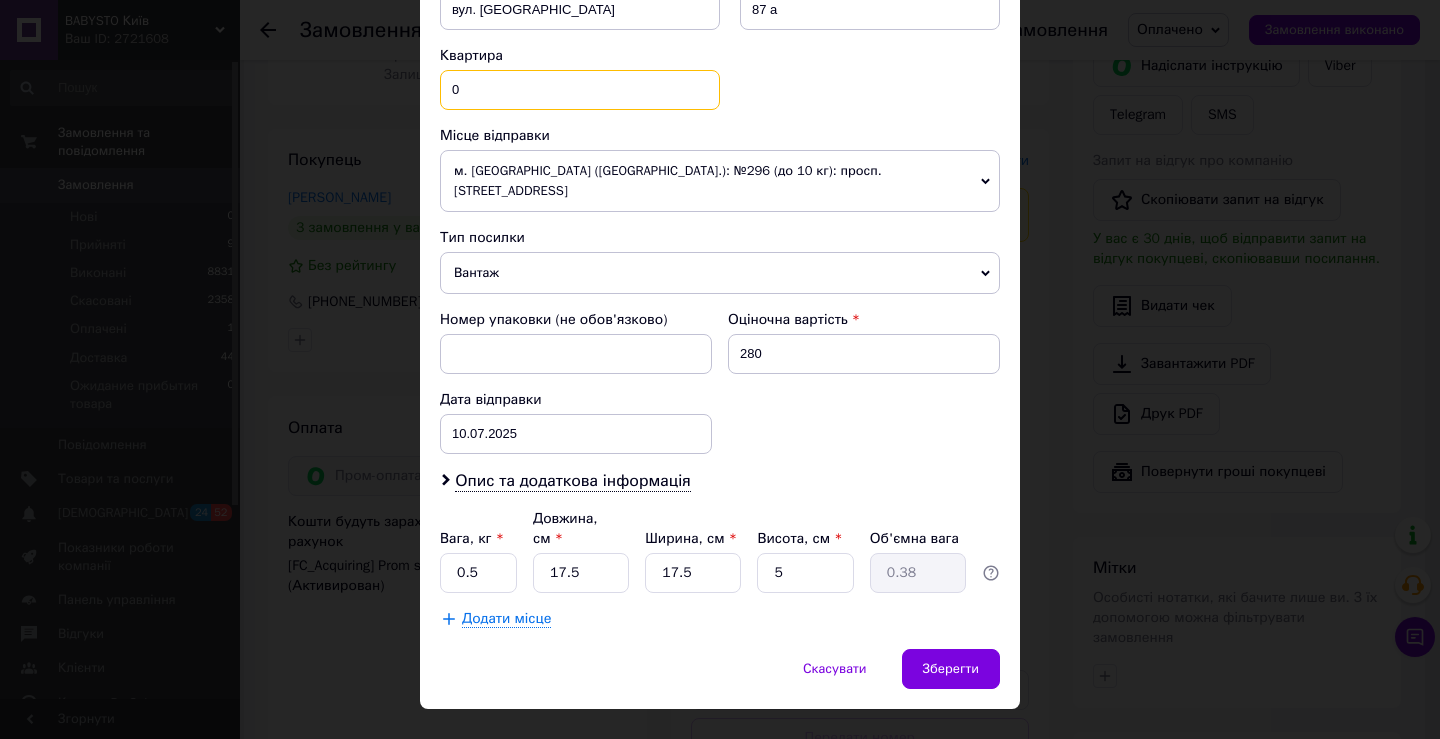 type on "0" 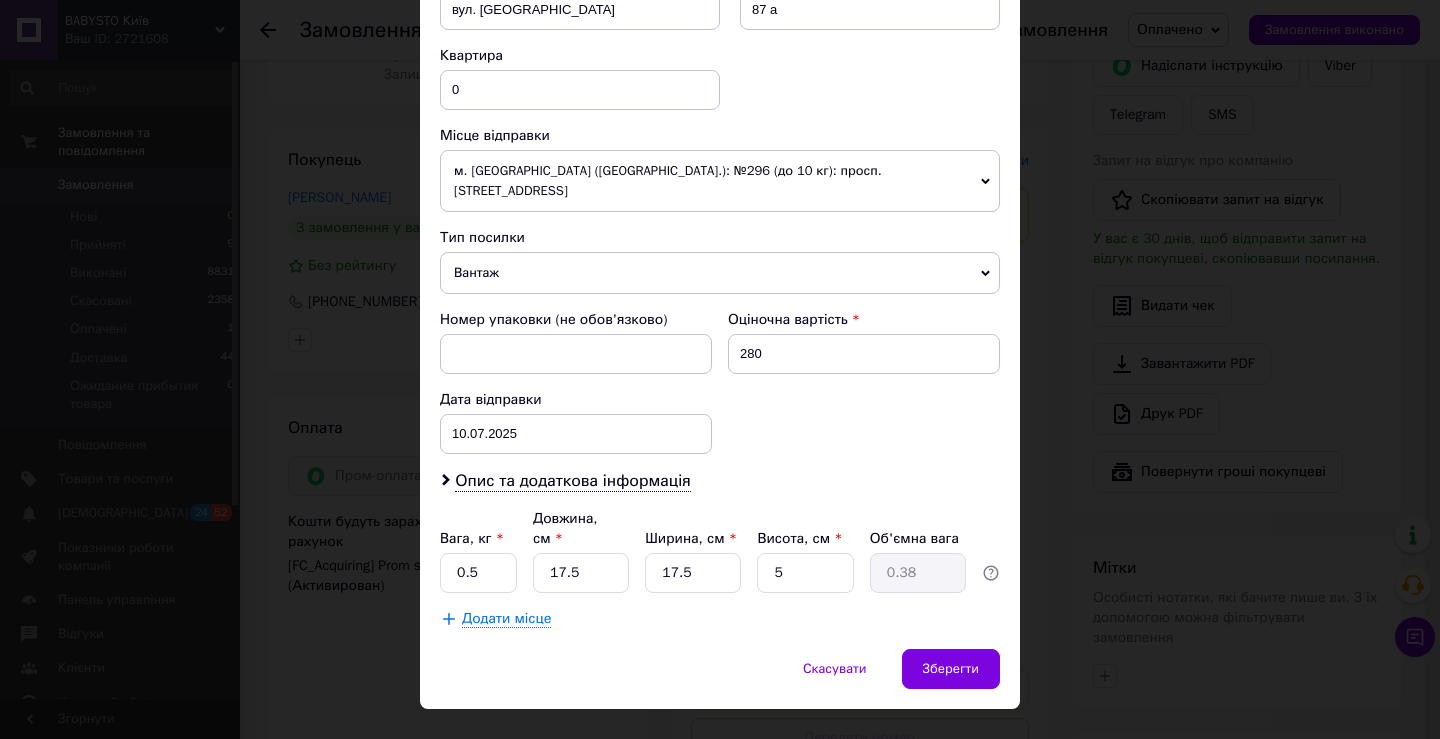click on "Спосіб доставки Нова Пошта (платна) Платник Отримувач Відправник Прізвище отримувача Миняйло Ім'я отримувача Валерия По батькові отримувача алек Телефон отримувача +380950480597 Тип доставки Кур'єром У відділенні В поштоматі Місто м. Запоріжжя (Запорізька обл., Запорізький р-н.) Вулиця вул. Світловодська Номер будинку 87 а Квартира 0 Місце відправки м. Київ (Київська обл.): №296 (до 10 кг): просп. Берестейський, 71А м. Київ (Київська обл.): №273 (до 30 кг): вул. Академіка Лебедєва, 1, корп. 1, прим. №144 м. Київ (Київська обл.): №300: вул. Бориспільська, 9 Додати ще місце відправки 280 < >" at bounding box center [720, 55] 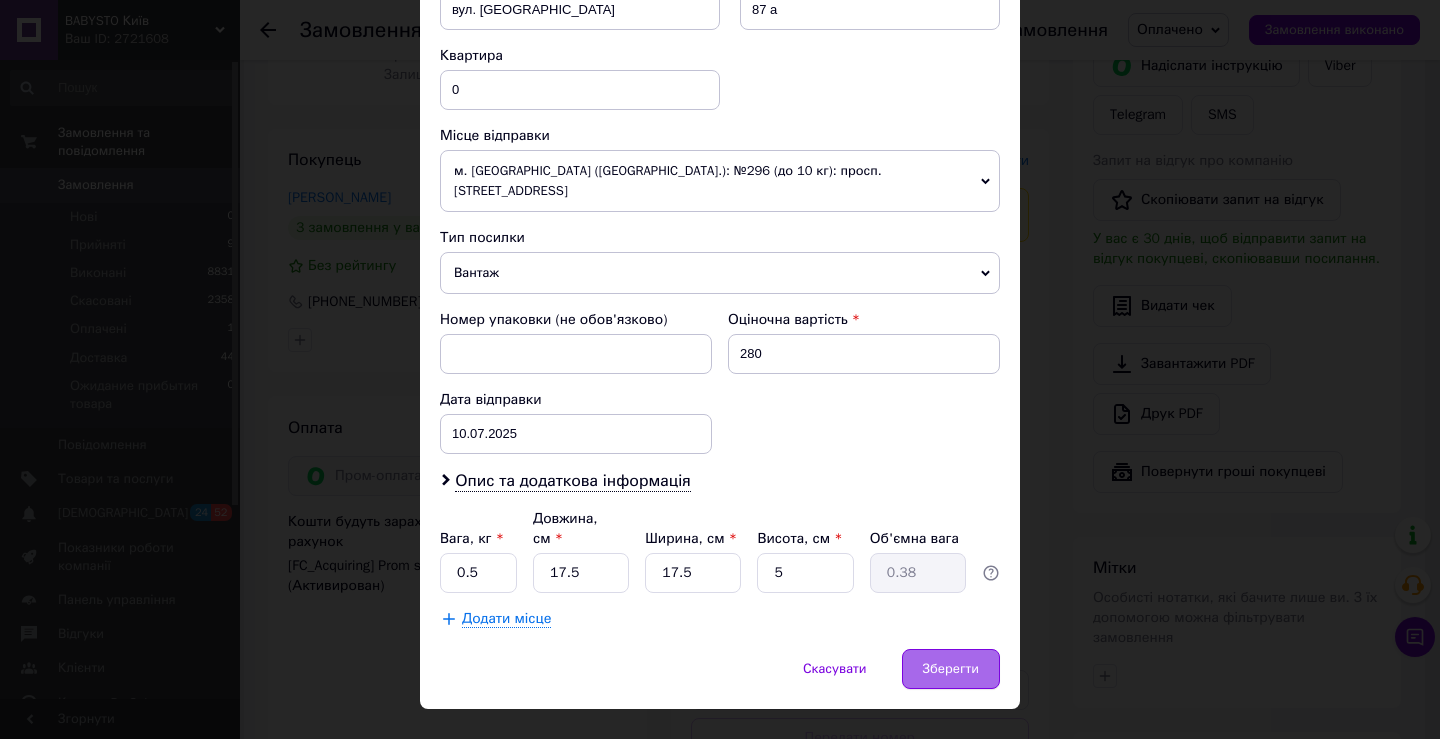 drag, startPoint x: 957, startPoint y: 638, endPoint x: 878, endPoint y: 599, distance: 88.10221 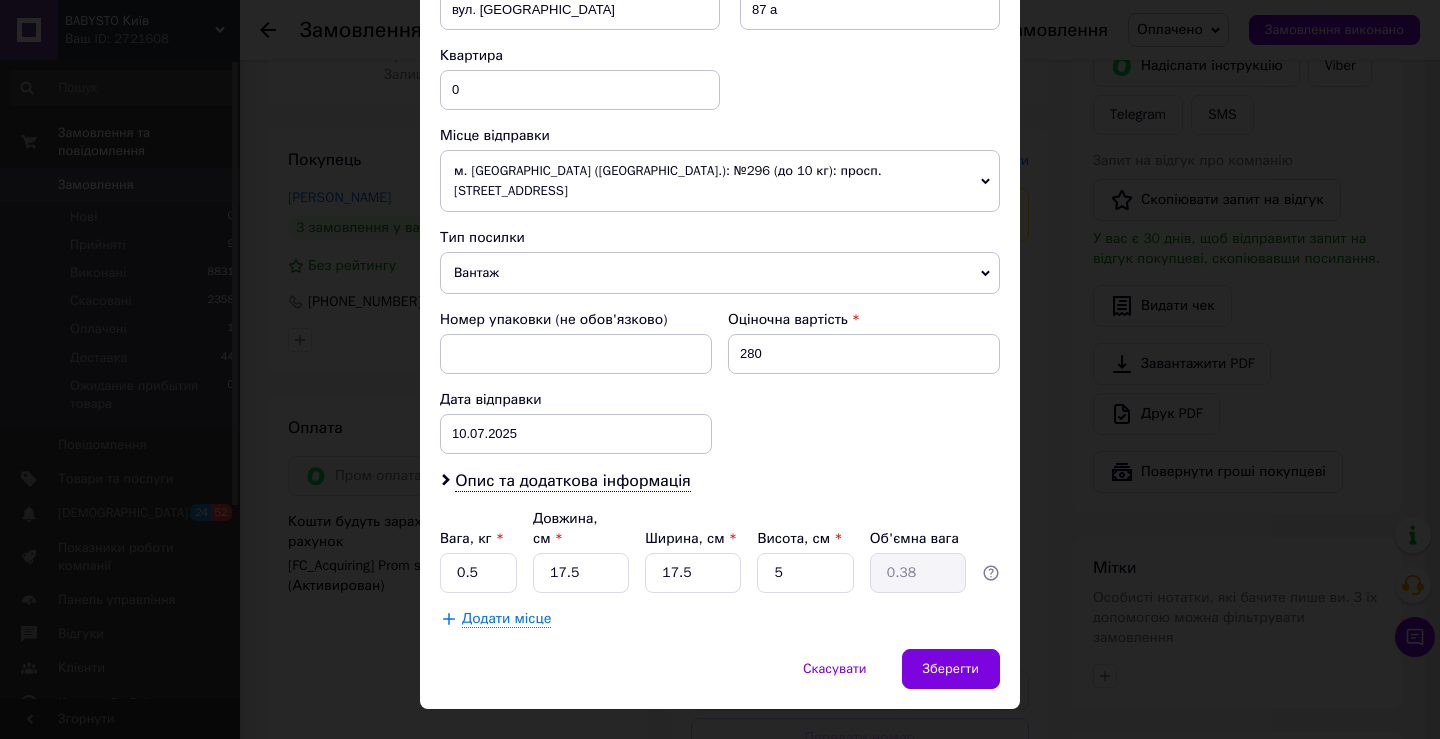 click on "Зберегти" at bounding box center [951, 669] 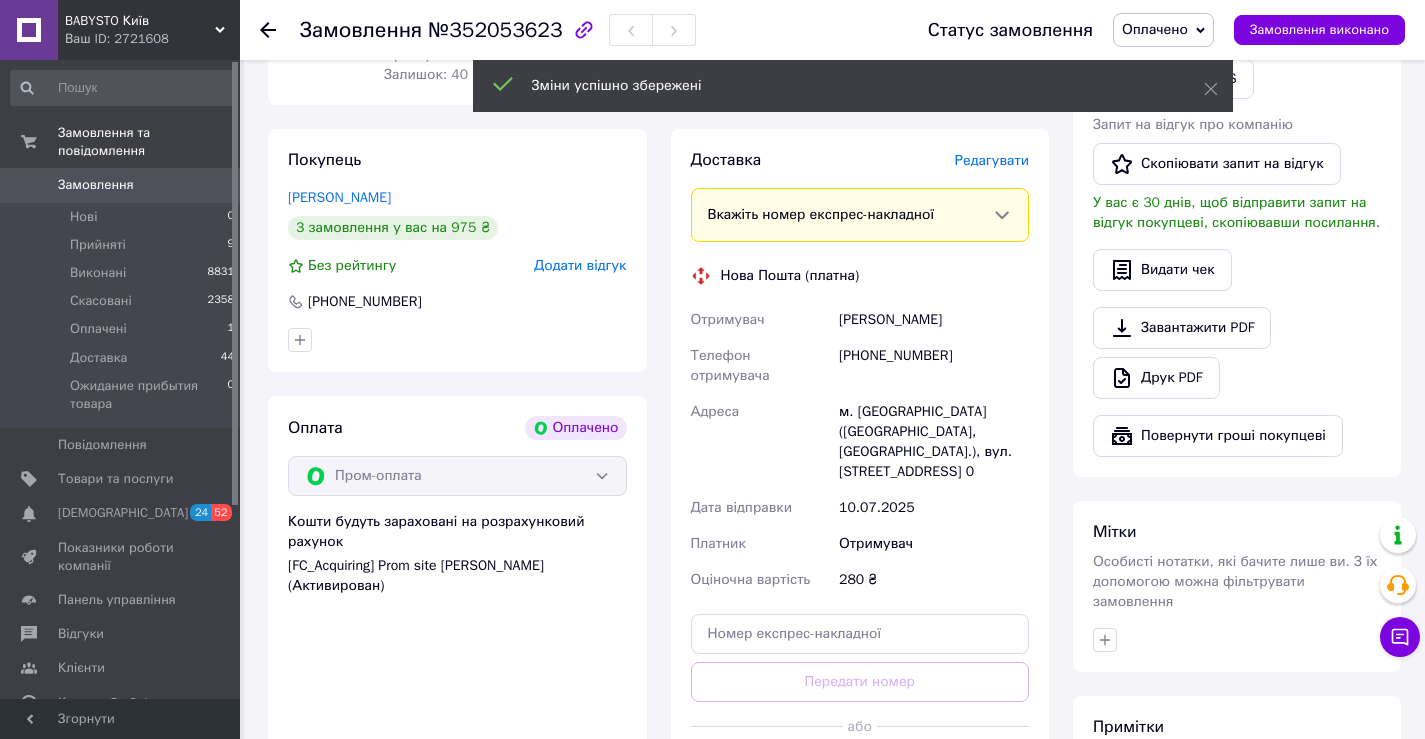 scroll, scrollTop: 700, scrollLeft: 0, axis: vertical 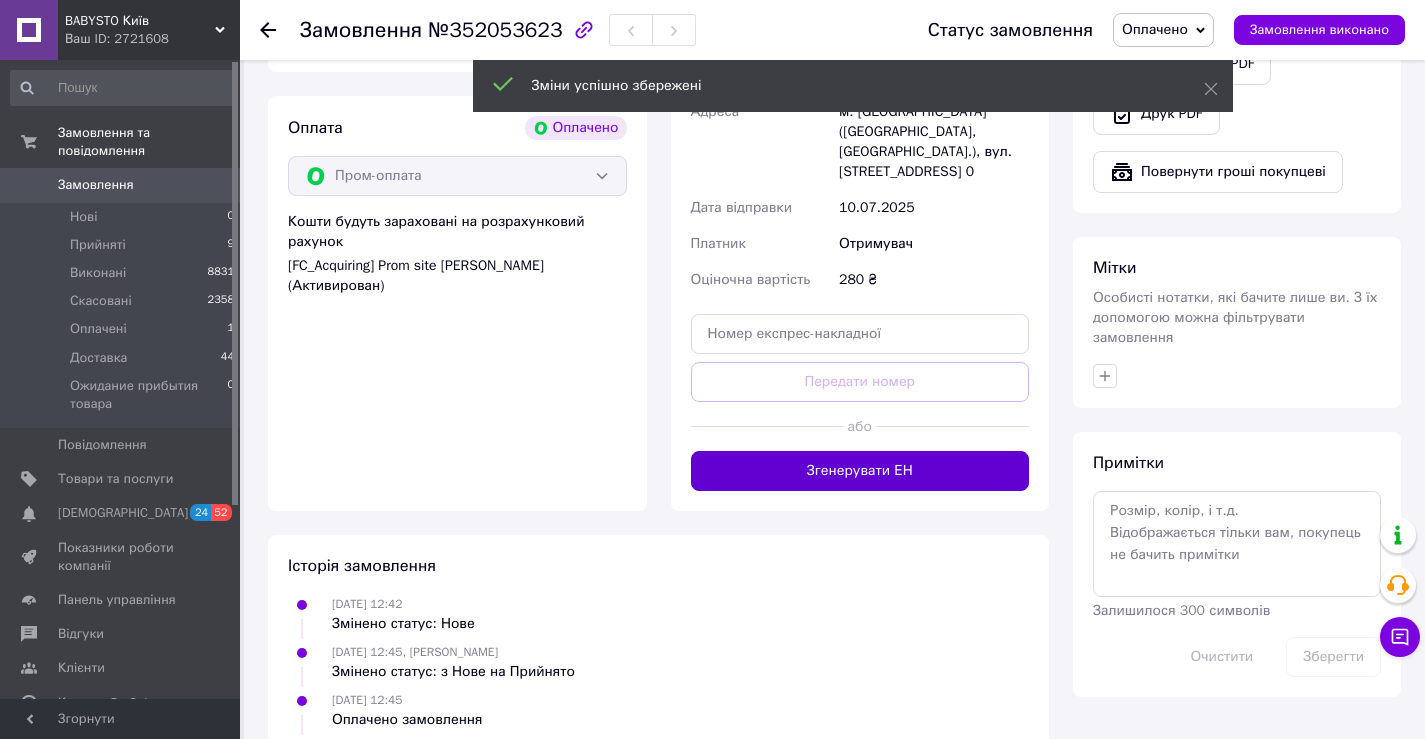 click on "Згенерувати ЕН" at bounding box center (860, 471) 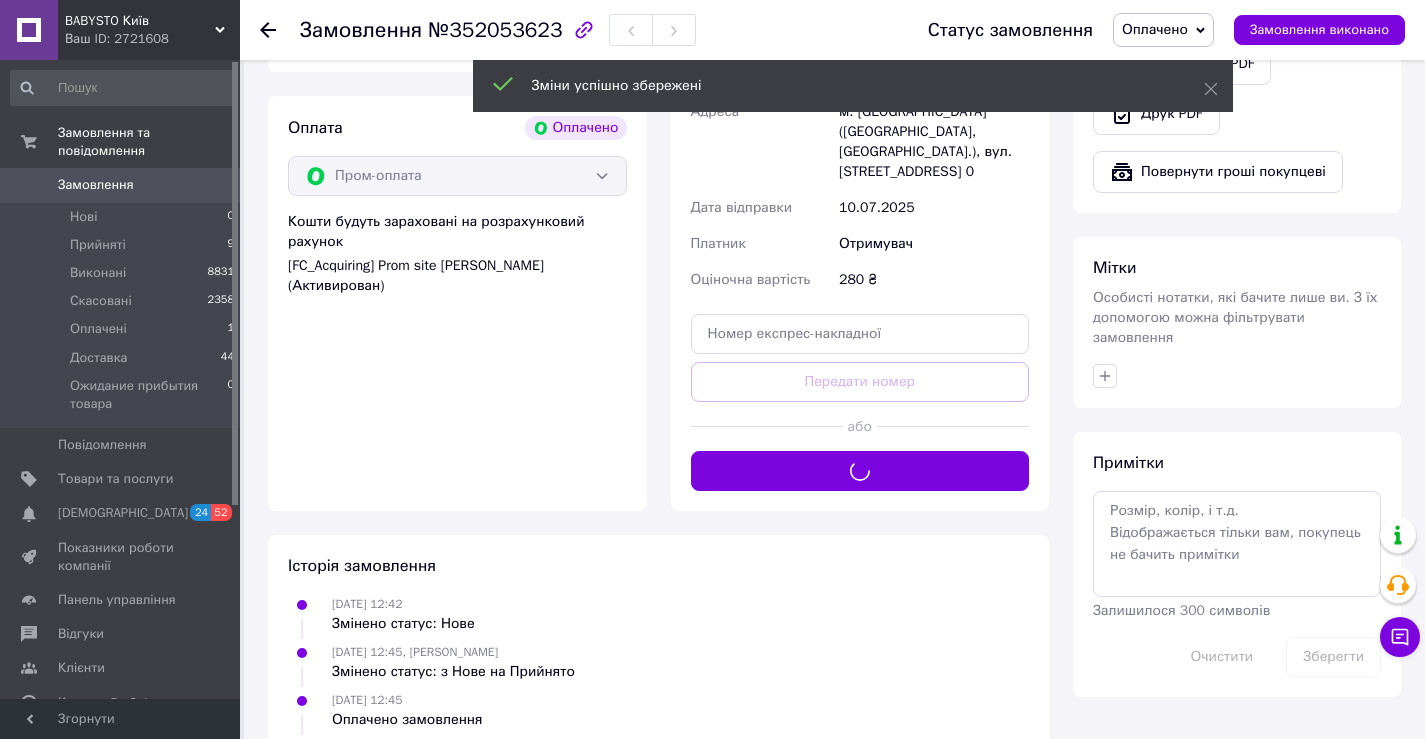 scroll, scrollTop: 300, scrollLeft: 0, axis: vertical 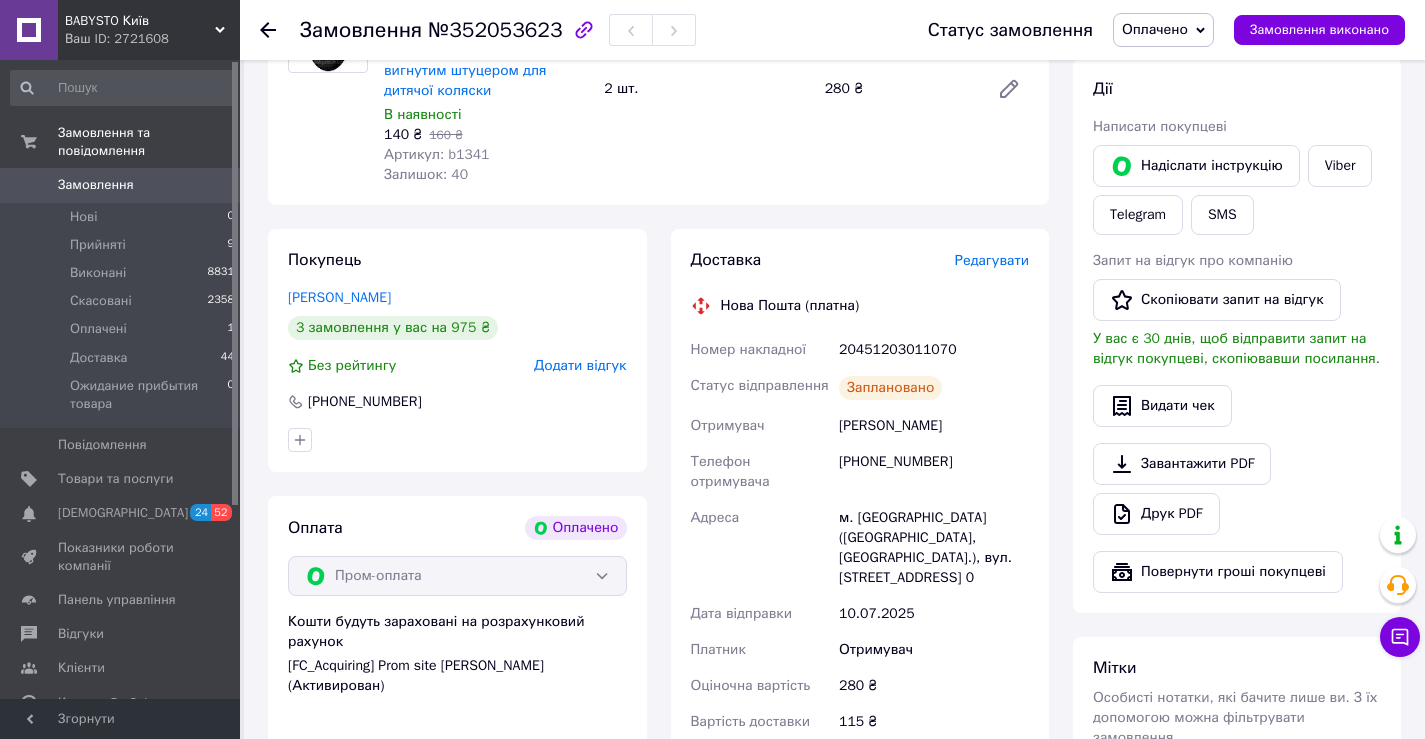 drag, startPoint x: 839, startPoint y: 401, endPoint x: 958, endPoint y: 404, distance: 119.03781 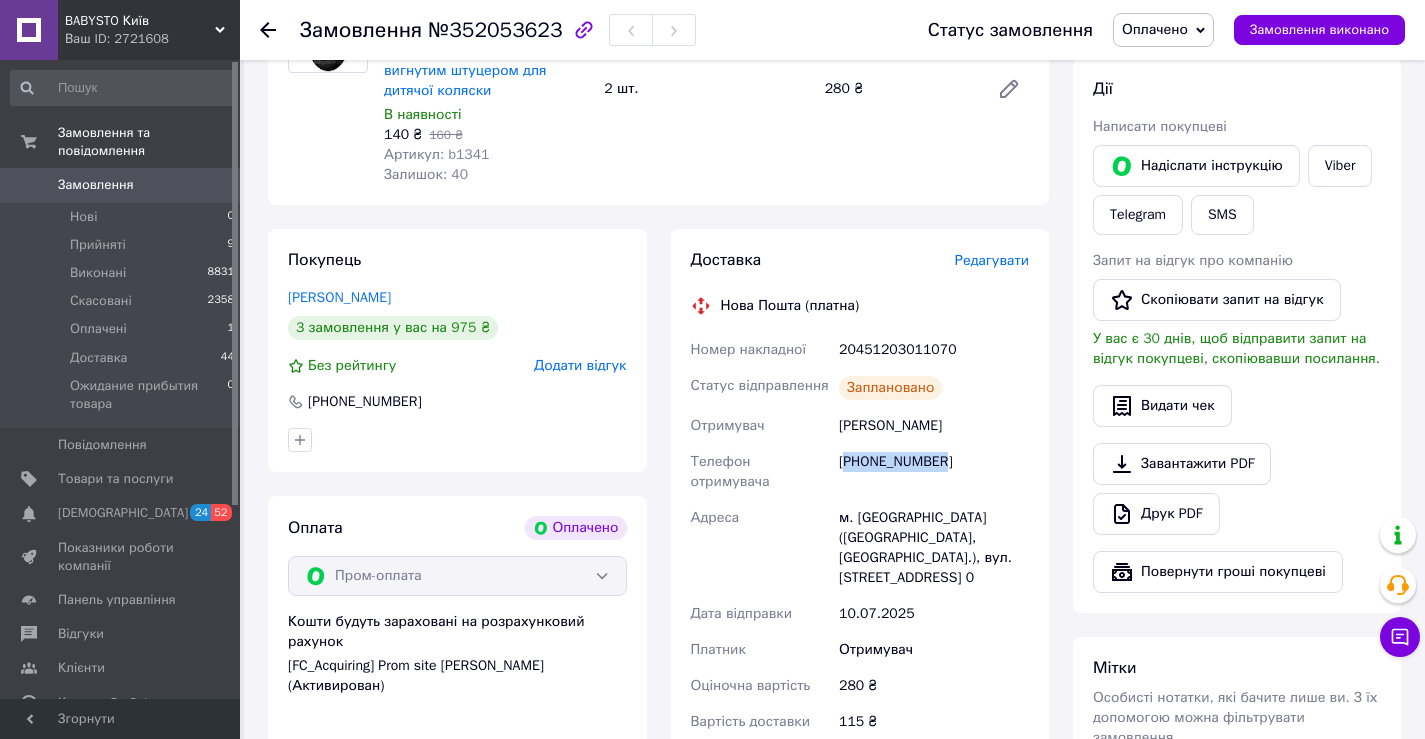 click on "[PHONE_NUMBER]" at bounding box center [934, 472] 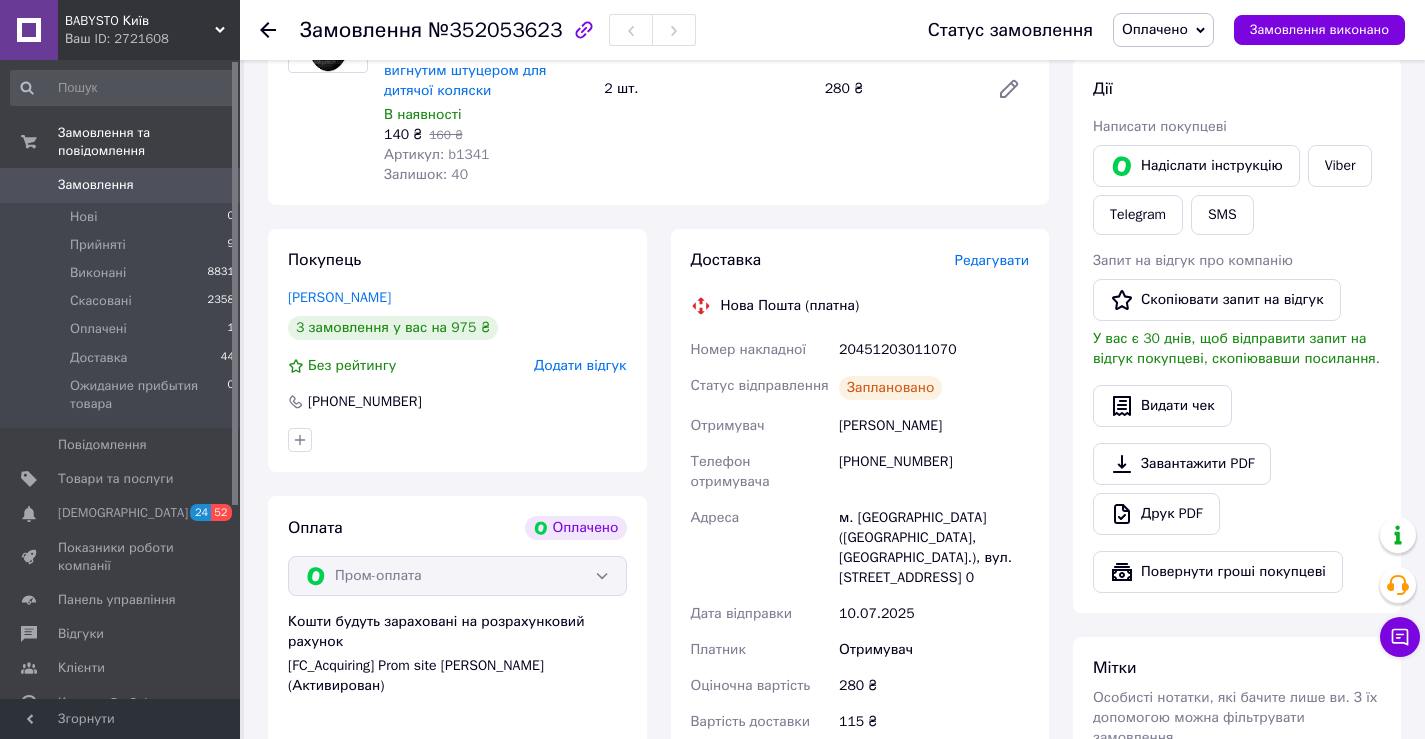click on "[PHONE_NUMBER]" at bounding box center [934, 472] 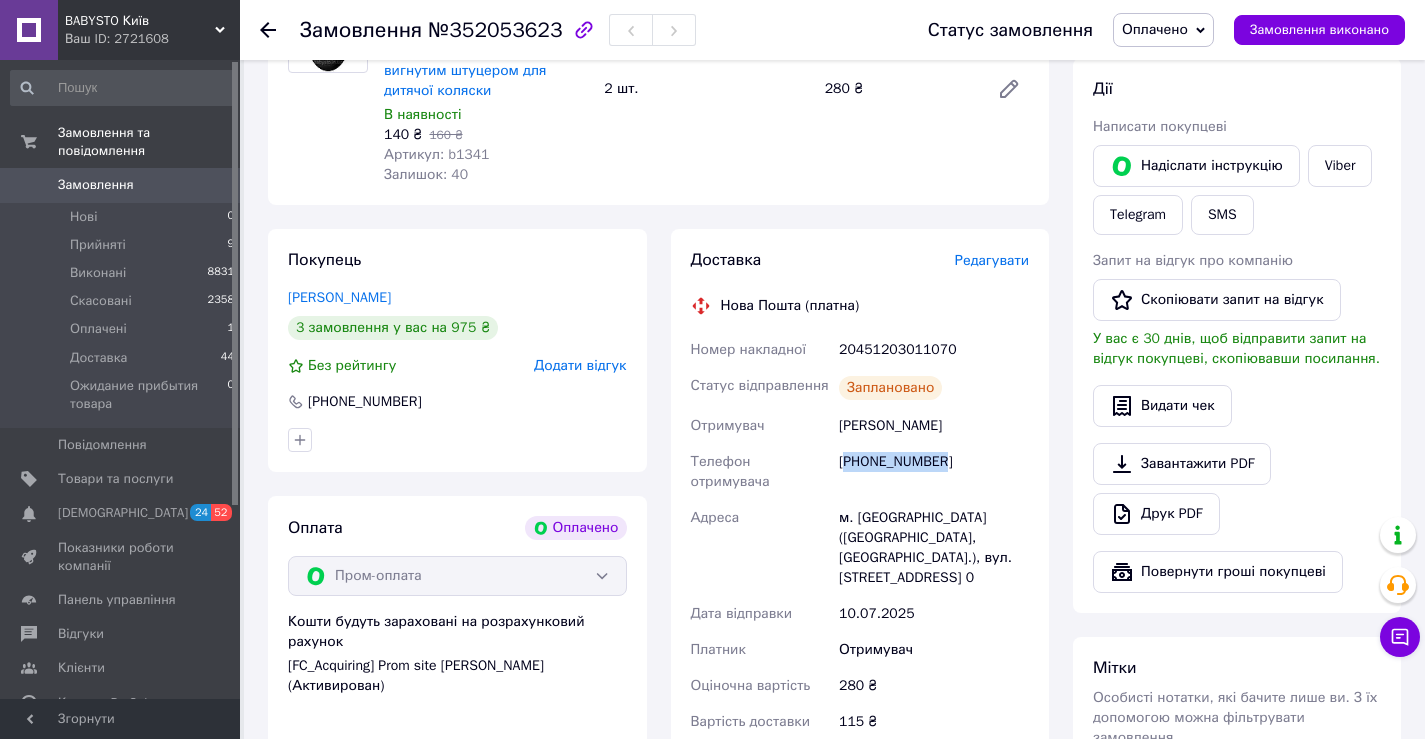 click on "[PHONE_NUMBER]" at bounding box center (934, 472) 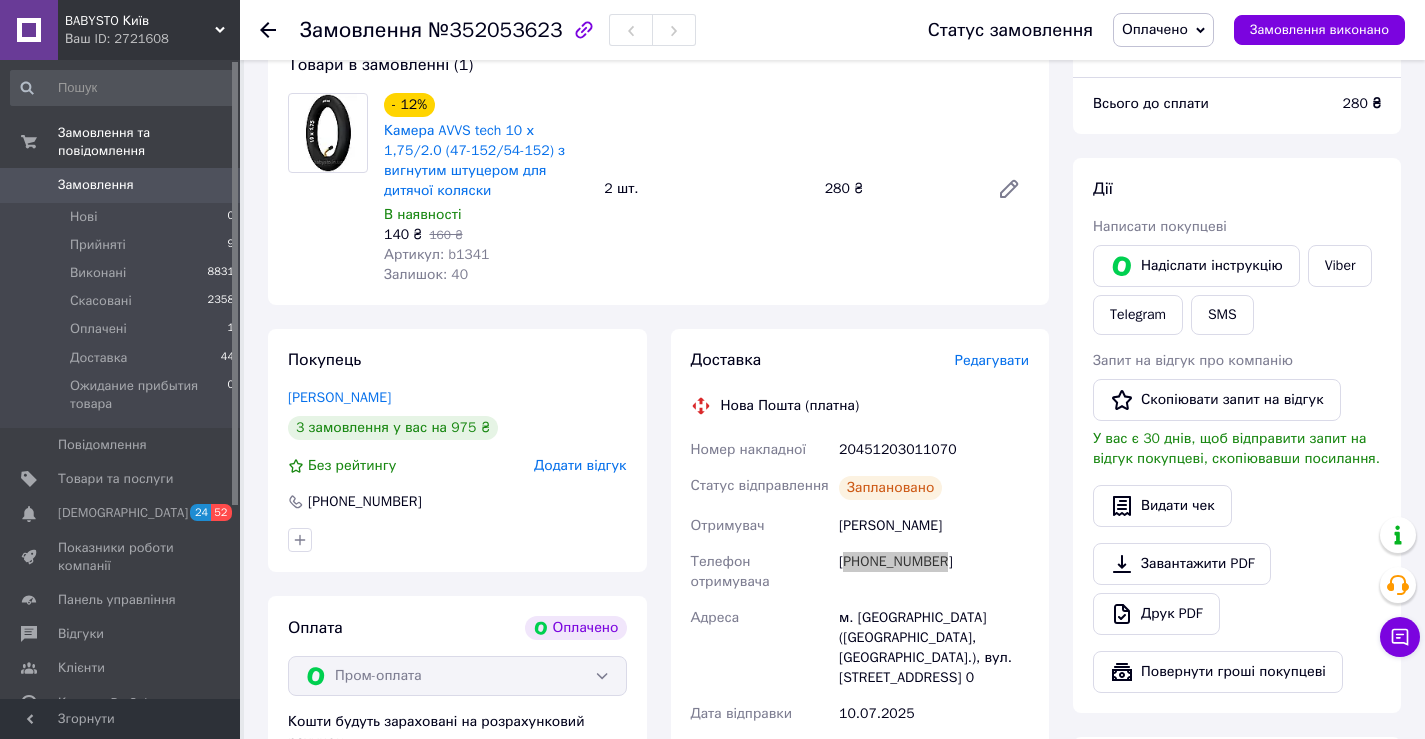 scroll, scrollTop: 300, scrollLeft: 0, axis: vertical 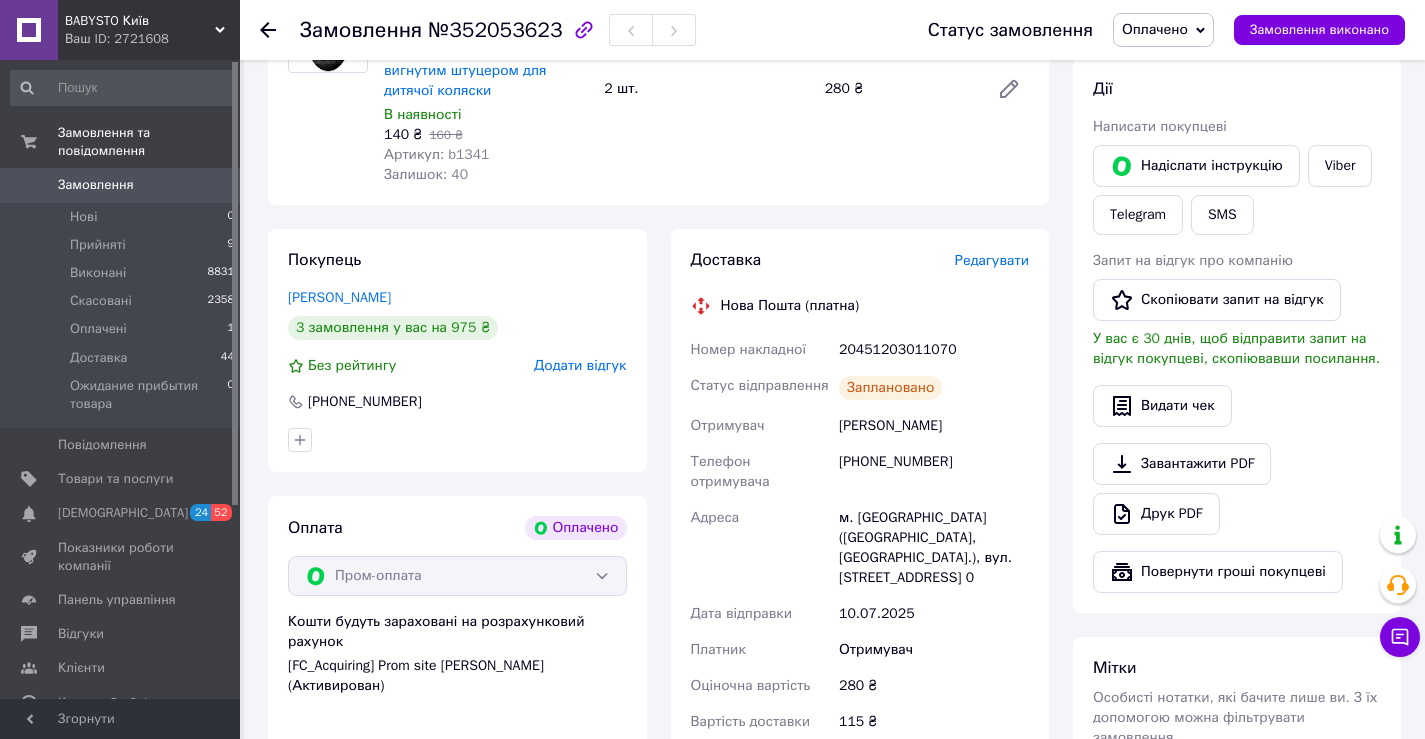 click on "20451203011070" at bounding box center (934, 350) 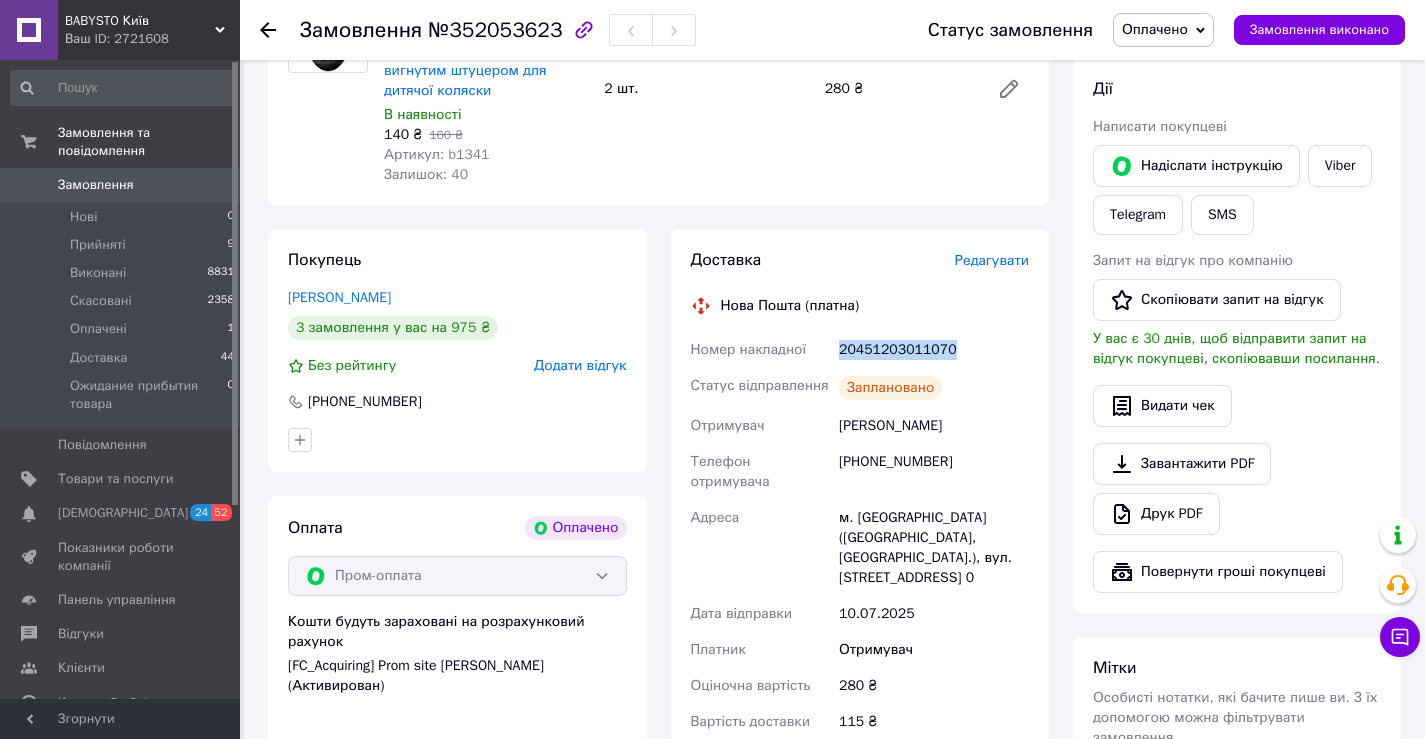 click on "20451203011070" at bounding box center (934, 350) 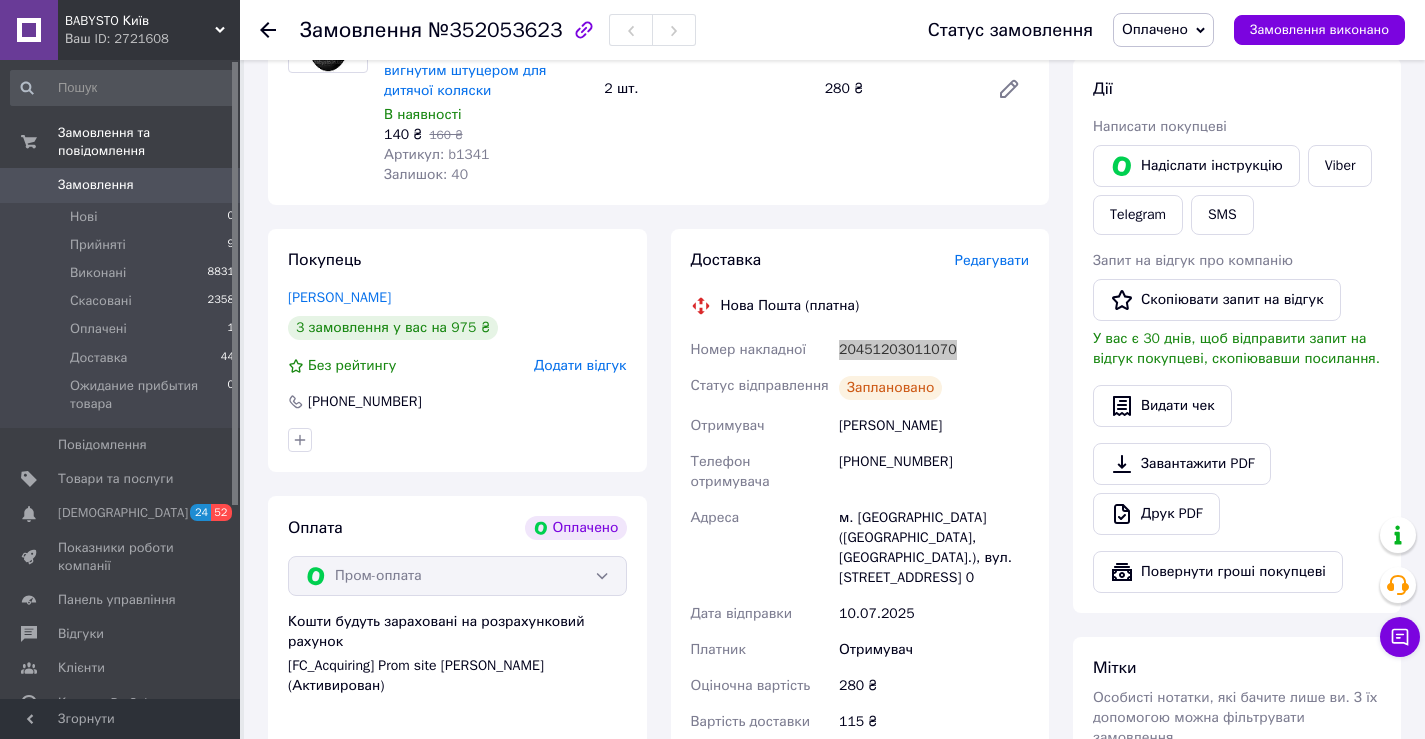 scroll, scrollTop: 0, scrollLeft: 0, axis: both 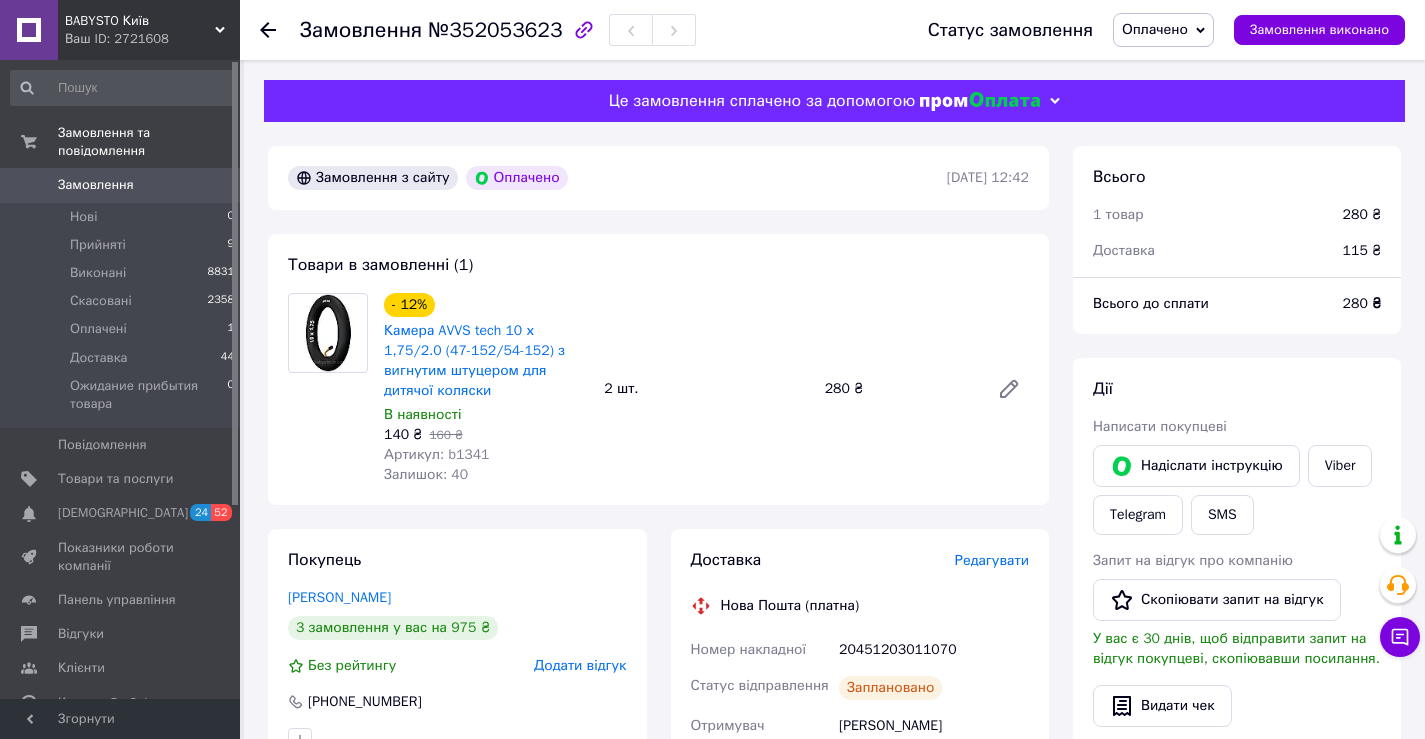 click on "Товари в замовленні (1) - 12% Камера  AVVS tech 10 х 1,75/2.0 (47-152/54-152) з вигнутим штуцером для дитячої коляски В наявності 140 ₴   160 ₴ Артикул: b1341 Залишок: 40 2 шт. 280 ₴" at bounding box center (658, 369) 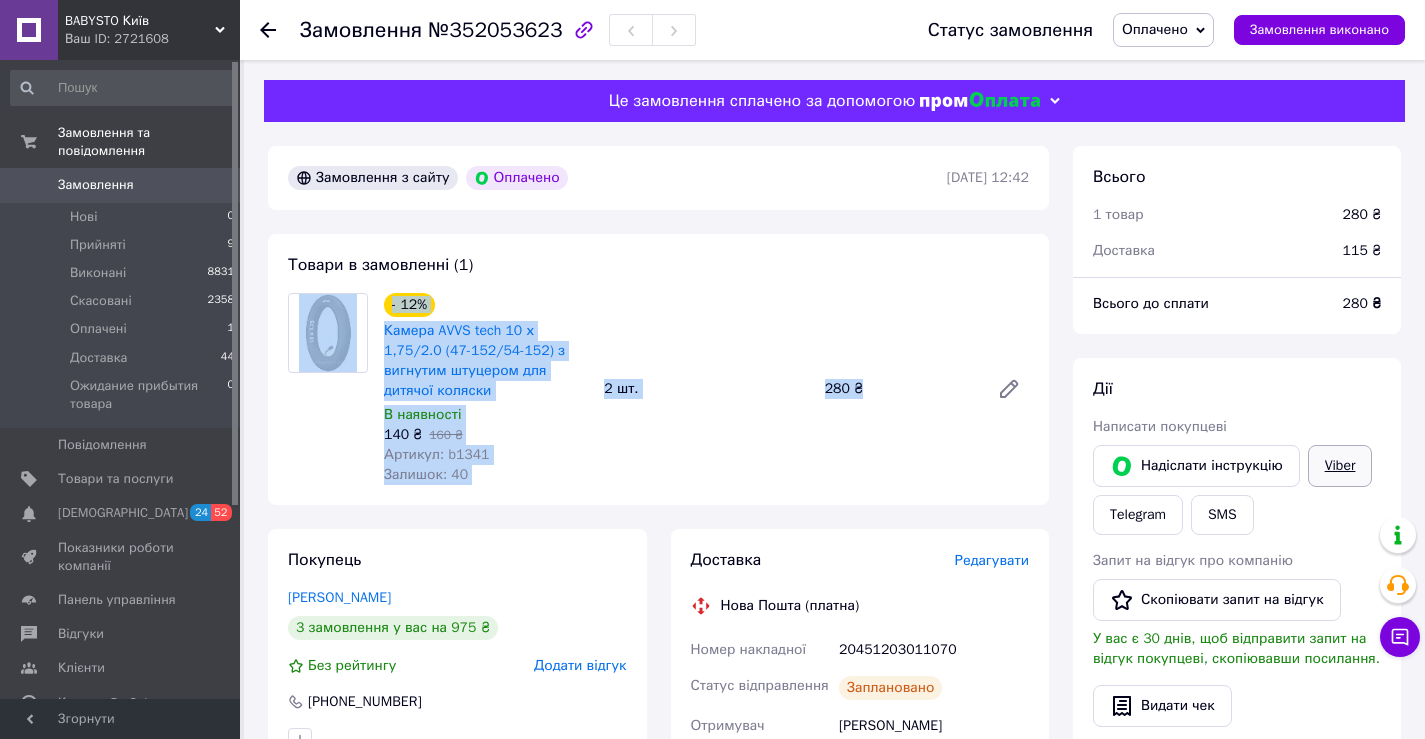 click on "Viber" at bounding box center [1340, 466] 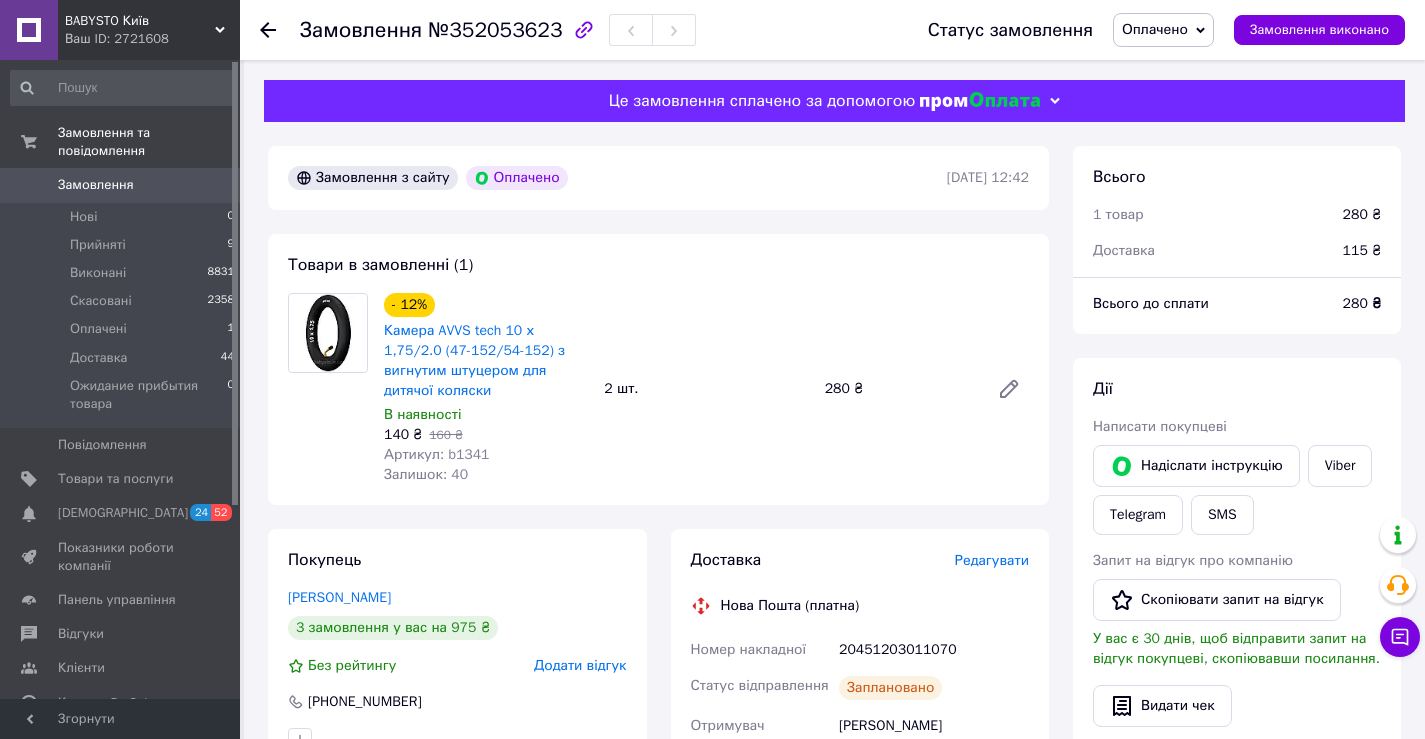 click 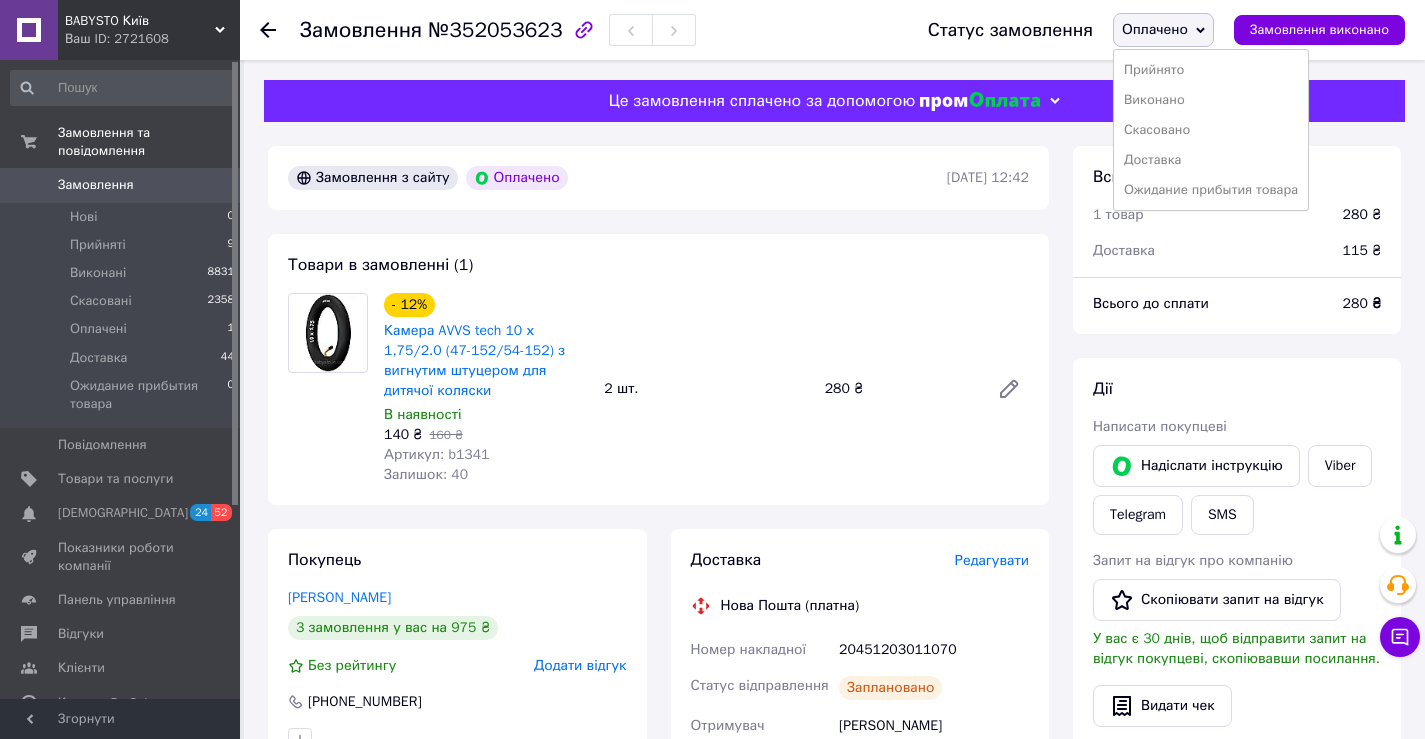 drag, startPoint x: 1174, startPoint y: 166, endPoint x: 653, endPoint y: 232, distance: 525.16376 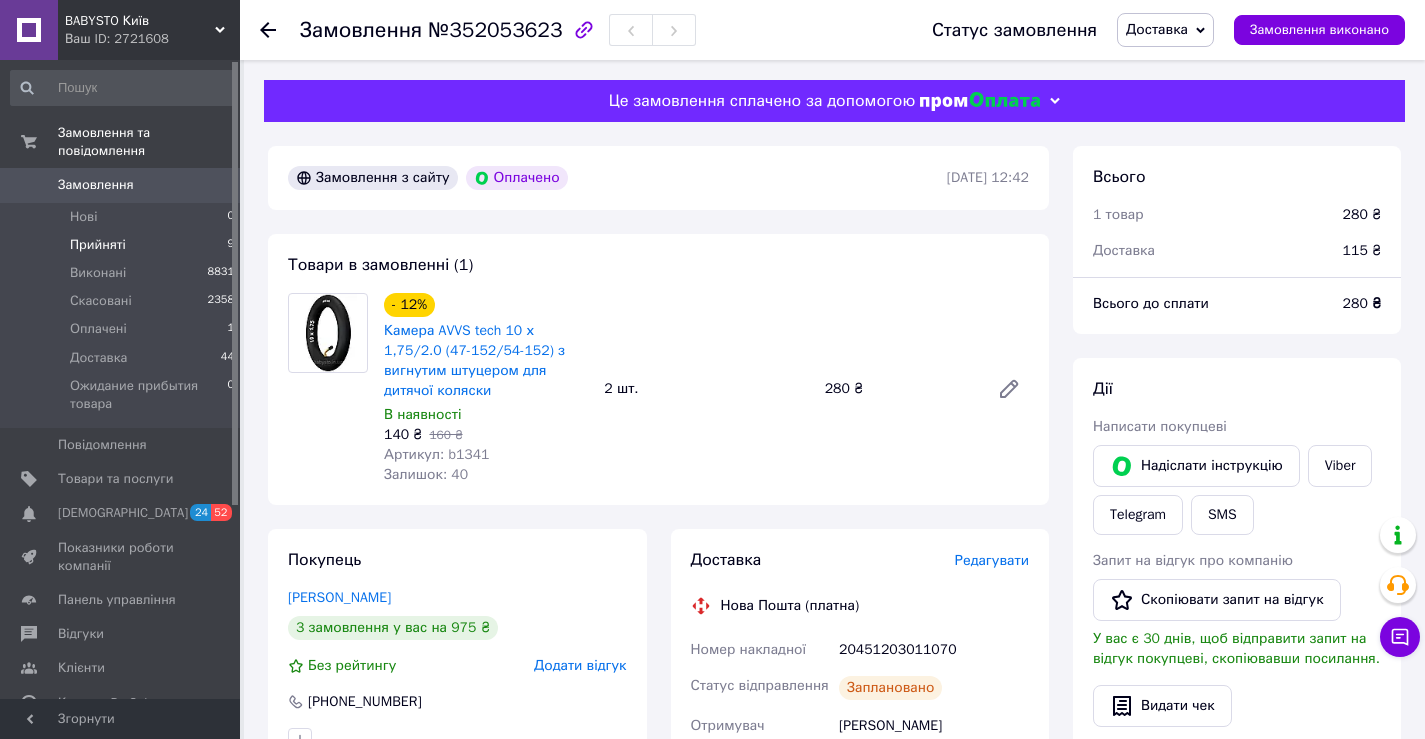 click on "Прийняті" at bounding box center (98, 245) 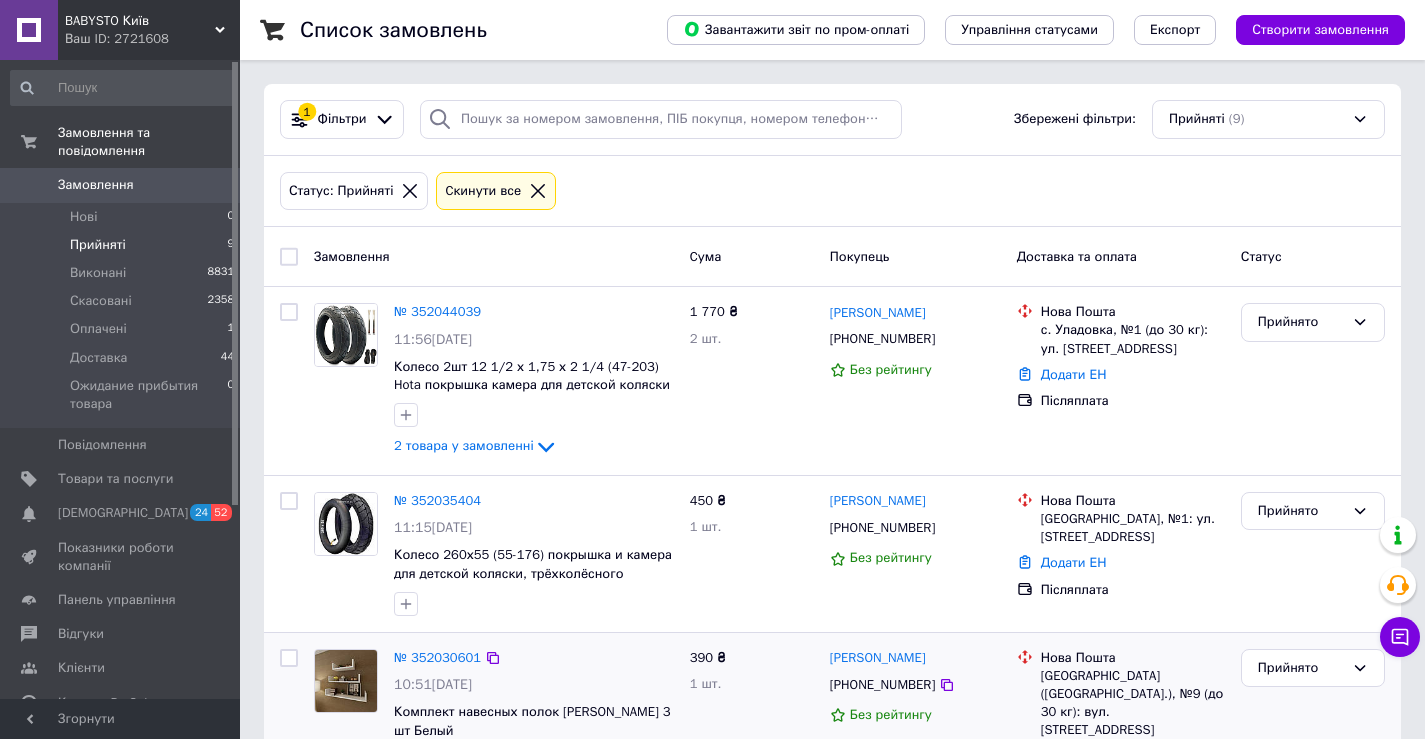 click on "№ 352030601" at bounding box center (534, 658) 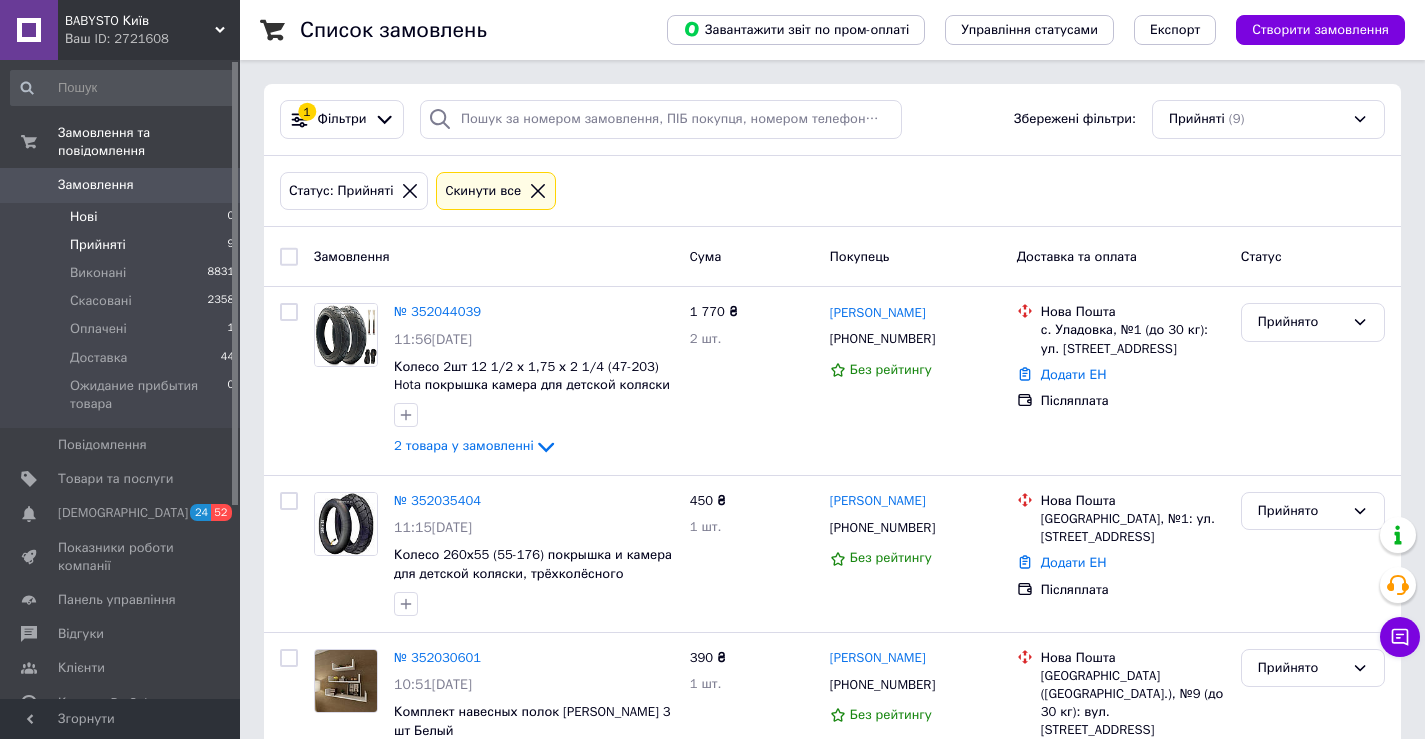 click on "Нові" at bounding box center (83, 217) 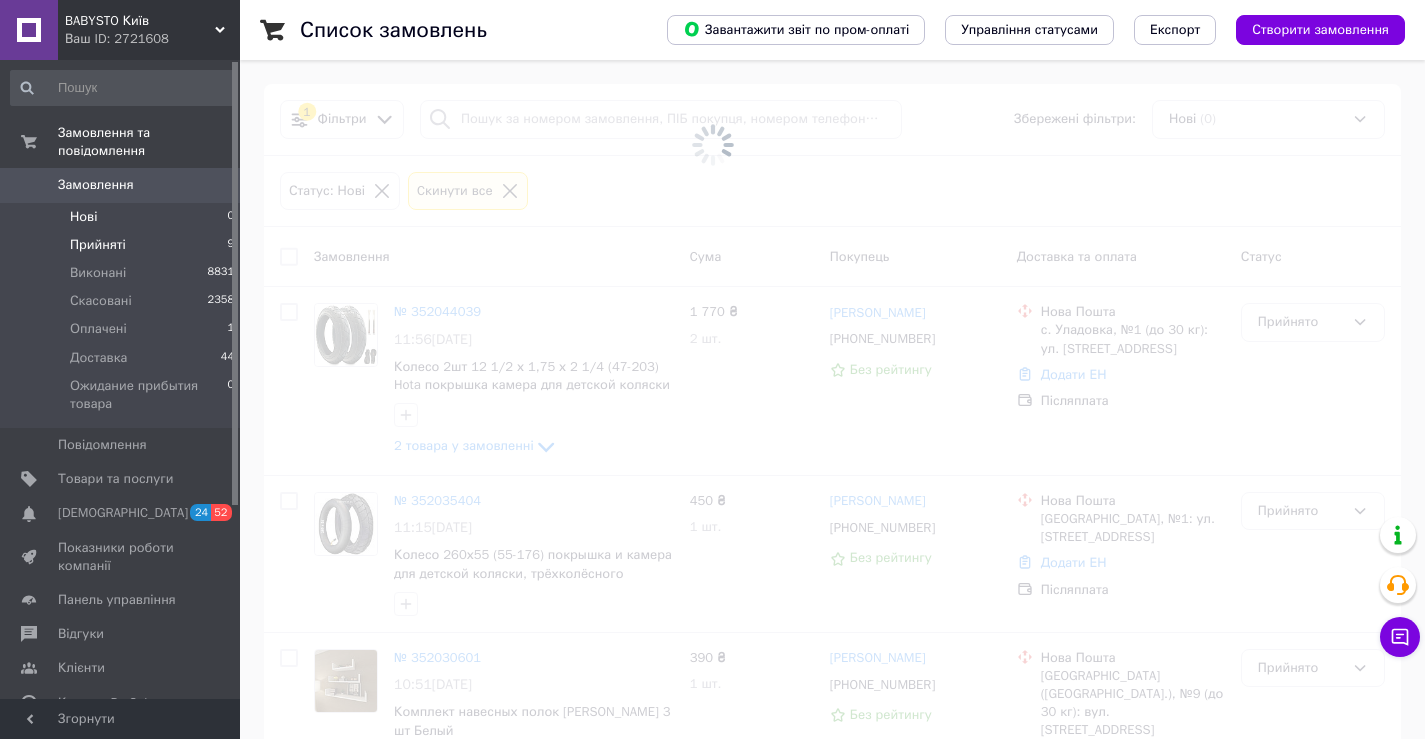 click on "Прийняті" at bounding box center (98, 245) 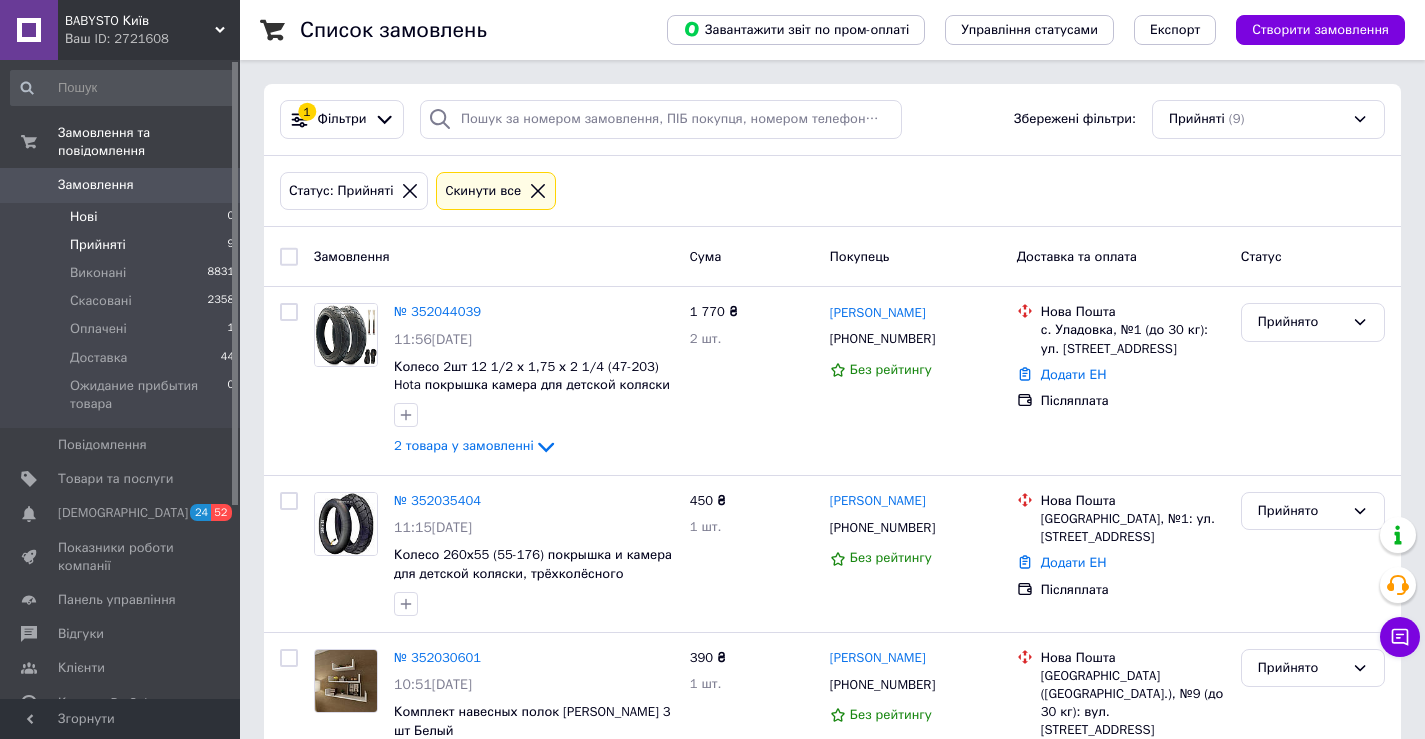 click on "Нові" at bounding box center (83, 217) 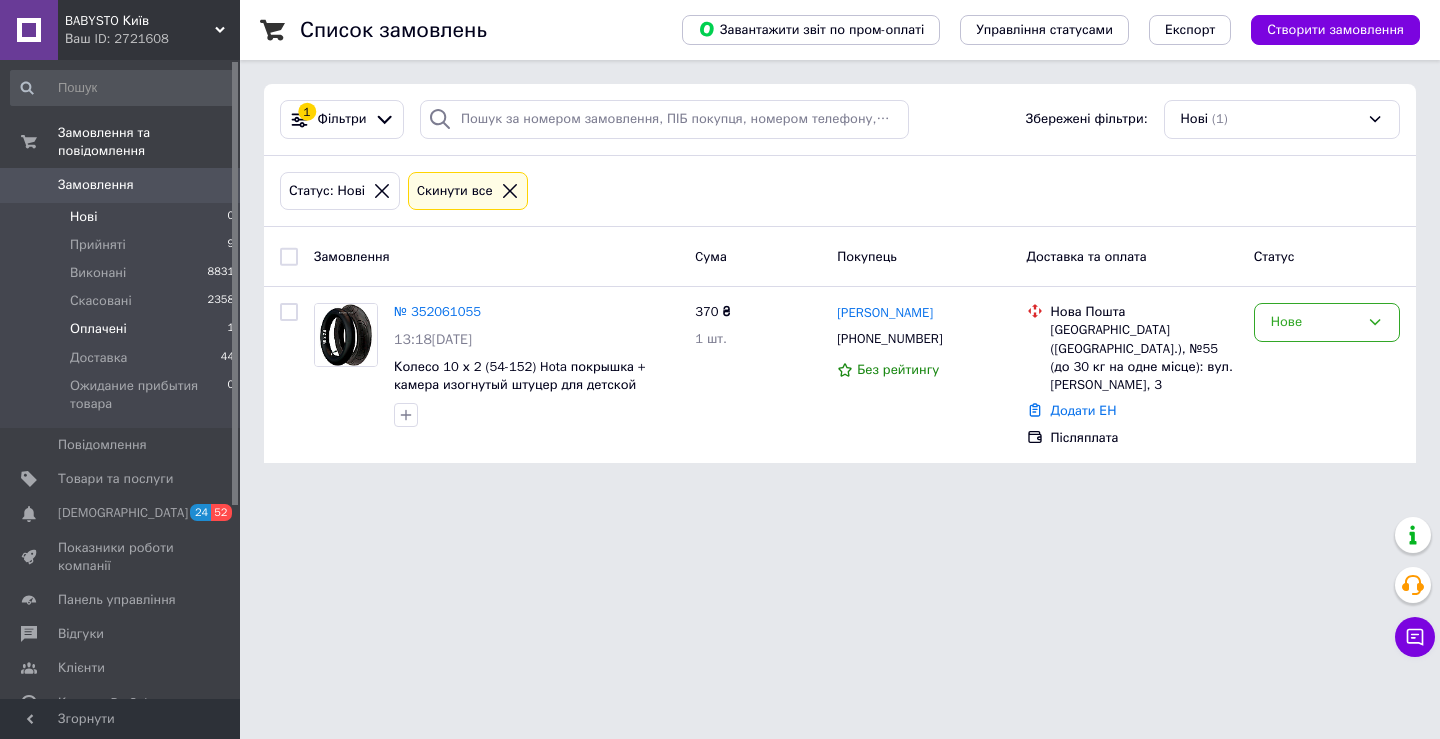 click on "Оплачені" at bounding box center [98, 329] 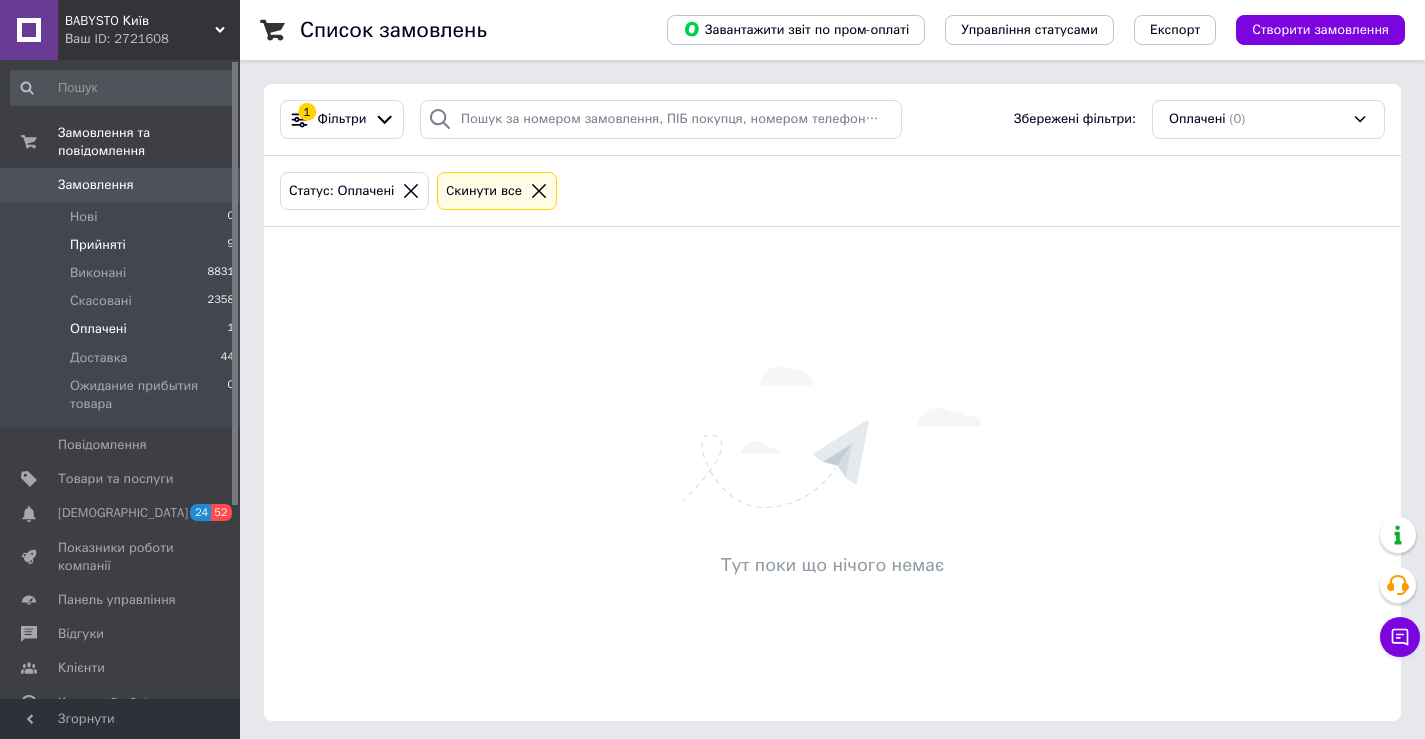 click on "Прийняті" at bounding box center [98, 245] 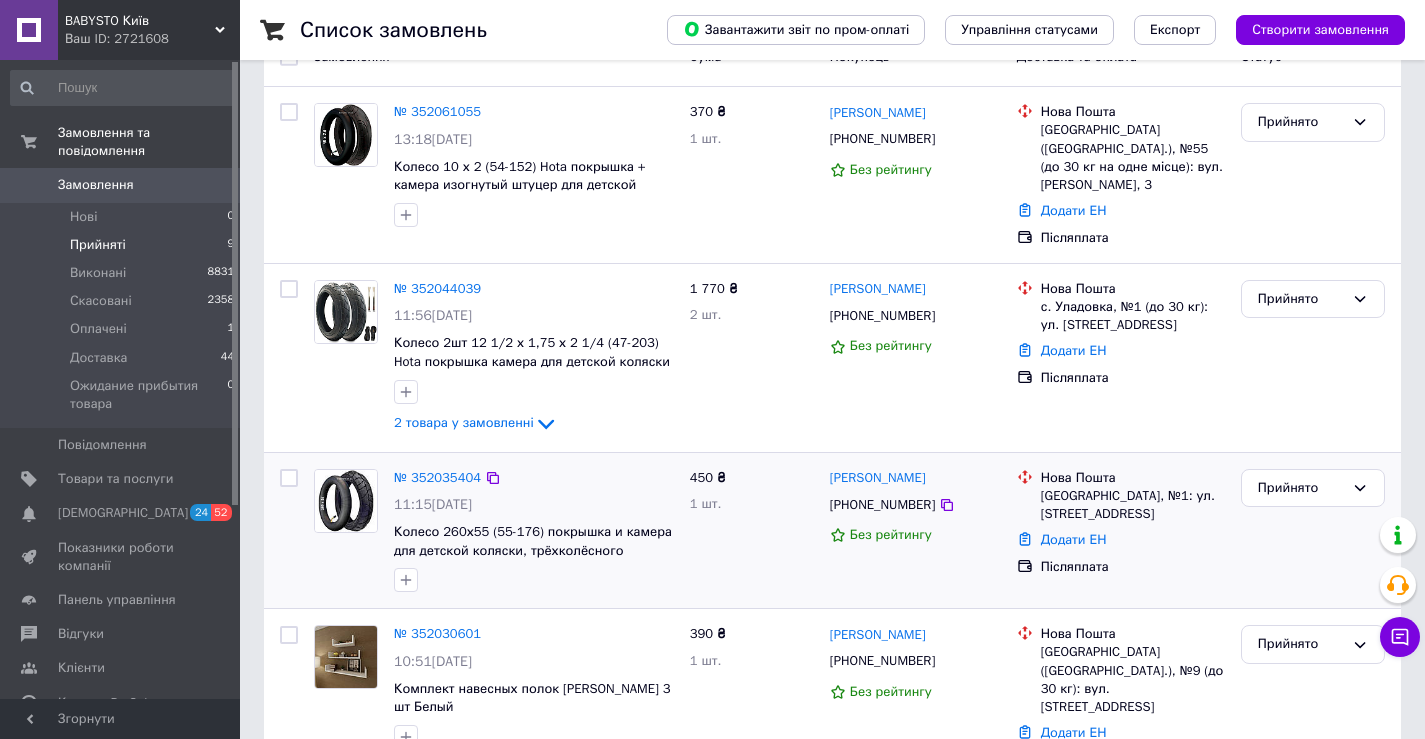 scroll, scrollTop: 300, scrollLeft: 0, axis: vertical 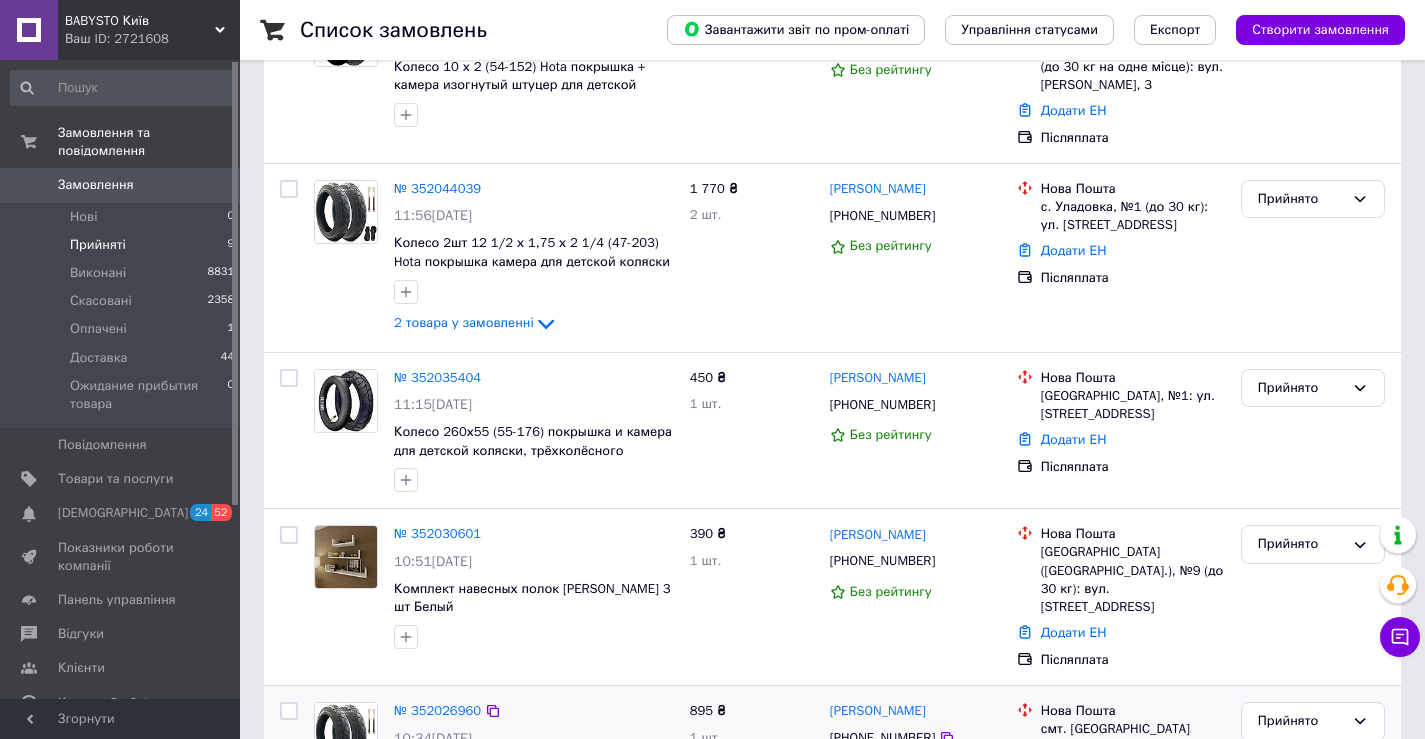 click on "№ 352026960 10:34, 10.07.2025 Колесо 2шт 12 1/2 х 2 1/4 (47-203) Rubena Hota покрышка камера для детской коляски с монтажными лопатками 895 ₴ 1 шт. 41.62 ₴ Віталій Кононенко +380680032976 Без рейтингу Нова Пошта смт. Чорнобай (Черкаська обл.), №1: вул. Черкаська, 18 Додати ЕН Післяплата Прийнято" at bounding box center (832, 765) 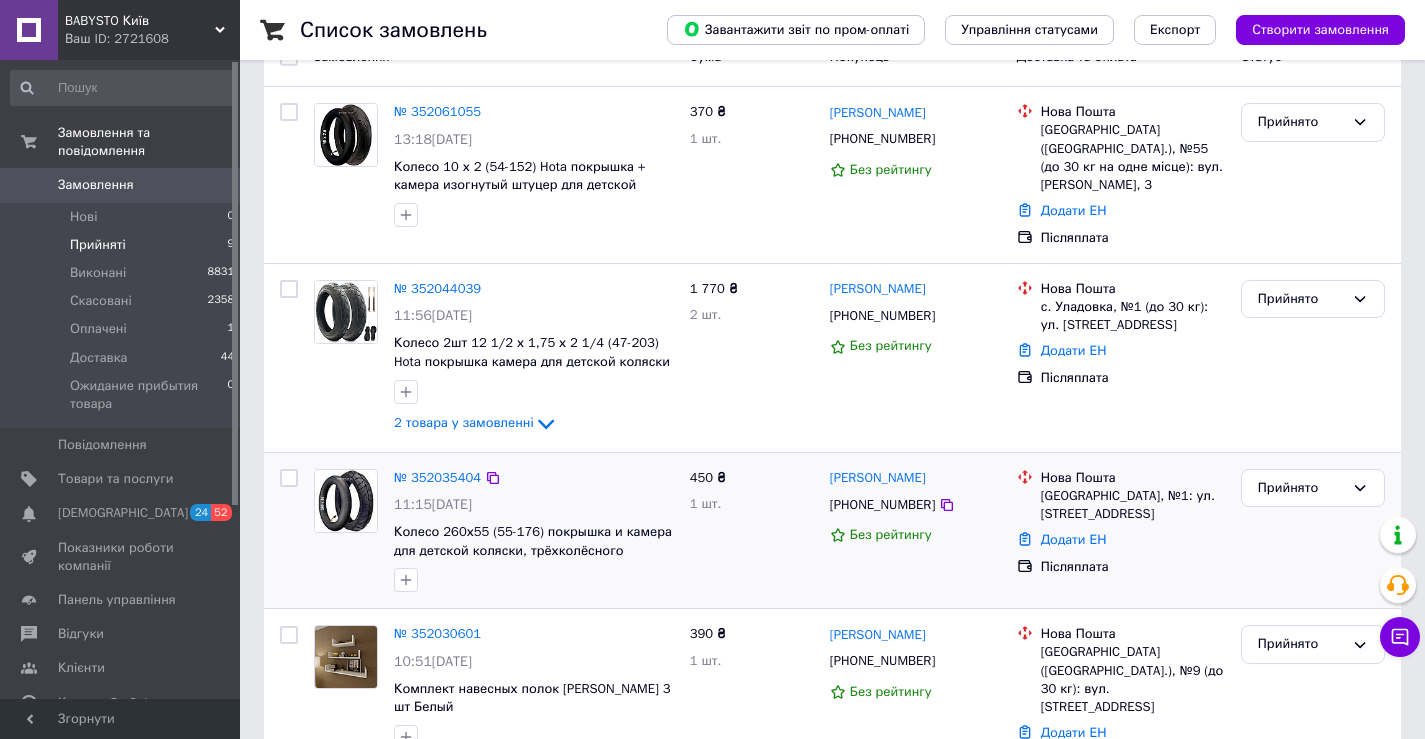 scroll, scrollTop: 0, scrollLeft: 0, axis: both 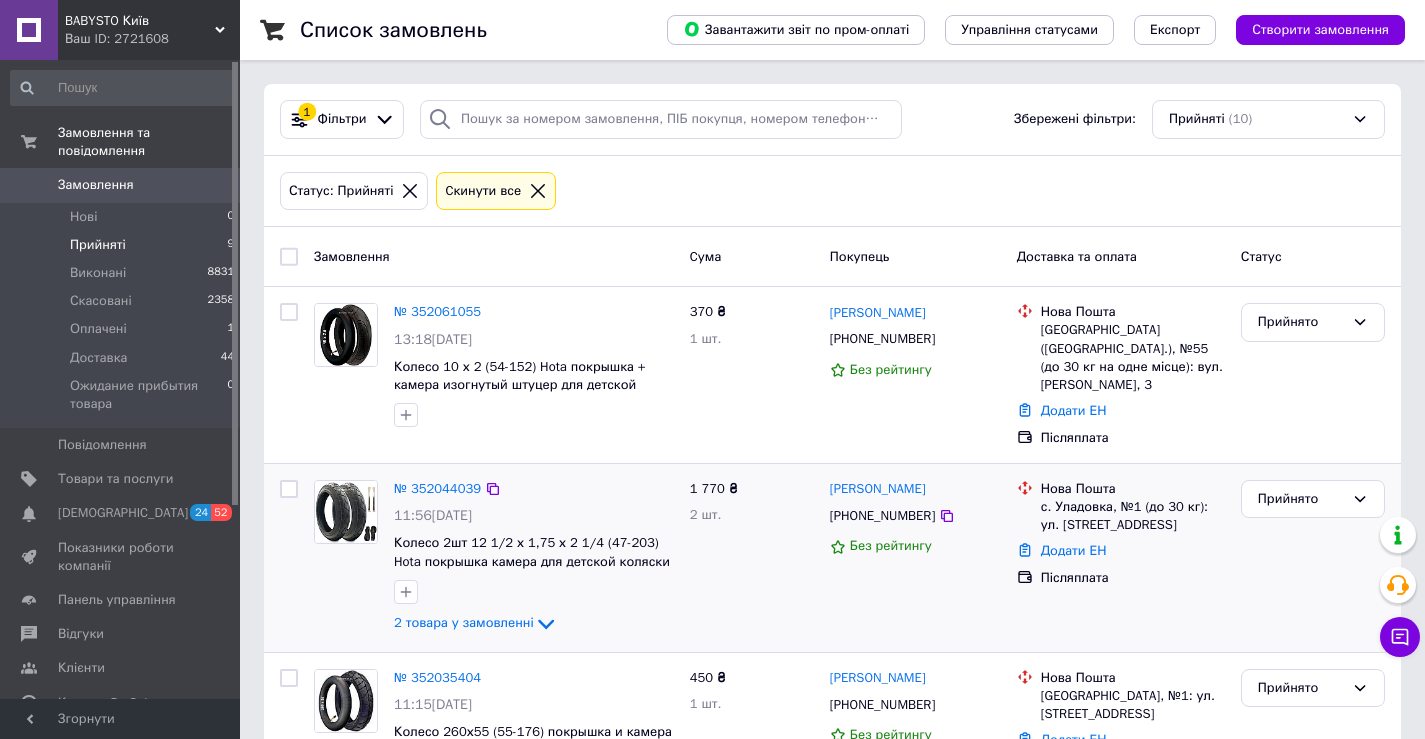 click on "№ 352044039 11:56, 10.07.2025 Колесо 2шт 12 1/2 х 1,75 х 2 1/4 (47-203) Hota покрышка камера для детской коляски с монтажными лопатками 2 товара у замовленні" at bounding box center [534, 558] 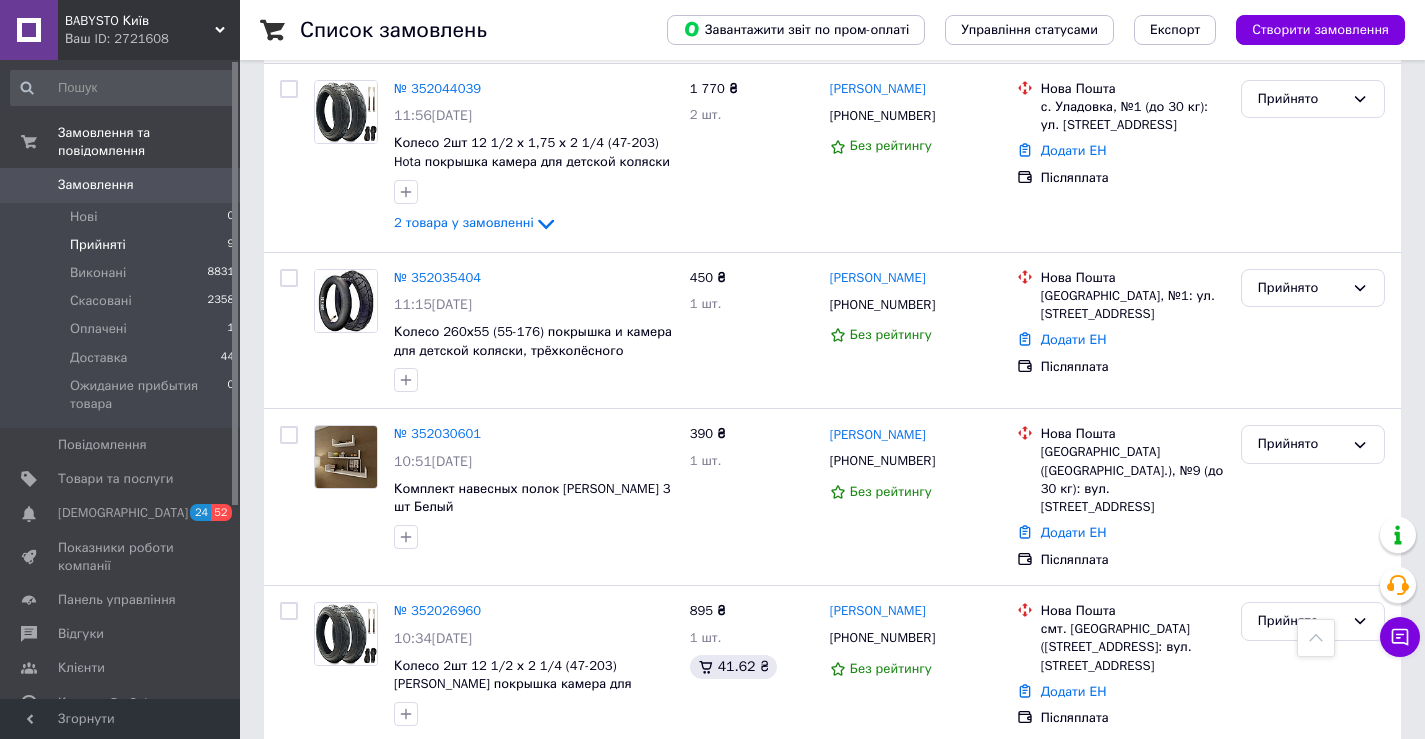 scroll, scrollTop: 600, scrollLeft: 0, axis: vertical 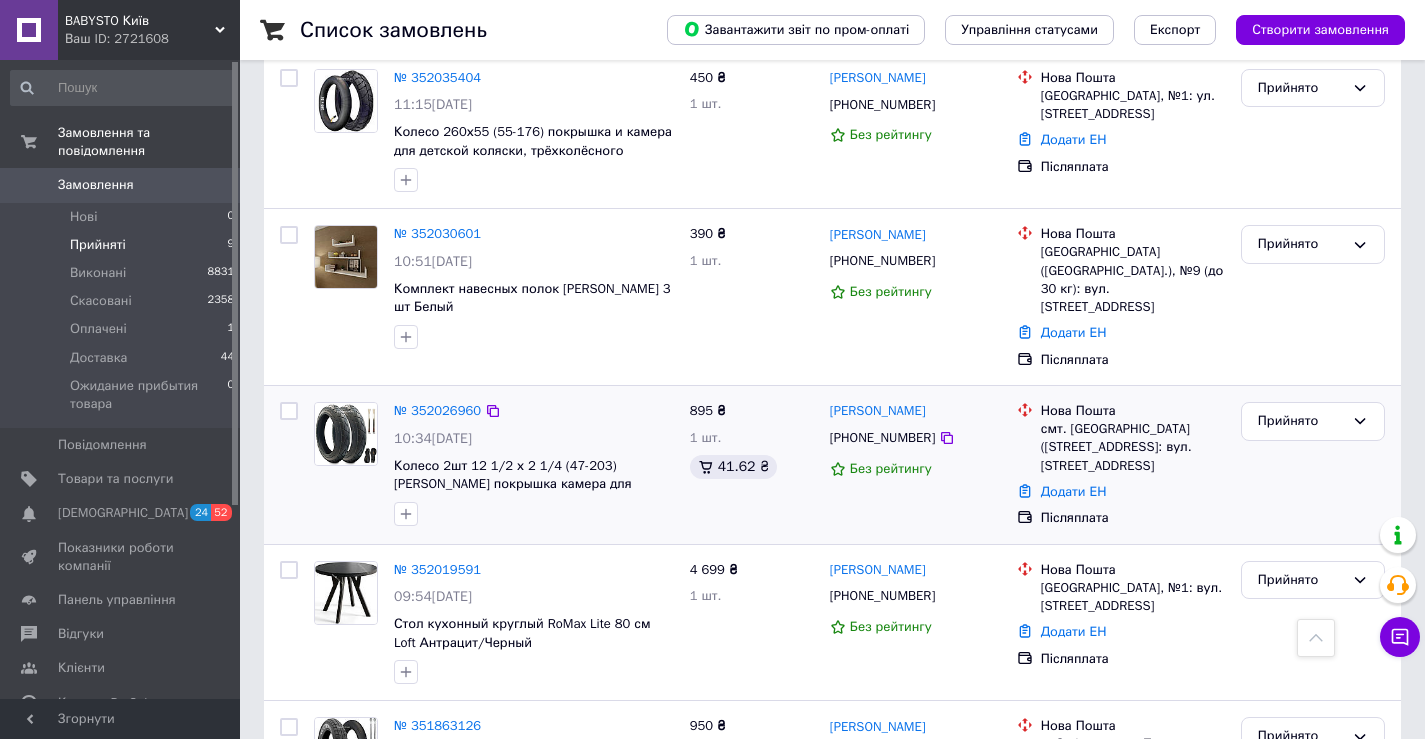 click on "№ 352026960 10:34, 10.07.2025 Колесо 2шт 12 1/2 х 2 1/4 (47-203) Rubena Hota покрышка камера для детской коляски с монтажными лопатками" at bounding box center [534, 464] 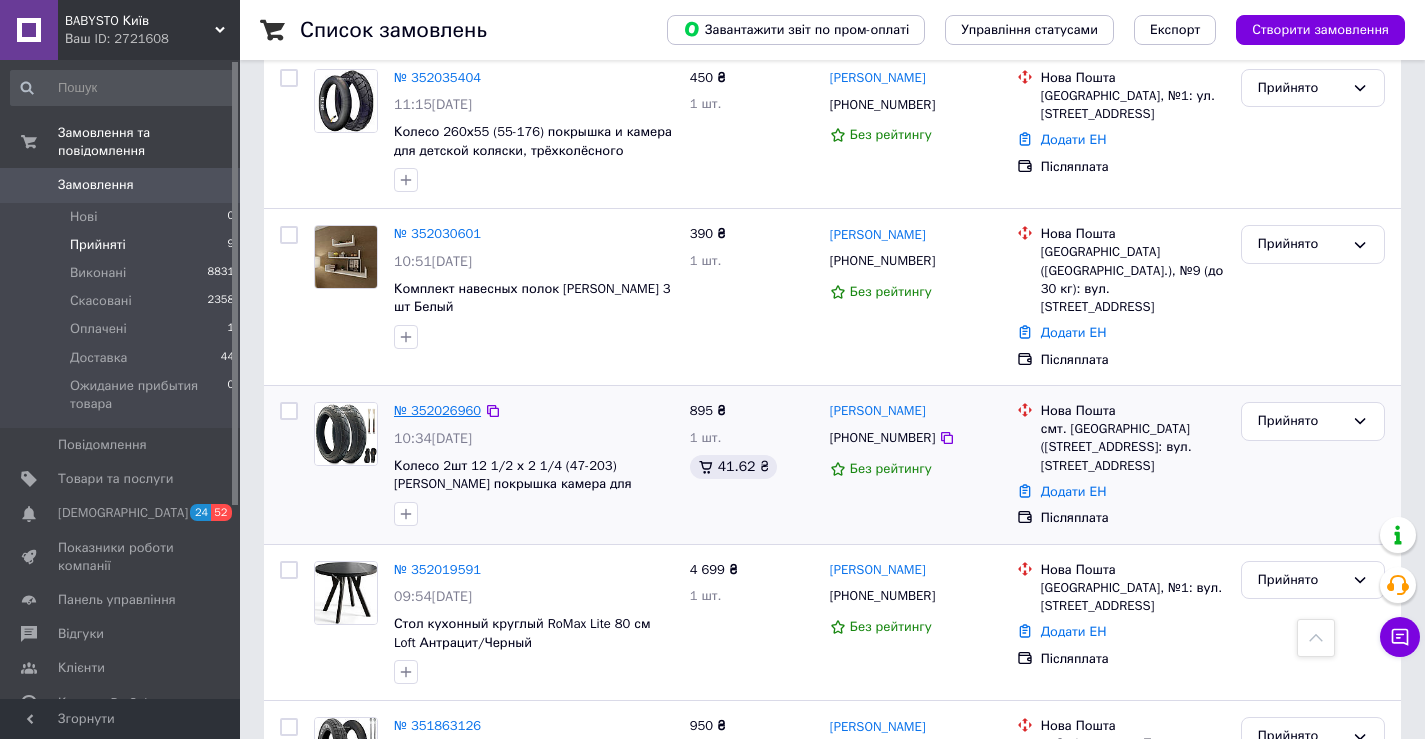 click on "№ 352026960" at bounding box center (437, 410) 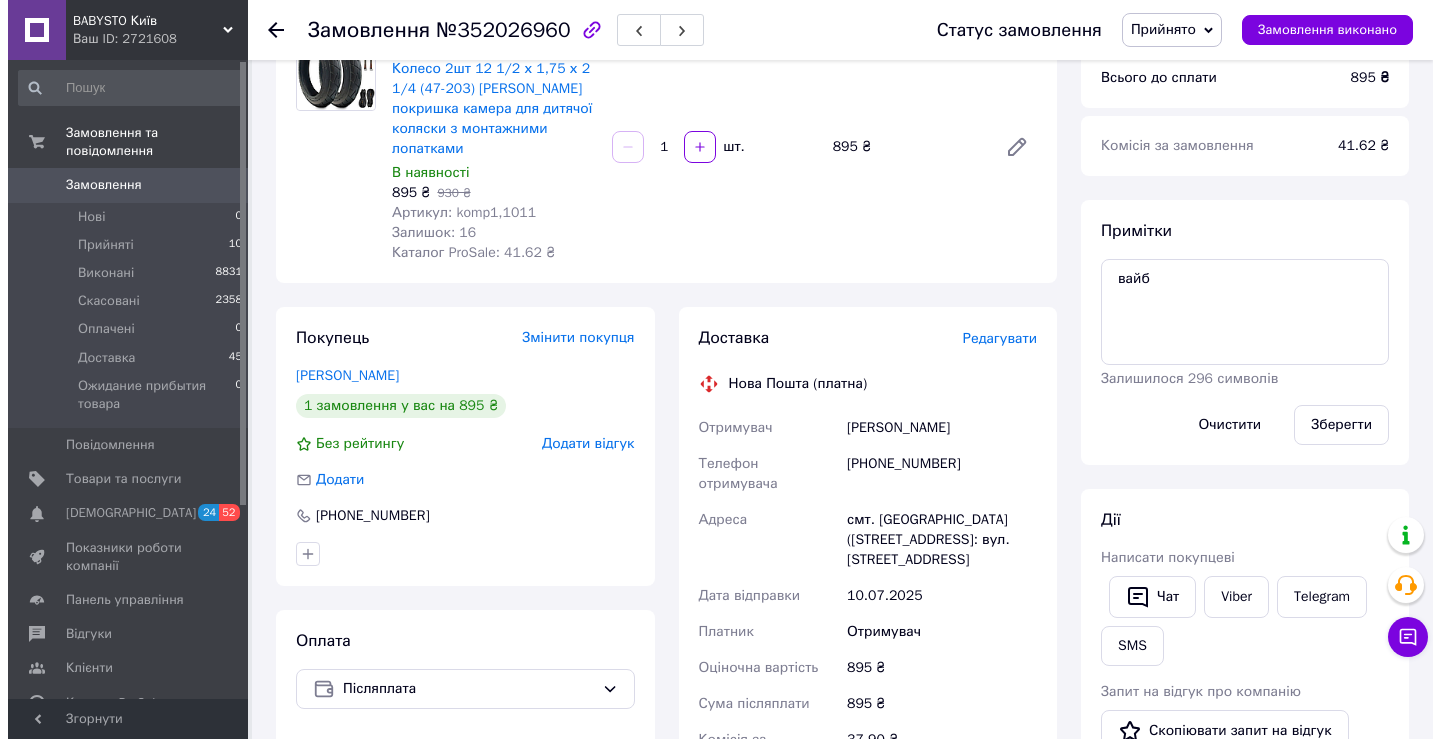 scroll, scrollTop: 300, scrollLeft: 0, axis: vertical 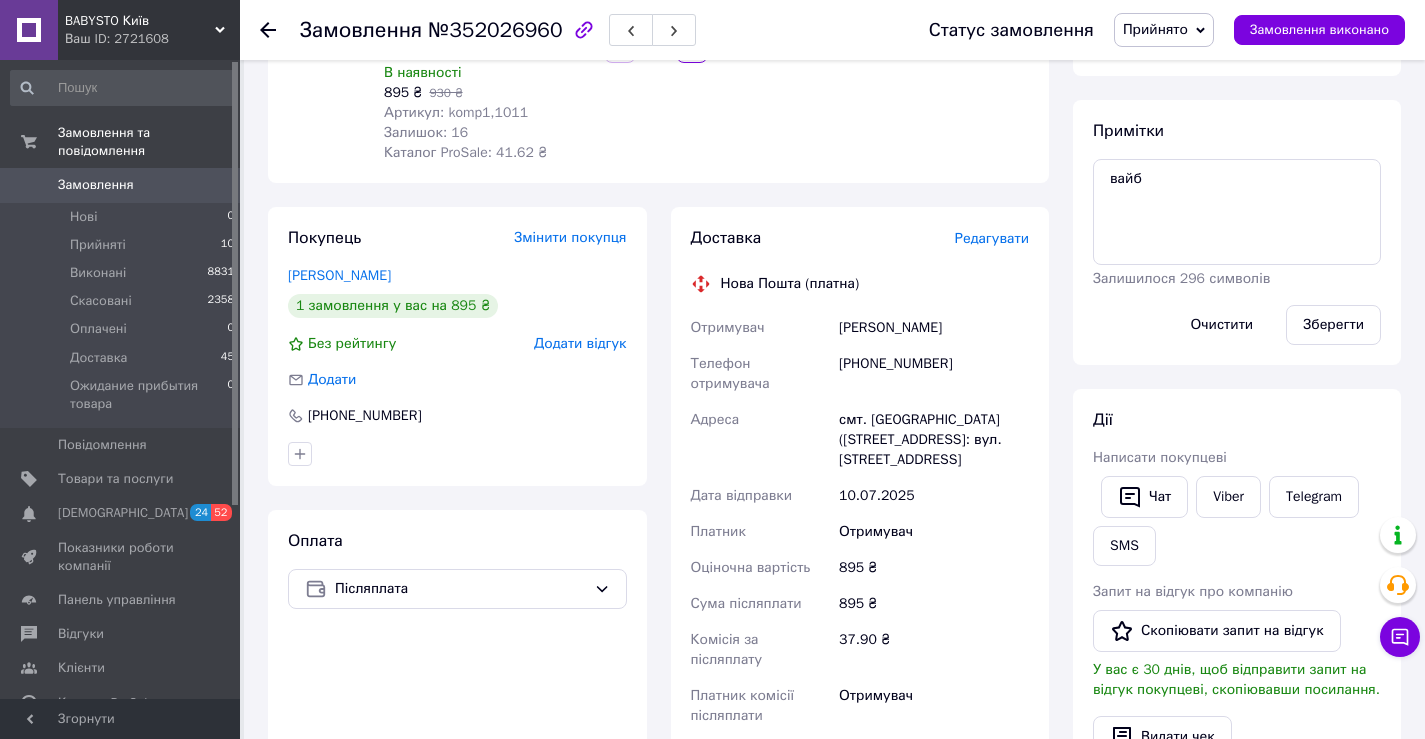 click on "Редагувати" at bounding box center [992, 238] 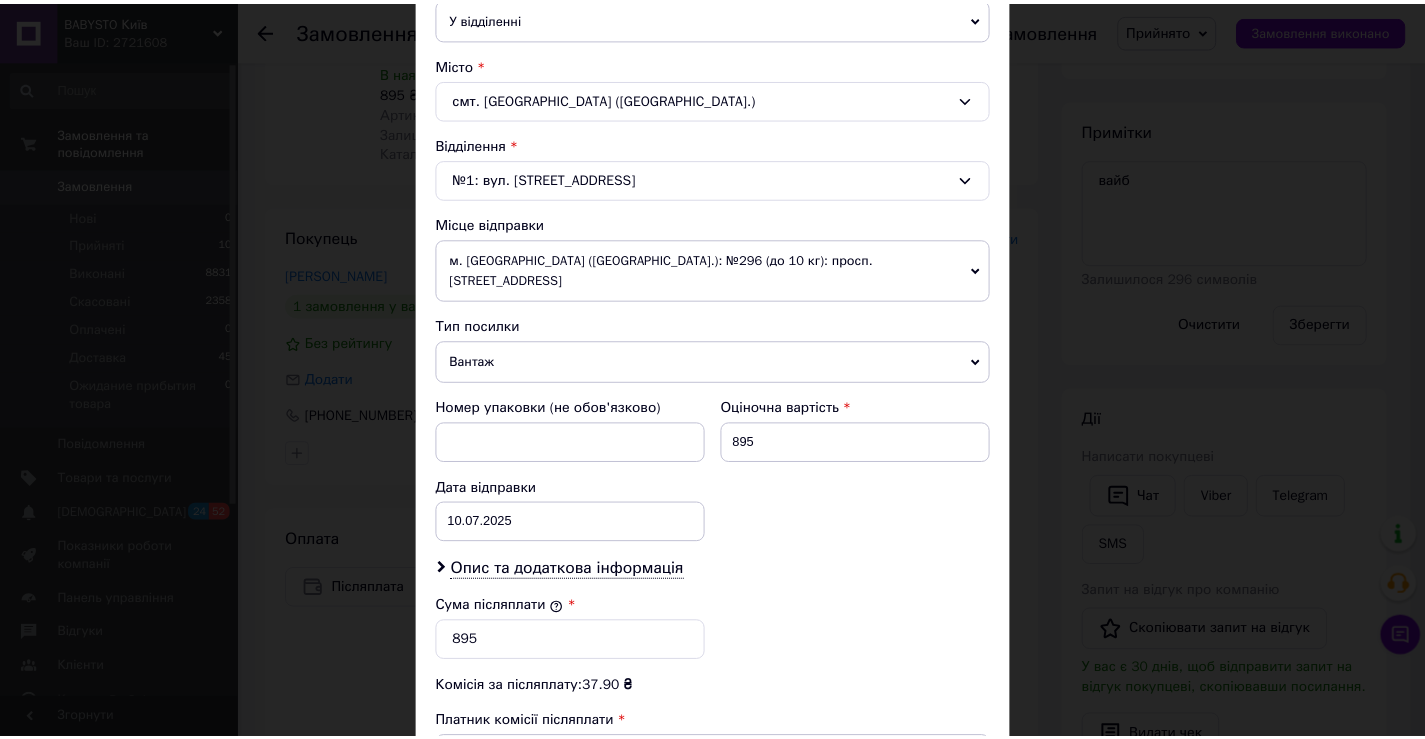 scroll, scrollTop: 787, scrollLeft: 0, axis: vertical 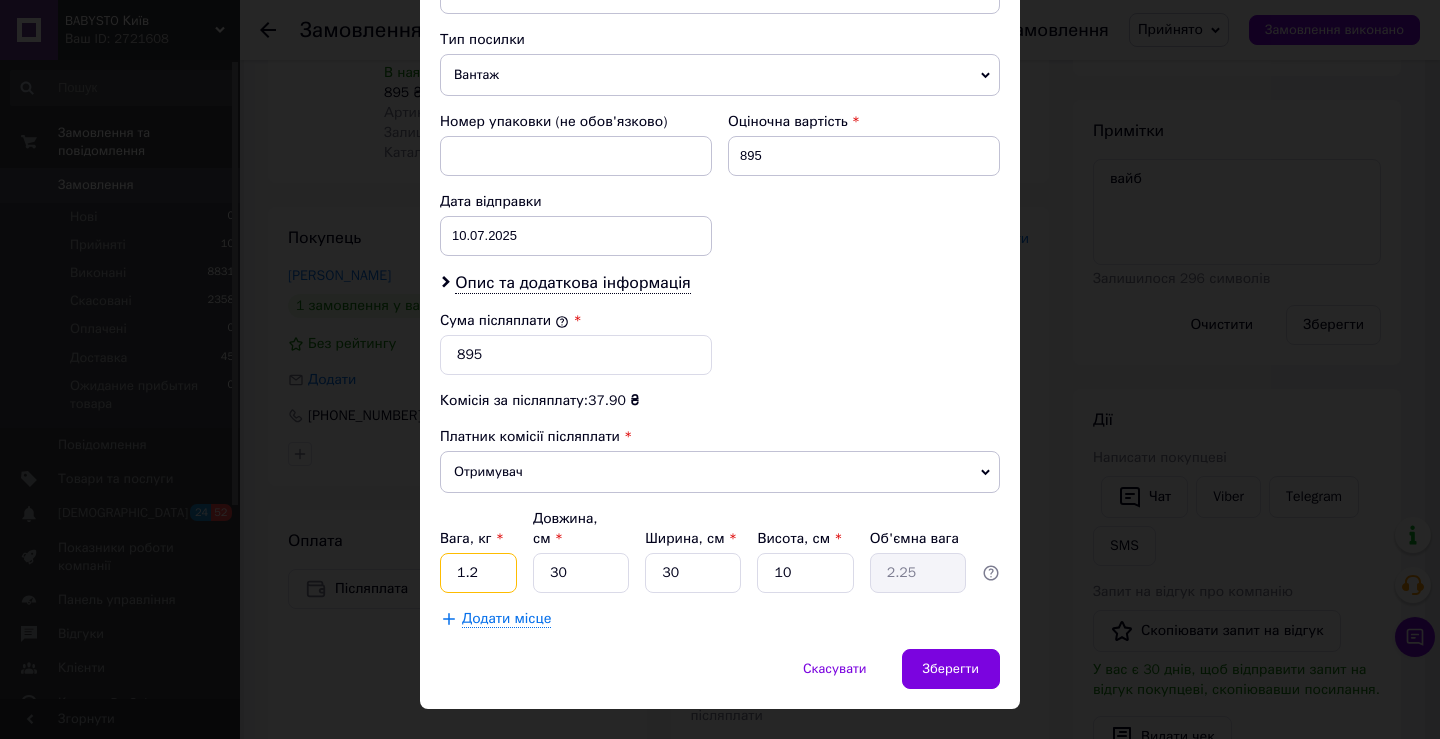 click on "1.2" at bounding box center [478, 573] 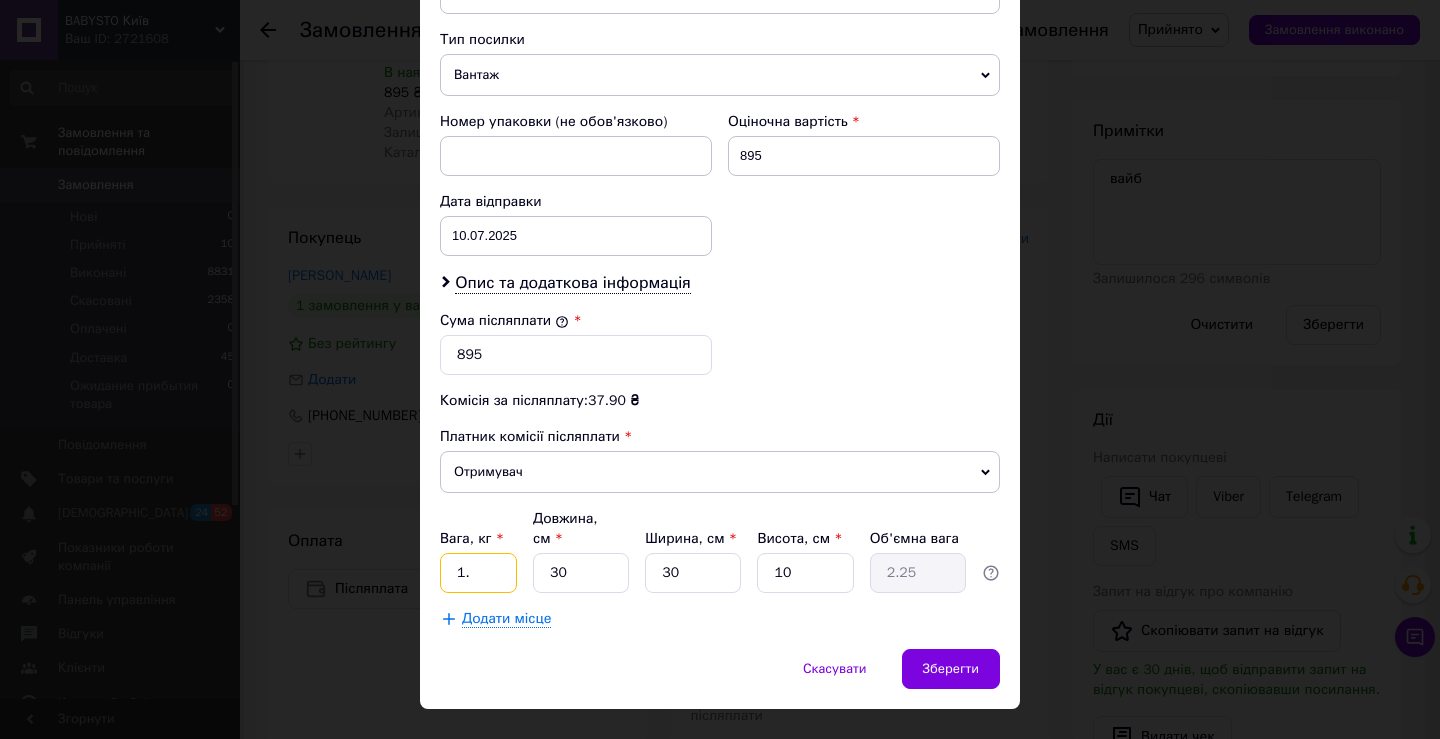 type on "1" 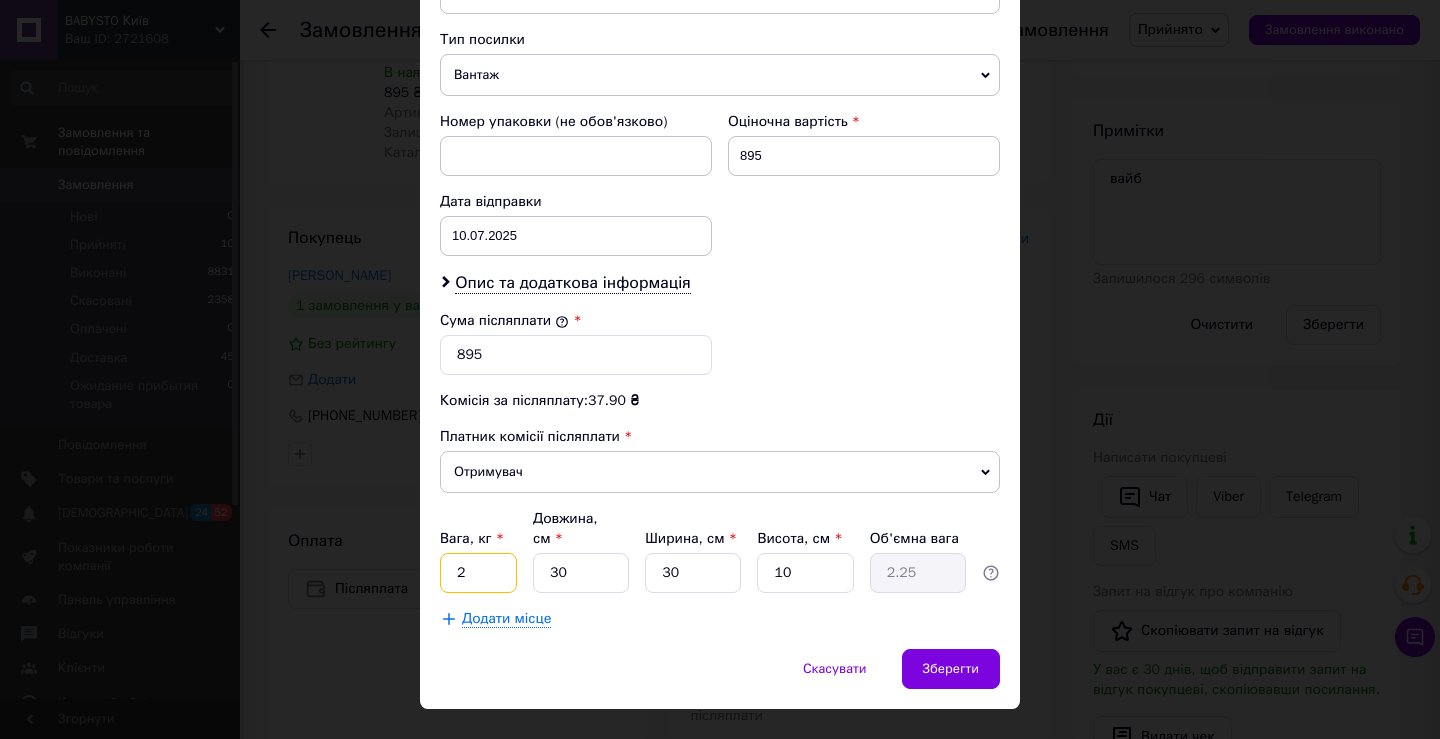 type on "2" 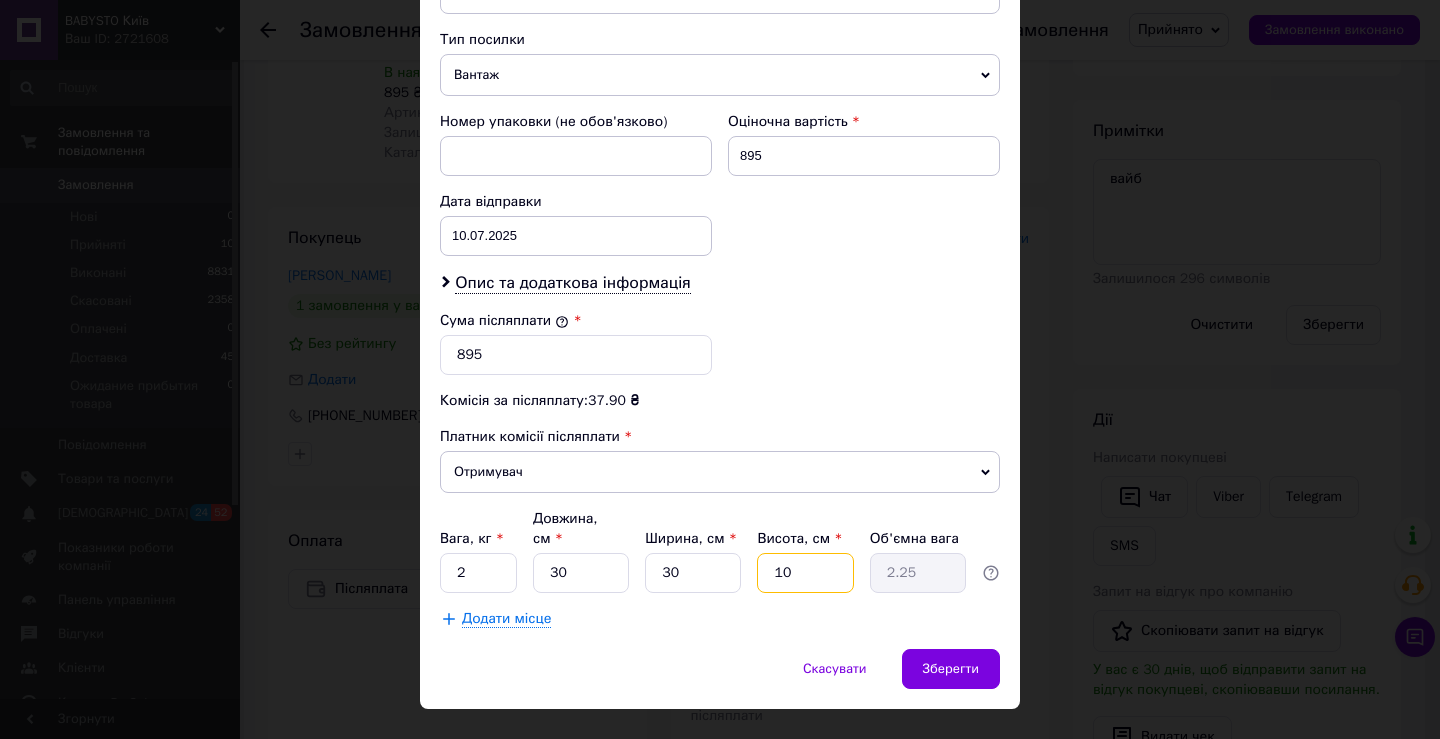 click on "10" at bounding box center (805, 573) 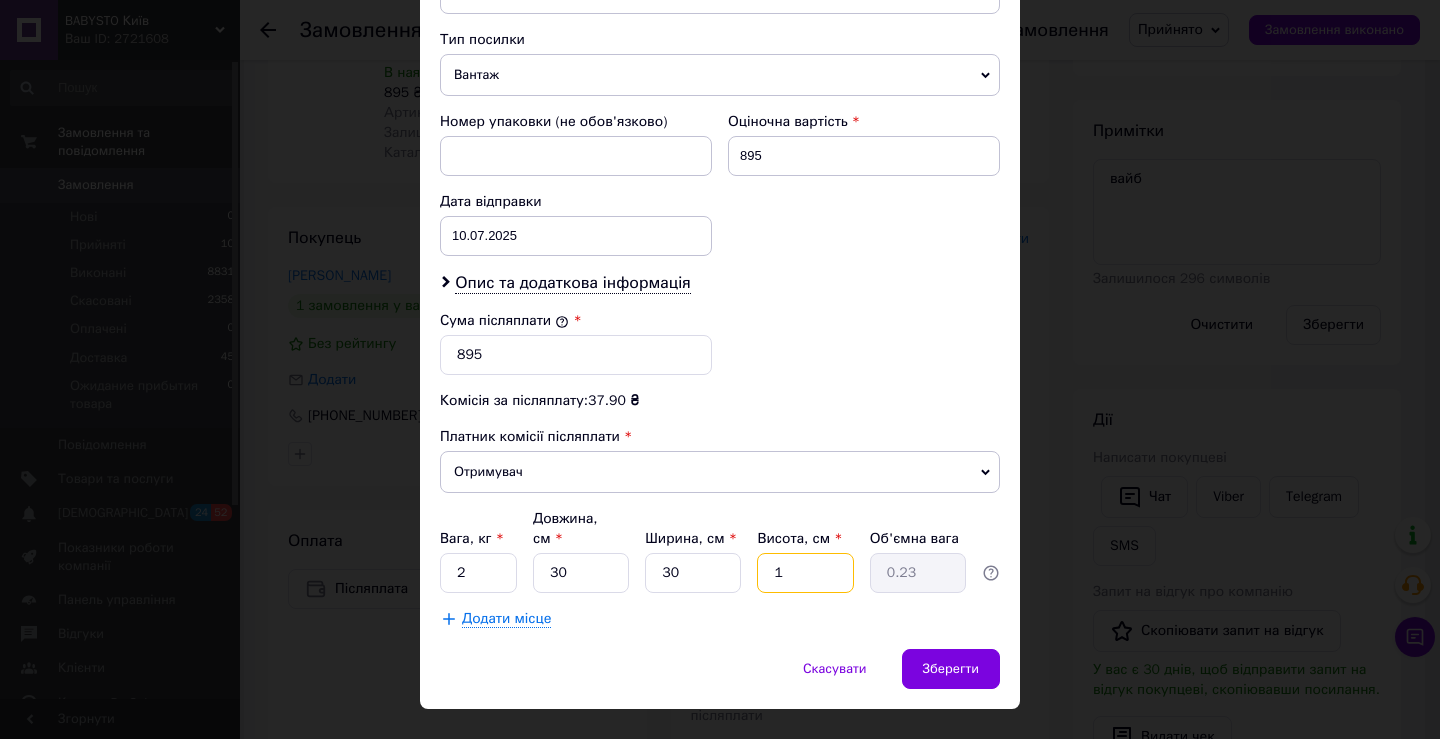 type 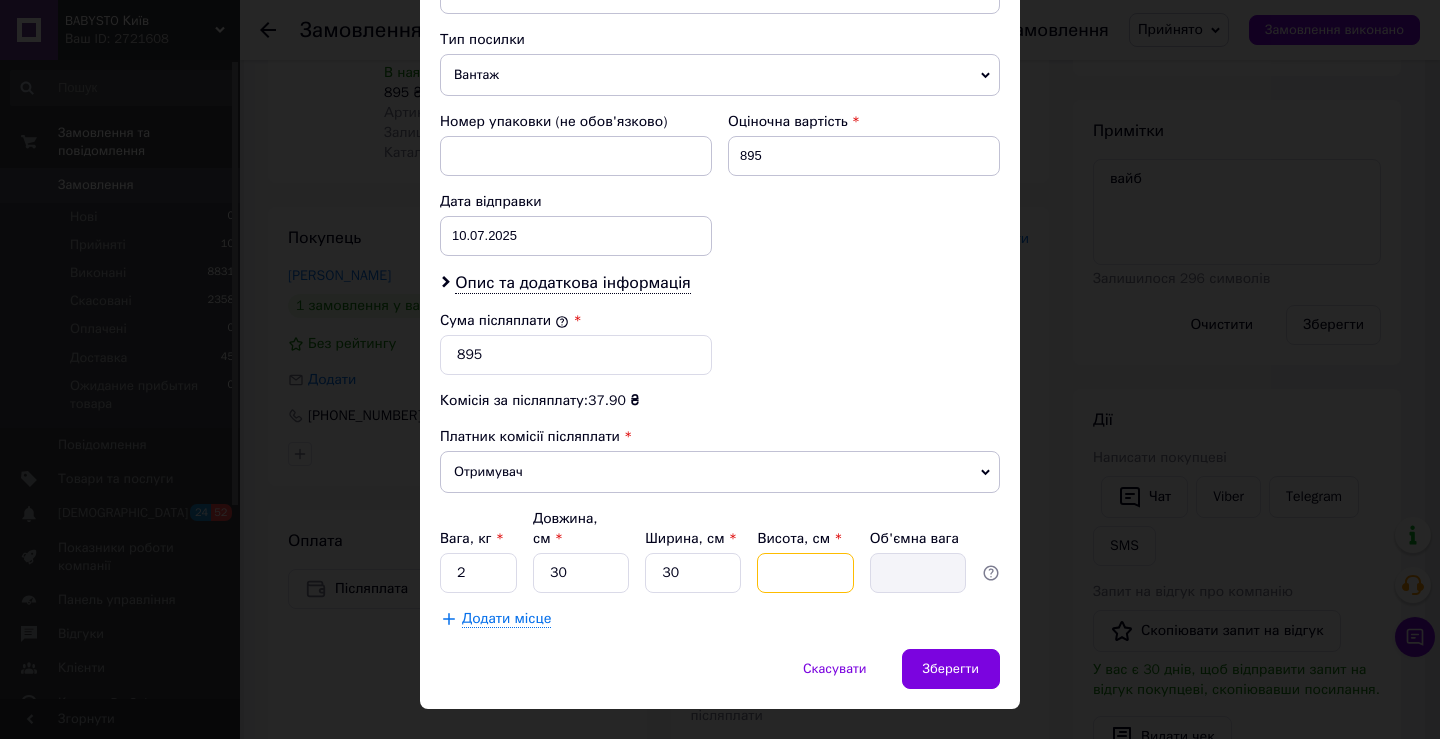 type on "8" 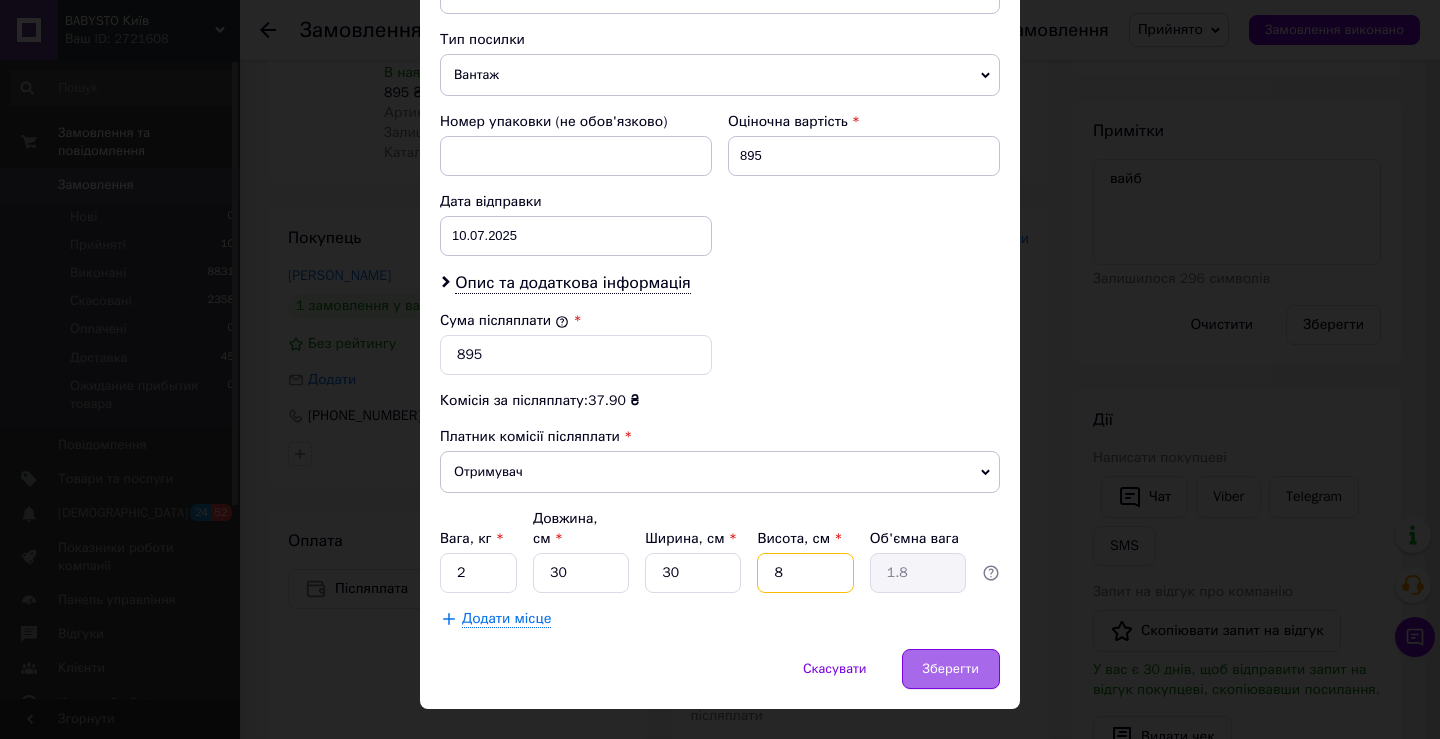 type on "8" 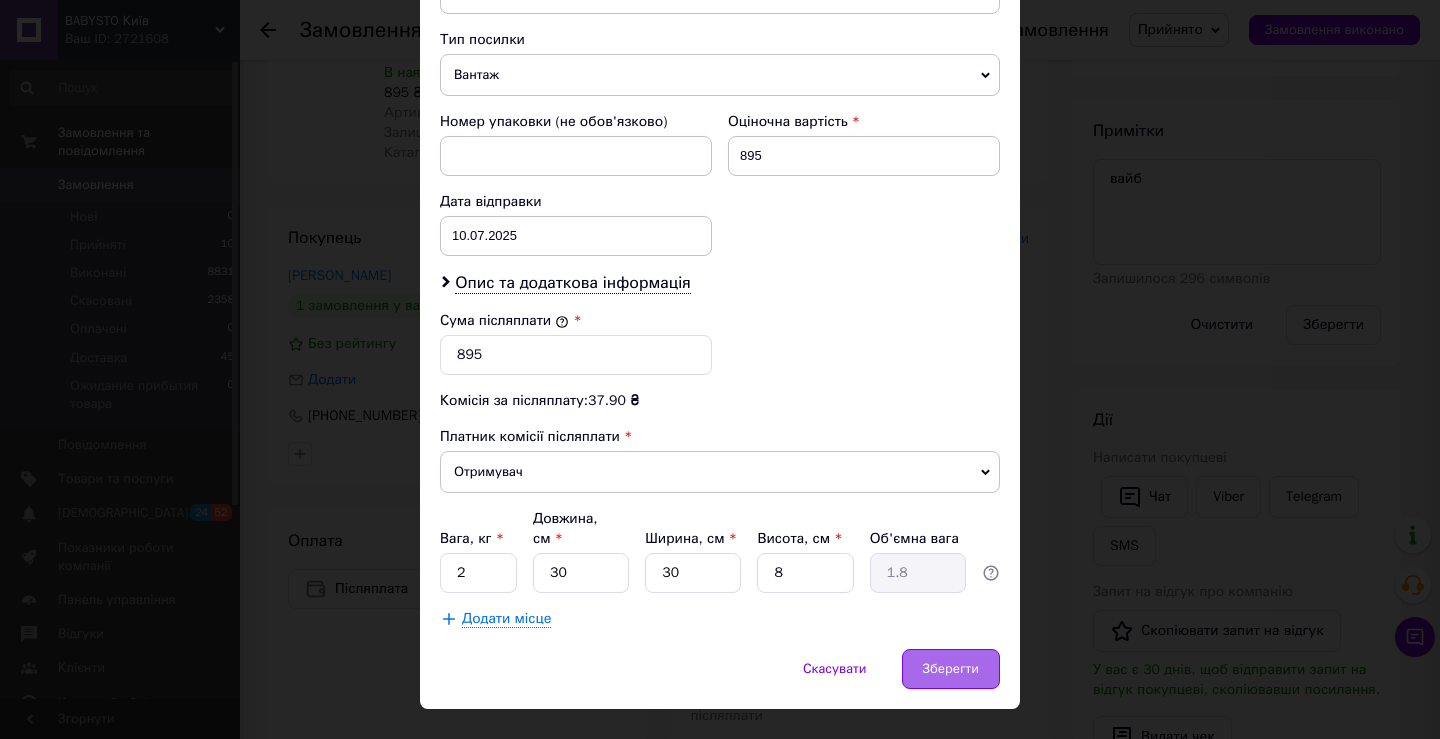 click on "Зберегти" at bounding box center (951, 669) 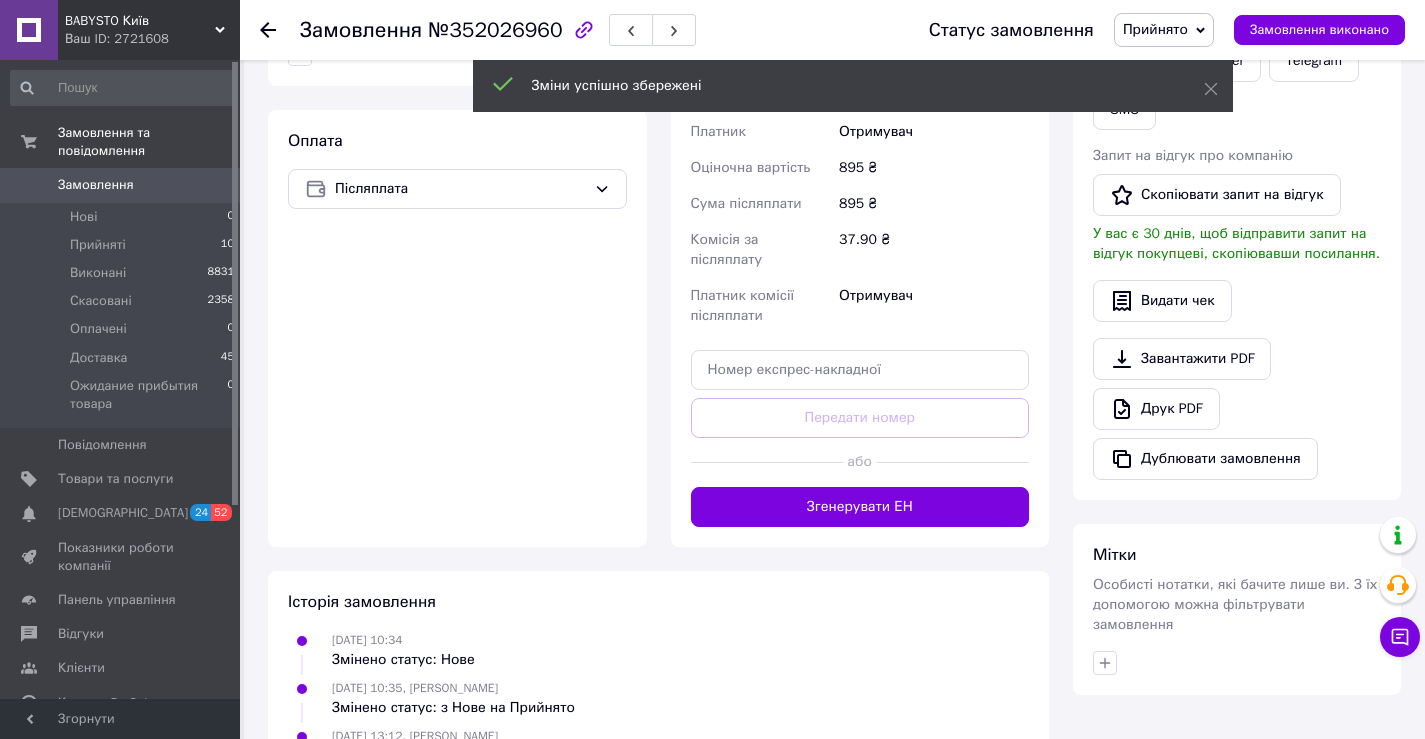 click on "Згенерувати ЕН" at bounding box center (860, 507) 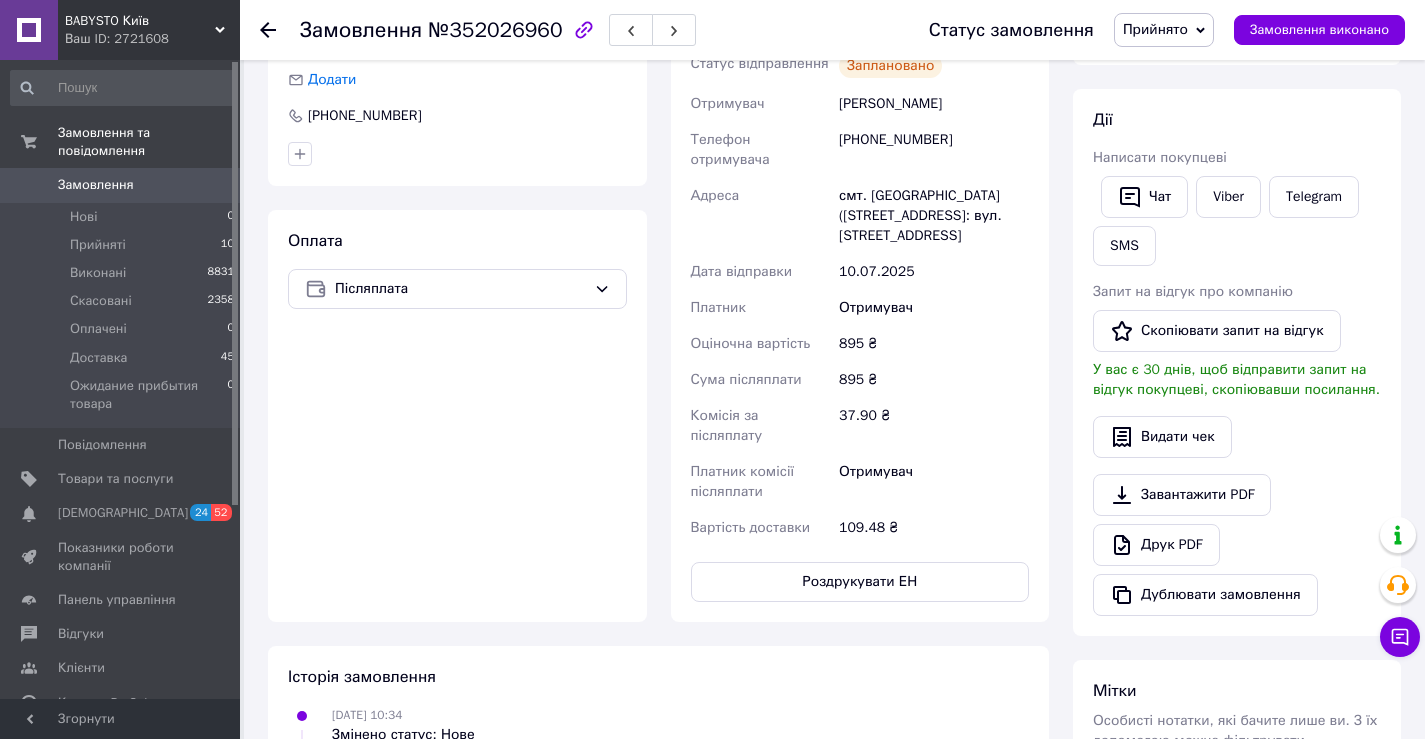 scroll, scrollTop: 500, scrollLeft: 0, axis: vertical 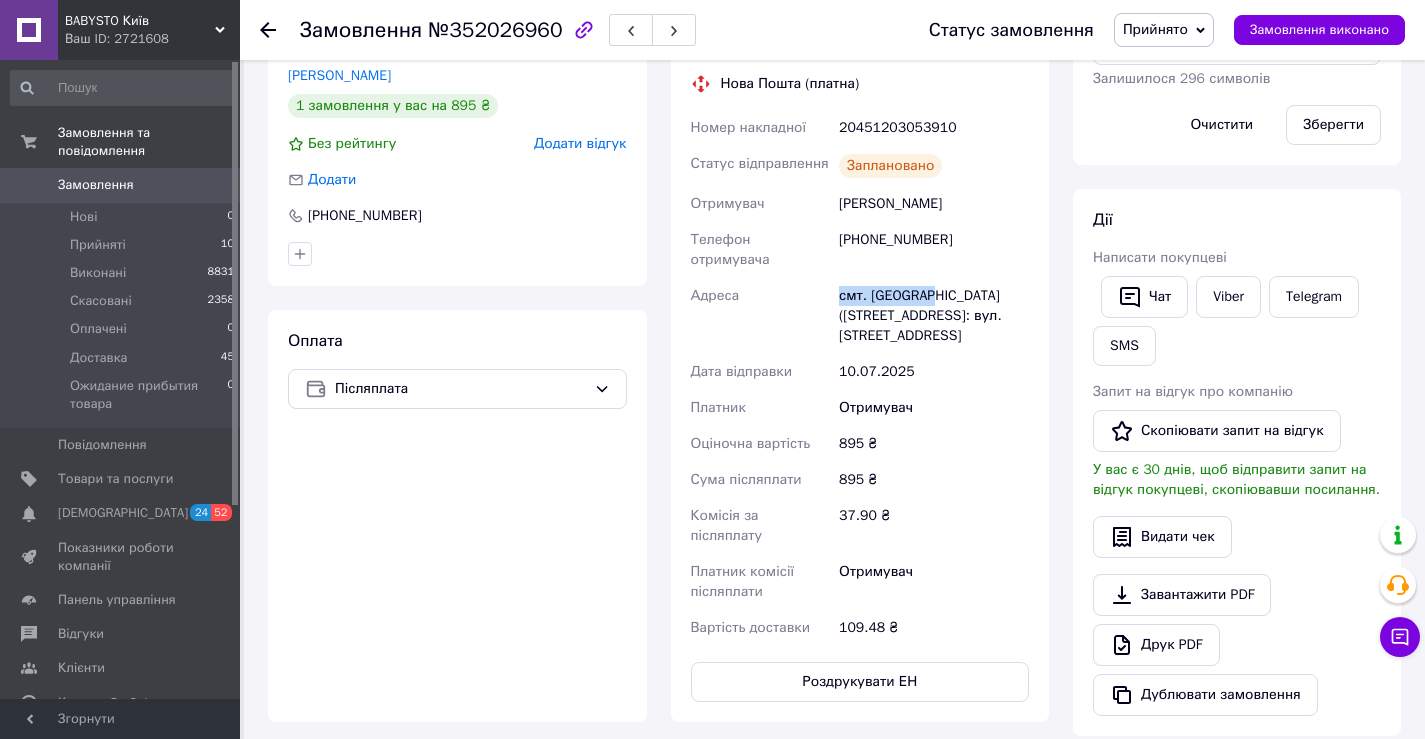 drag, startPoint x: 837, startPoint y: 272, endPoint x: 922, endPoint y: 272, distance: 85 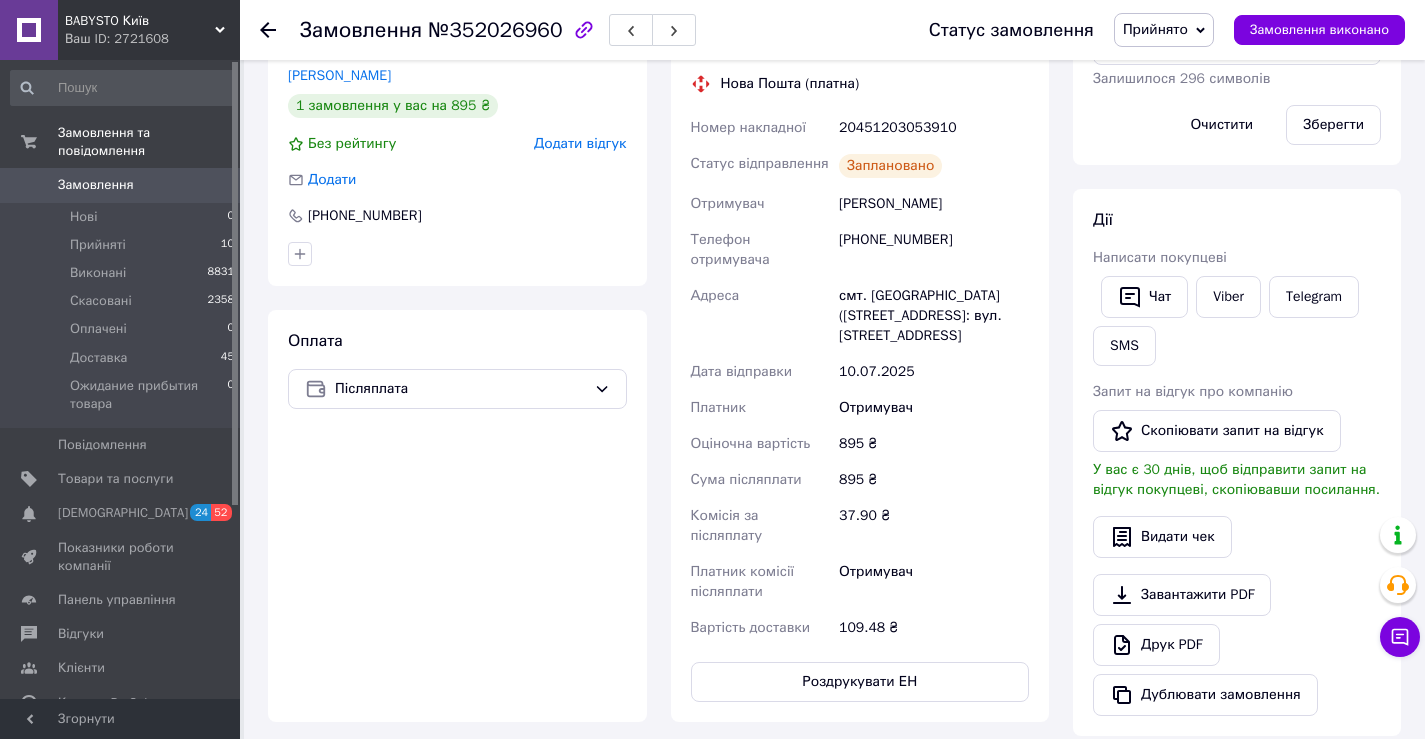 click on "[PHONE_NUMBER]" at bounding box center (934, 250) 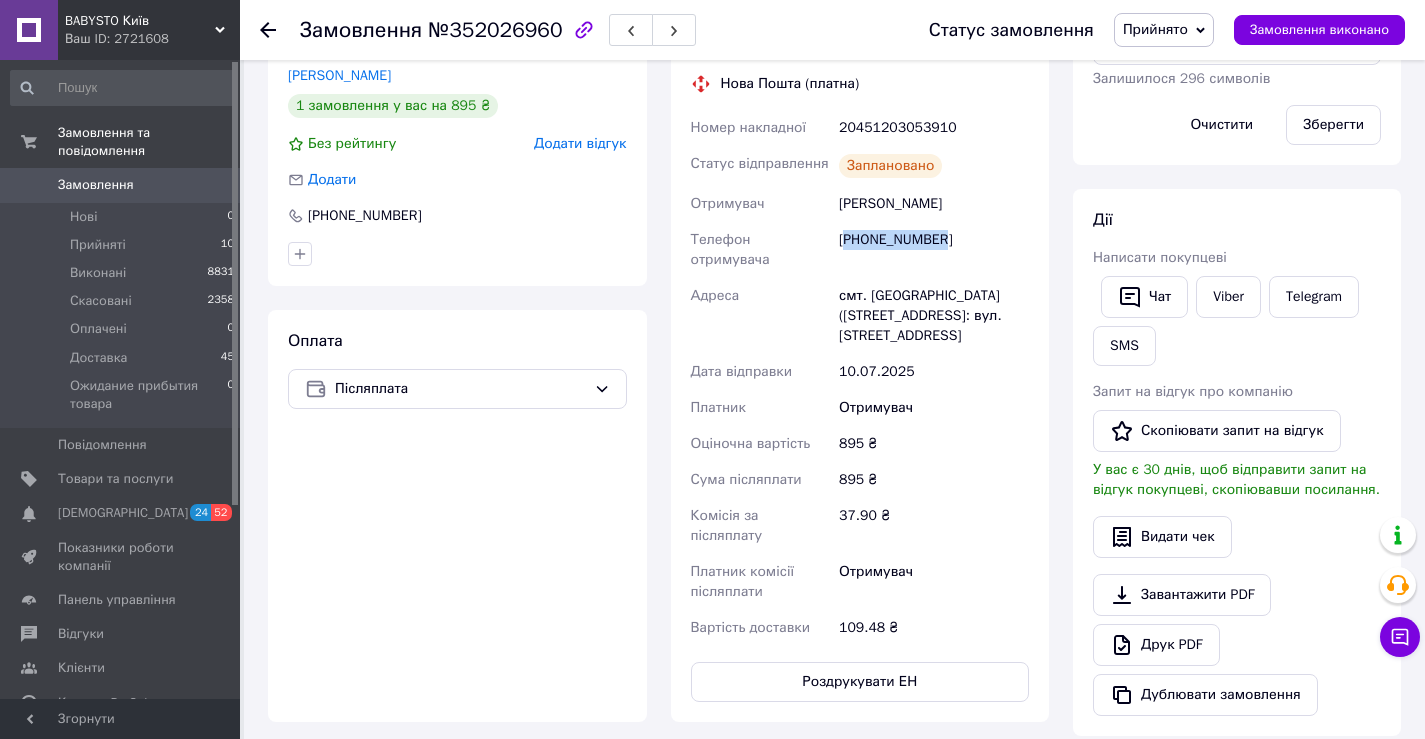 click on "[PHONE_NUMBER]" at bounding box center (934, 250) 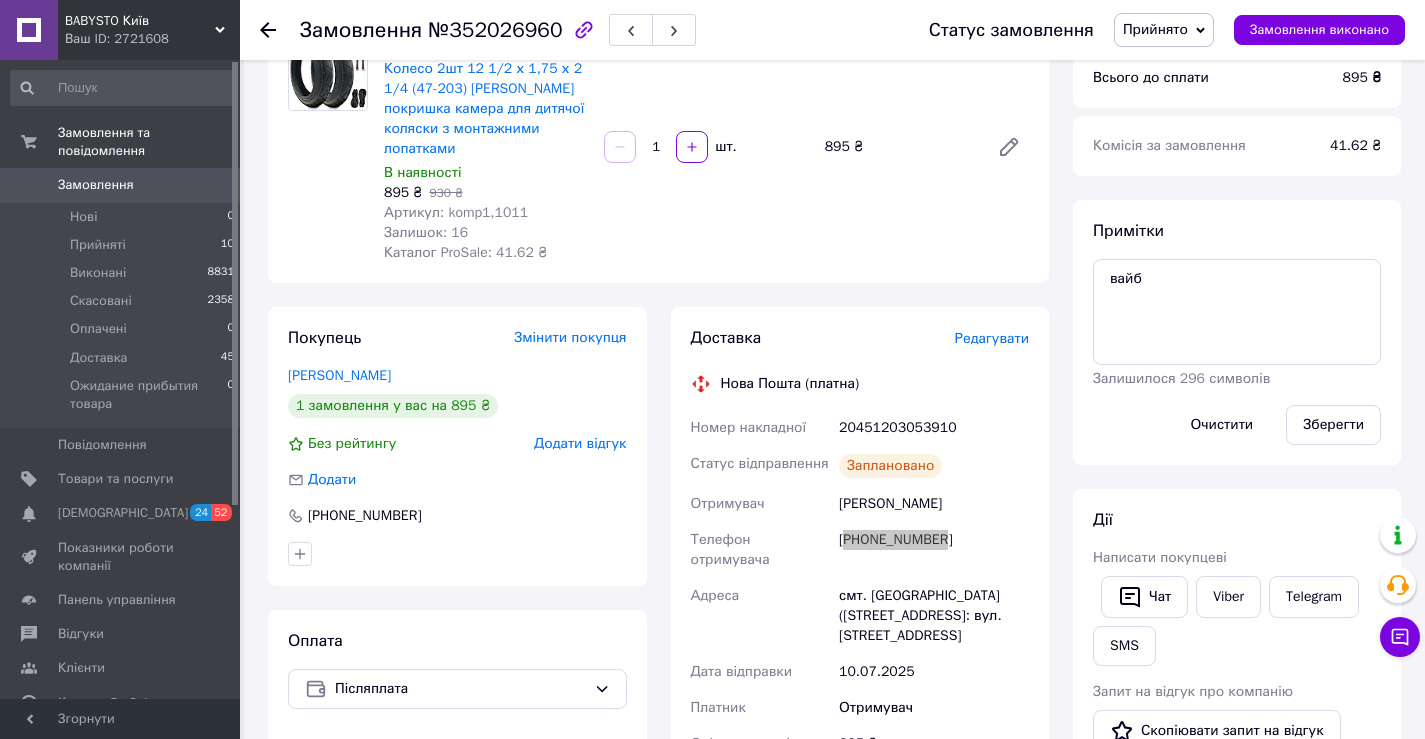 scroll, scrollTop: 0, scrollLeft: 0, axis: both 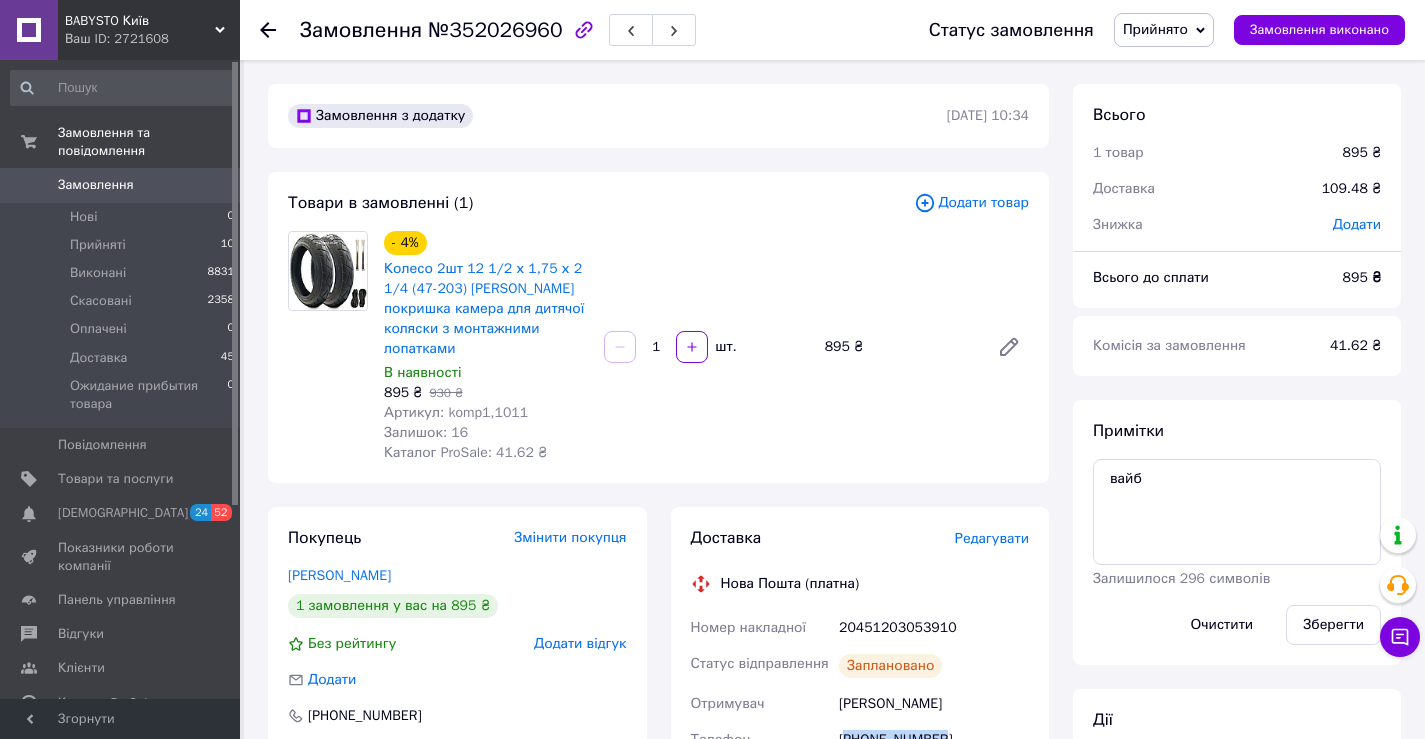 click at bounding box center (328, 271) 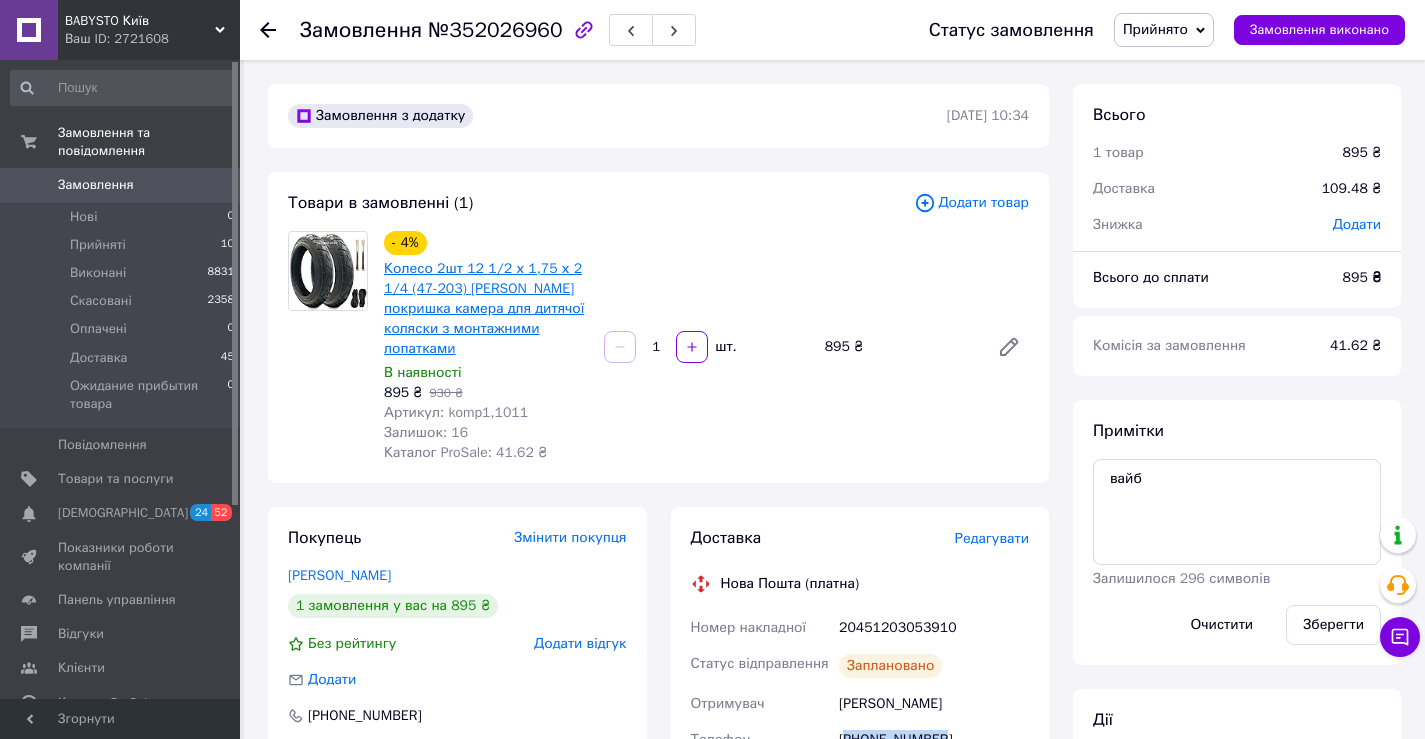 click on "Колесо 2шт 12 1/2 х 1,75 х 2 1/4 (47-203) [PERSON_NAME] покришка камера для дитячої коляски з монтажними лопатками" at bounding box center (484, 308) 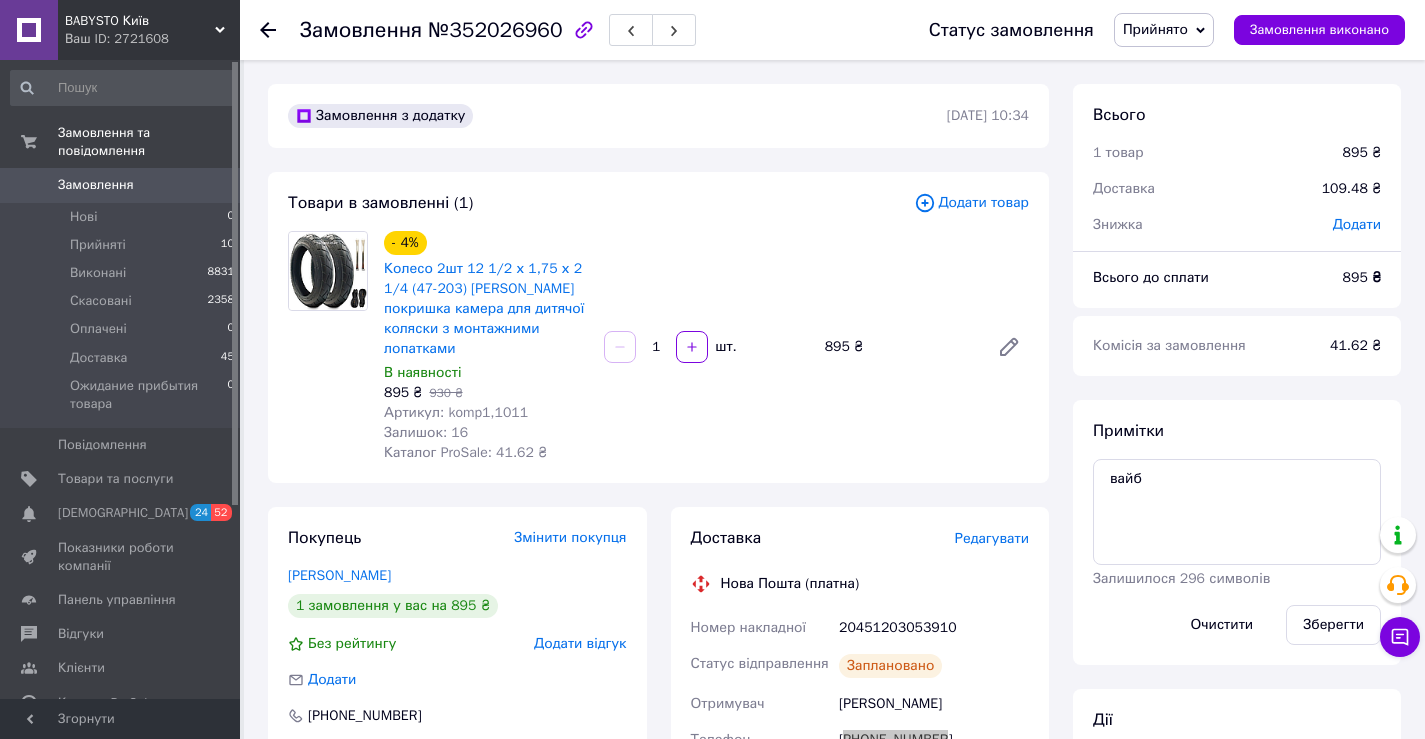scroll, scrollTop: 100, scrollLeft: 0, axis: vertical 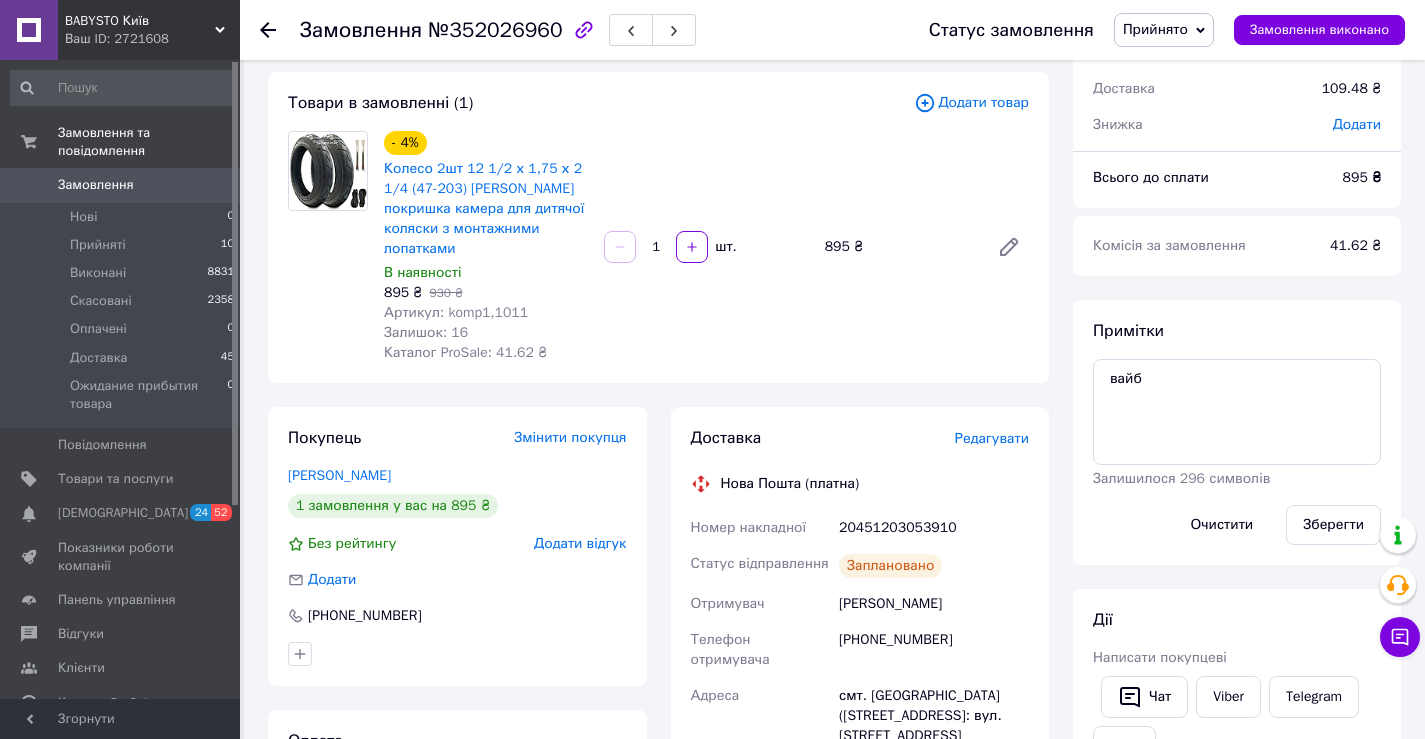 click on "20451203053910" at bounding box center [934, 528] 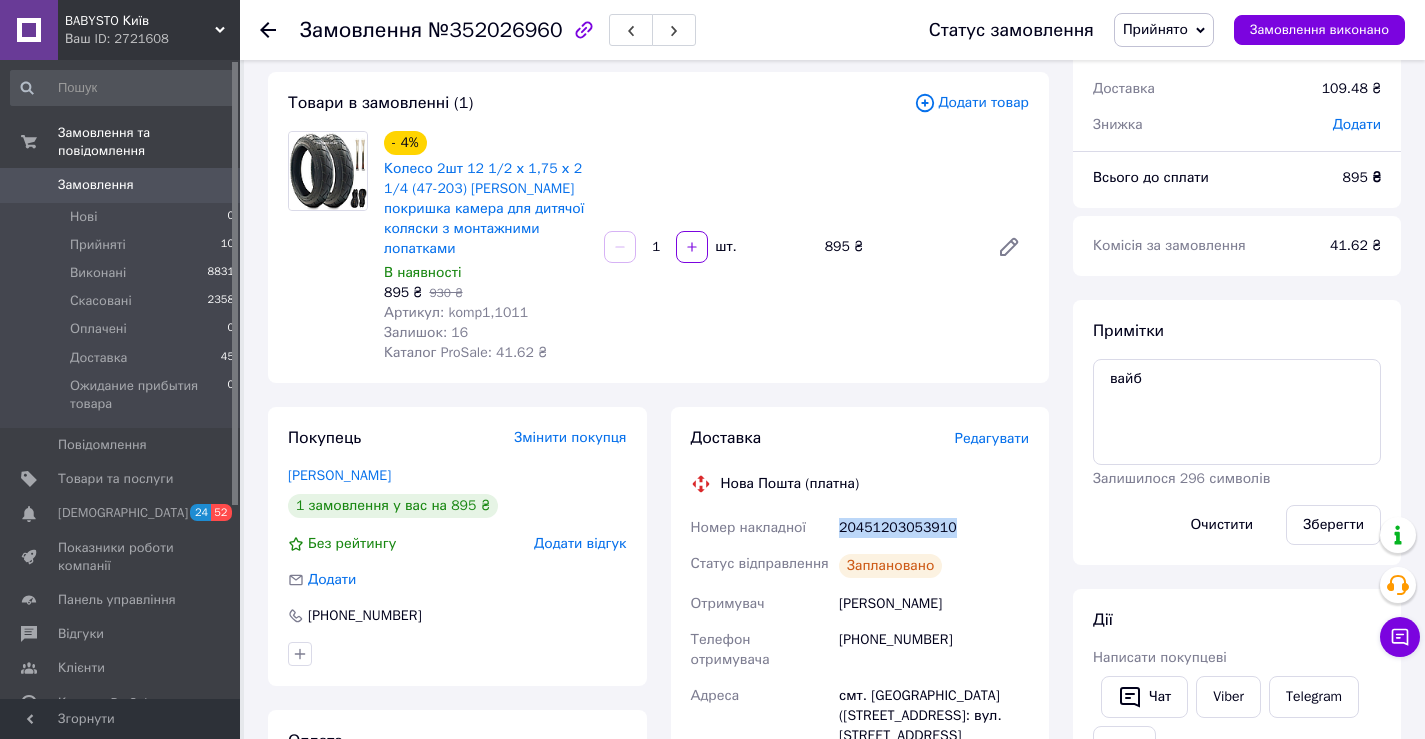 click on "20451203053910" at bounding box center (934, 528) 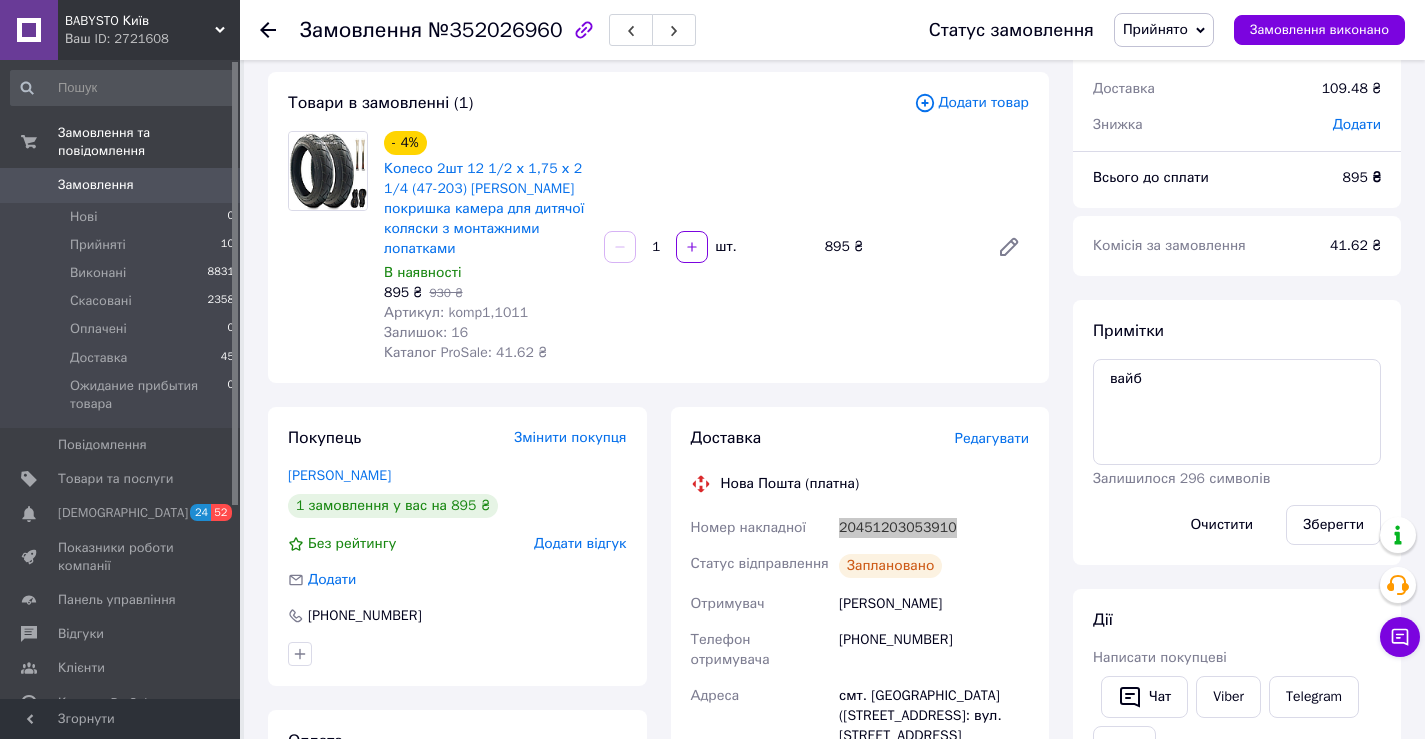 scroll, scrollTop: 200, scrollLeft: 0, axis: vertical 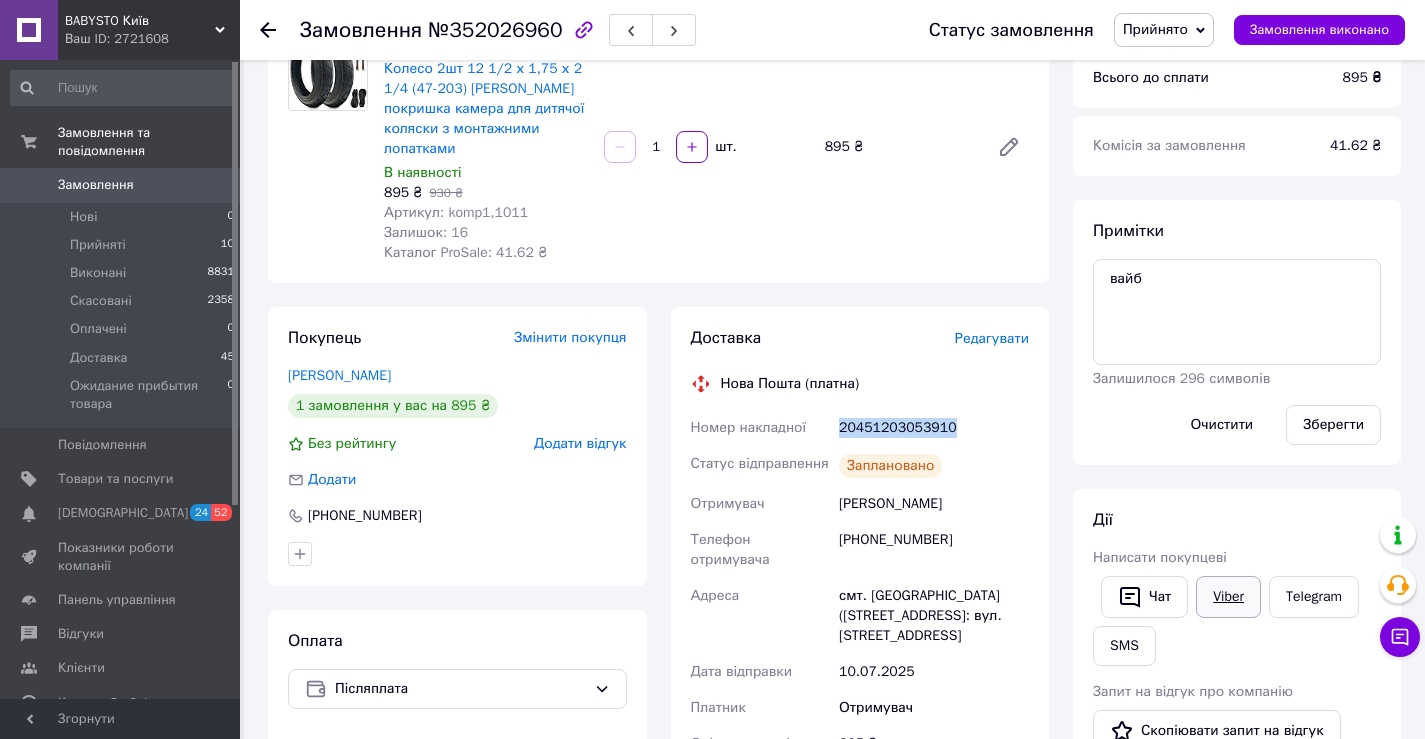 drag, startPoint x: 1227, startPoint y: 600, endPoint x: 1182, endPoint y: 610, distance: 46.09772 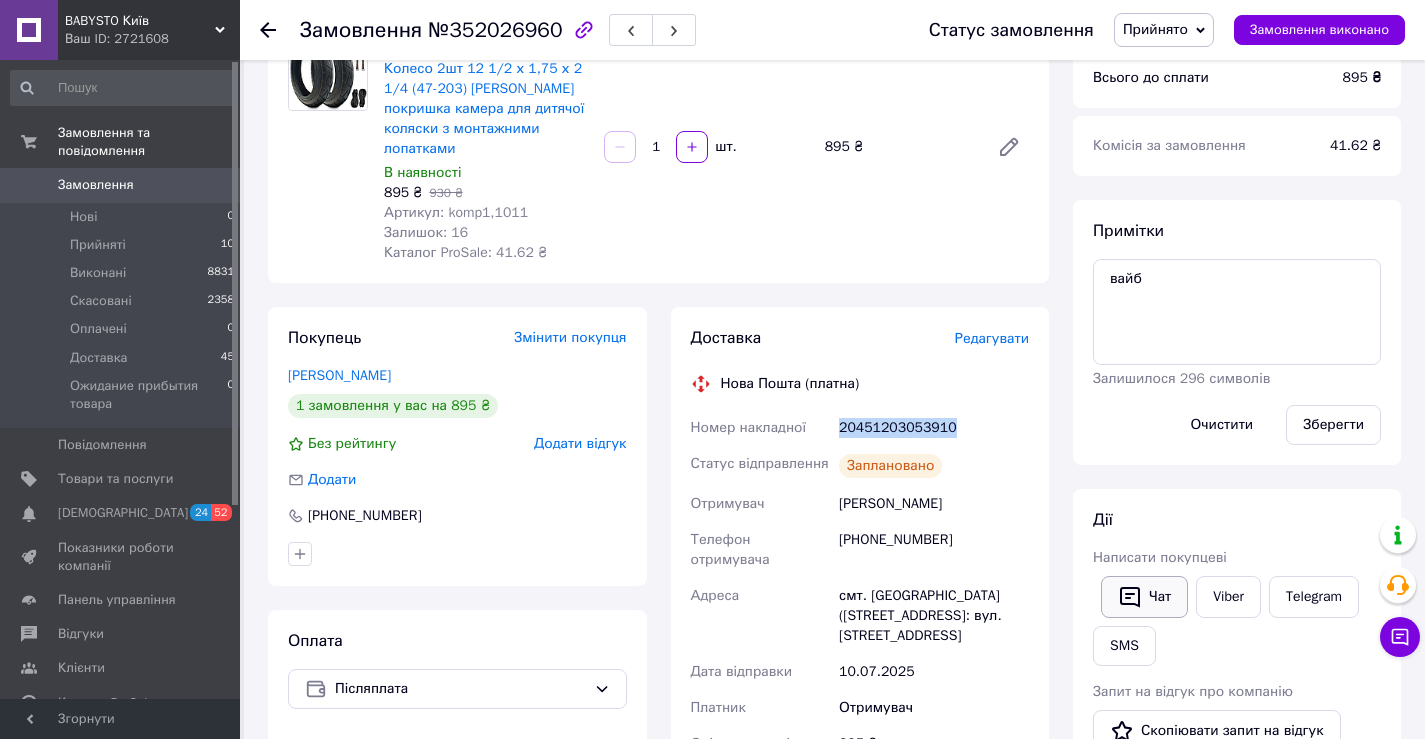 click on "Viber" at bounding box center [1228, 597] 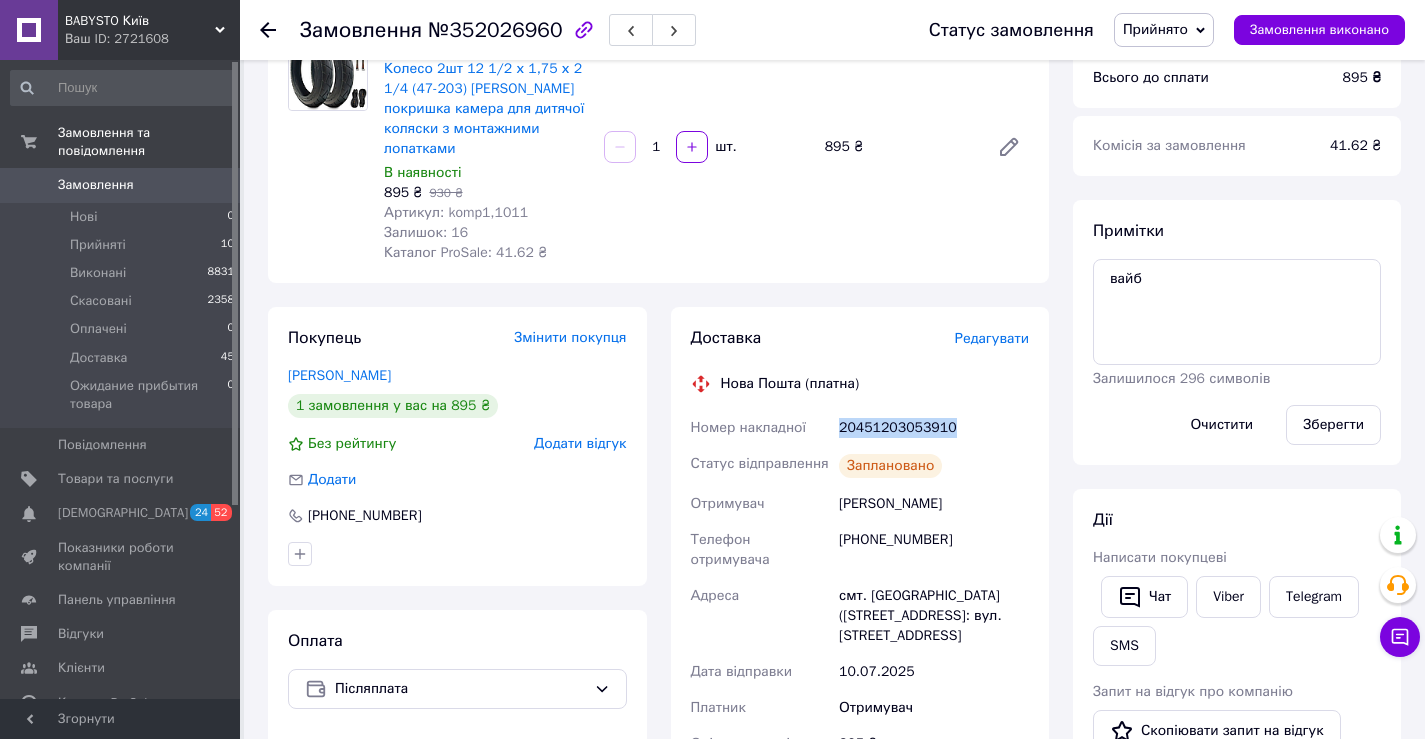 scroll, scrollTop: 100, scrollLeft: 0, axis: vertical 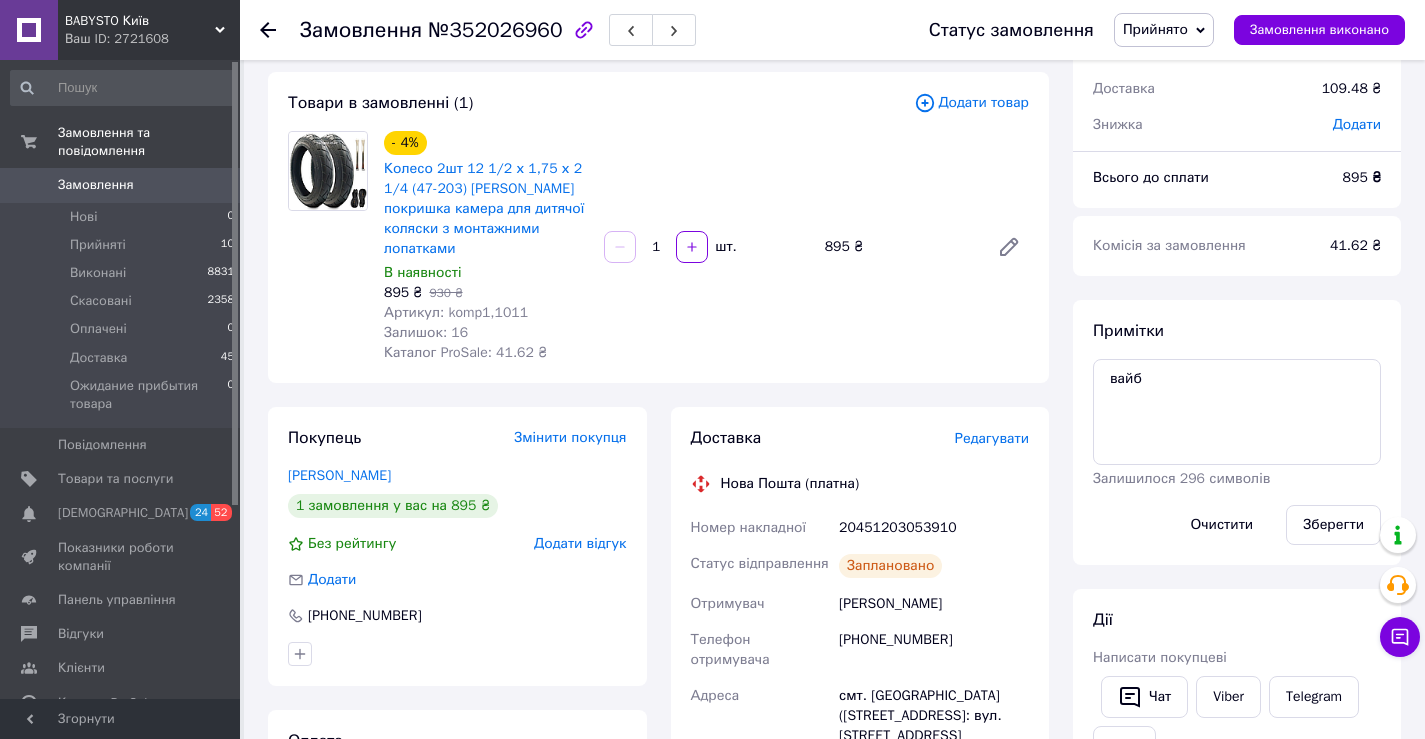 drag, startPoint x: 1208, startPoint y: 27, endPoint x: 1190, endPoint y: 108, distance: 82.9759 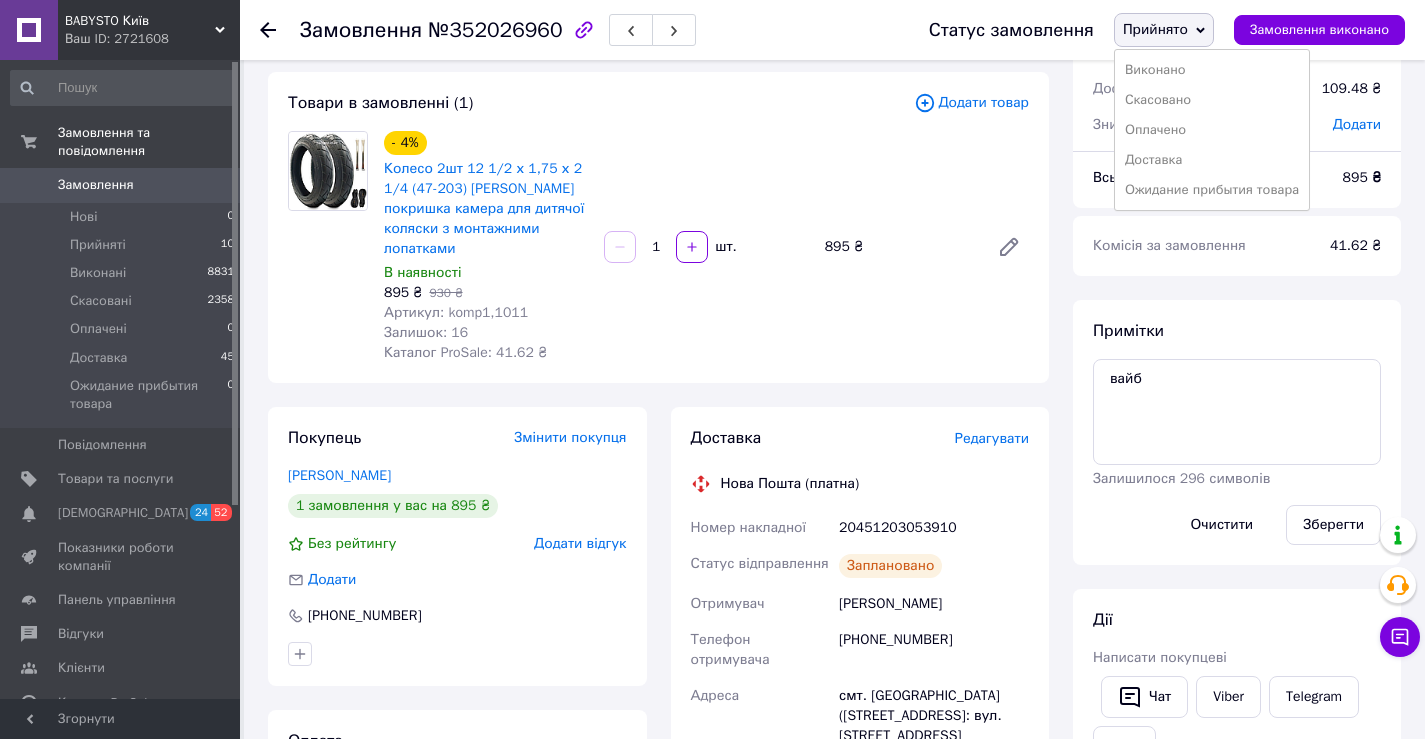 drag, startPoint x: 1172, startPoint y: 166, endPoint x: 1151, endPoint y: 193, distance: 34.20526 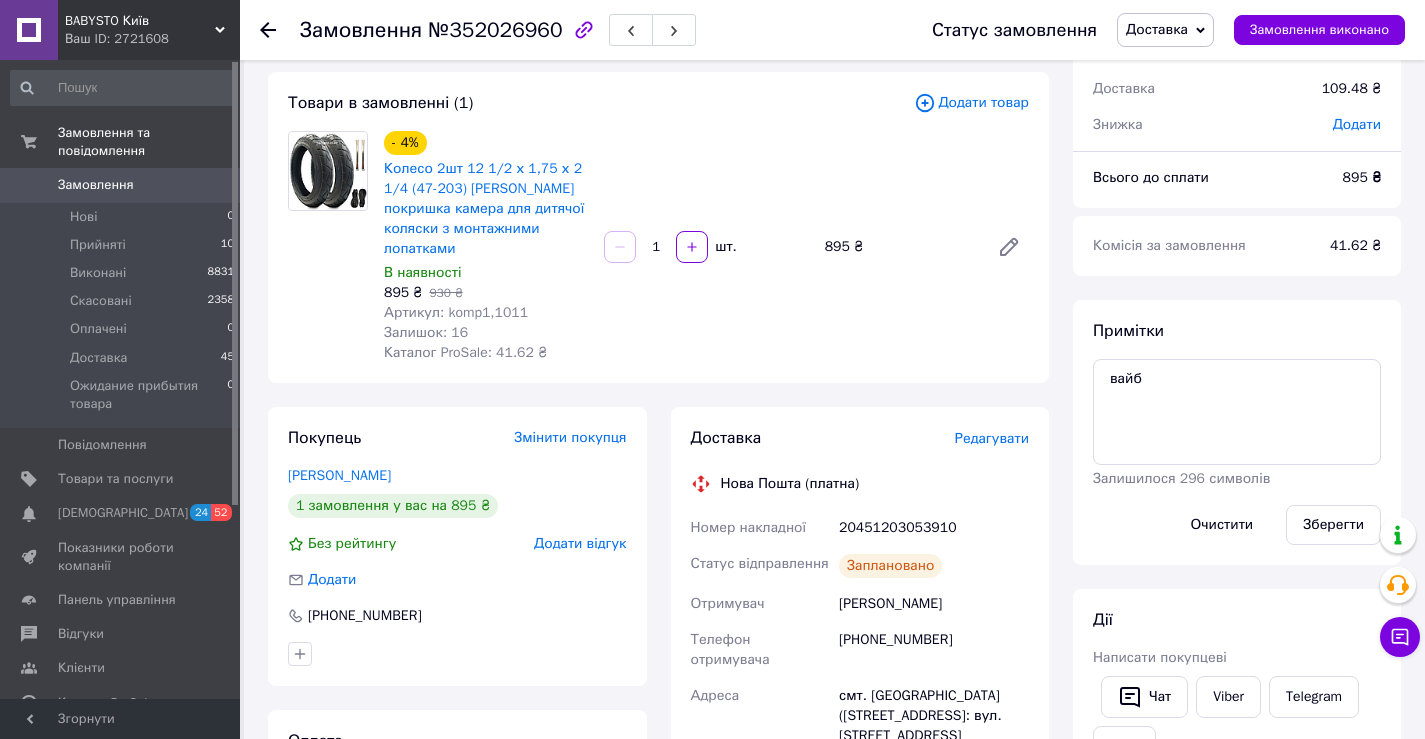 click 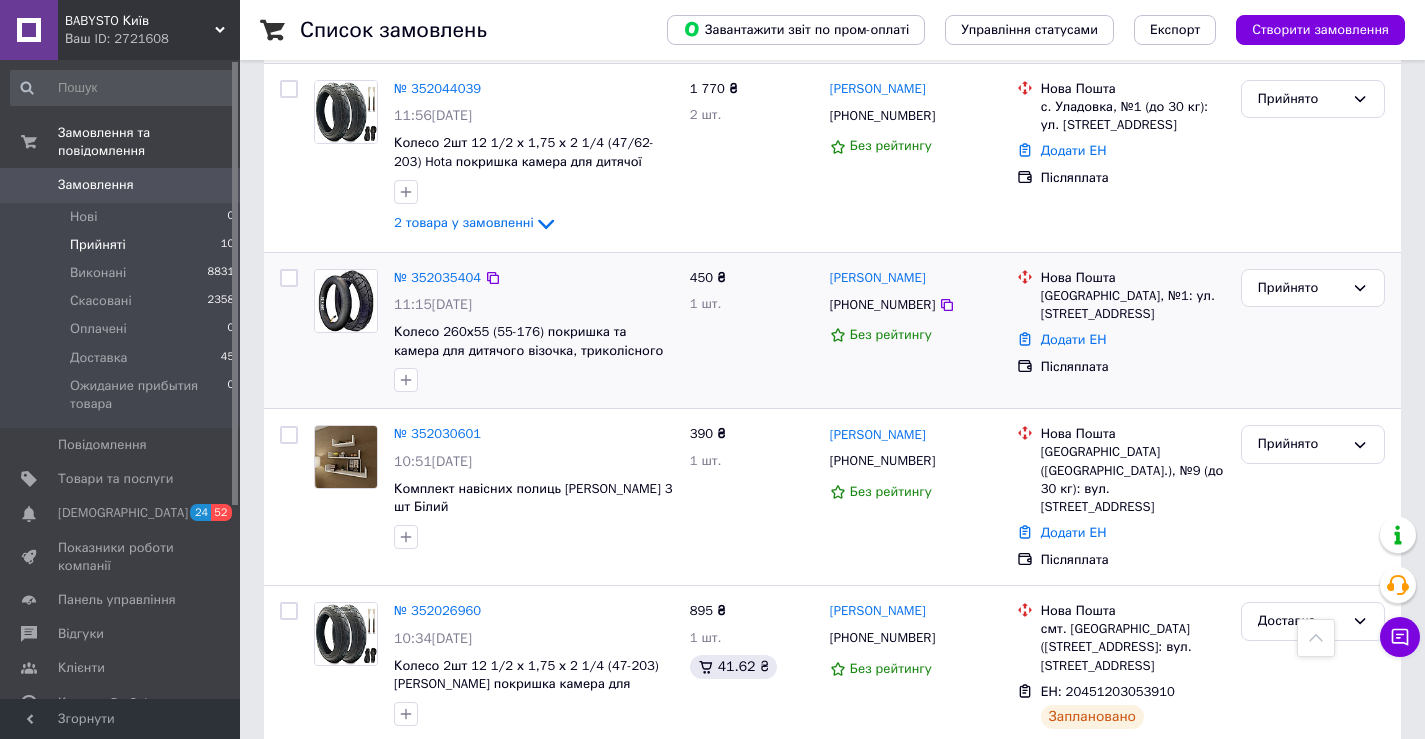 scroll, scrollTop: 300, scrollLeft: 0, axis: vertical 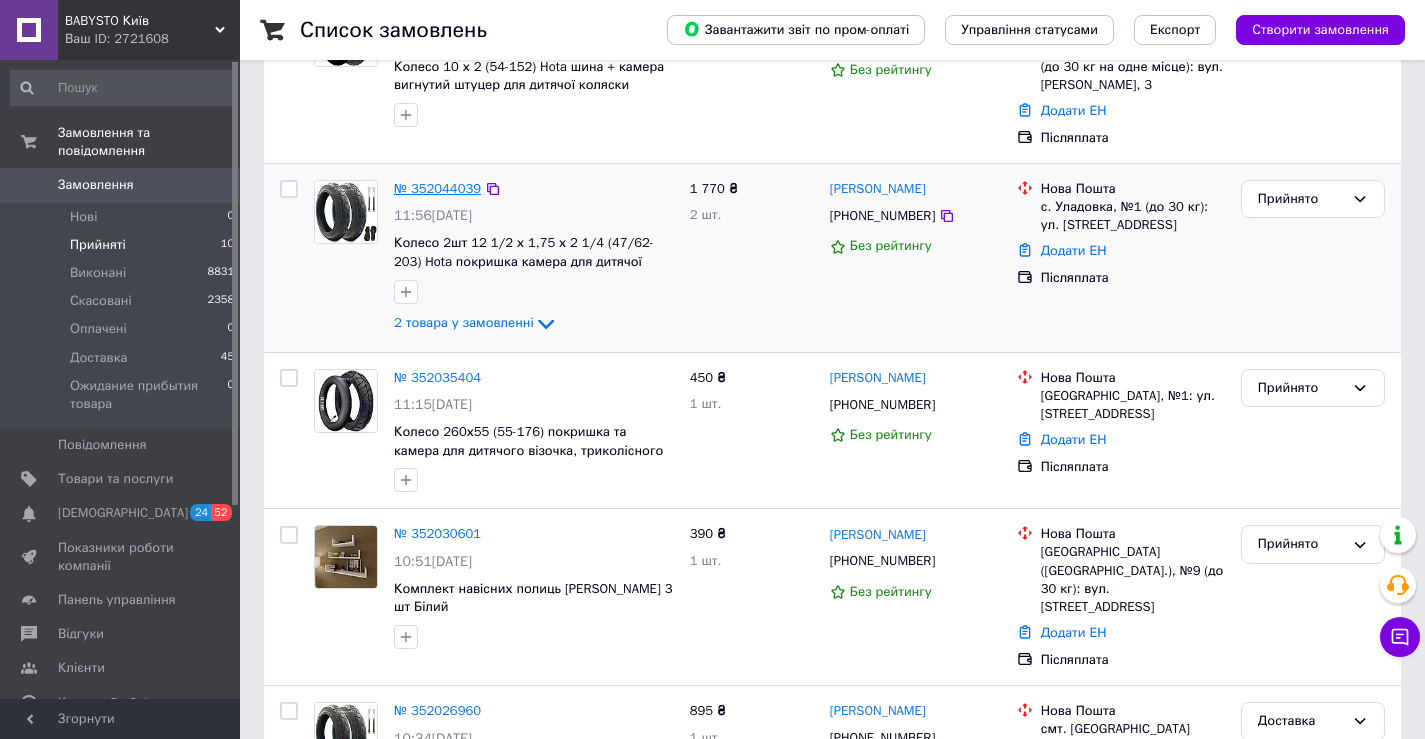 click on "№ 352044039" at bounding box center (437, 188) 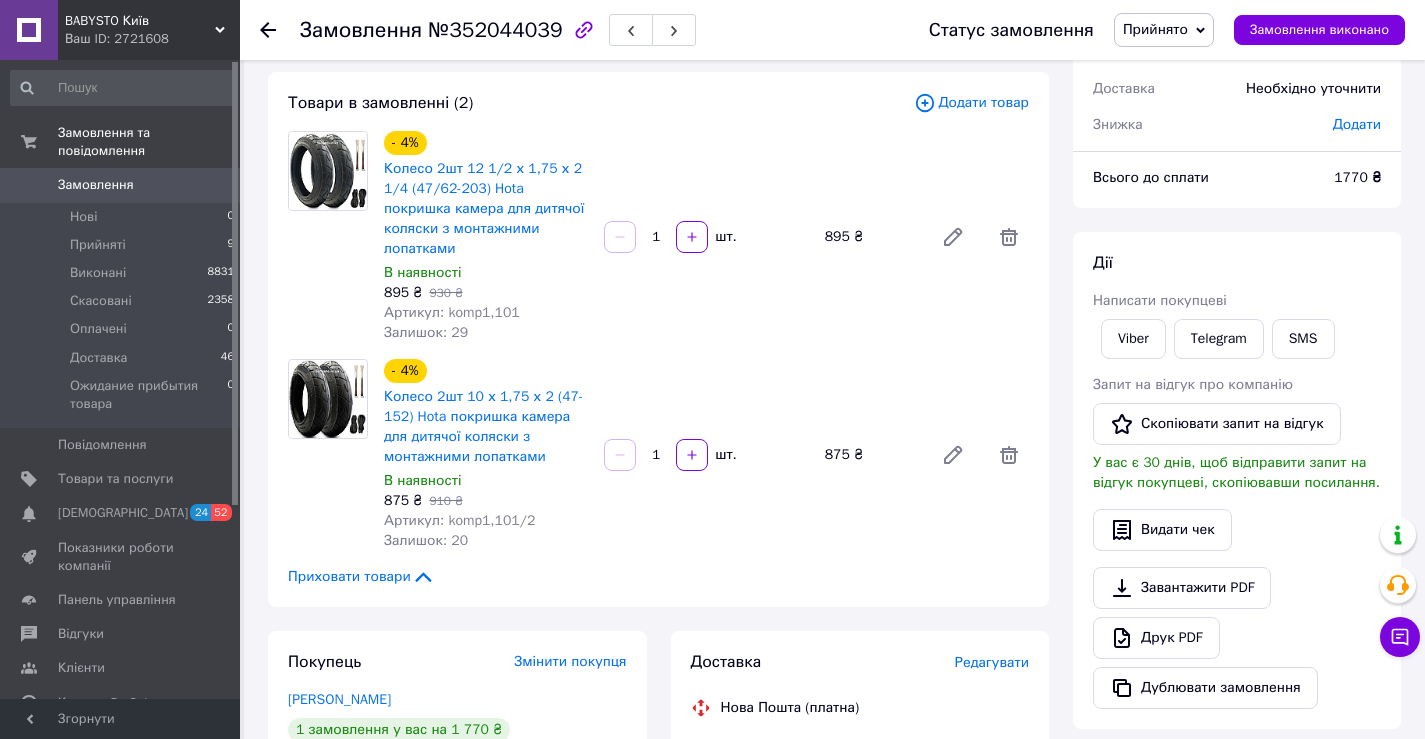 scroll, scrollTop: 0, scrollLeft: 0, axis: both 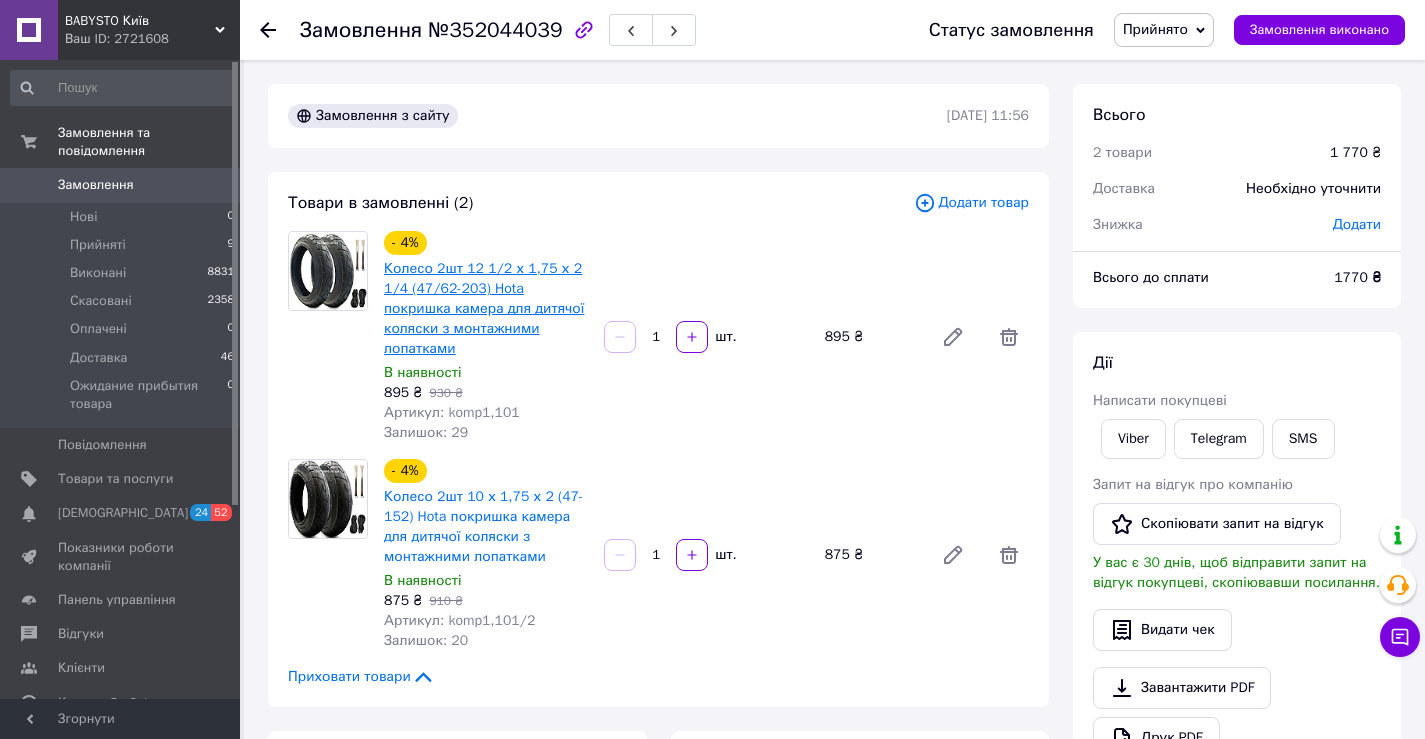 click on "Колесо 2шт 12 1/2 х 1,75 х 2 1/4 (47/62-203) Hota покришка камера для дитячої коляски з монтажними лопатками" at bounding box center [484, 308] 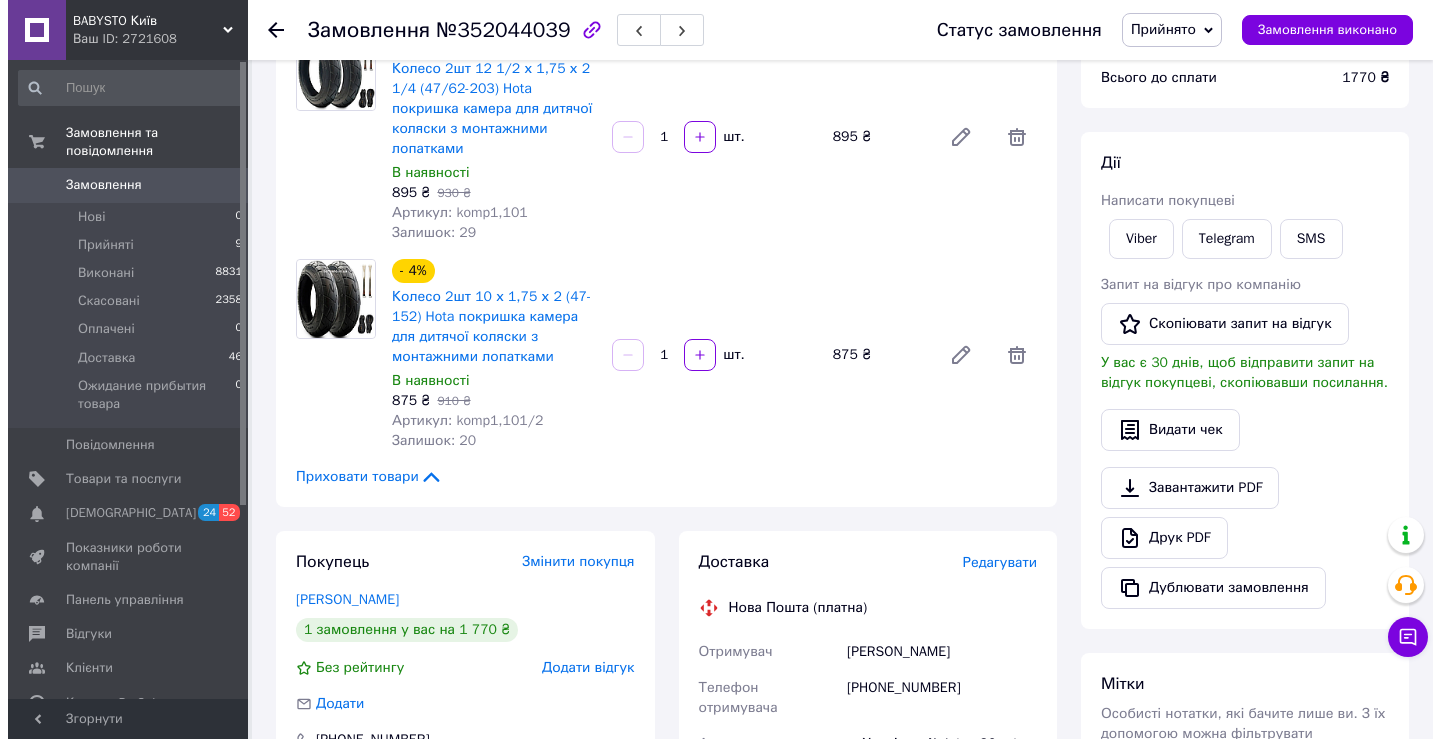 scroll, scrollTop: 400, scrollLeft: 0, axis: vertical 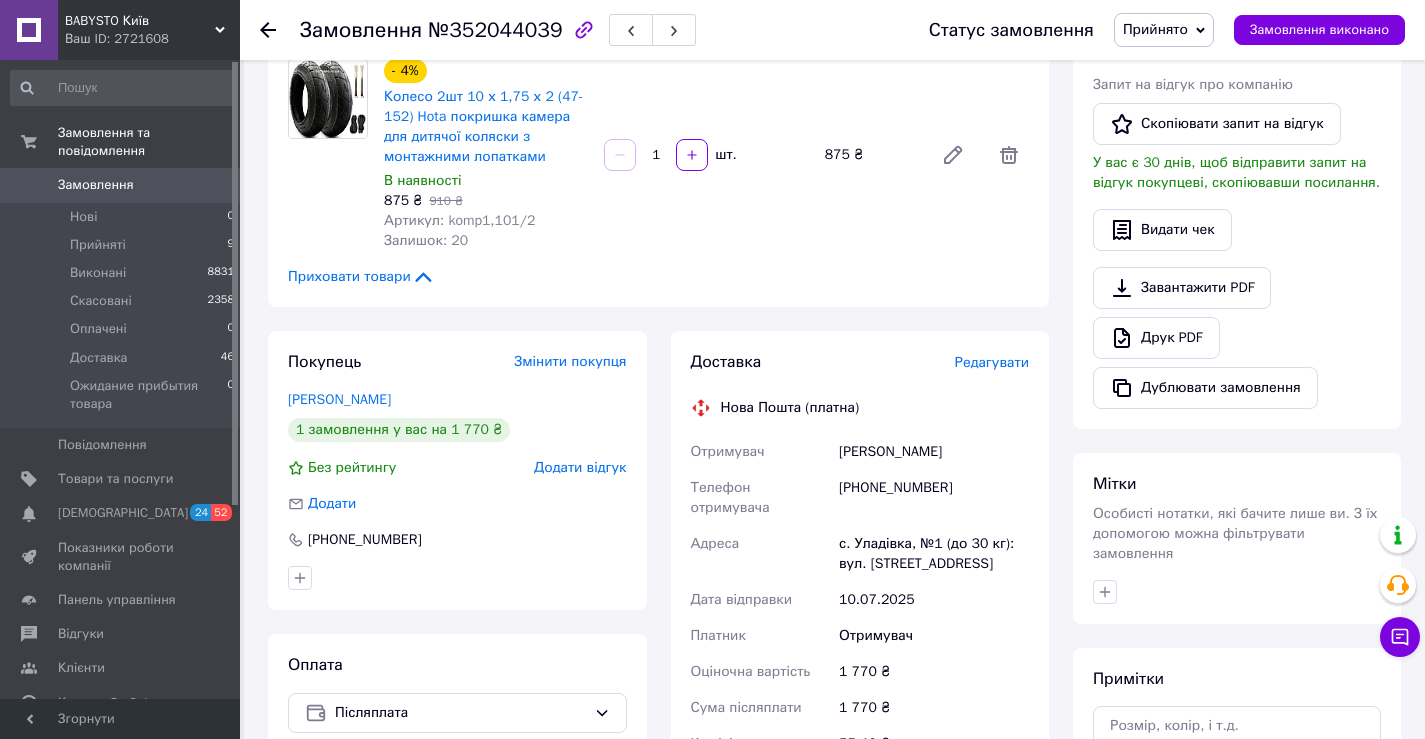 click on "Редагувати" at bounding box center [992, 362] 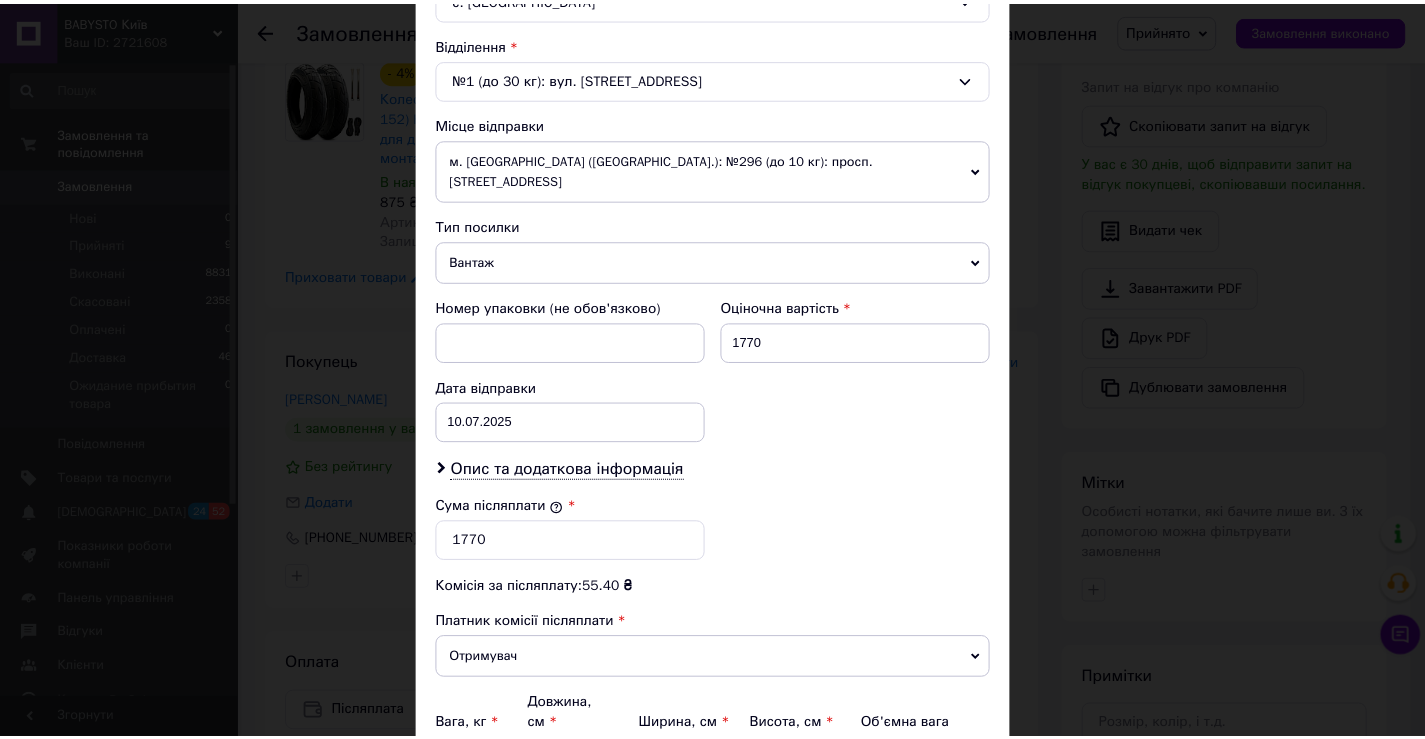 scroll, scrollTop: 787, scrollLeft: 0, axis: vertical 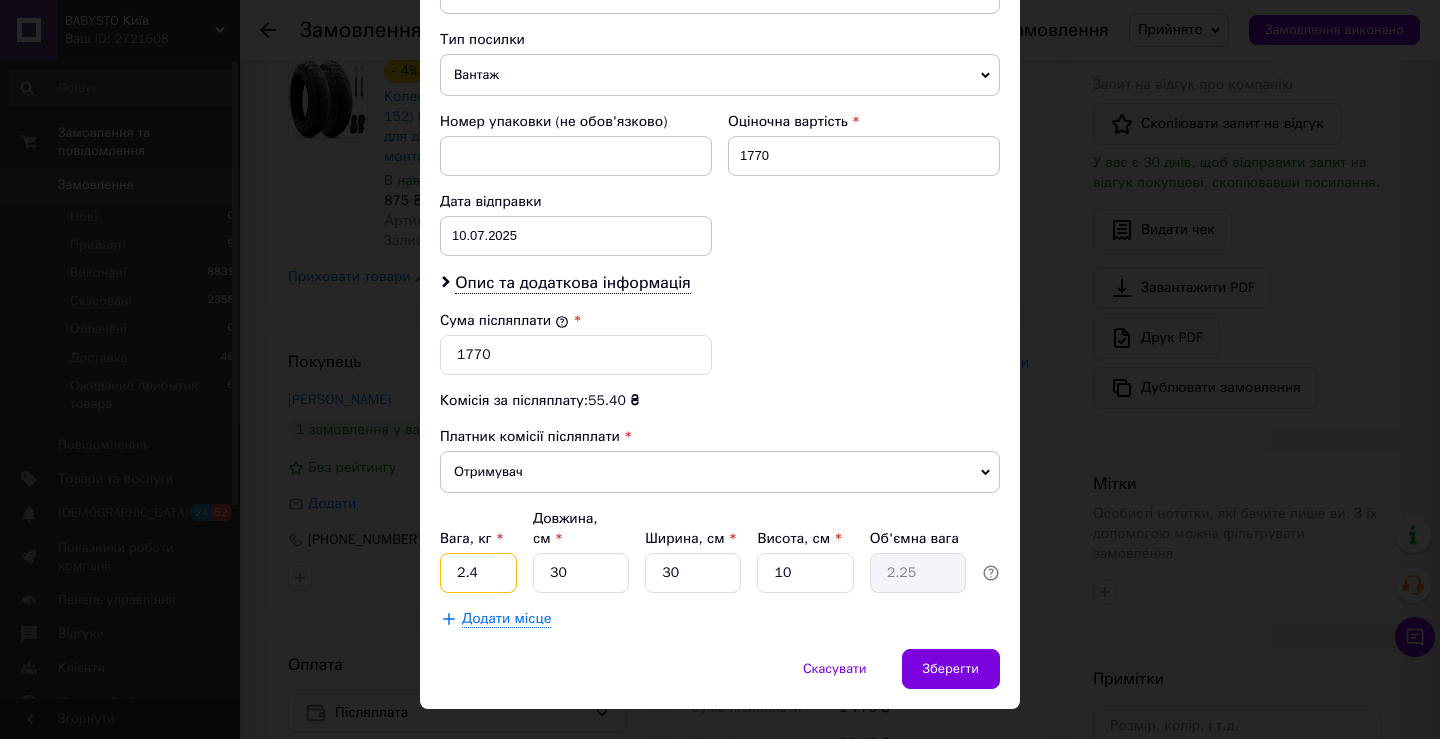 click on "2.4" at bounding box center (478, 573) 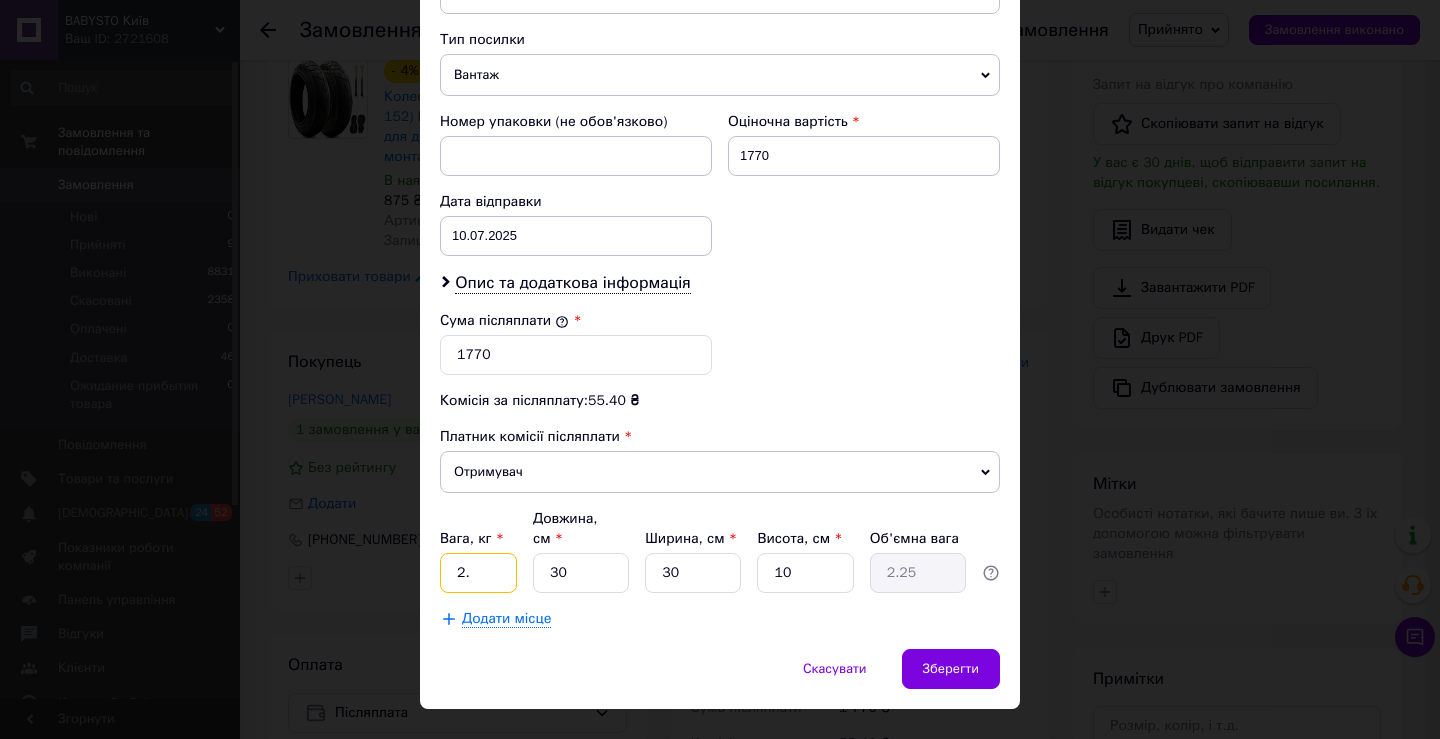 type on "2" 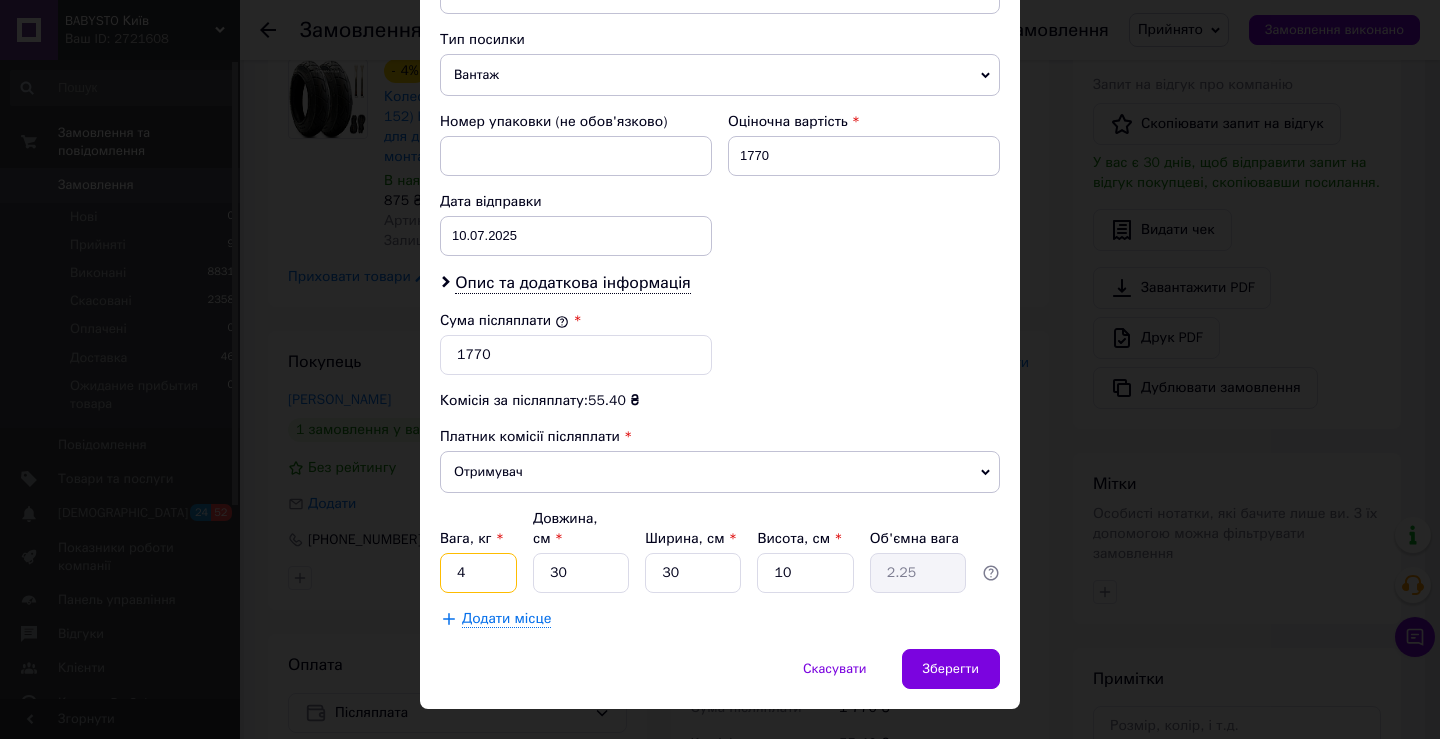 type on "4" 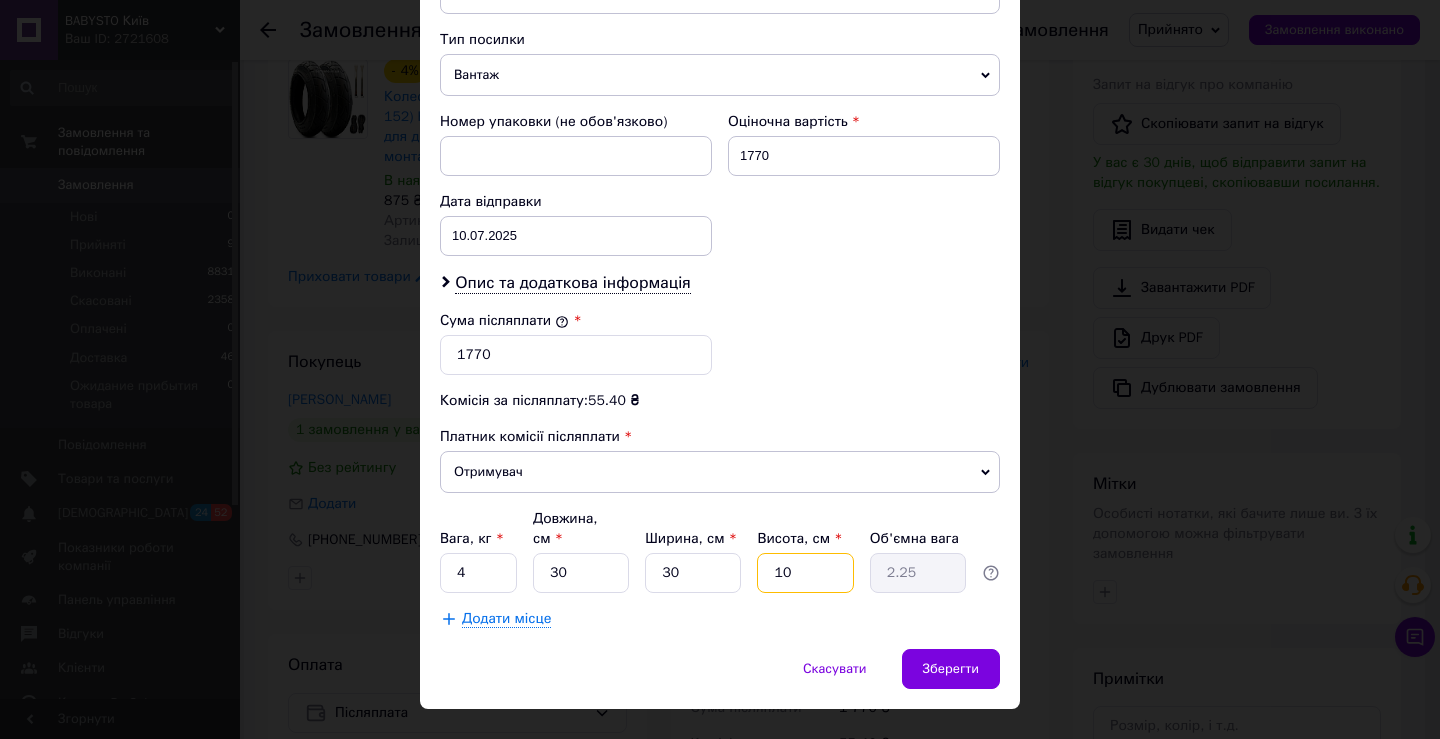 click on "10" at bounding box center [805, 573] 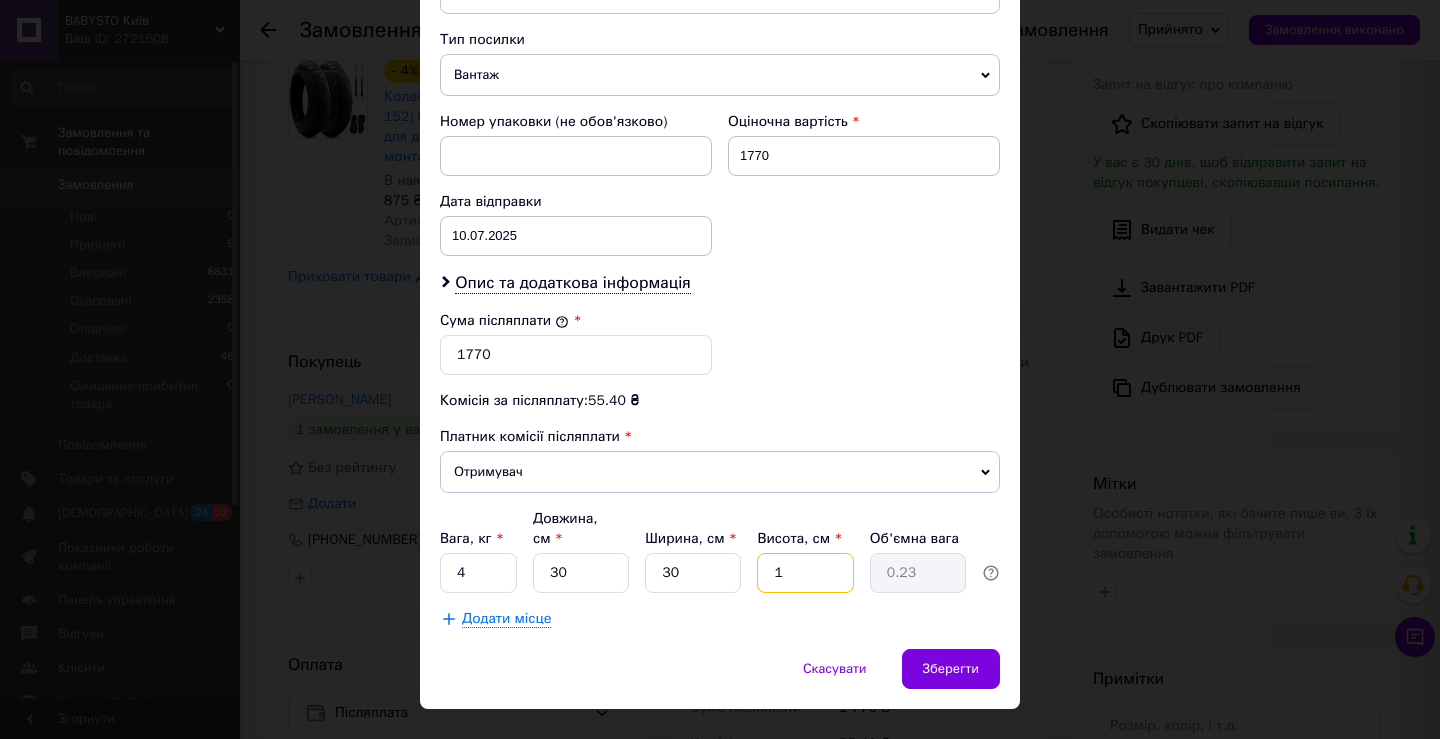 type on "17" 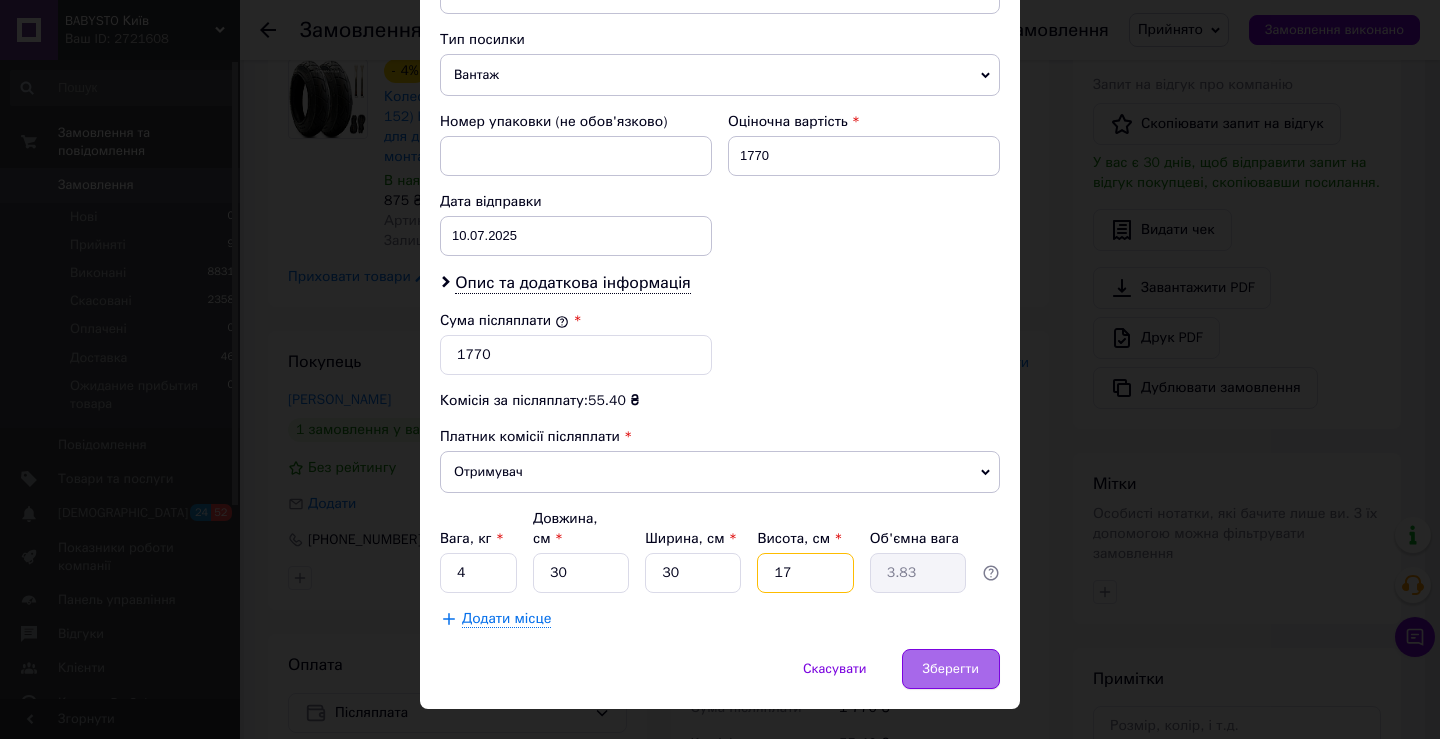 type on "17" 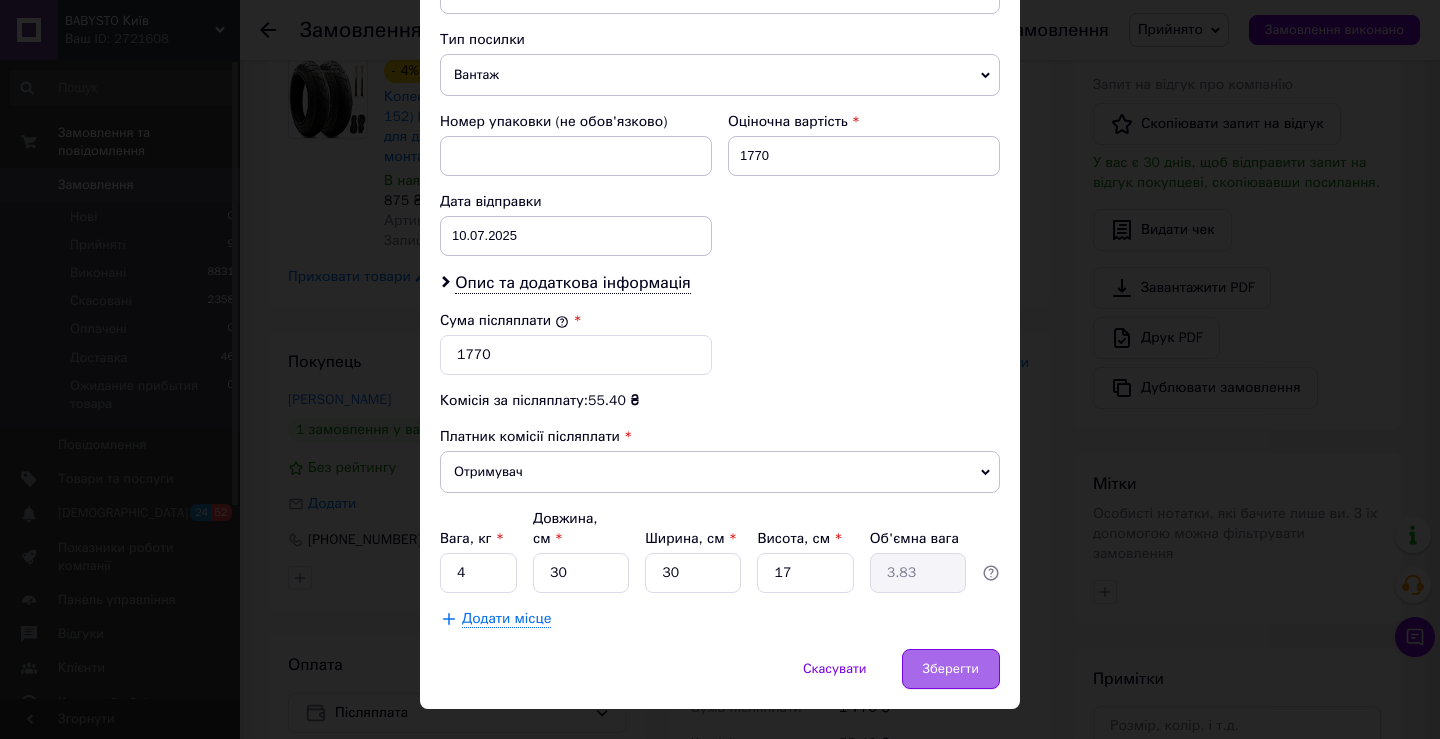 click on "Зберегти" at bounding box center [951, 669] 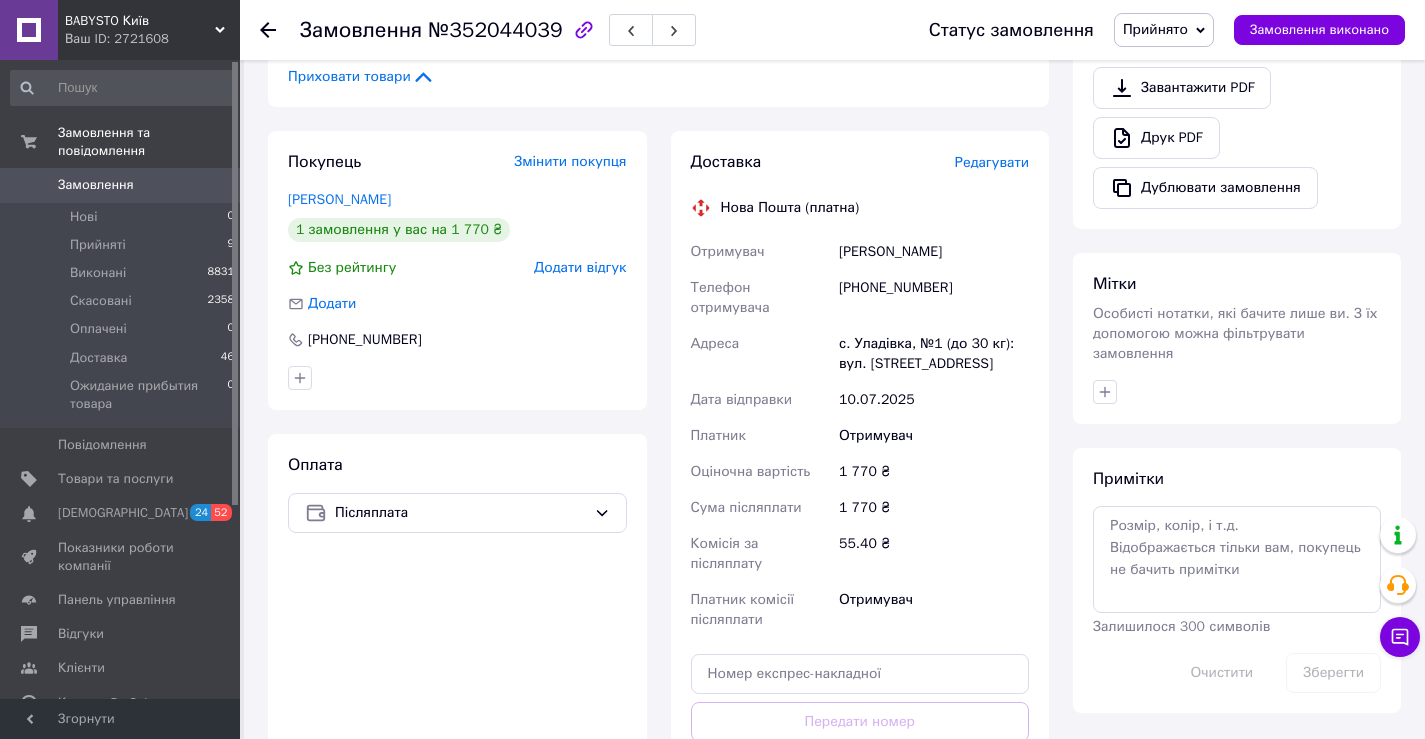 scroll, scrollTop: 900, scrollLeft: 0, axis: vertical 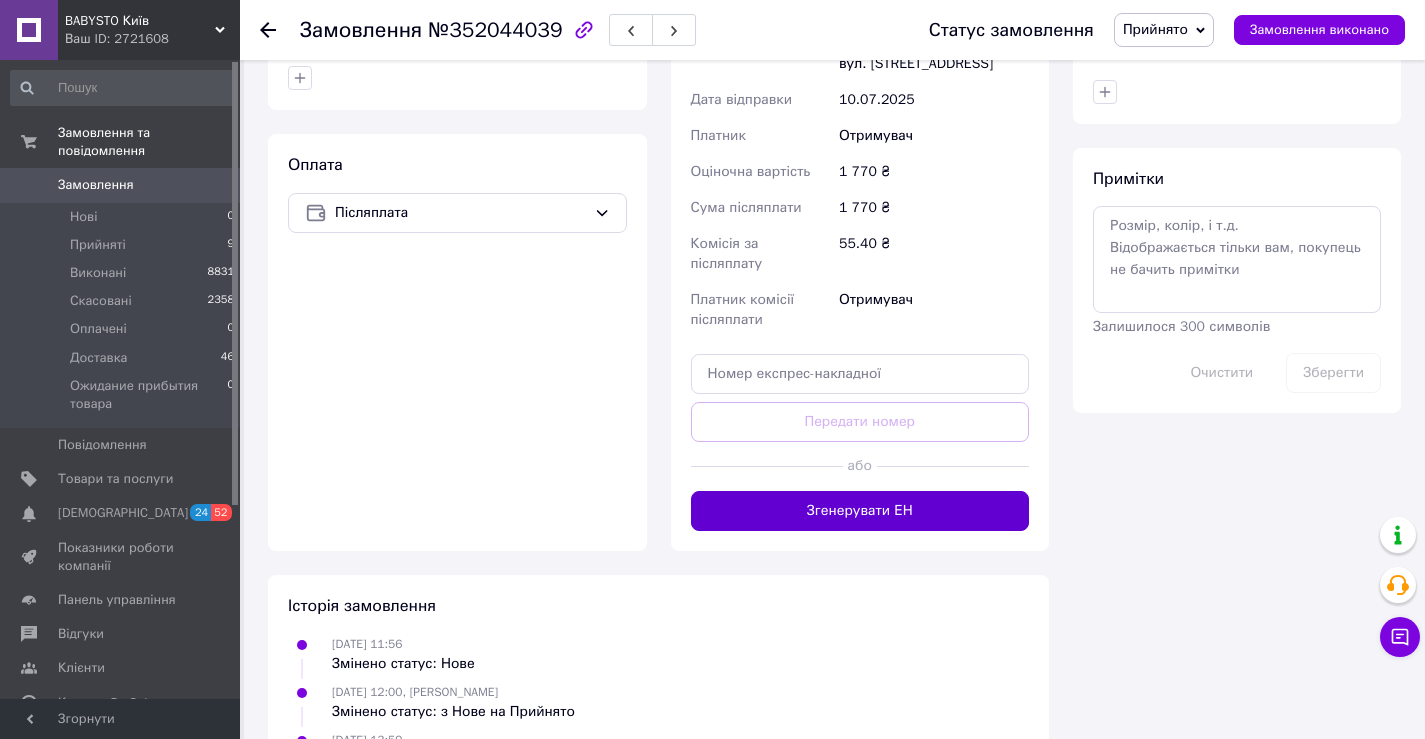 click on "Згенерувати ЕН" at bounding box center [860, 511] 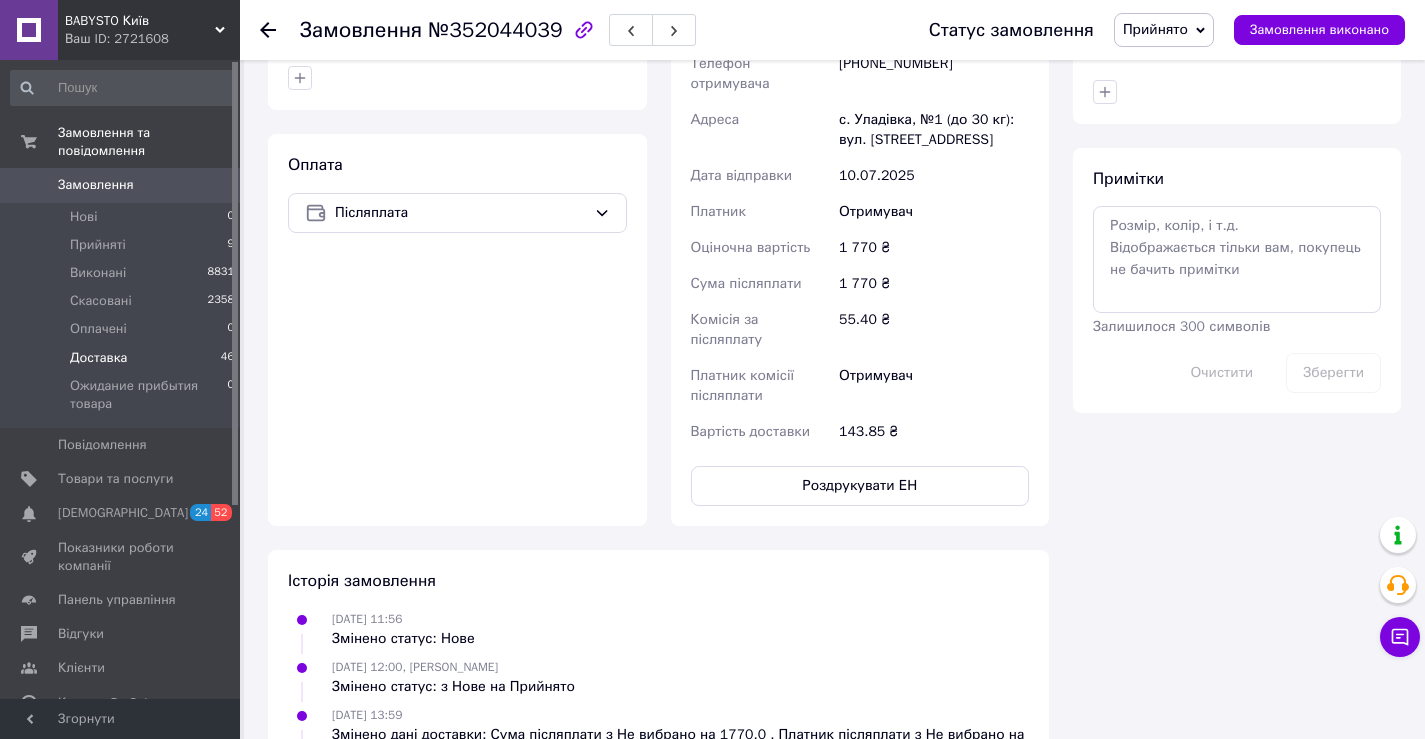 click on "Доставка" at bounding box center [98, 358] 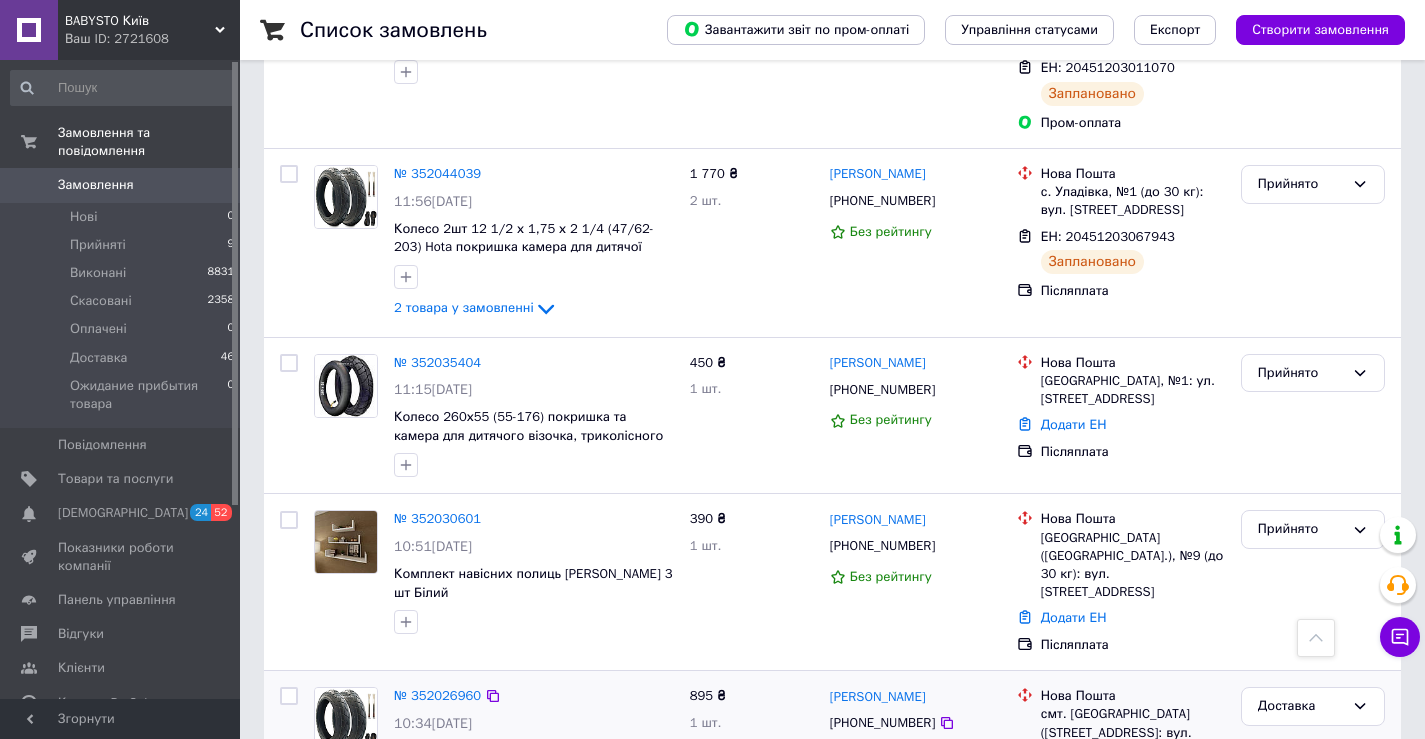 scroll, scrollTop: 800, scrollLeft: 0, axis: vertical 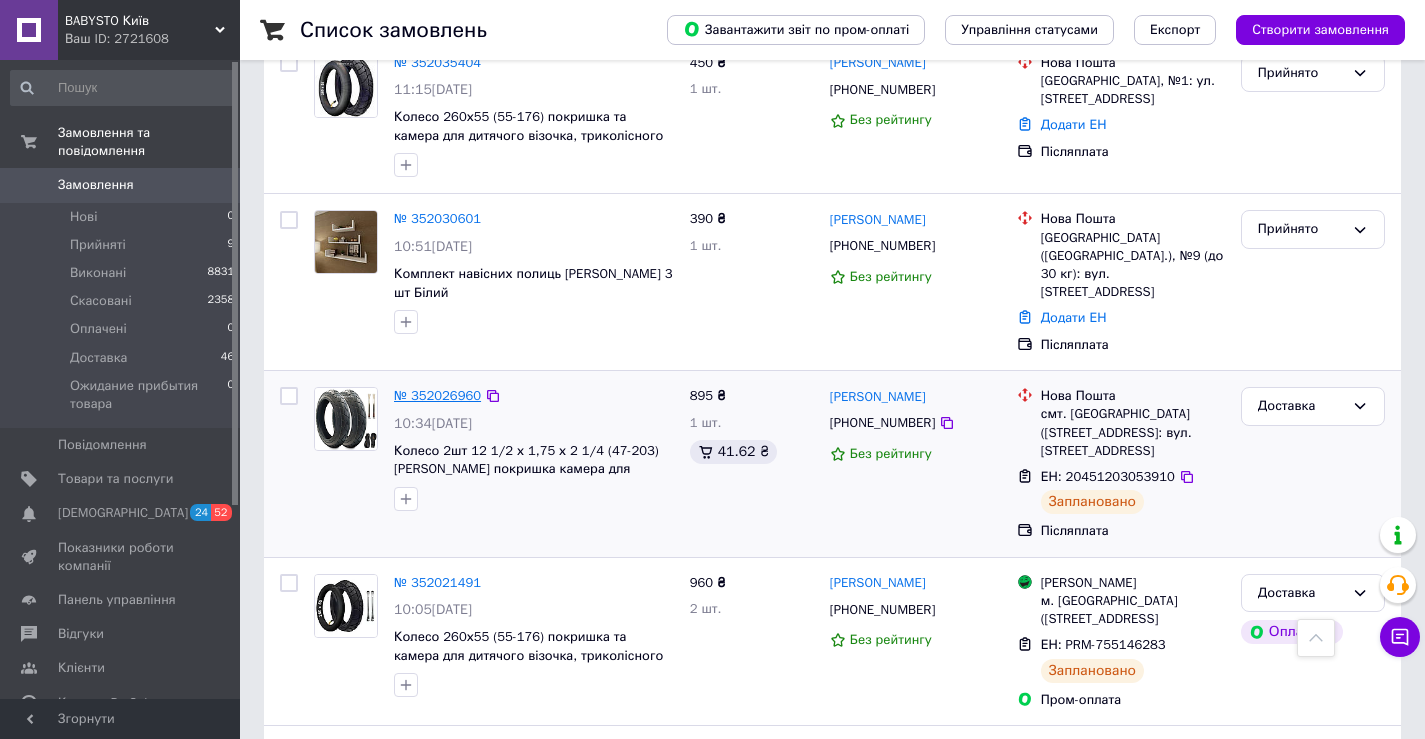 click on "№ 352026960" at bounding box center (437, 395) 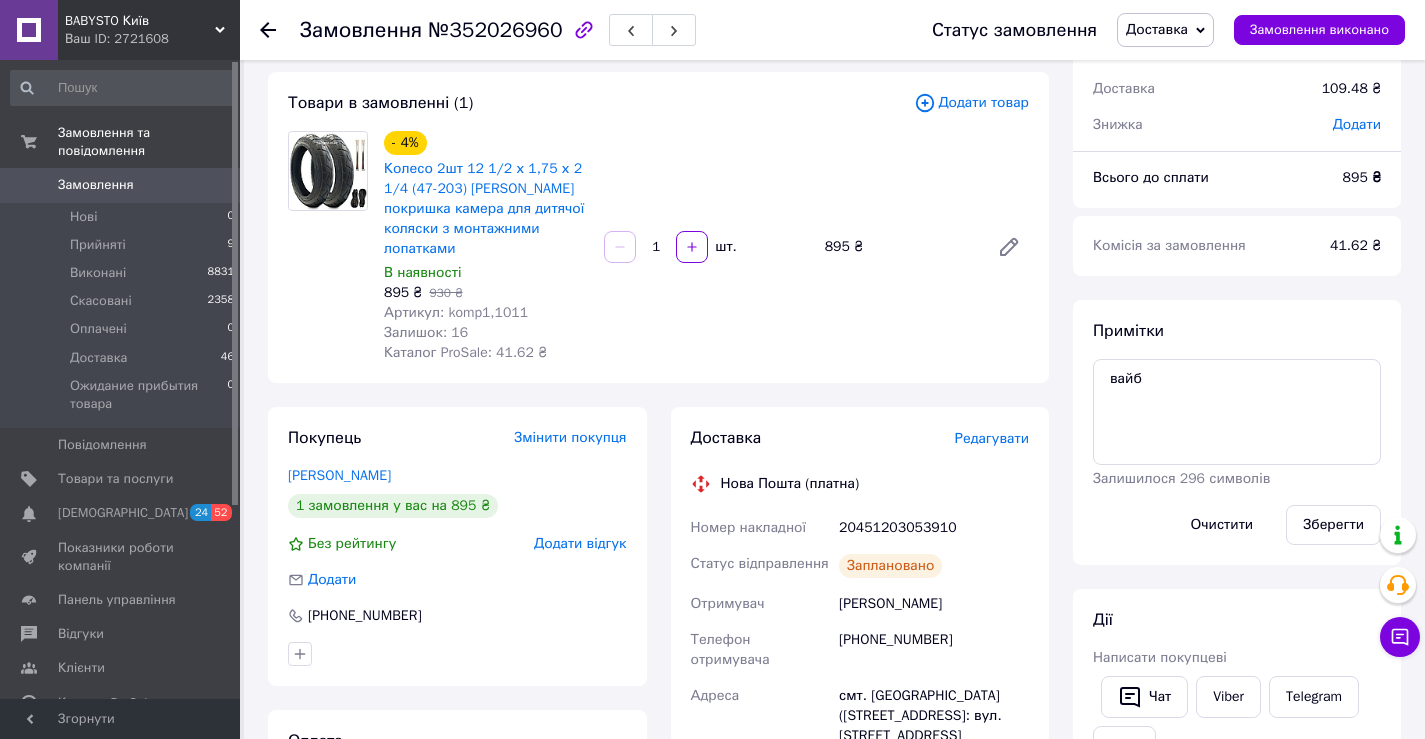scroll, scrollTop: 0, scrollLeft: 0, axis: both 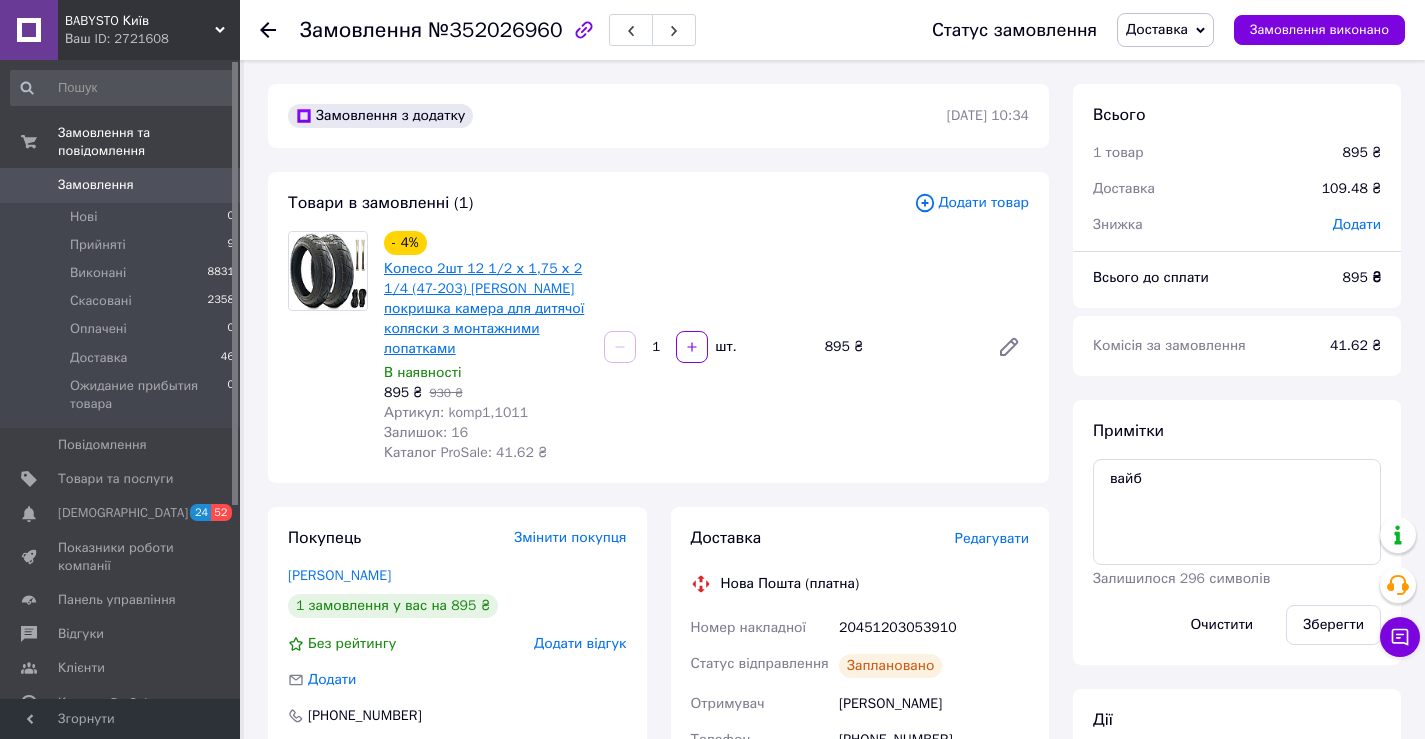 click on "Колесо 2шт 12 1/2 х 1,75 х 2 1/4 (47-203) [PERSON_NAME] покришка камера для дитячої коляски з монтажними лопатками" at bounding box center (484, 308) 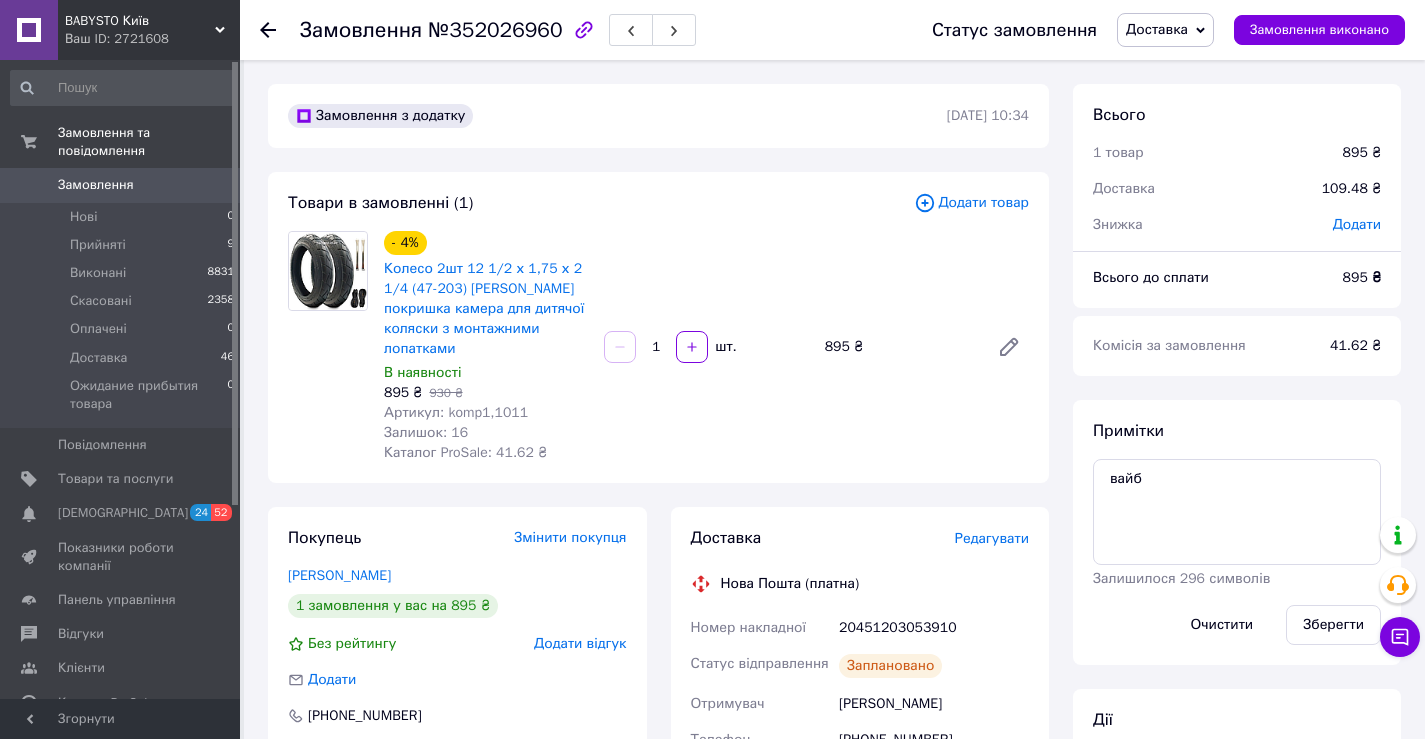click 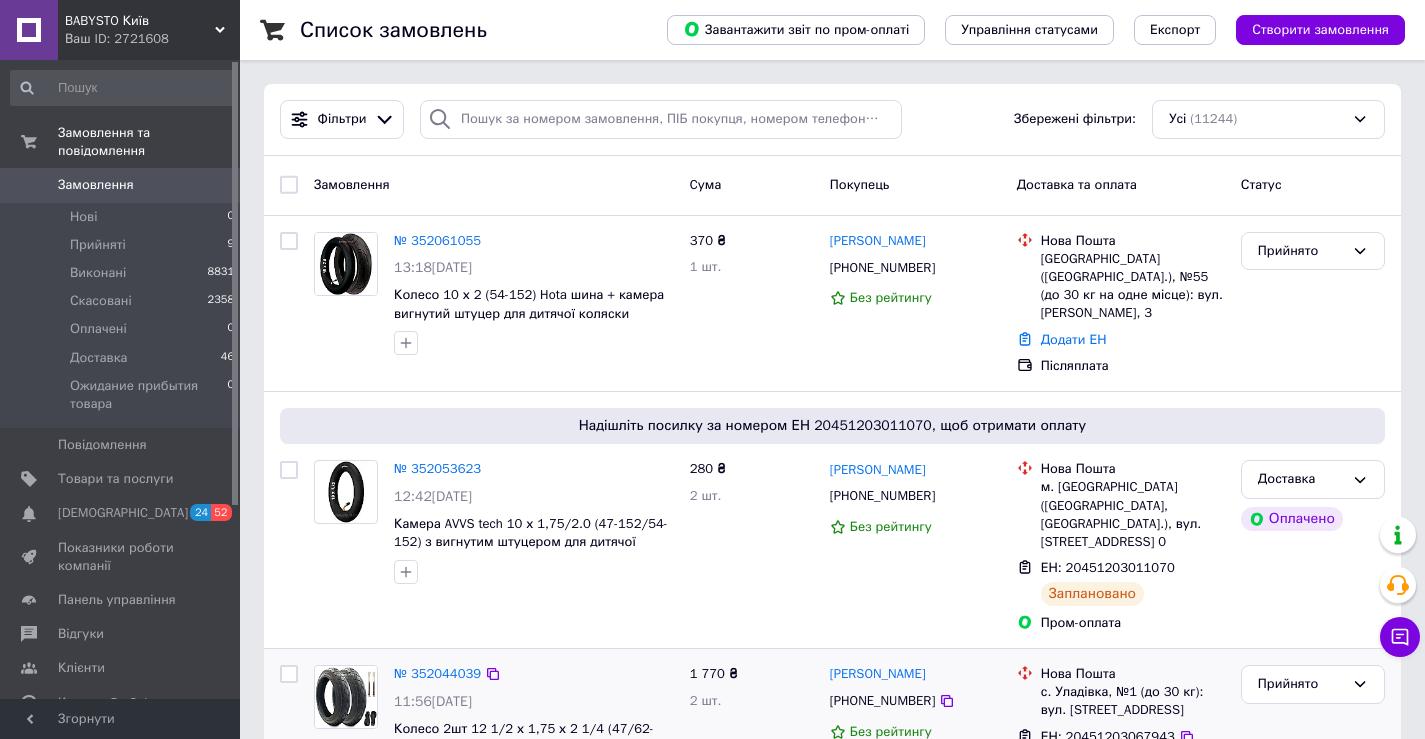 scroll, scrollTop: 200, scrollLeft: 0, axis: vertical 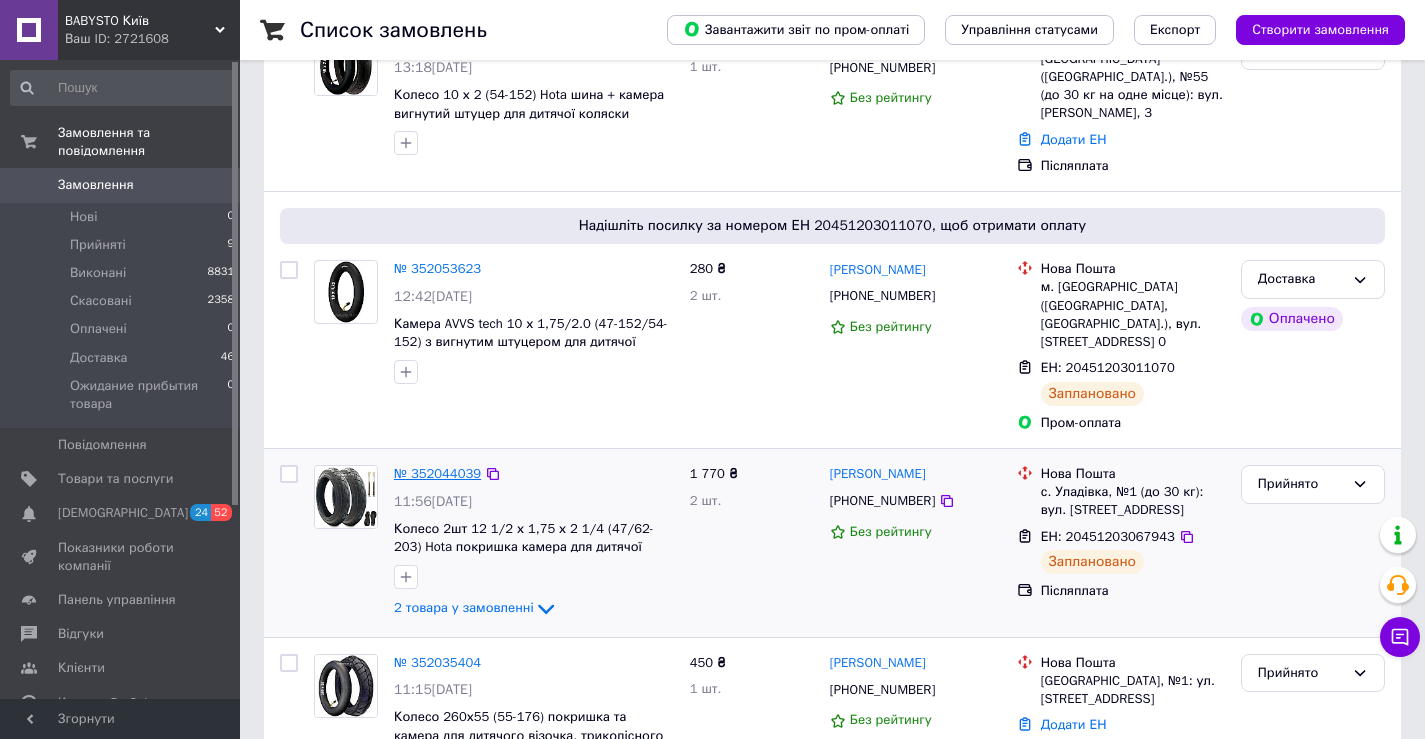 click on "№ 352044039" at bounding box center [437, 473] 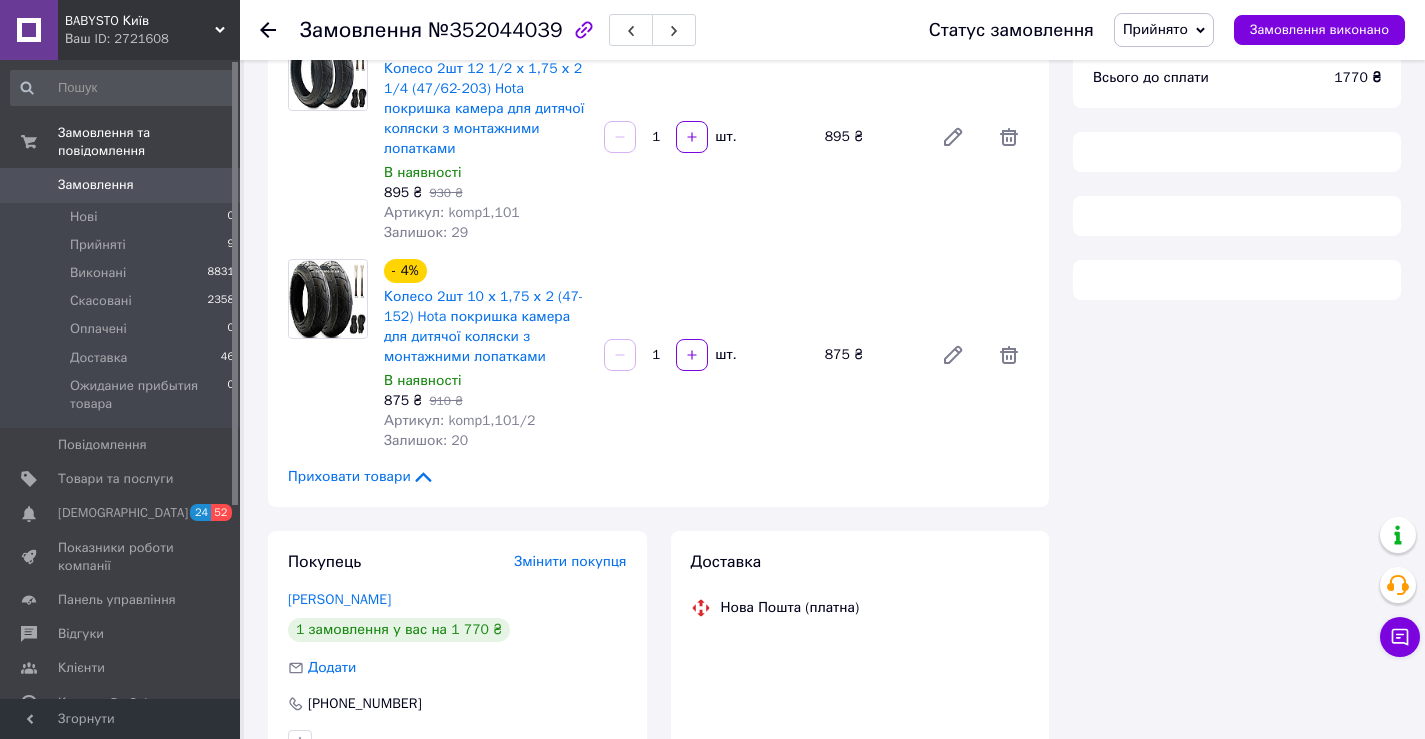 scroll, scrollTop: 446, scrollLeft: 0, axis: vertical 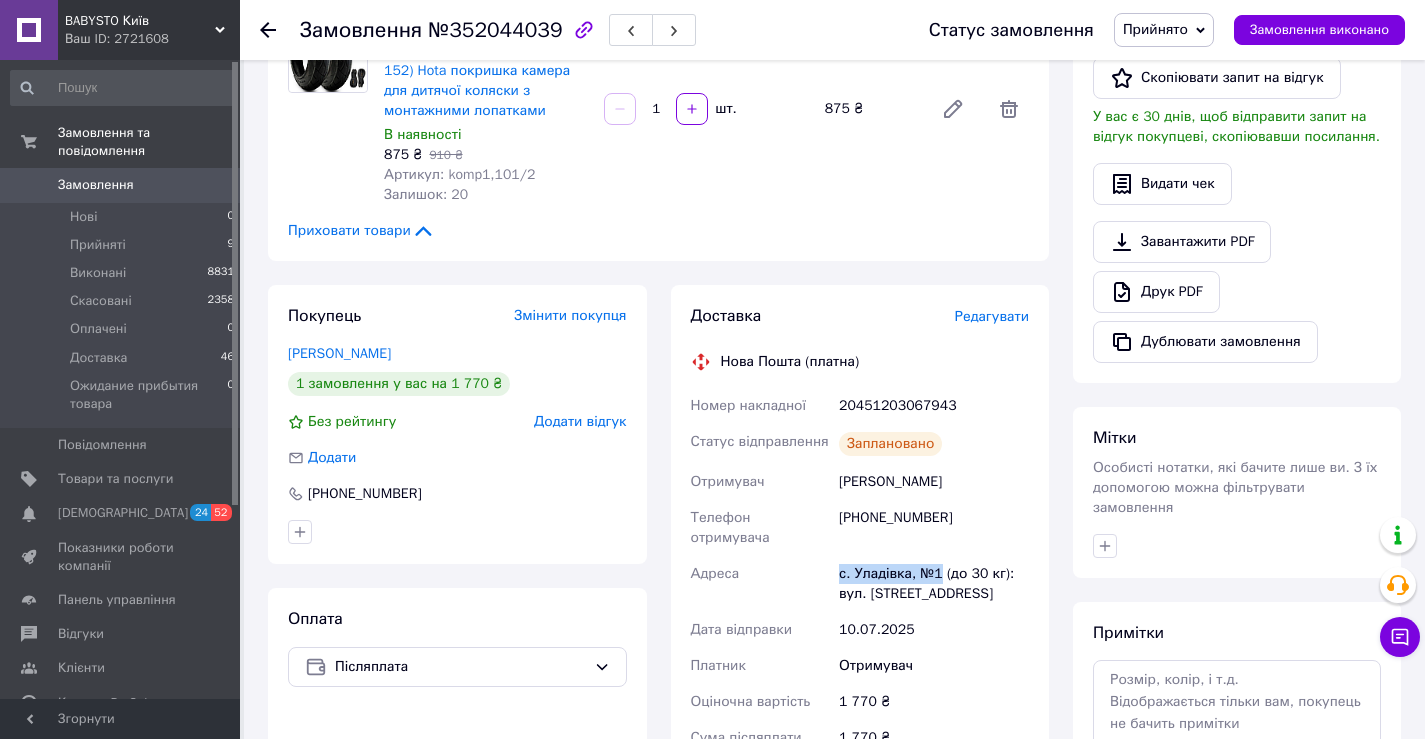 drag, startPoint x: 836, startPoint y: 531, endPoint x: 936, endPoint y: 533, distance: 100.02 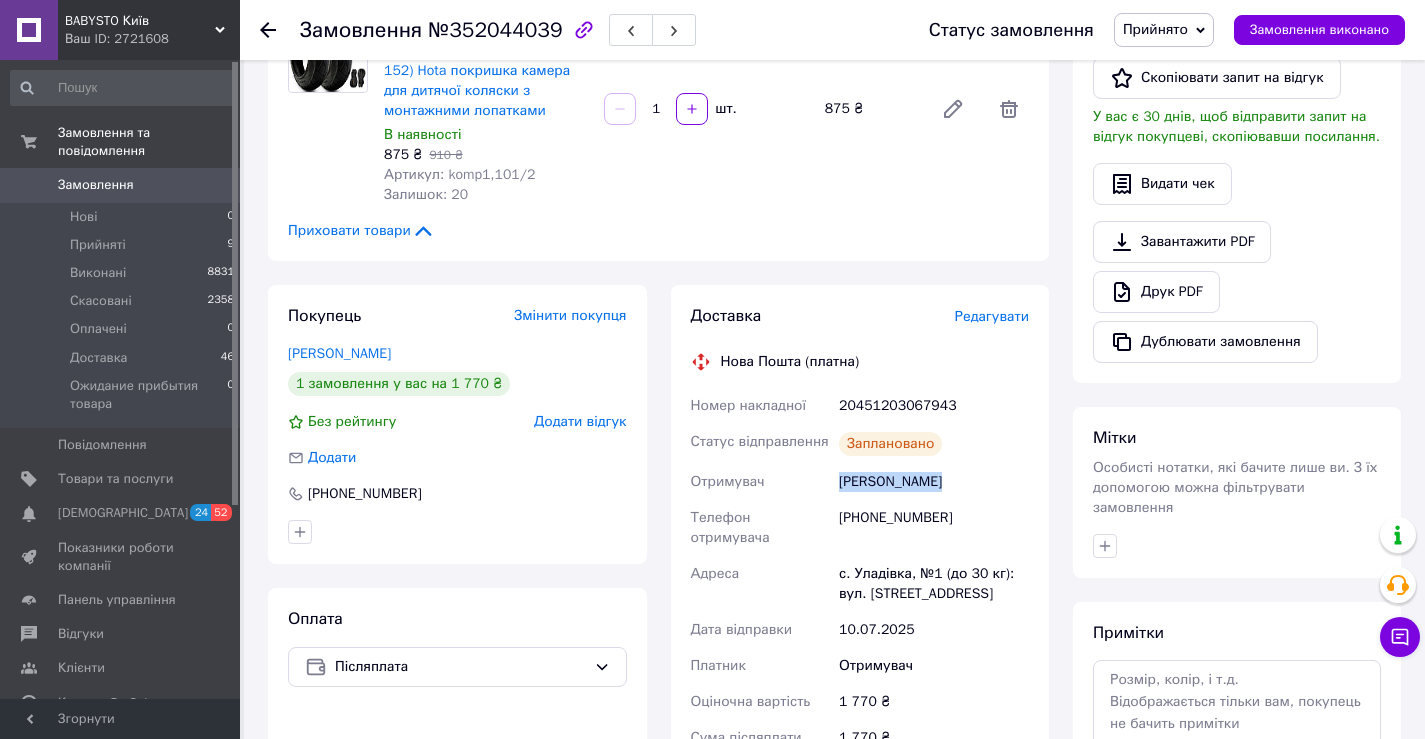drag, startPoint x: 835, startPoint y: 461, endPoint x: 859, endPoint y: 482, distance: 31.890438 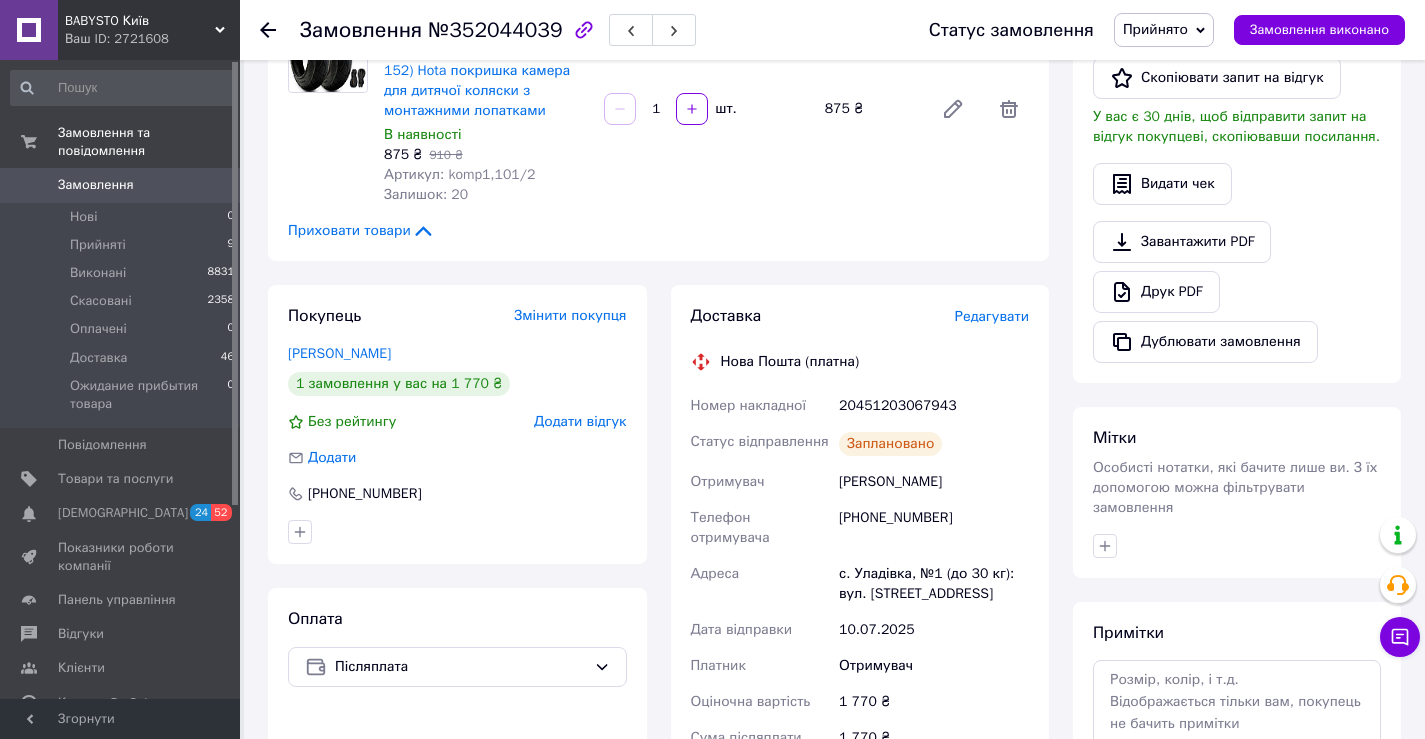 click on "[PHONE_NUMBER]" at bounding box center (934, 528) 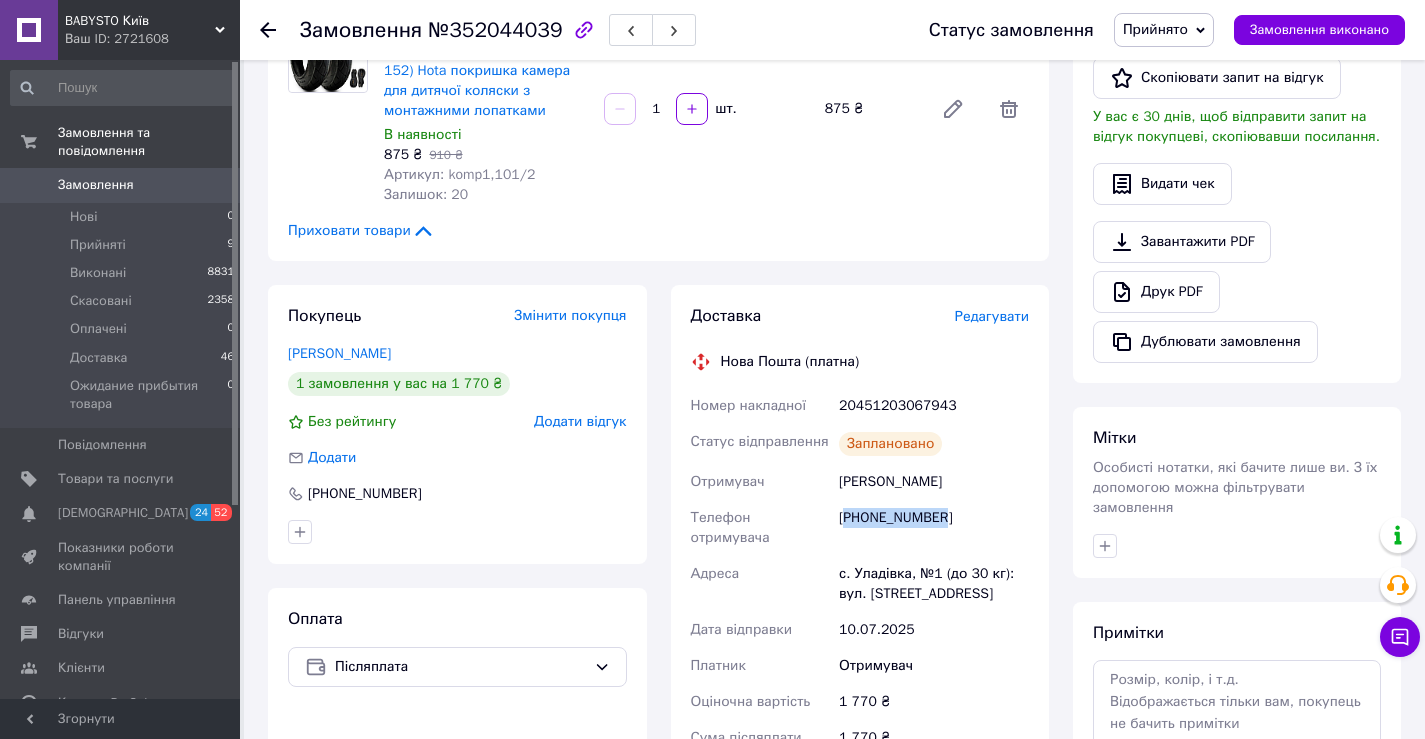 click on "[PHONE_NUMBER]" at bounding box center [934, 528] 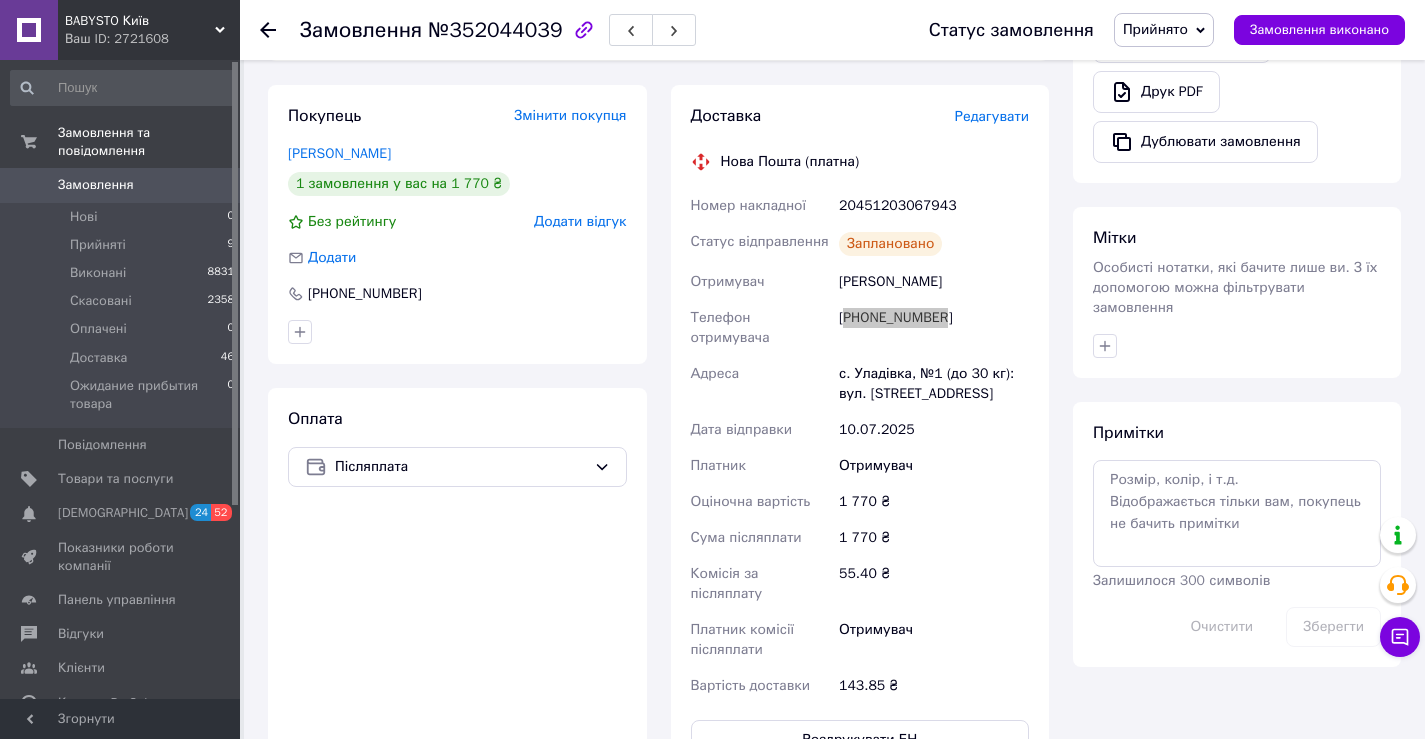 scroll, scrollTop: 246, scrollLeft: 0, axis: vertical 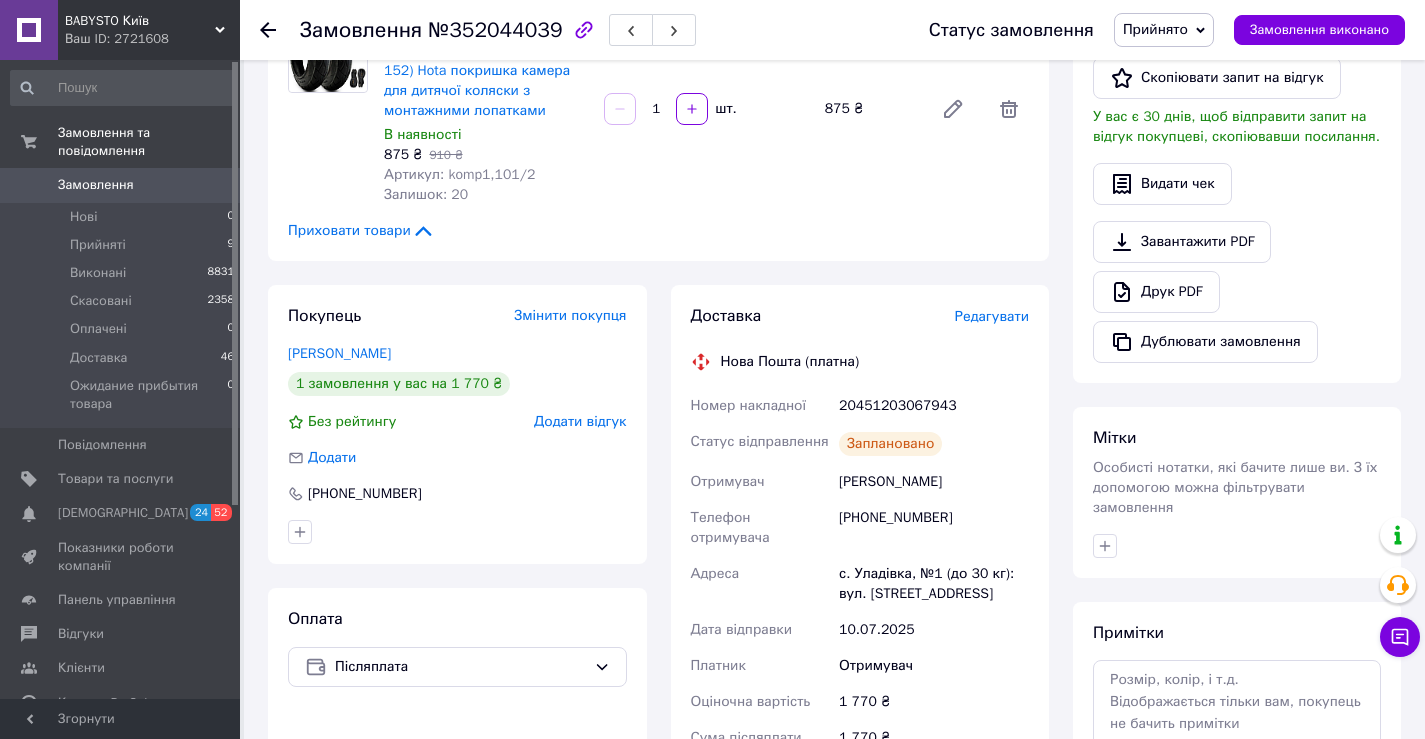 click on "20451203067943" at bounding box center (934, 406) 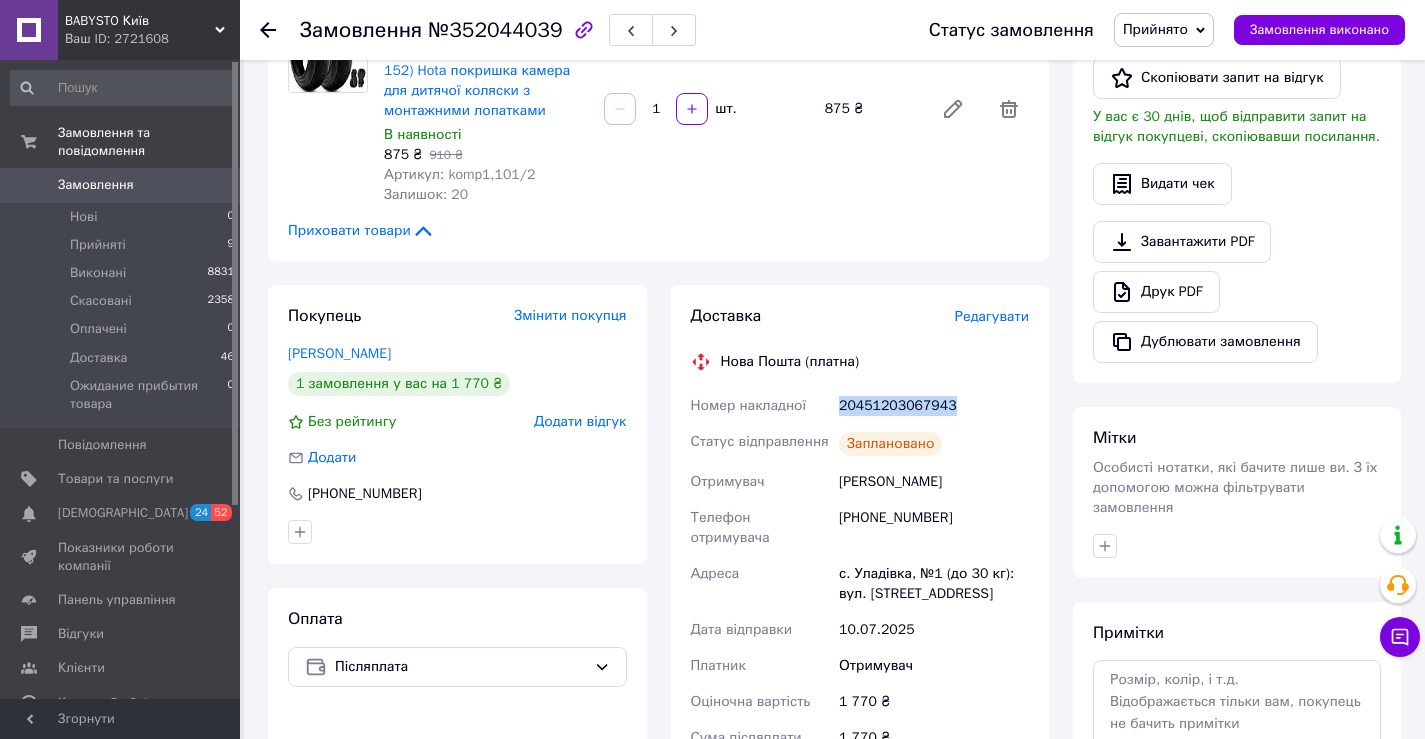 click on "Номер накладної 20451203067943 Статус відправлення Заплановано Отримувач Андрієць Інна Телефон отримувача +380971944173 Адреса с. Уладівка, №1 (до 30 кг): вул. Шкільна, 66 Дата відправки 10.07.2025 Платник Отримувач Оціночна вартість 1 770 ₴ Сума післяплати 1 770 ₴ Комісія за післяплату 55.40 ₴ Платник комісії післяплати Отримувач Вартість доставки 143.85 ₴" at bounding box center [860, 646] 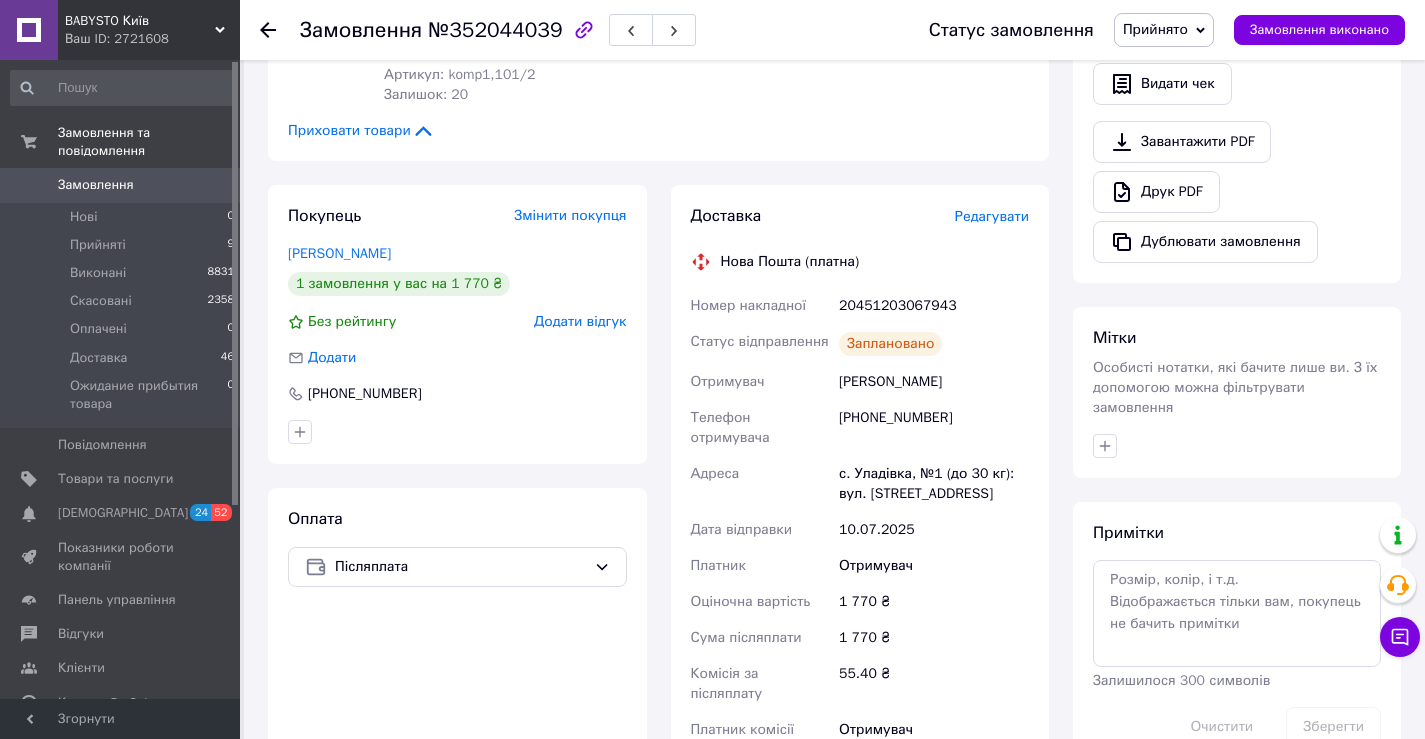 drag, startPoint x: 881, startPoint y: 378, endPoint x: 867, endPoint y: 286, distance: 93.05912 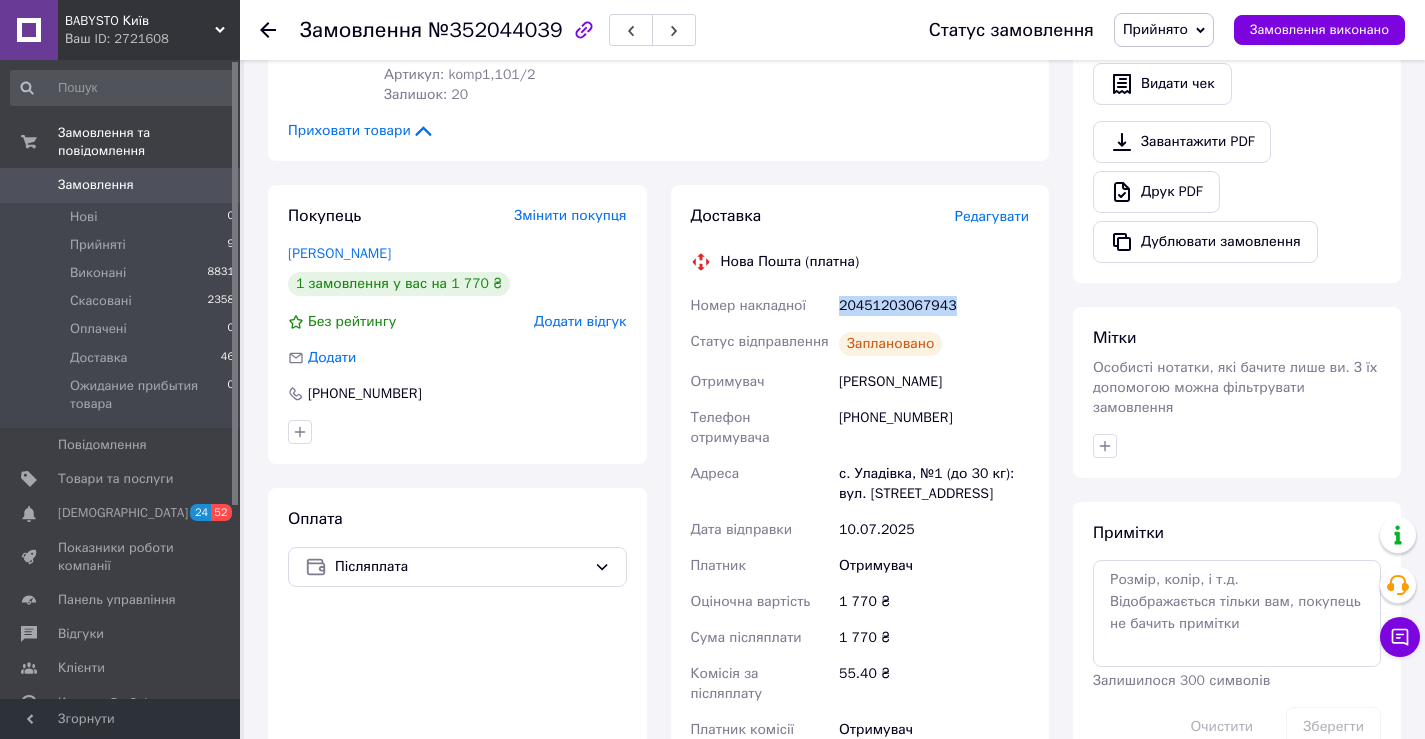 click on "20451203067943" at bounding box center (934, 306) 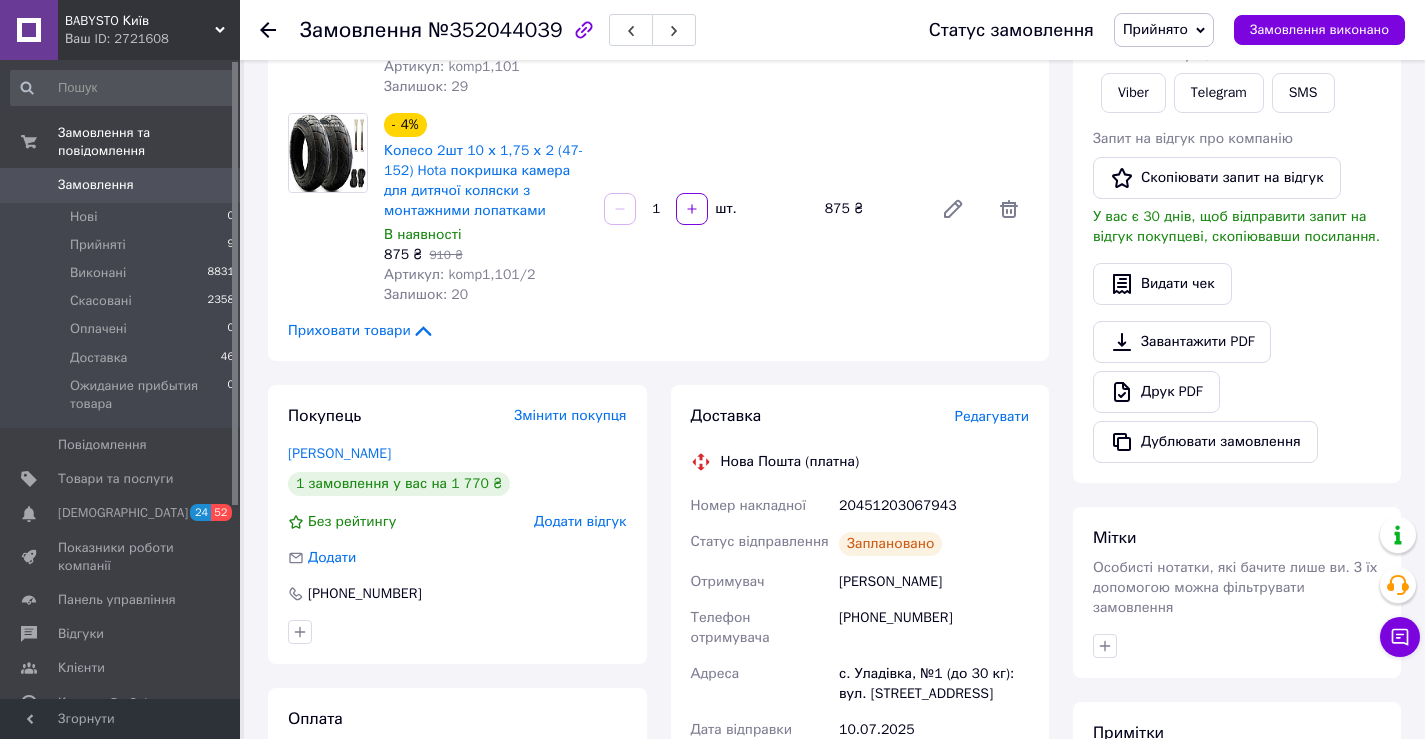 click 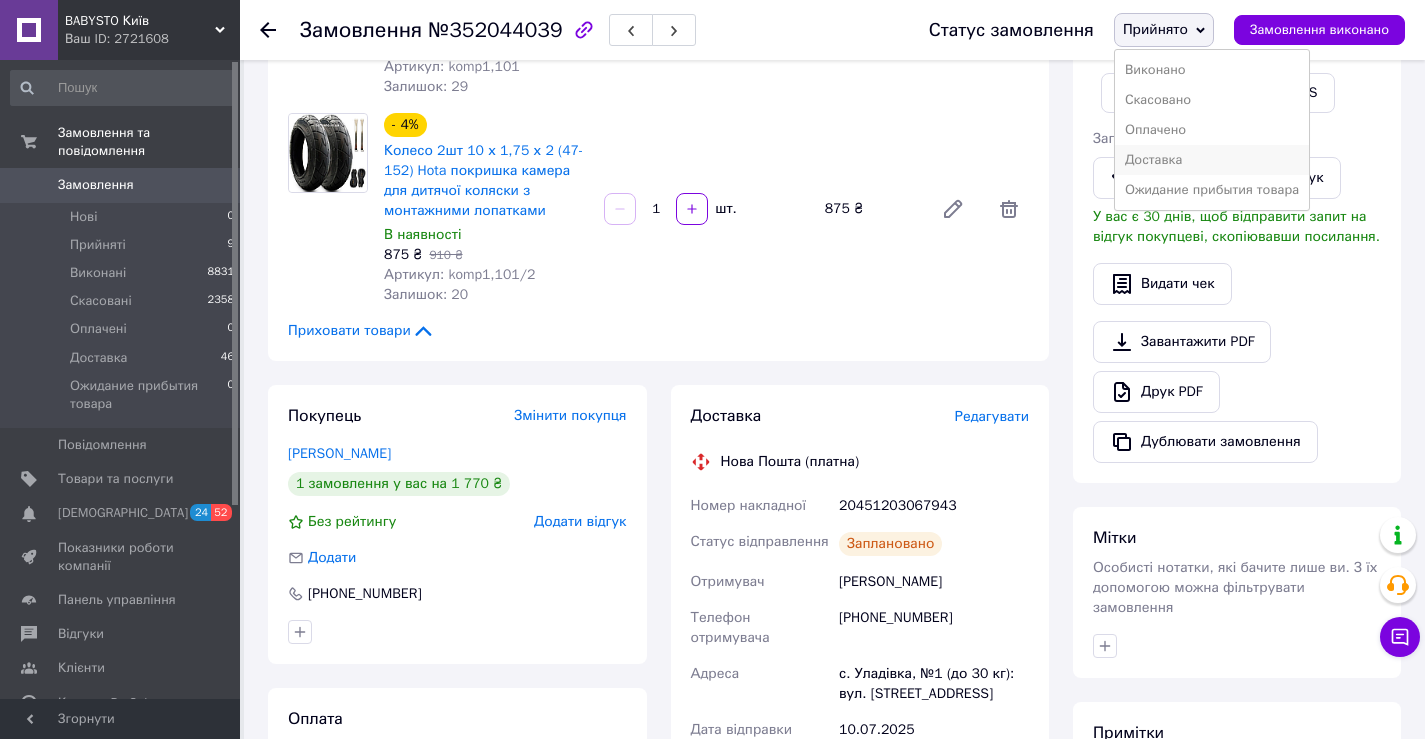 click on "Доставка" at bounding box center (1212, 160) 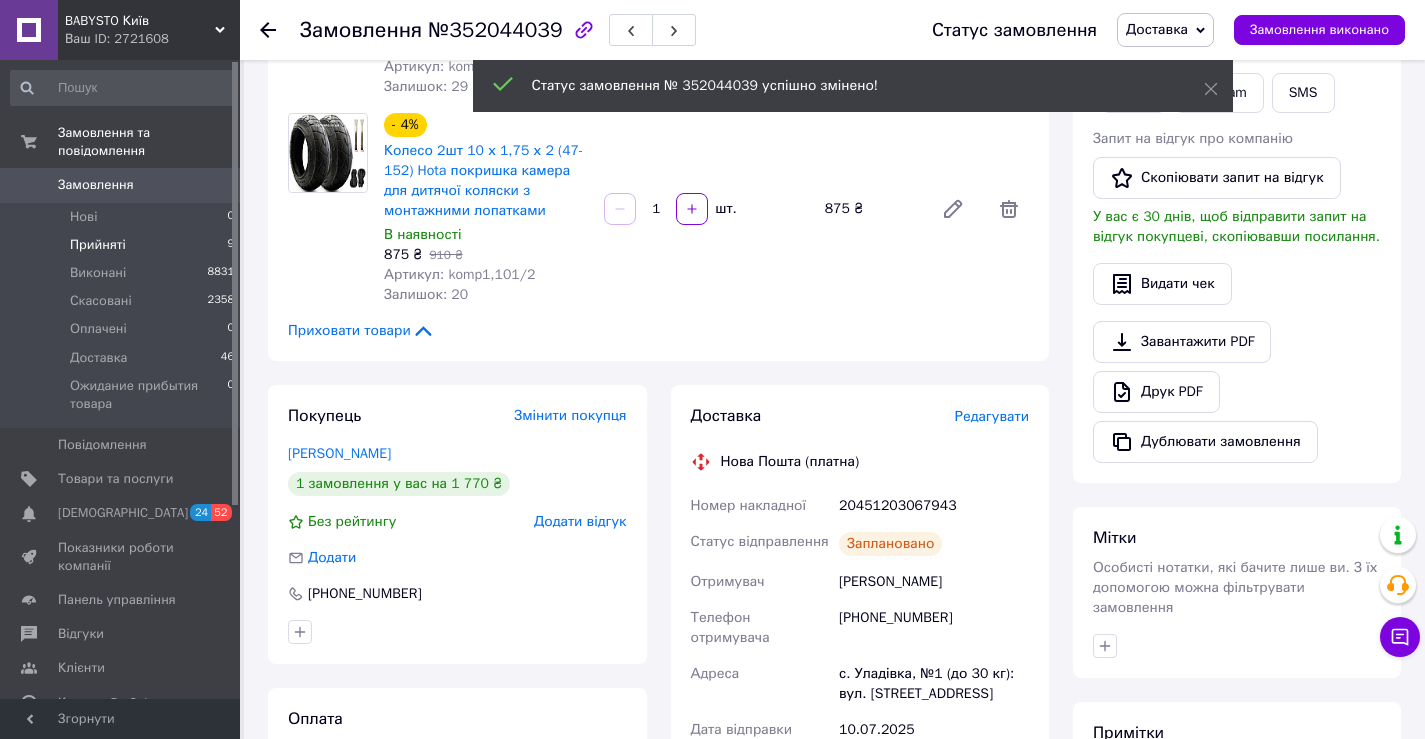 click on "Прийняті 9" at bounding box center (123, 245) 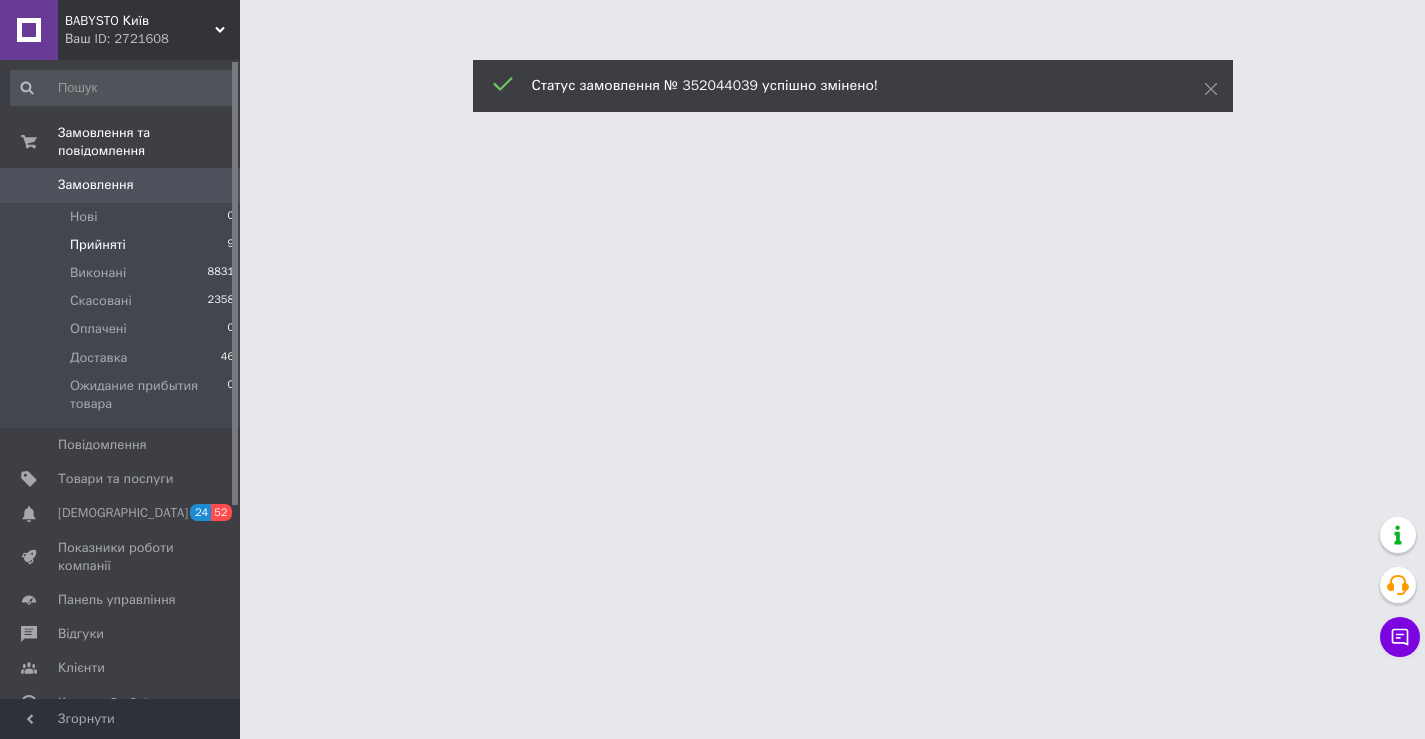 scroll, scrollTop: 0, scrollLeft: 0, axis: both 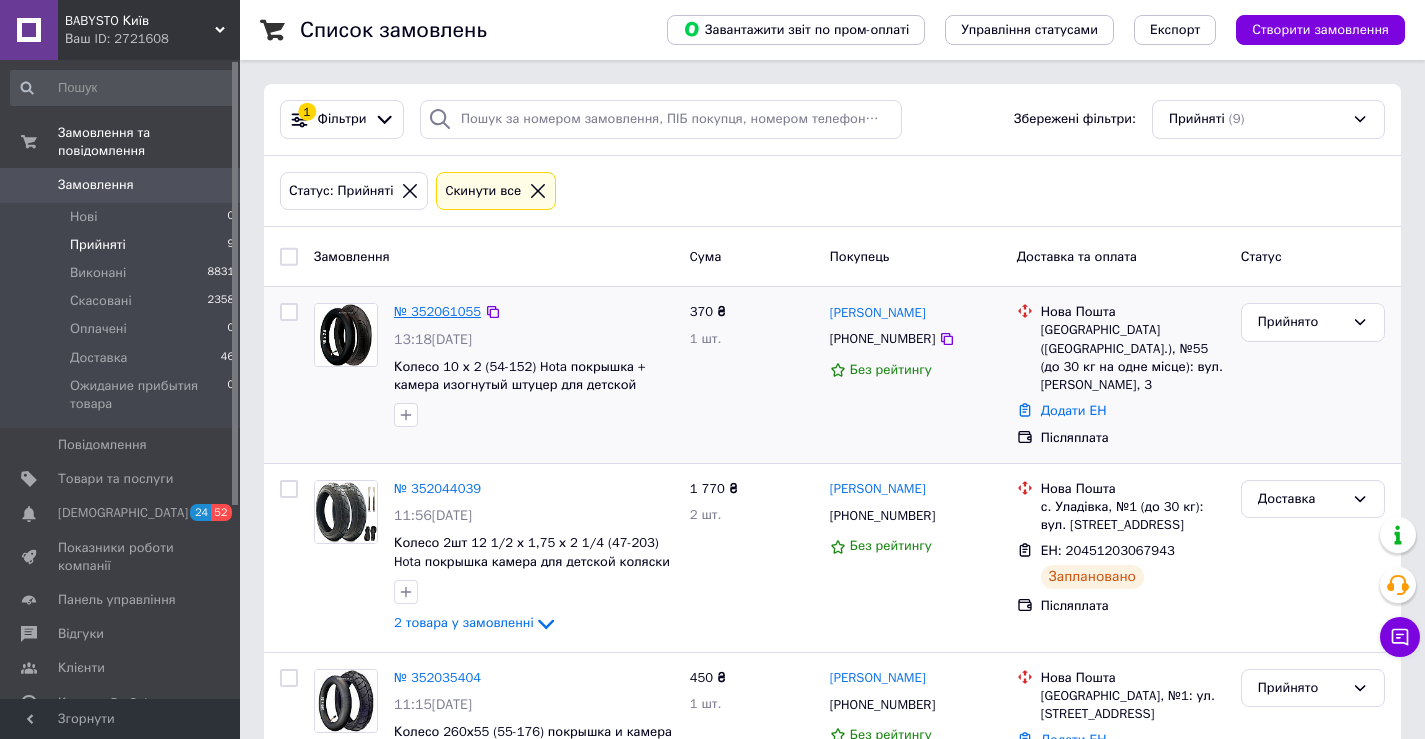 click on "№ 352061055" at bounding box center [437, 311] 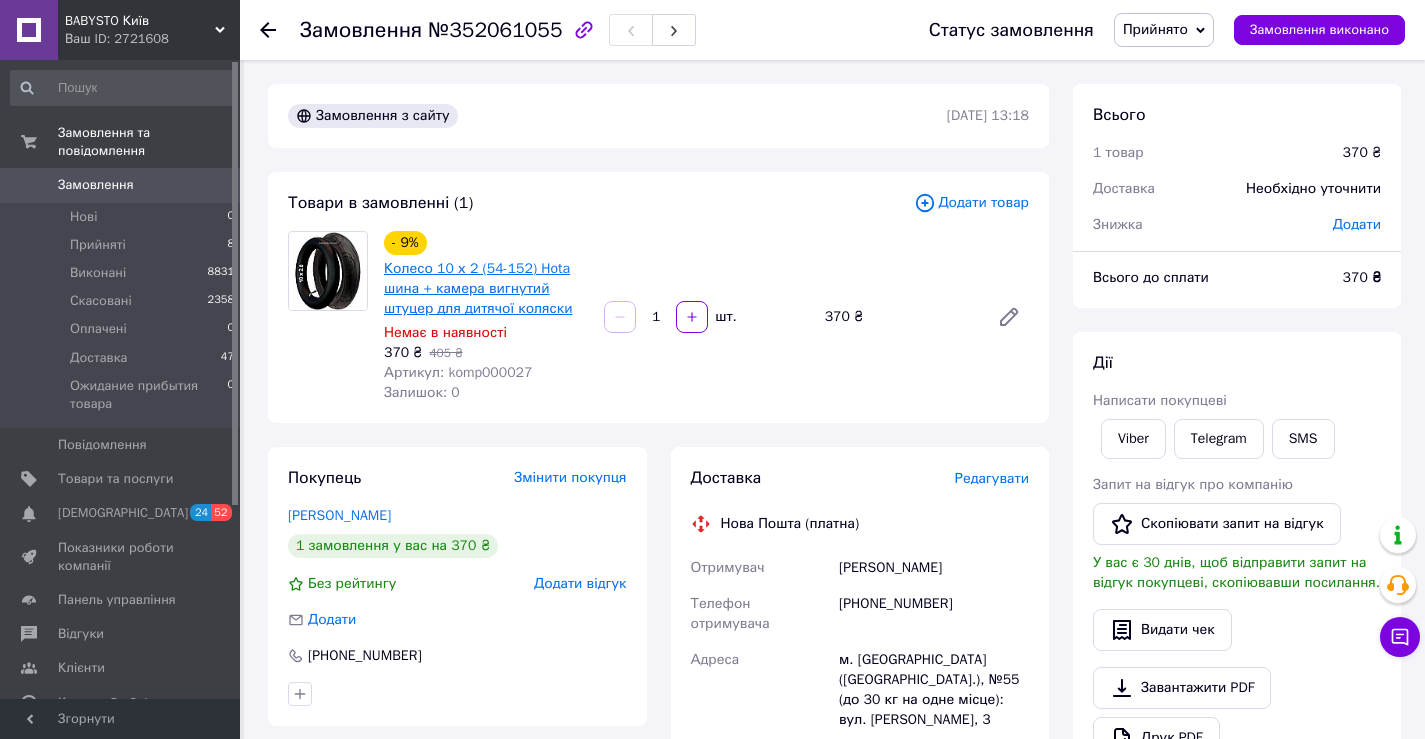 click on "Колесо 10 х 2 (54-152) Hota шина + камера вигнутий штуцер для дитячої коляски" at bounding box center [478, 288] 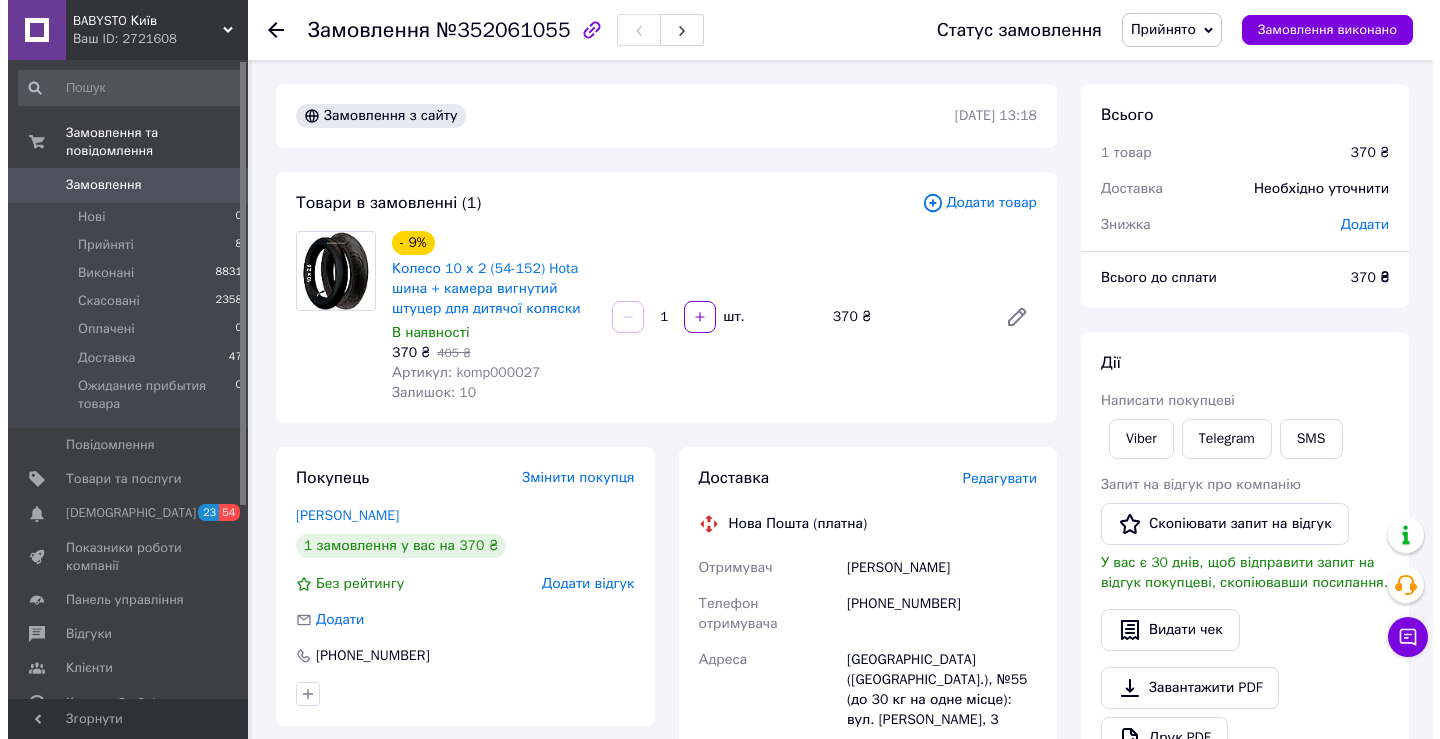 scroll, scrollTop: 200, scrollLeft: 0, axis: vertical 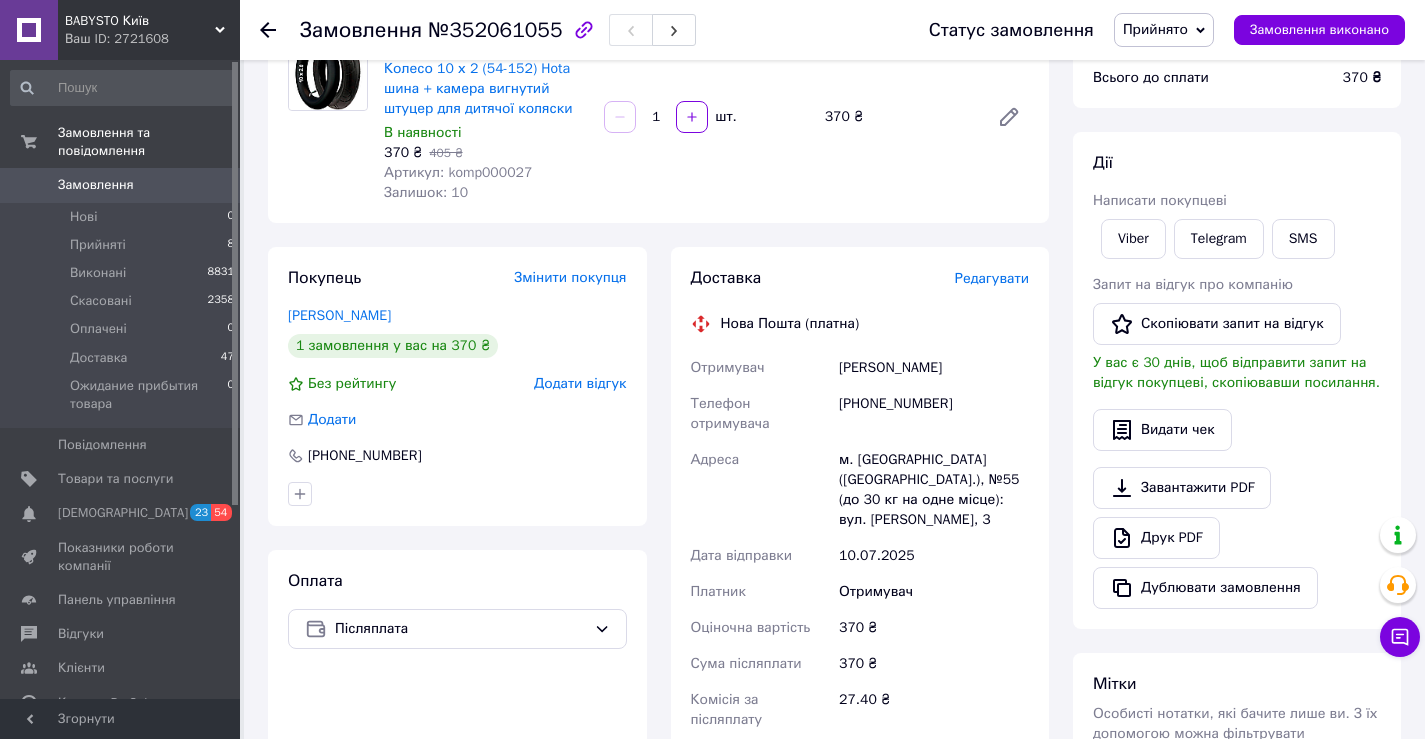 click on "Редагувати" at bounding box center [992, 278] 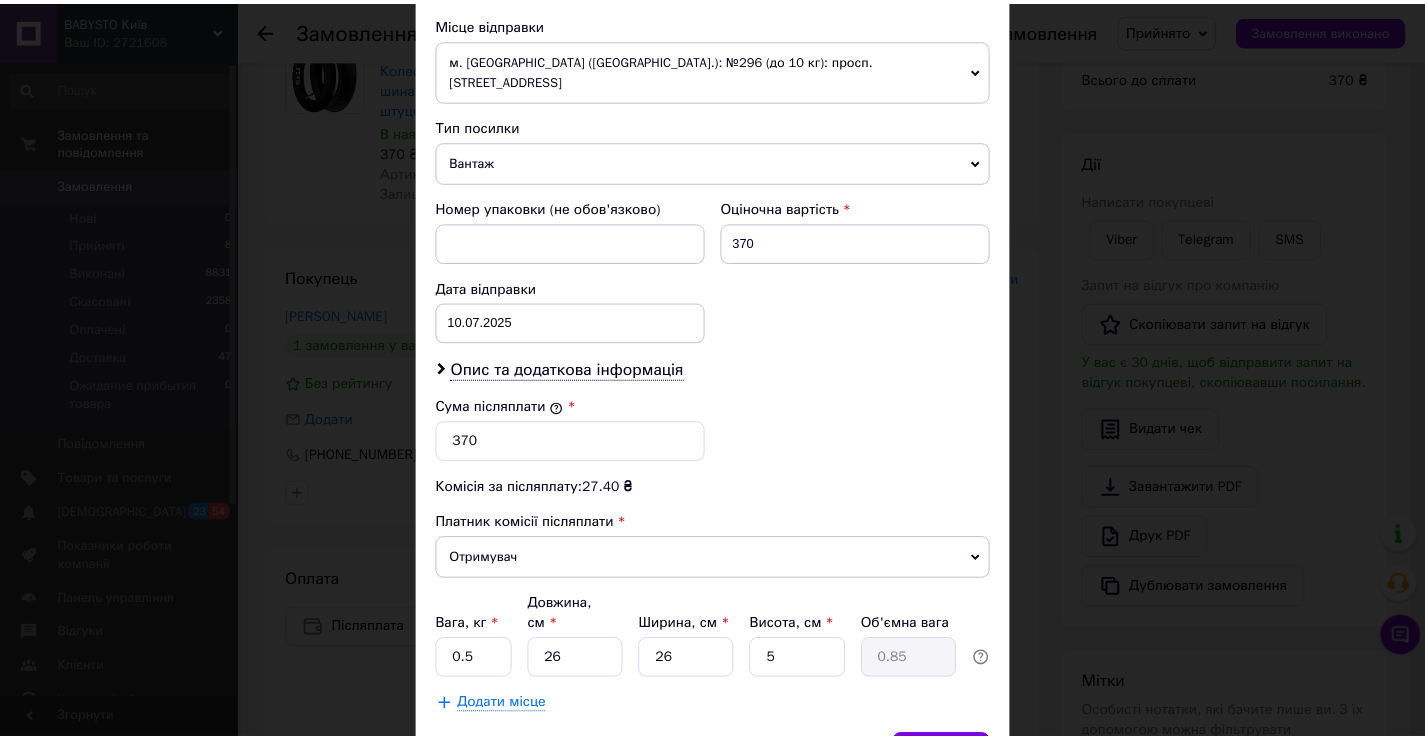 scroll, scrollTop: 787, scrollLeft: 0, axis: vertical 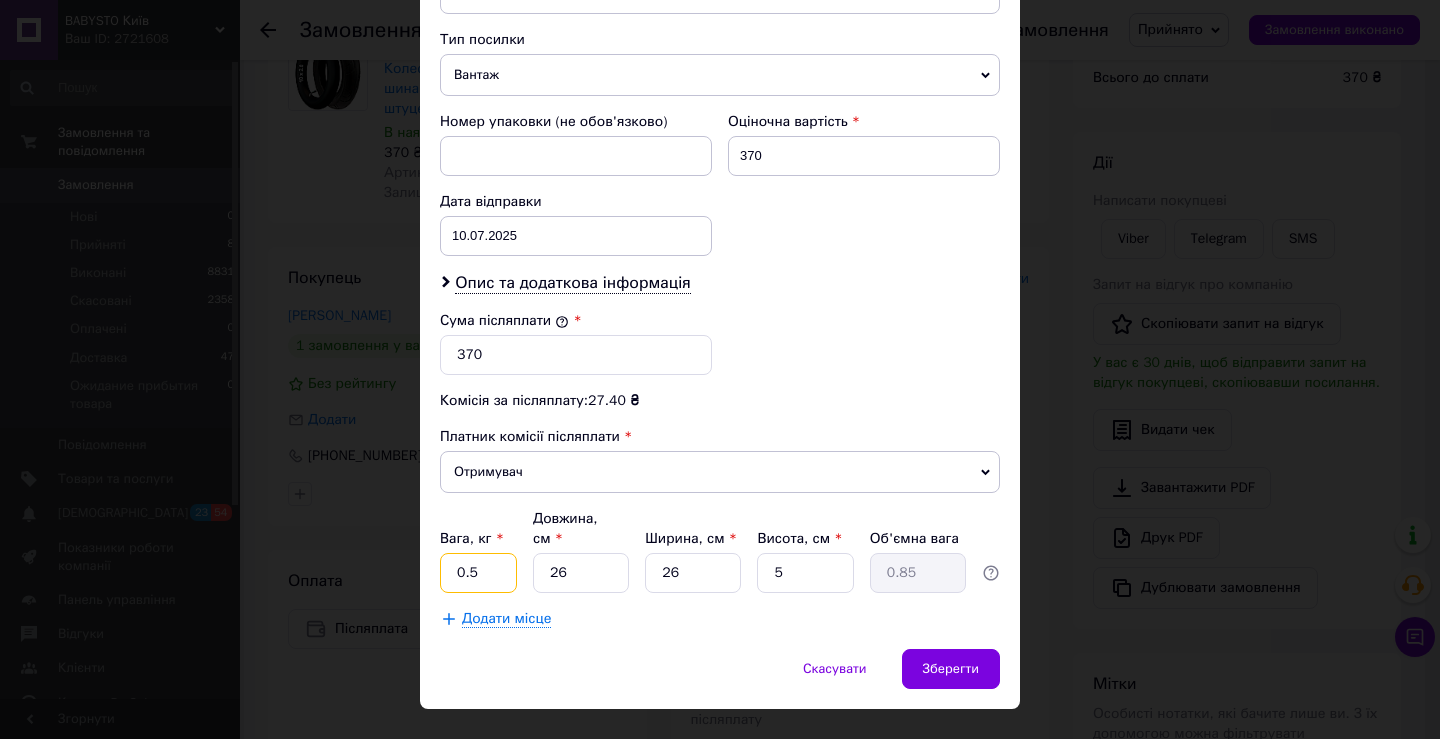 click on "0.5" at bounding box center (478, 573) 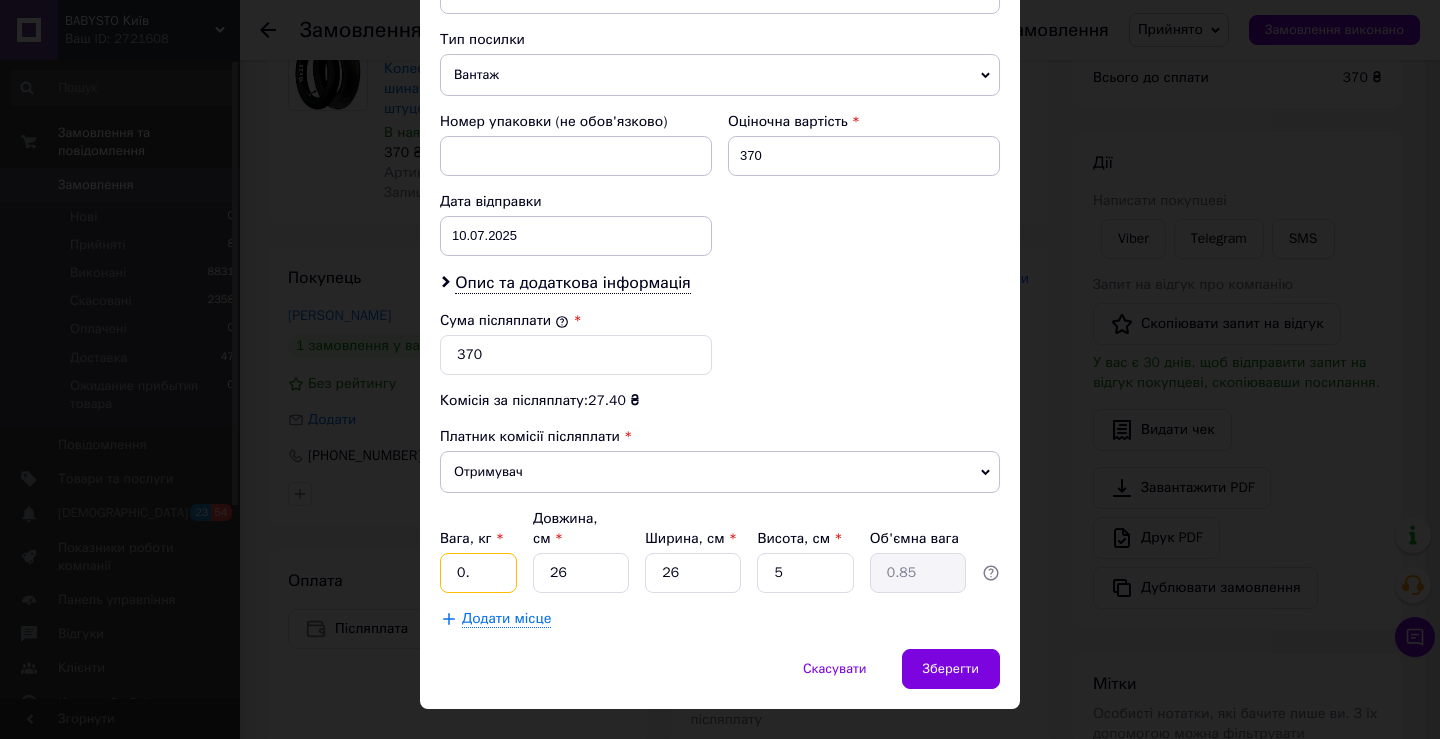 type on "0" 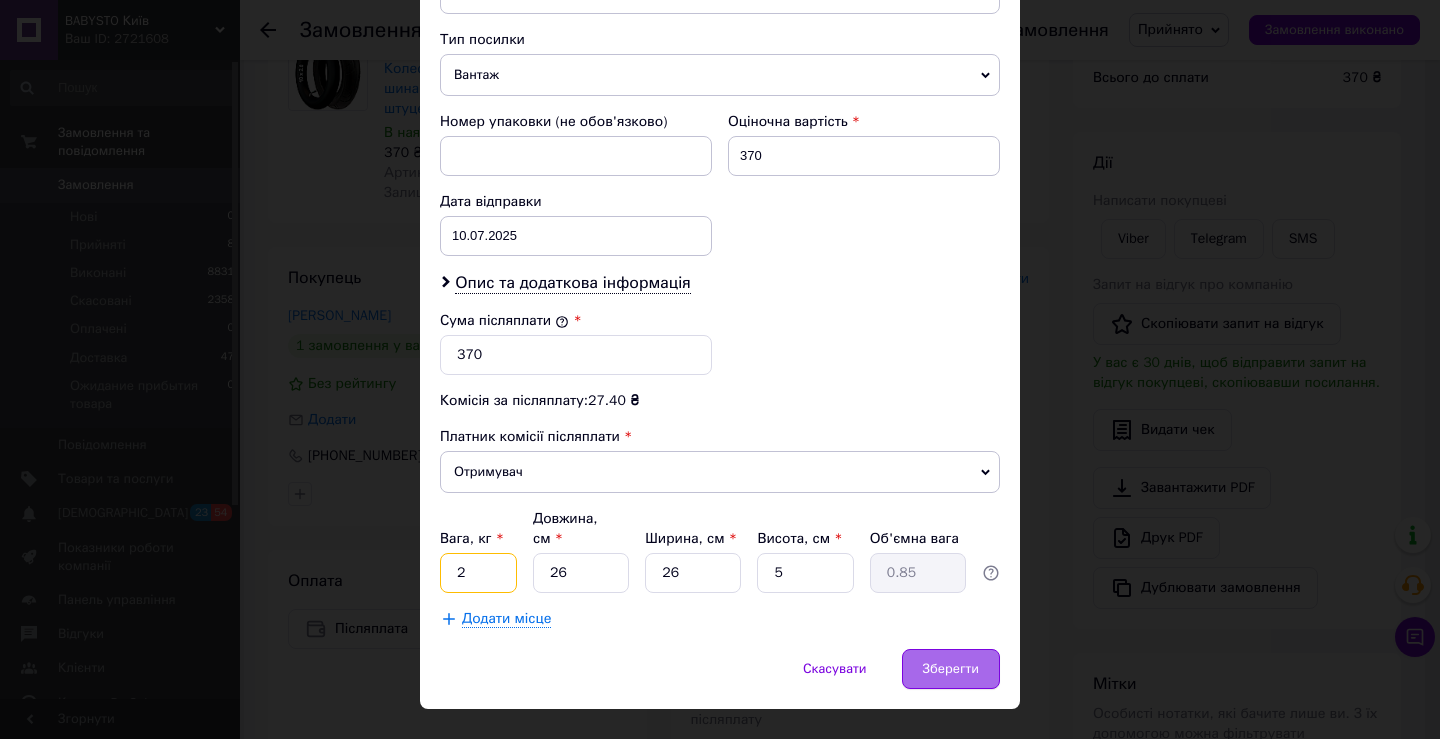 type on "2" 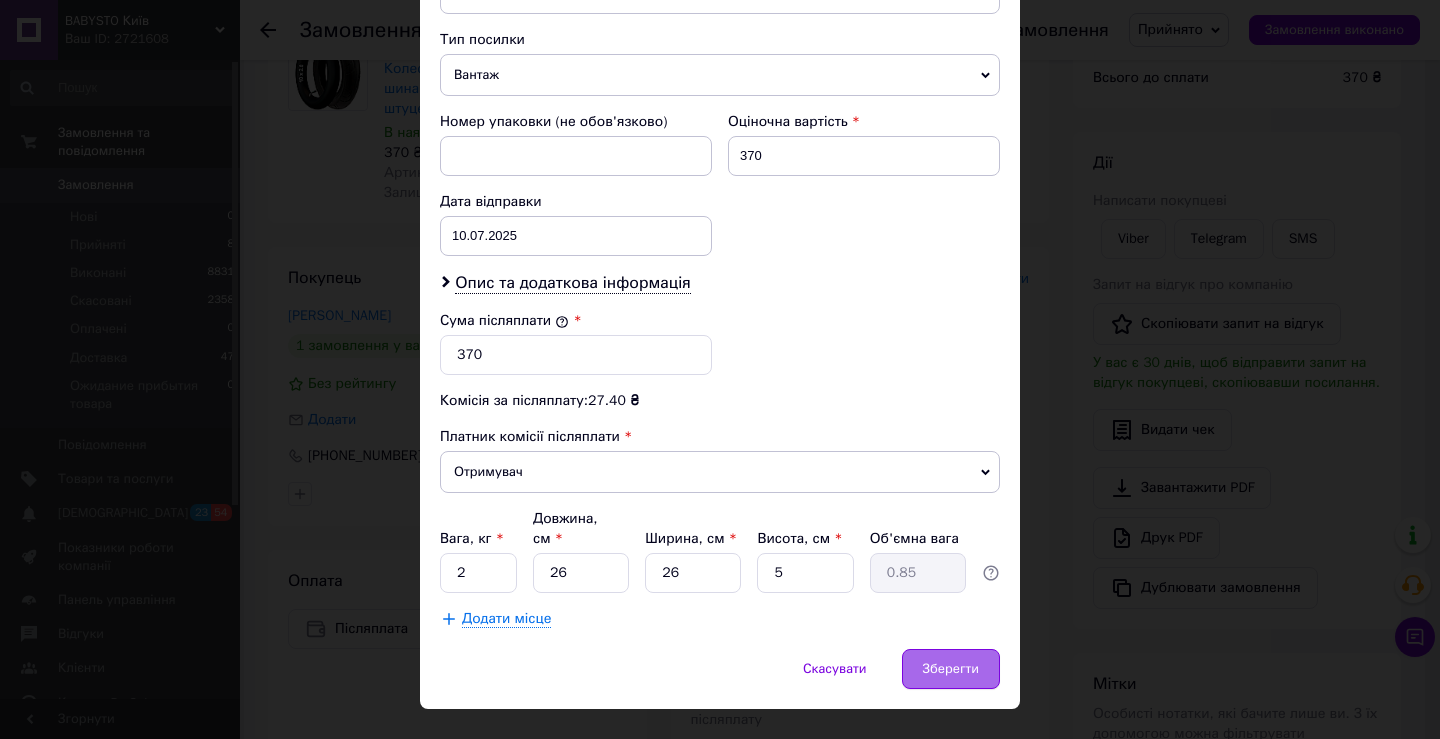 click on "Зберегти" at bounding box center [951, 669] 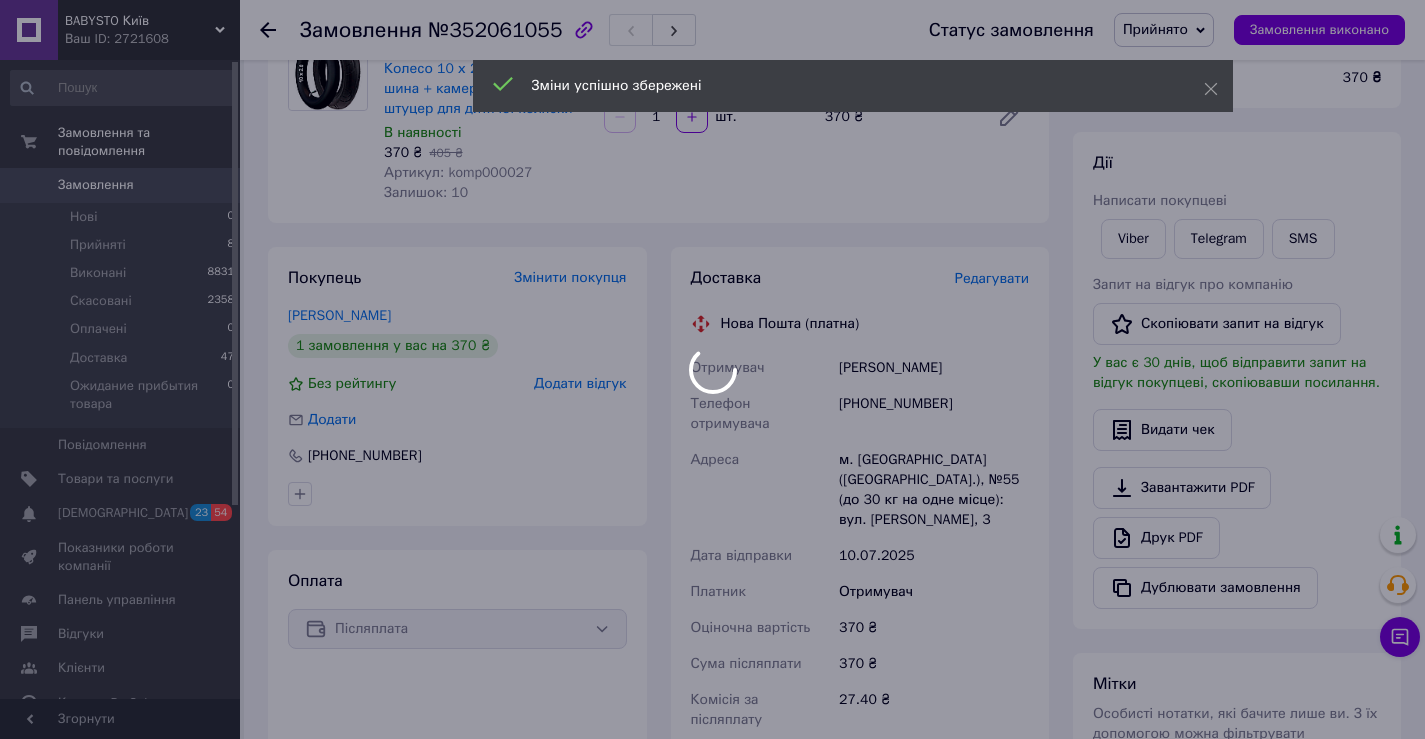 scroll, scrollTop: 500, scrollLeft: 0, axis: vertical 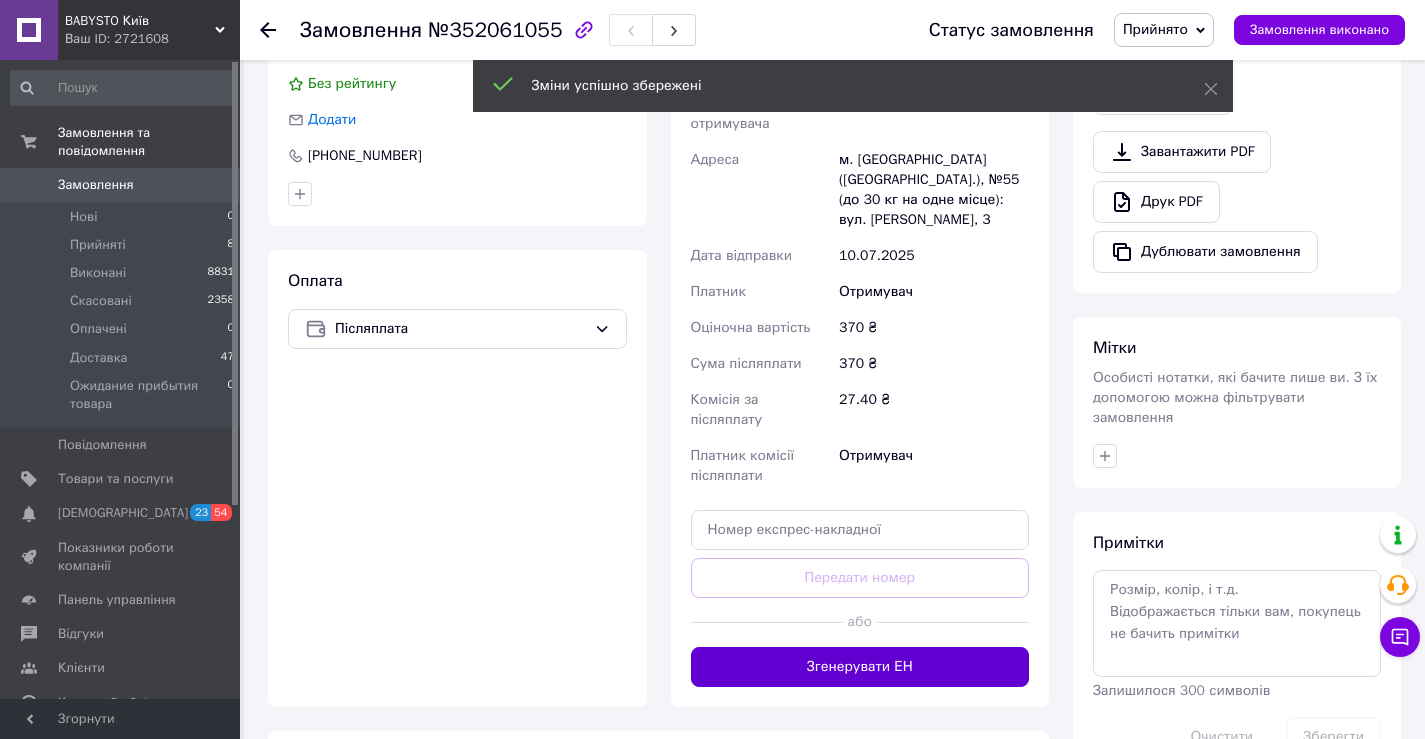 click on "Згенерувати ЕН" at bounding box center (860, 667) 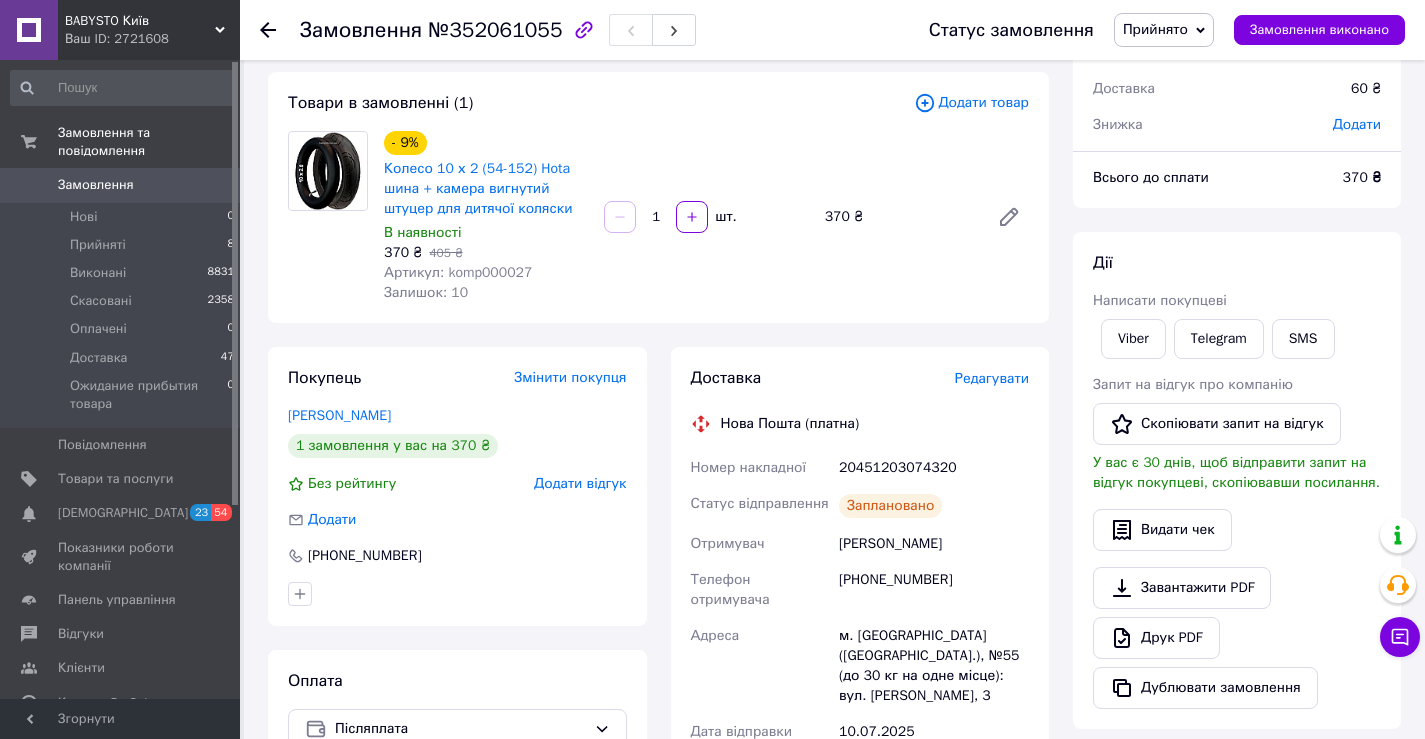 scroll, scrollTop: 300, scrollLeft: 0, axis: vertical 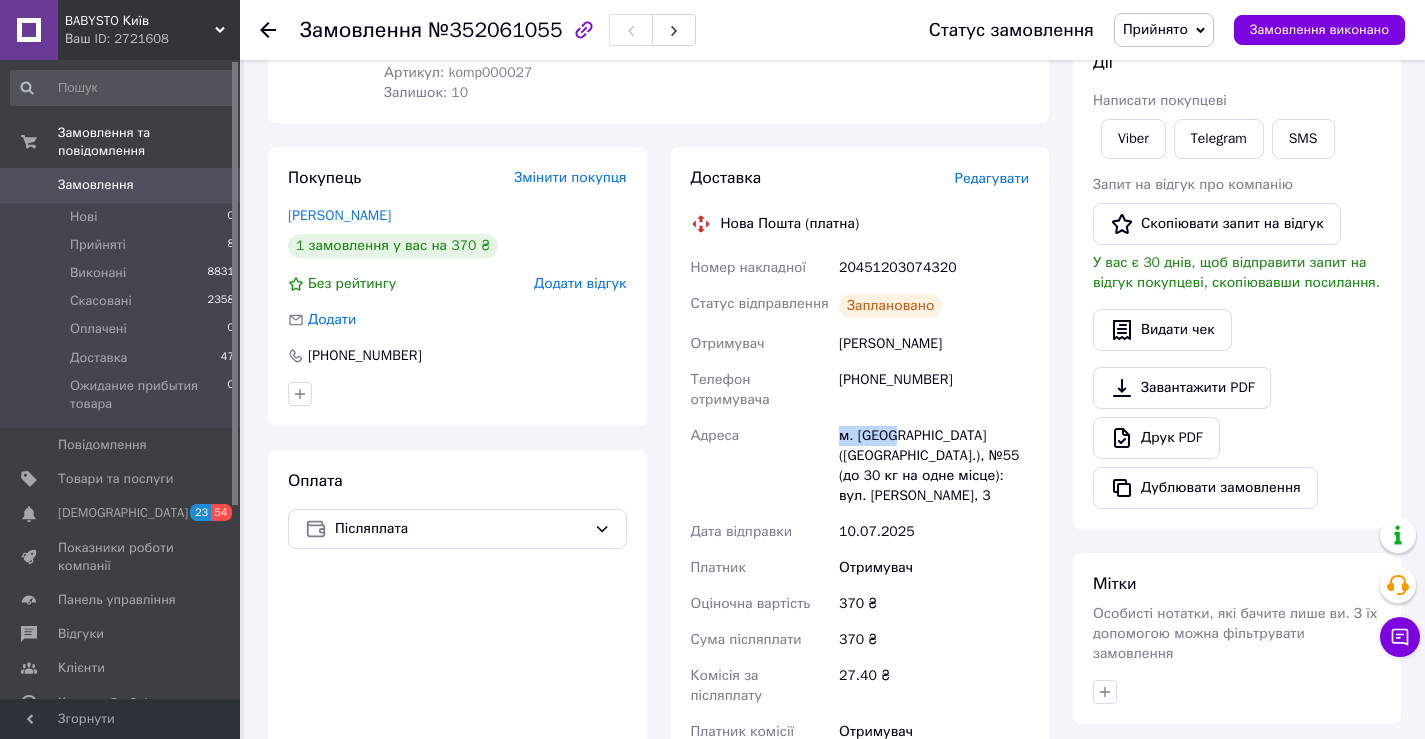 drag, startPoint x: 833, startPoint y: 416, endPoint x: 879, endPoint y: 422, distance: 46.389652 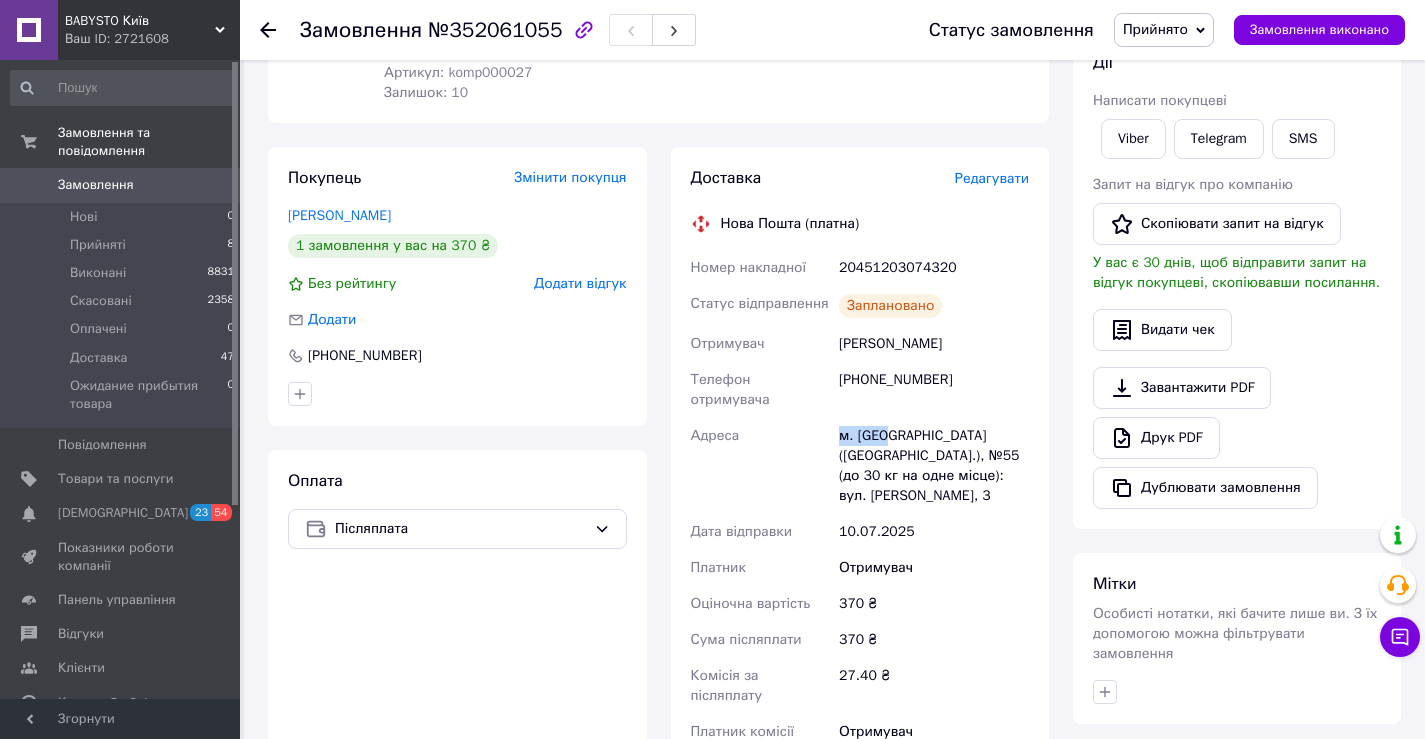 copy on "Адреса [PERSON_NAME]. [GEOGRAPHIC_DATA]" 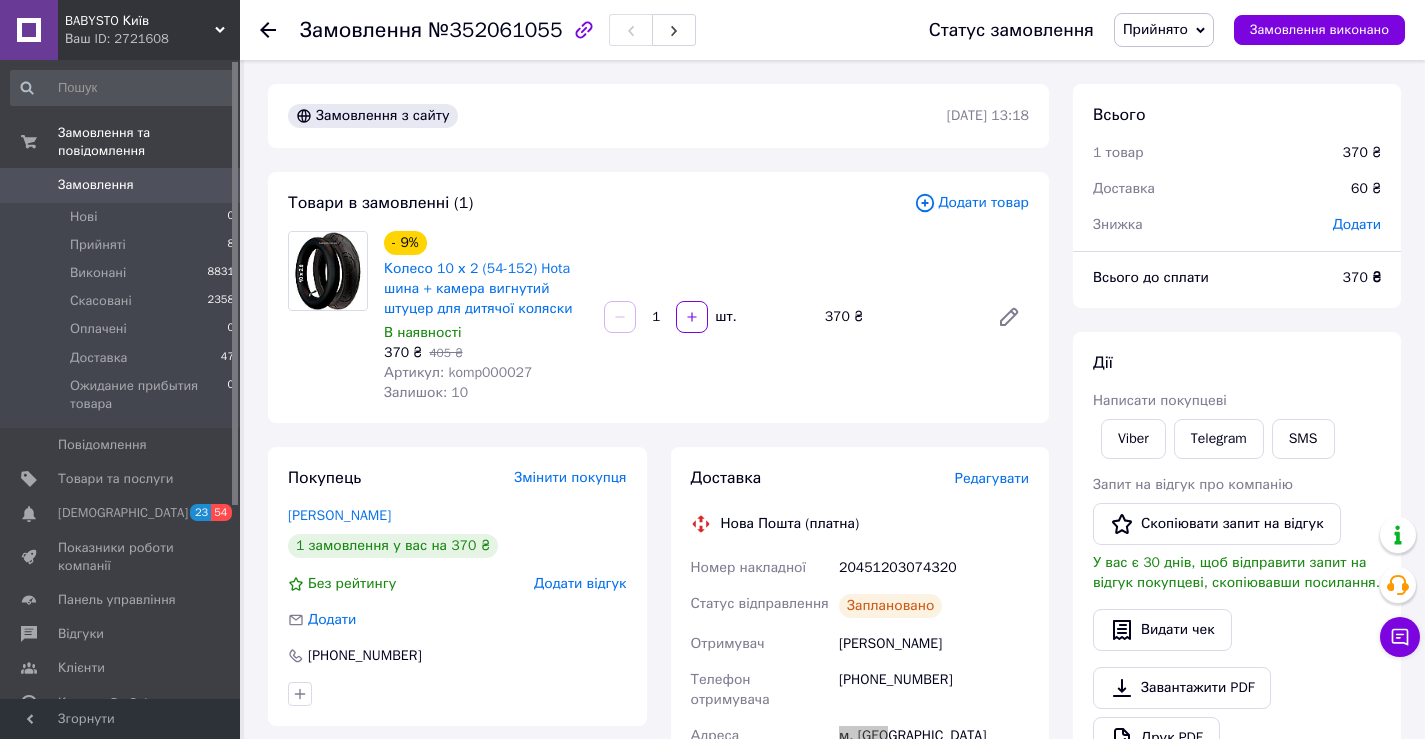 scroll, scrollTop: 300, scrollLeft: 0, axis: vertical 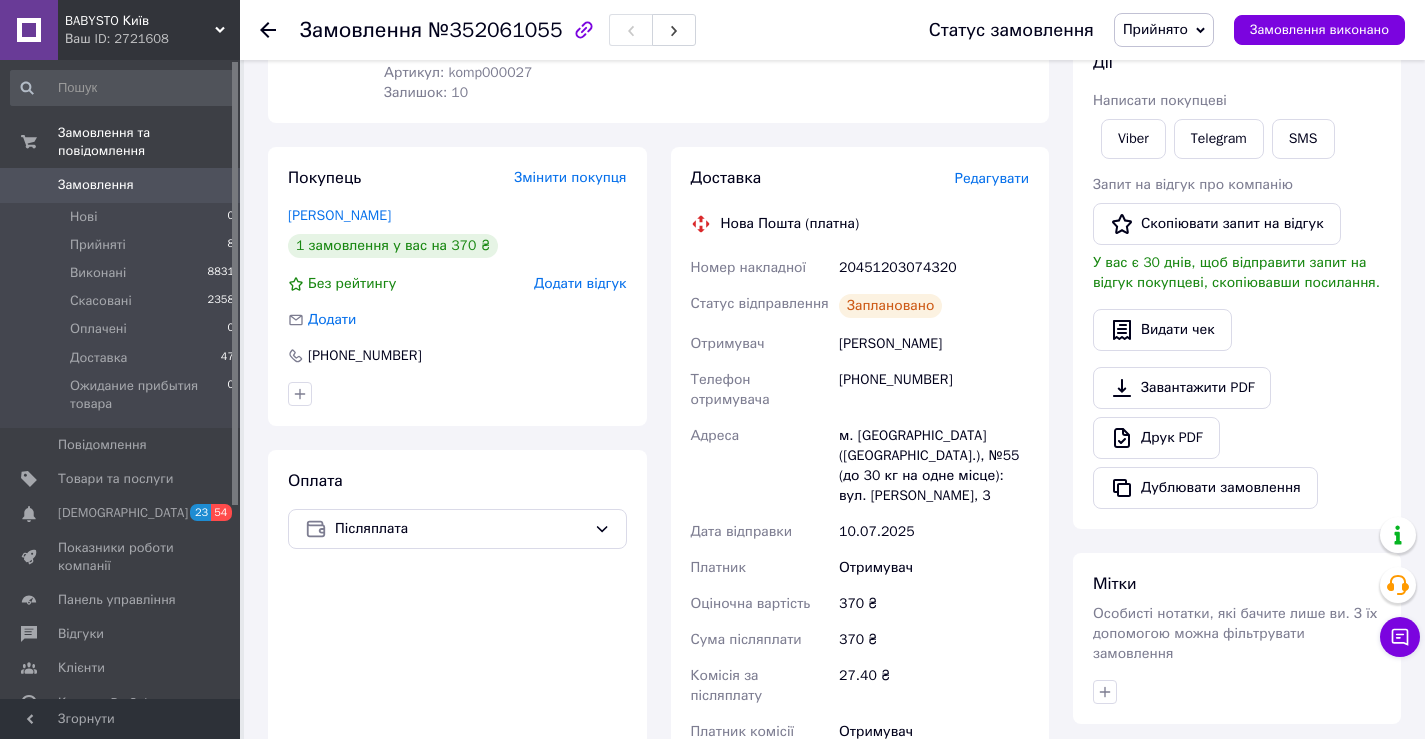 click on "20451203074320" at bounding box center [934, 268] 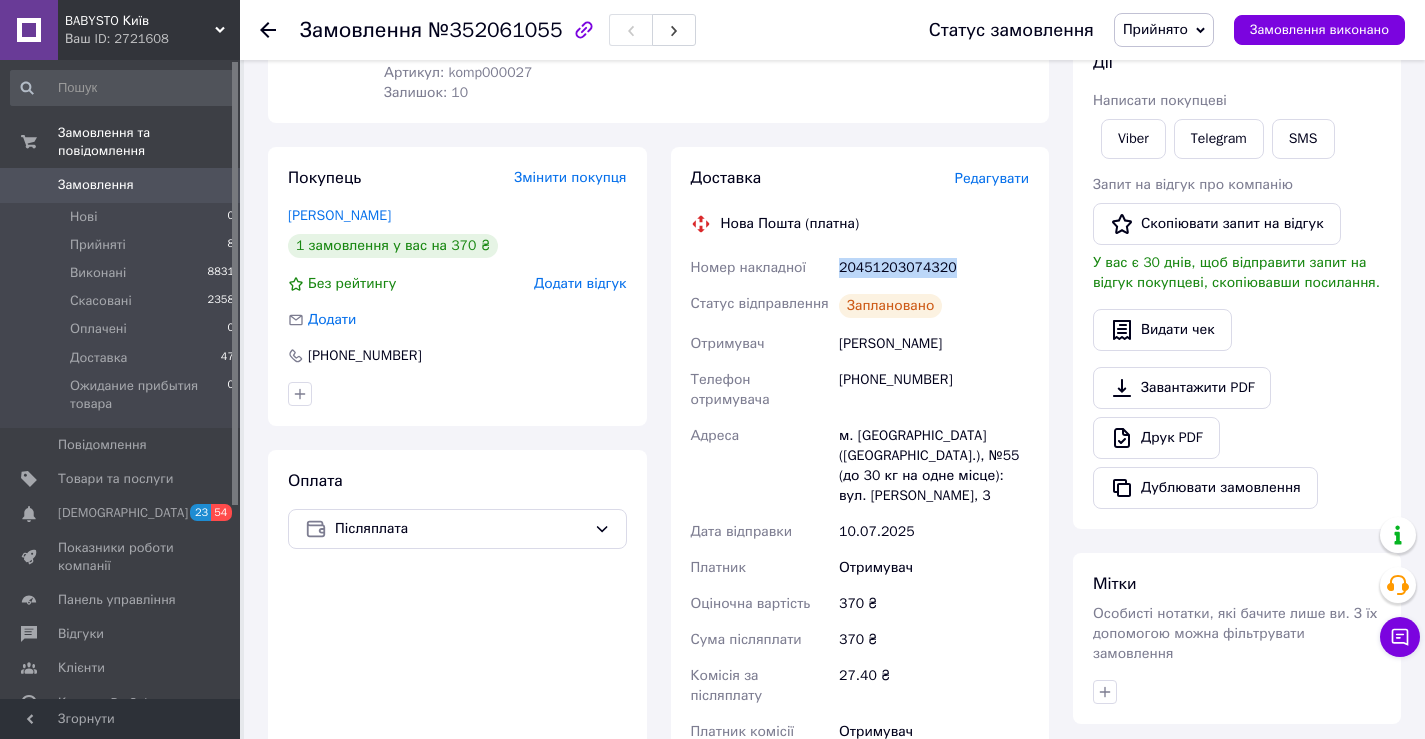 click on "20451203074320" at bounding box center (934, 268) 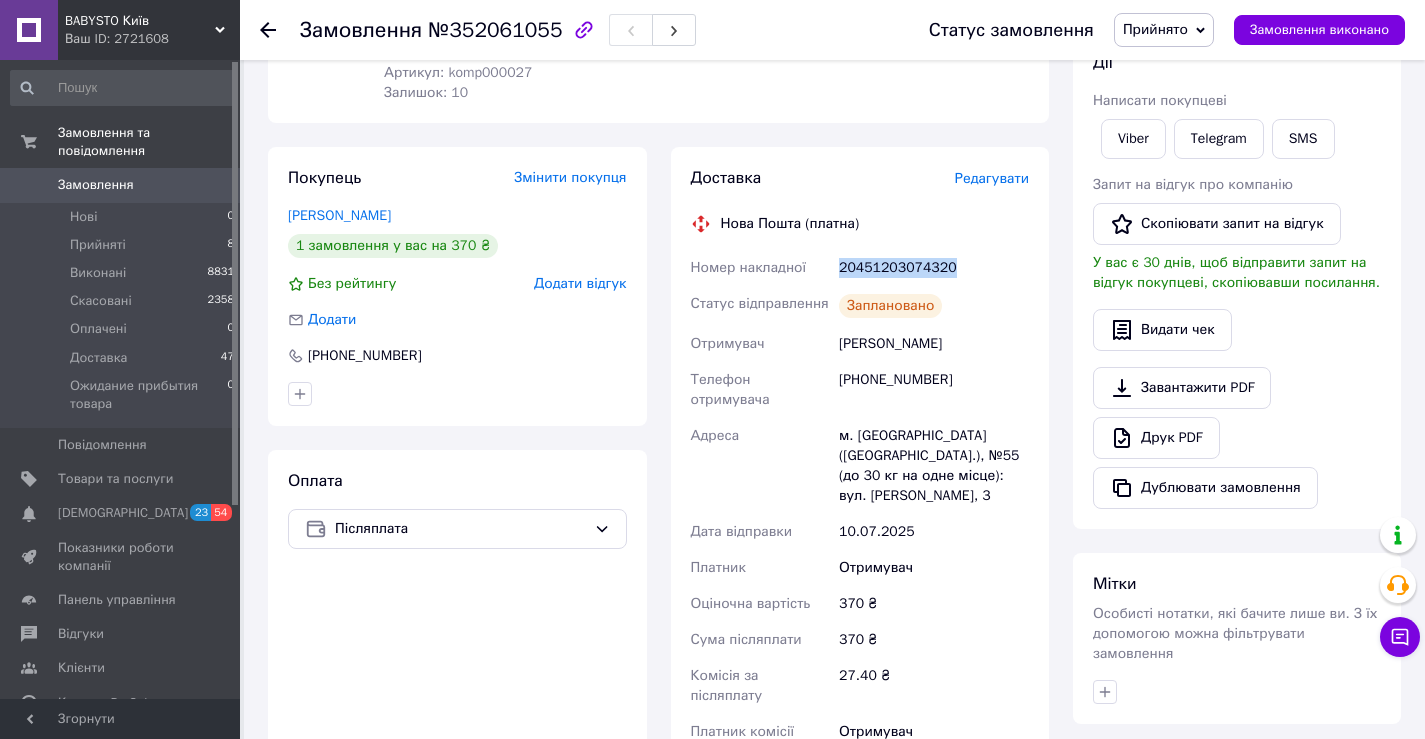 copy on "20451203074320" 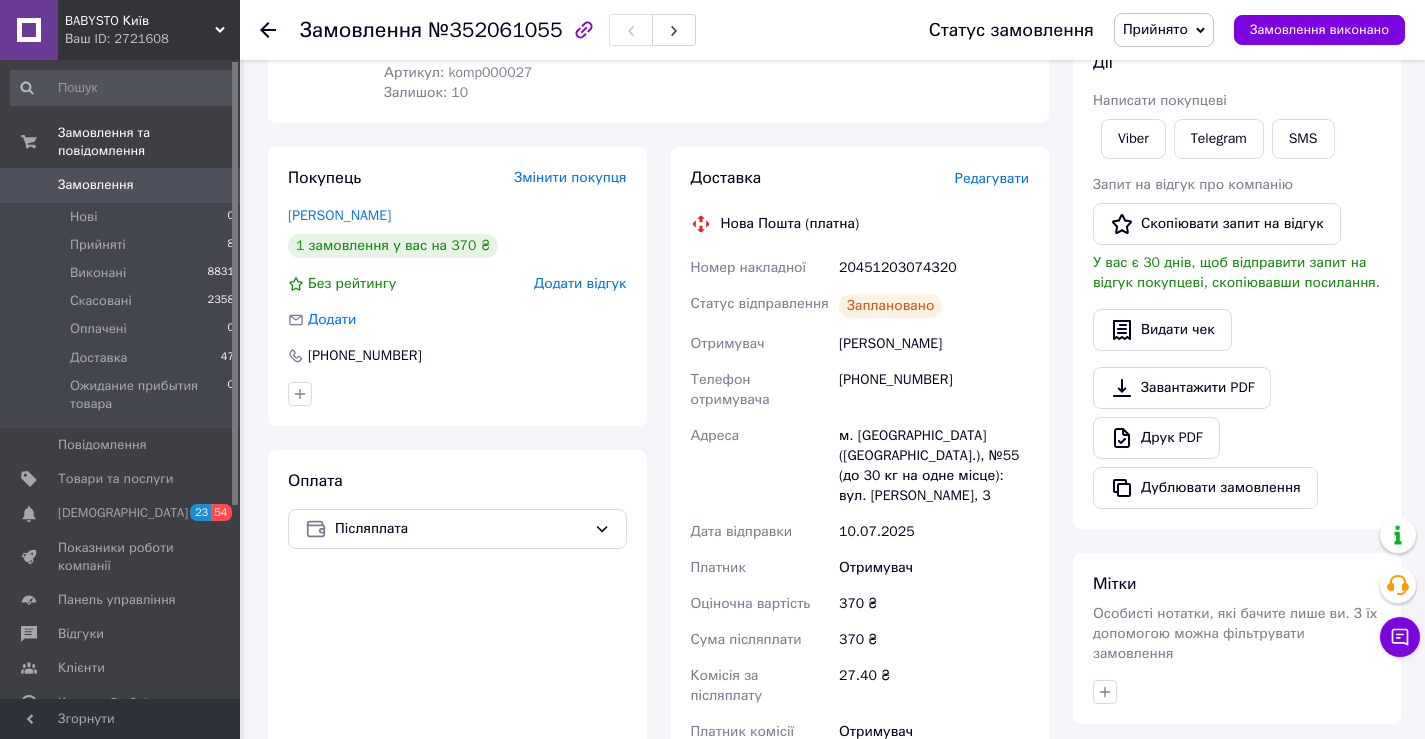 click on "Доставка Редагувати Нова Пошта (платна) Номер накладної 20451203074320 Статус відправлення Заплановано Отримувач [PERSON_NAME] Телефон отримувача [PHONE_NUMBER] Адреса м. [GEOGRAPHIC_DATA] ([GEOGRAPHIC_DATA].), №55 (до 30 кг на одне місце): вул. [PERSON_NAME], 3 Дата відправки [DATE] Платник Отримувач Оціночна вартість 370 ₴ Сума післяплати 370 ₴ Комісія за післяплату 27.40 ₴ Платник комісії післяплати Отримувач Вартість доставки 60 ₴ Роздрукувати ЕН Платник Отримувач Відправник Прізвище отримувача [PERSON_NAME] Ім'я отримувача [PERSON_NAME] батькові отримувача Телефон отримувача [PHONE_NUMBER] Кур'єром <" at bounding box center (860, 514) 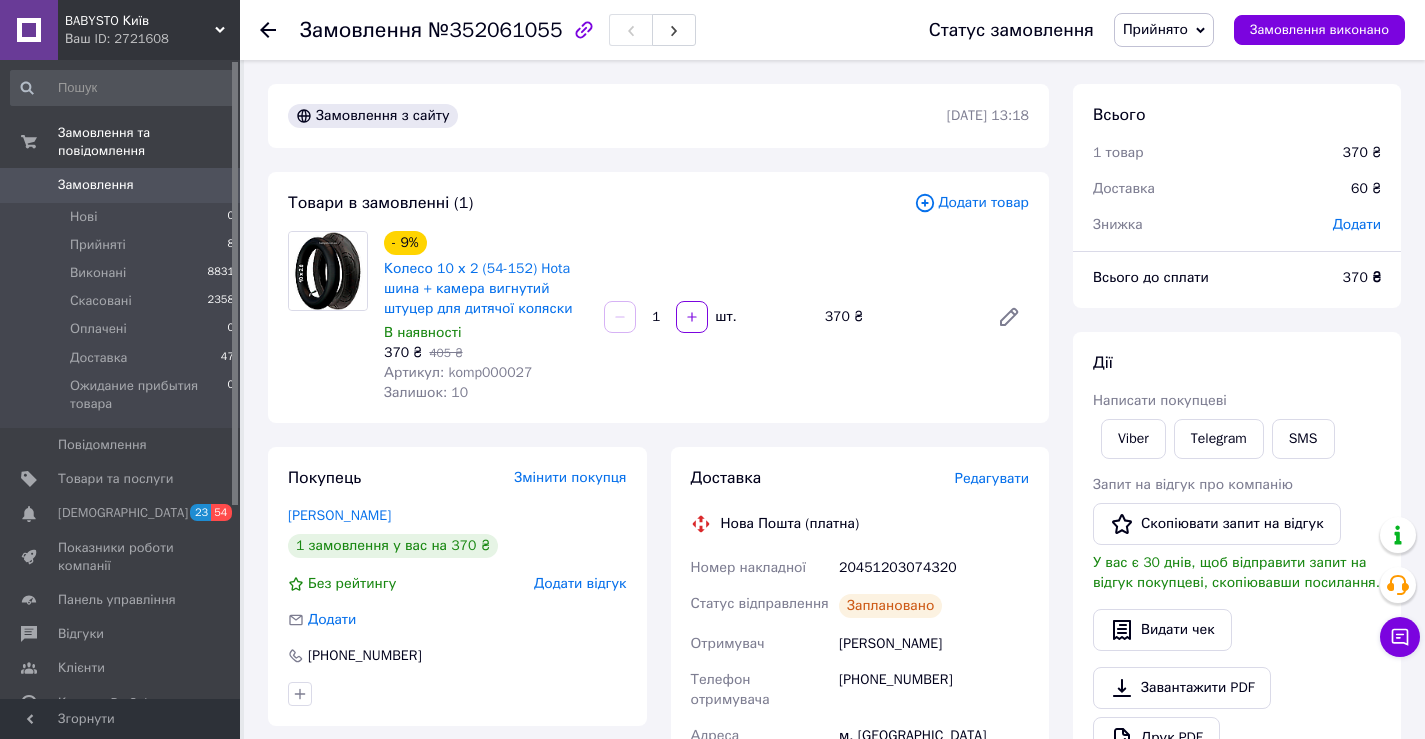 click on "Прийнято" at bounding box center [1164, 30] 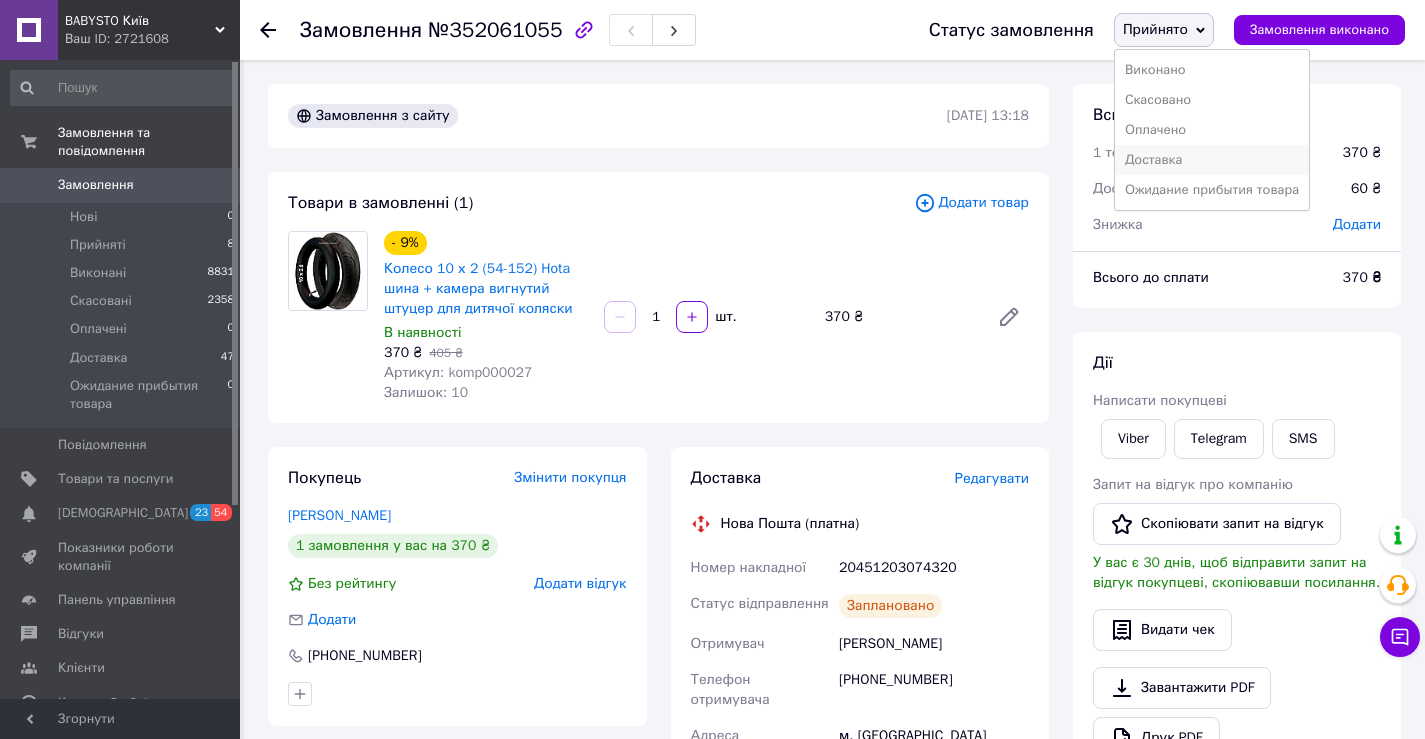 click on "Доставка" at bounding box center (1212, 160) 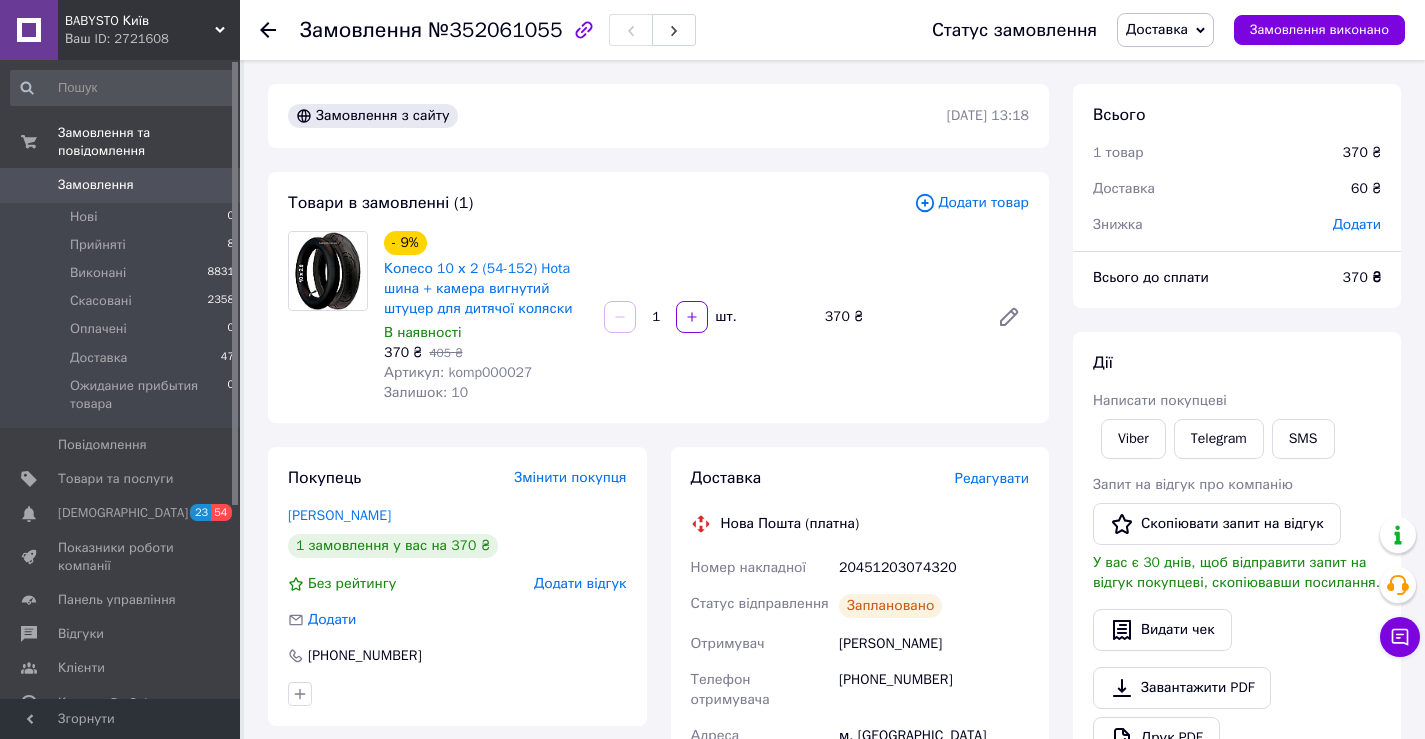click 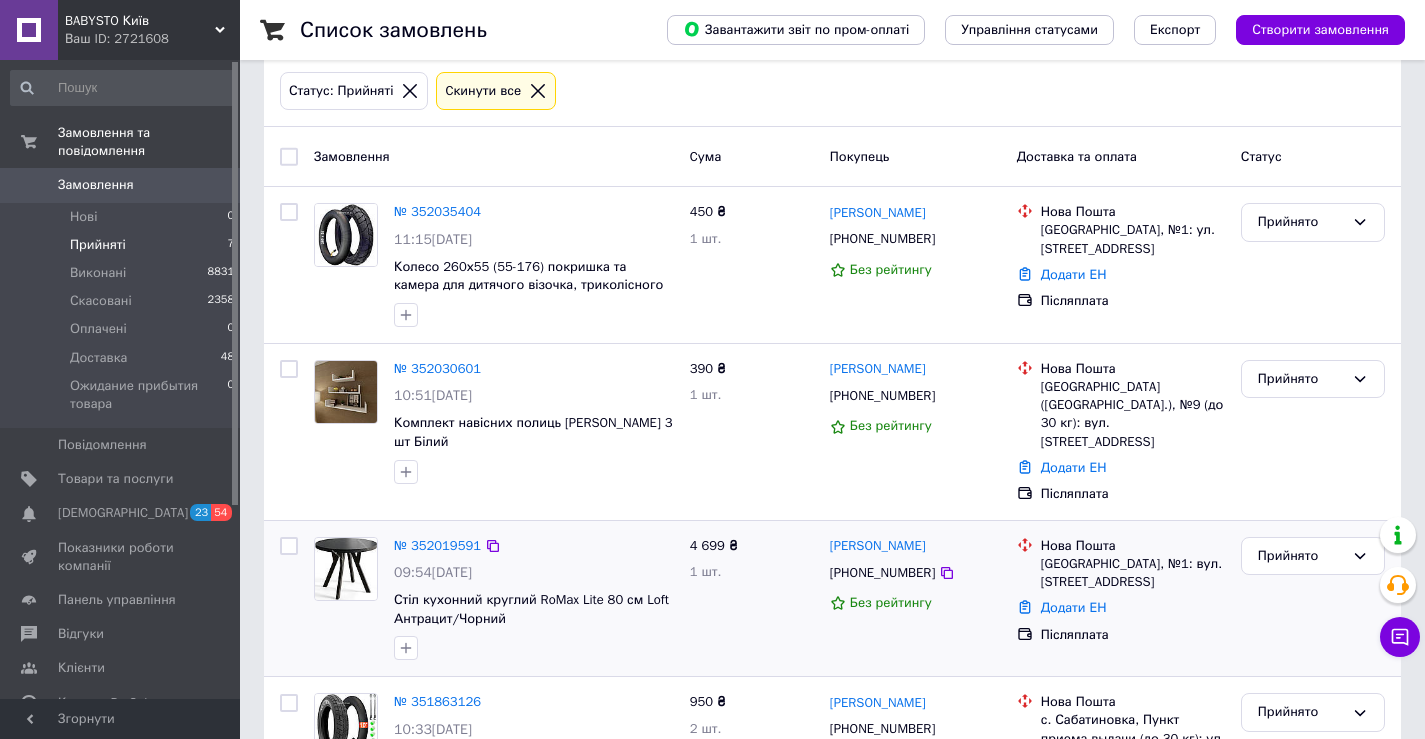 scroll, scrollTop: 0, scrollLeft: 0, axis: both 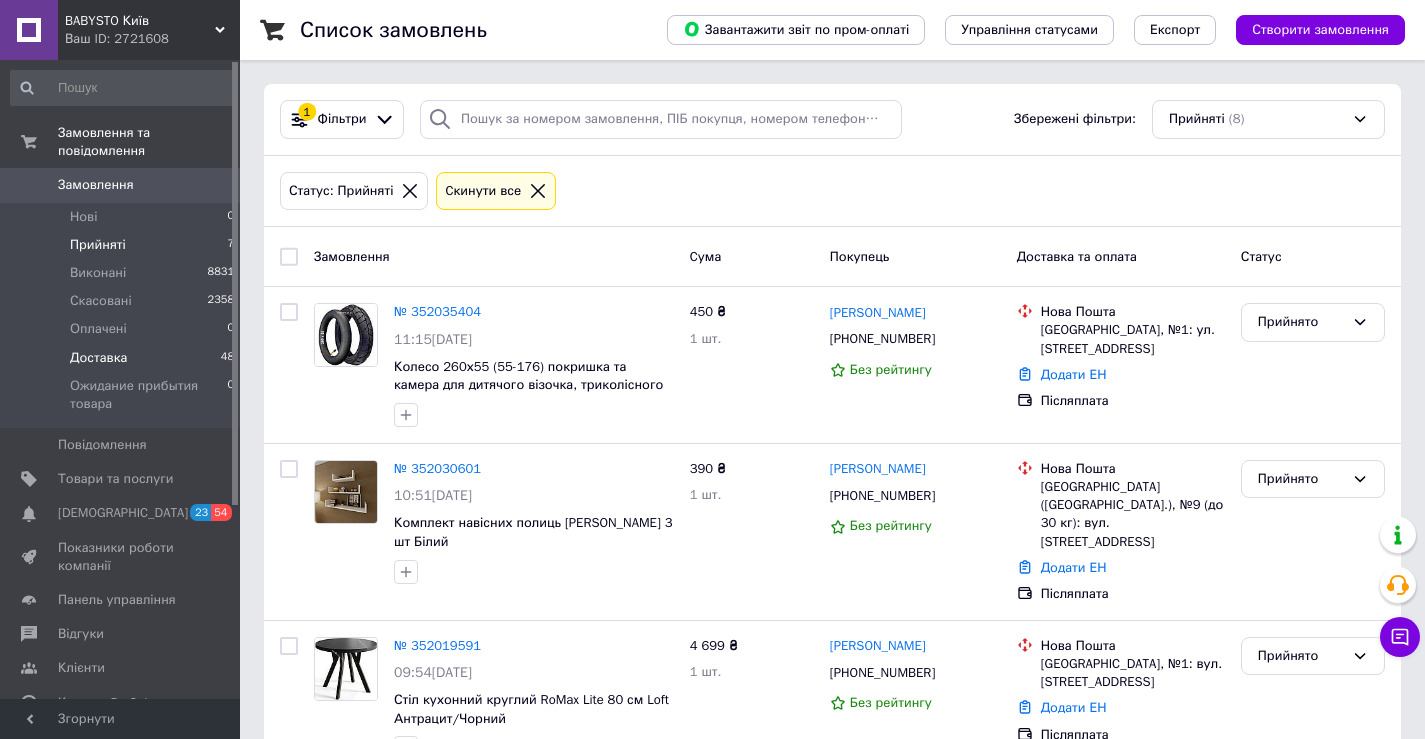 click on "Доставка 48" at bounding box center [123, 358] 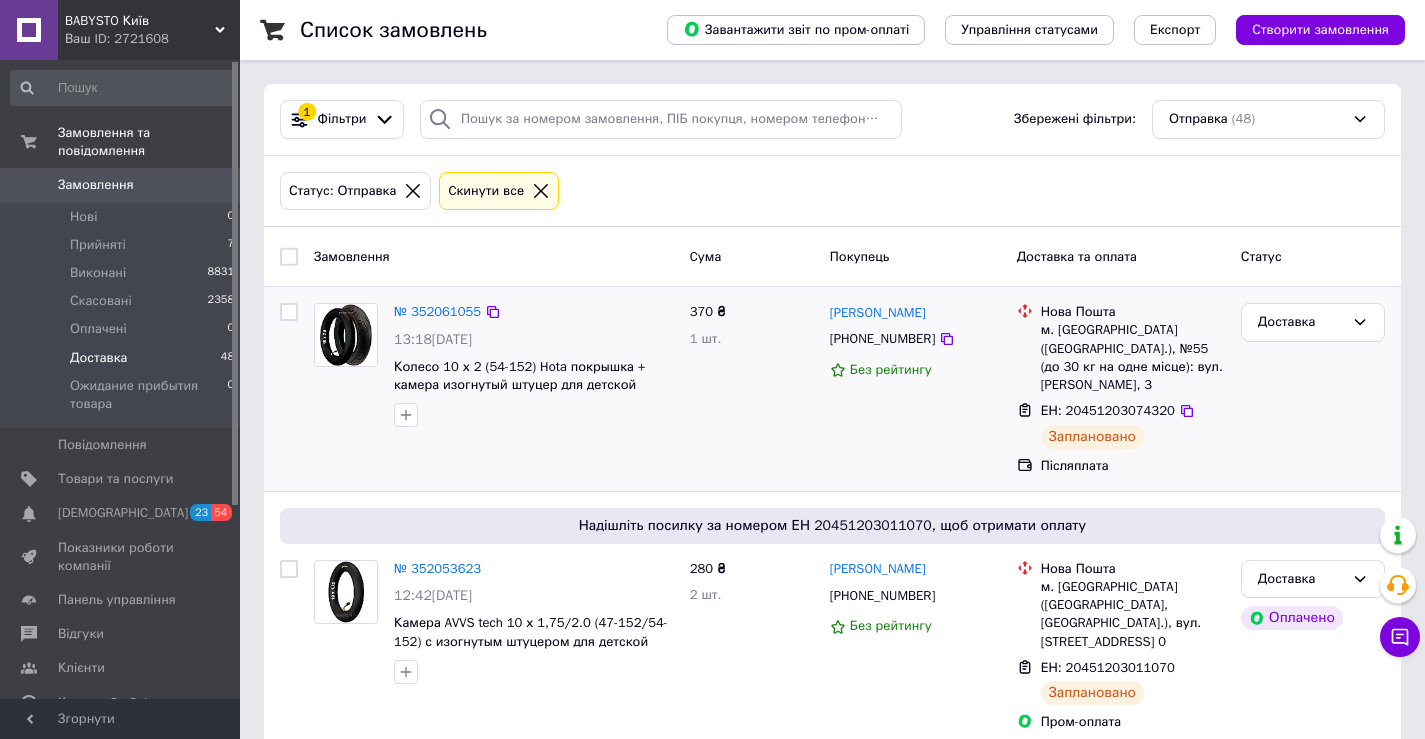 click on "№ 352061055 13:18[DATE] Колесо 10 х 2 (54-152) Hota покрышка + камера изогнутый штуцер для детской коляски" at bounding box center (534, 365) 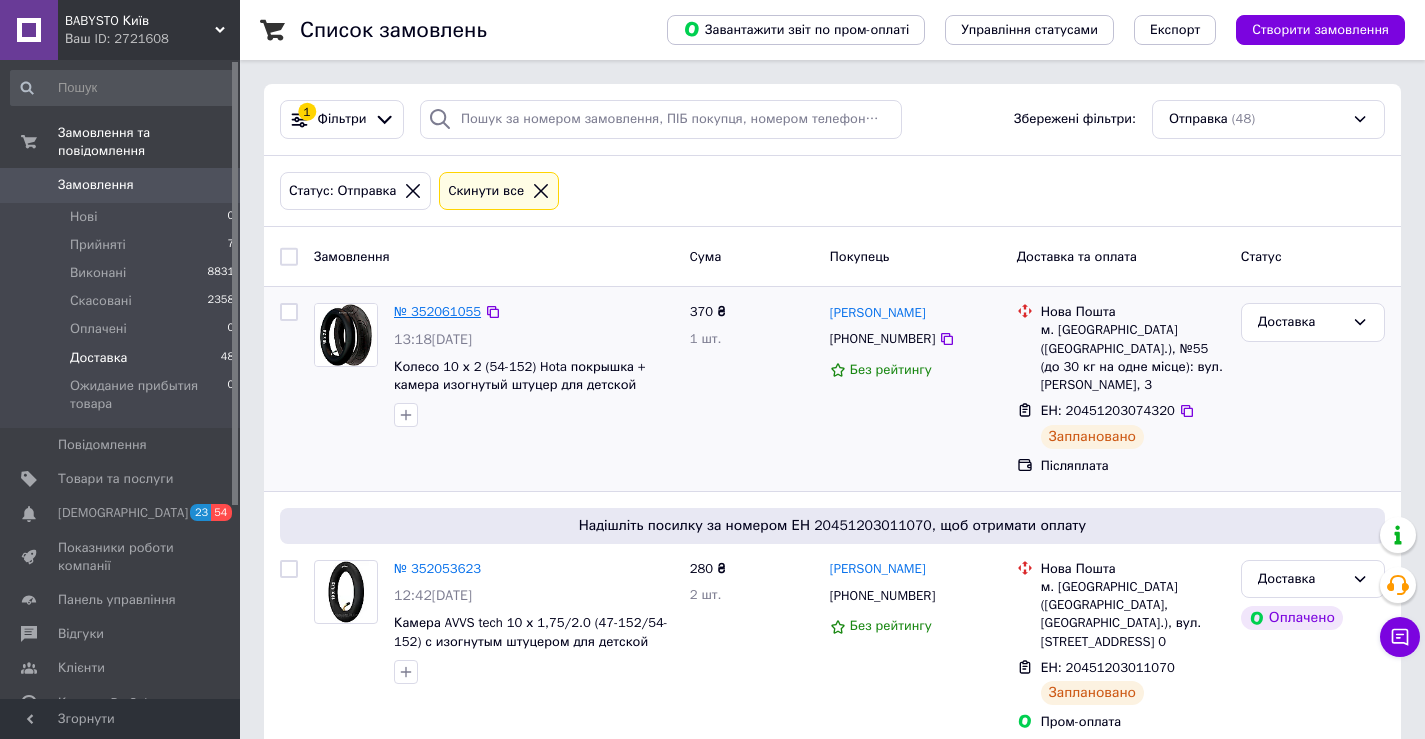 click on "№ 352061055" at bounding box center [437, 311] 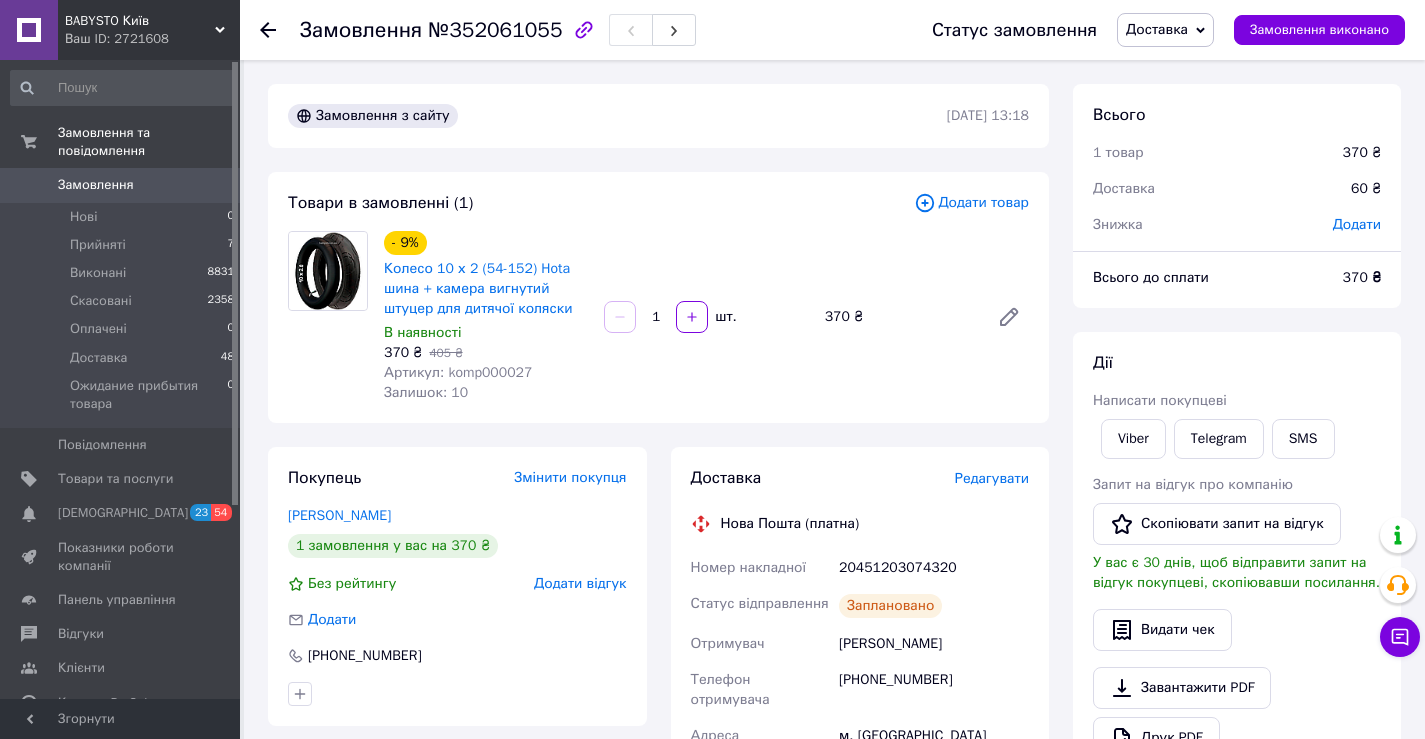 scroll, scrollTop: 300, scrollLeft: 0, axis: vertical 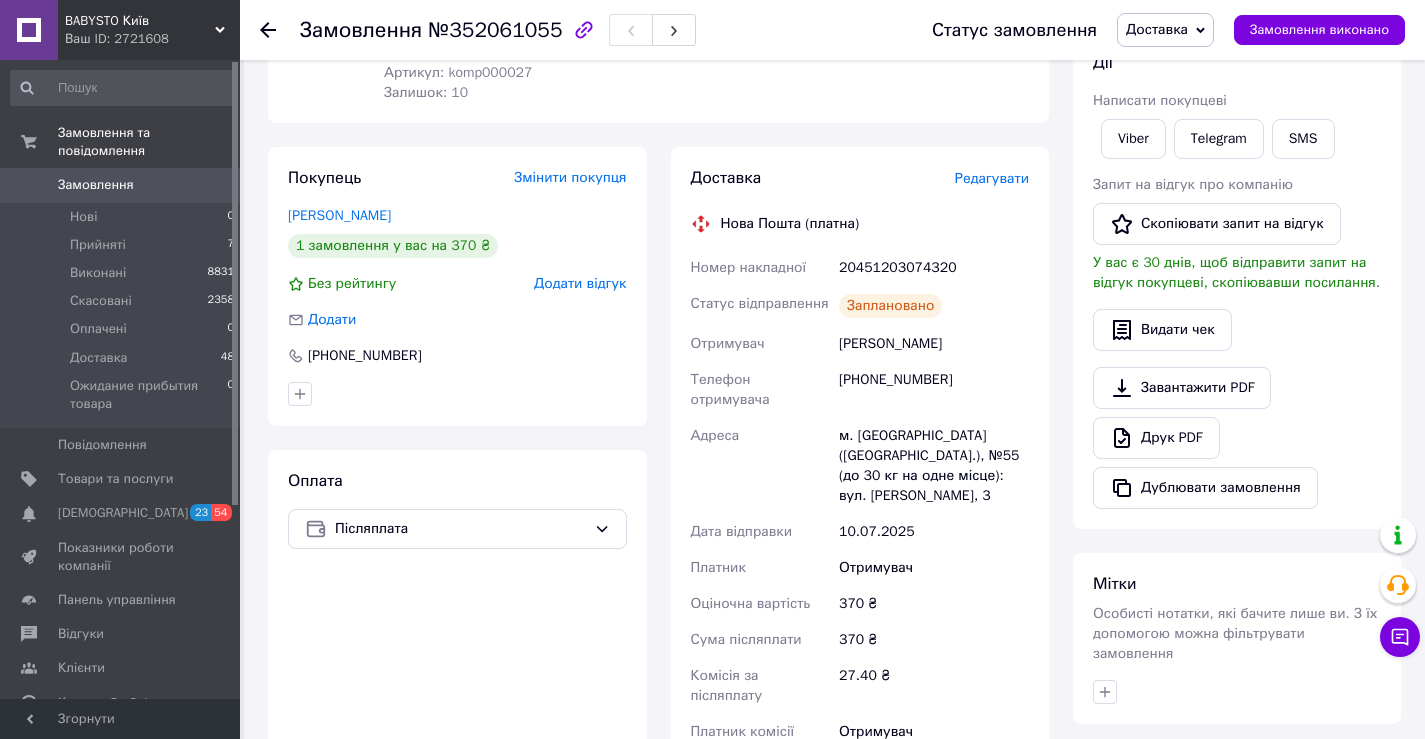 drag, startPoint x: 1127, startPoint y: 128, endPoint x: 1088, endPoint y: 284, distance: 160.80112 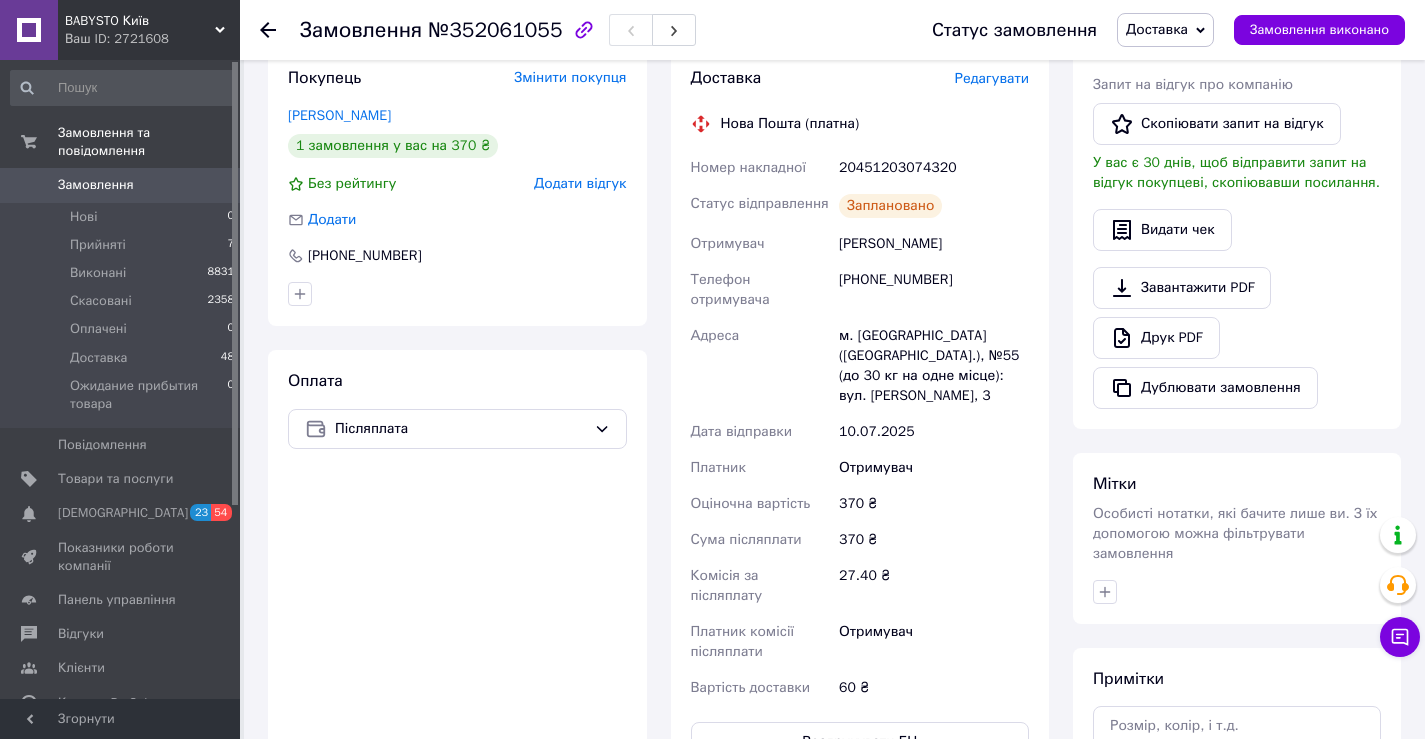 scroll, scrollTop: 0, scrollLeft: 0, axis: both 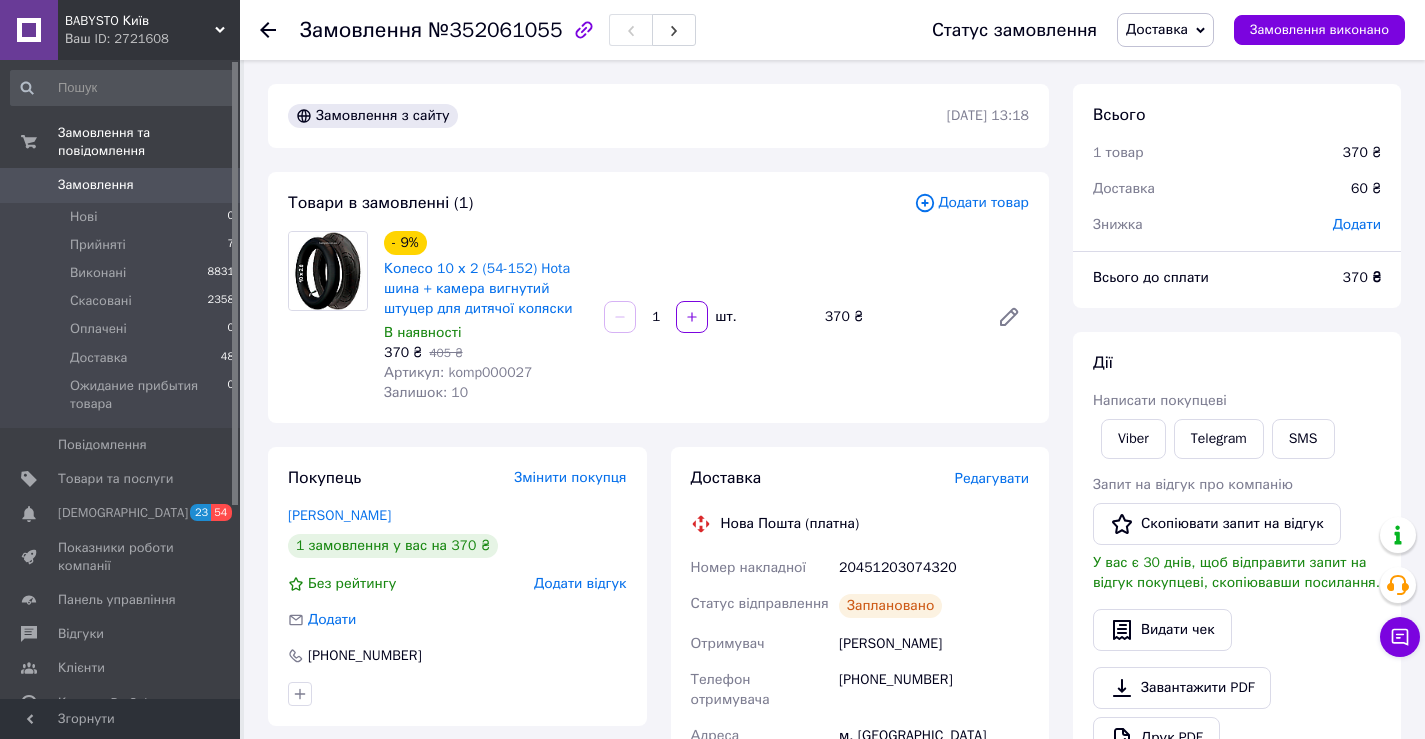drag, startPoint x: 699, startPoint y: 202, endPoint x: 767, endPoint y: 157, distance: 81.5414 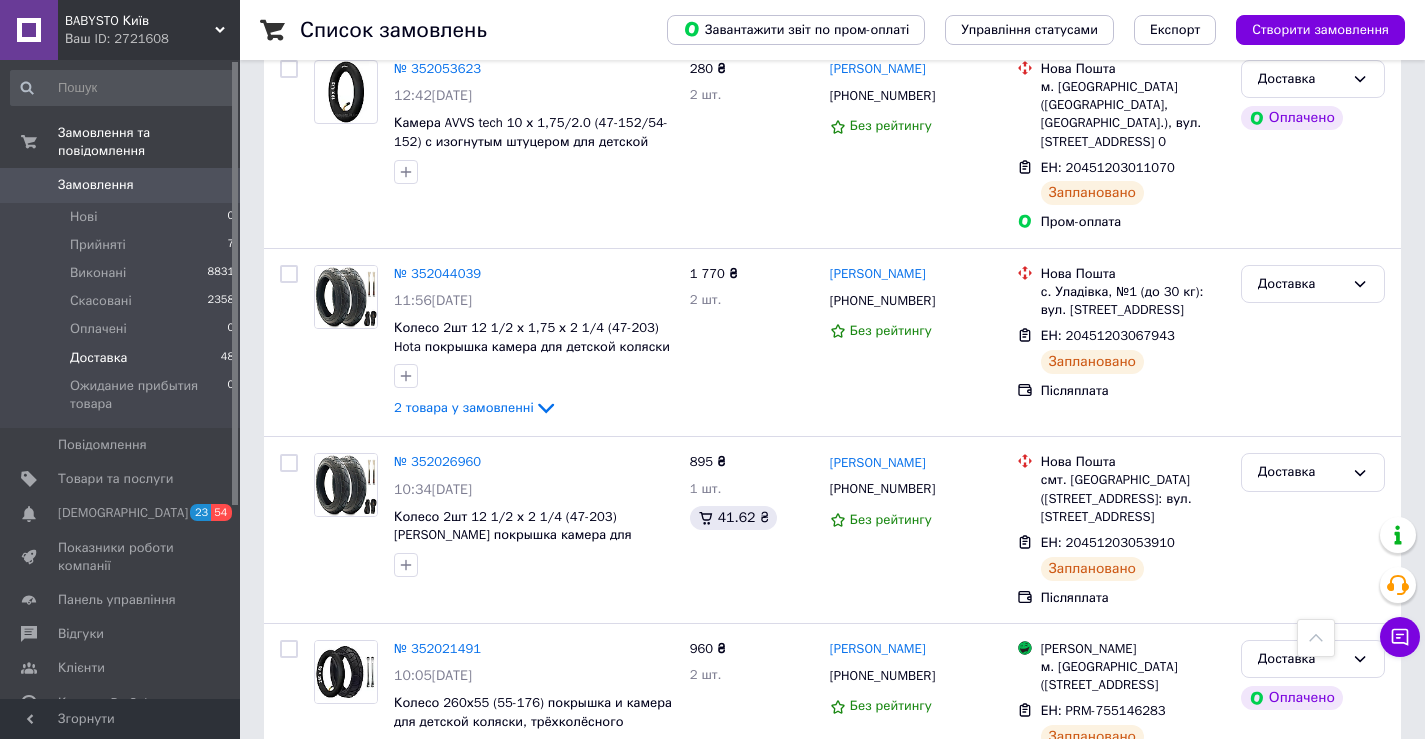 scroll, scrollTop: 400, scrollLeft: 0, axis: vertical 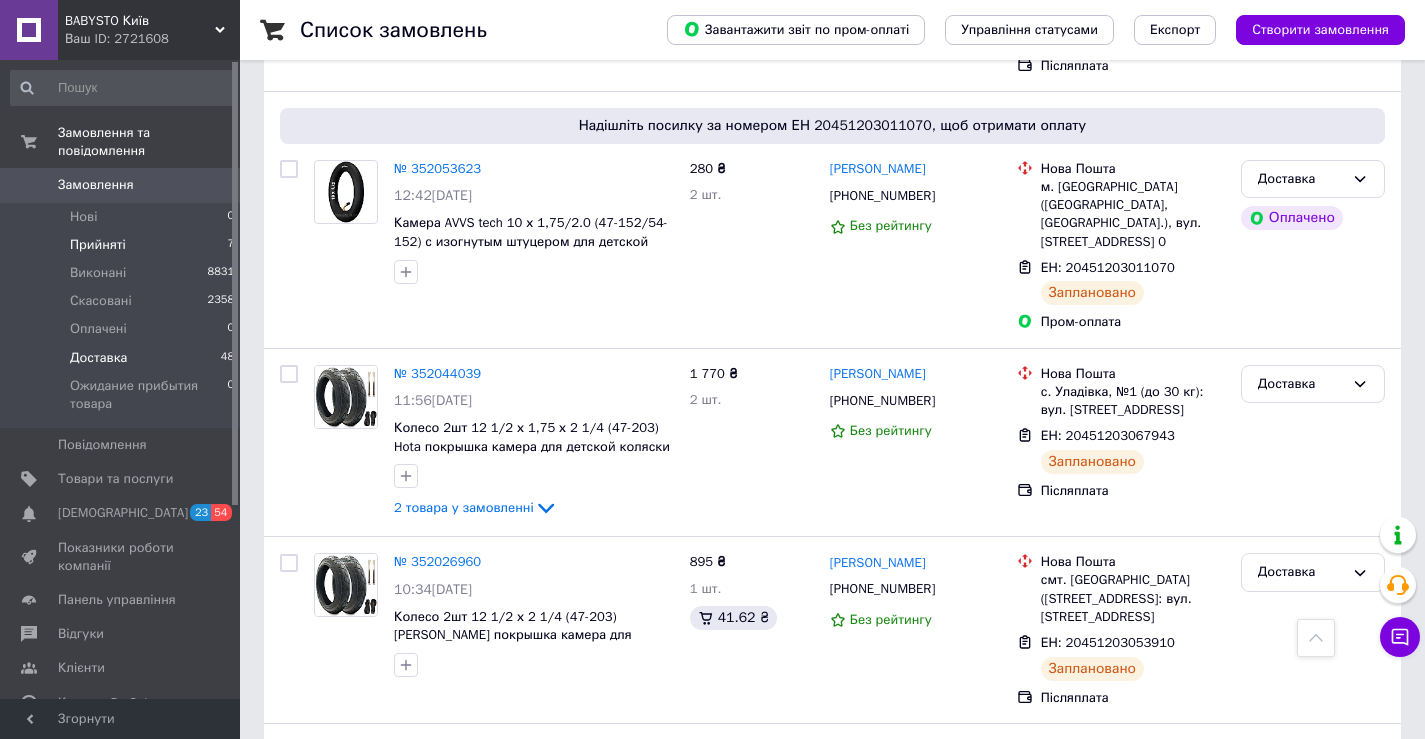 click on "Прийняті" at bounding box center [98, 245] 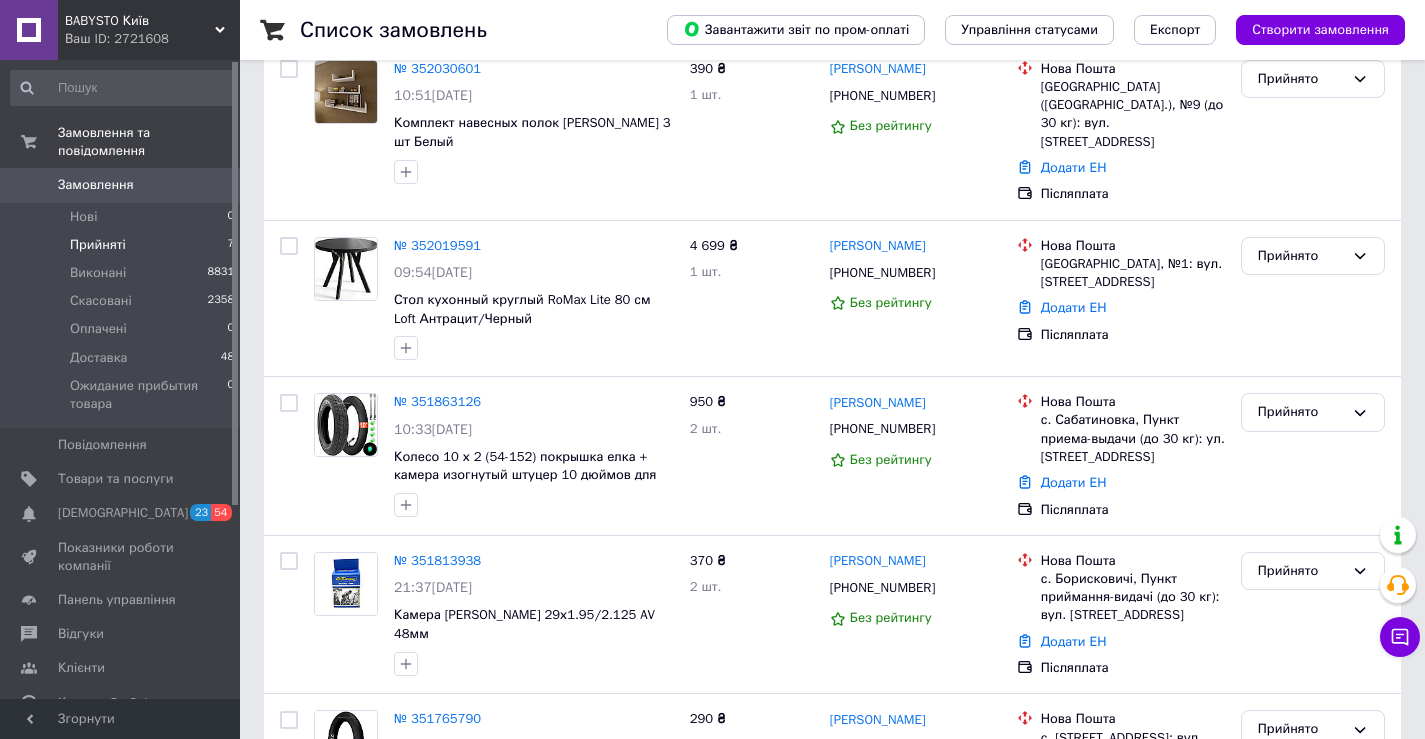 scroll, scrollTop: 0, scrollLeft: 0, axis: both 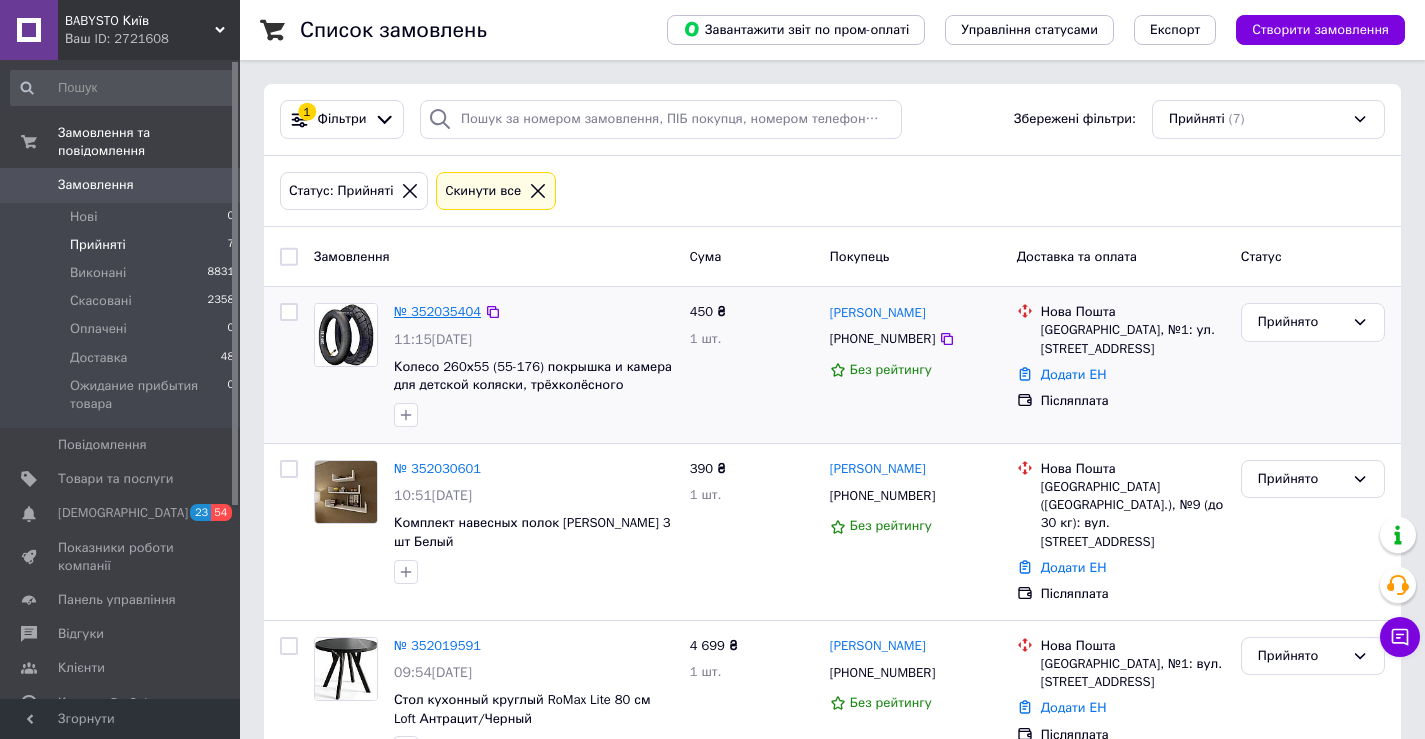 click on "№ 352035404" at bounding box center [437, 311] 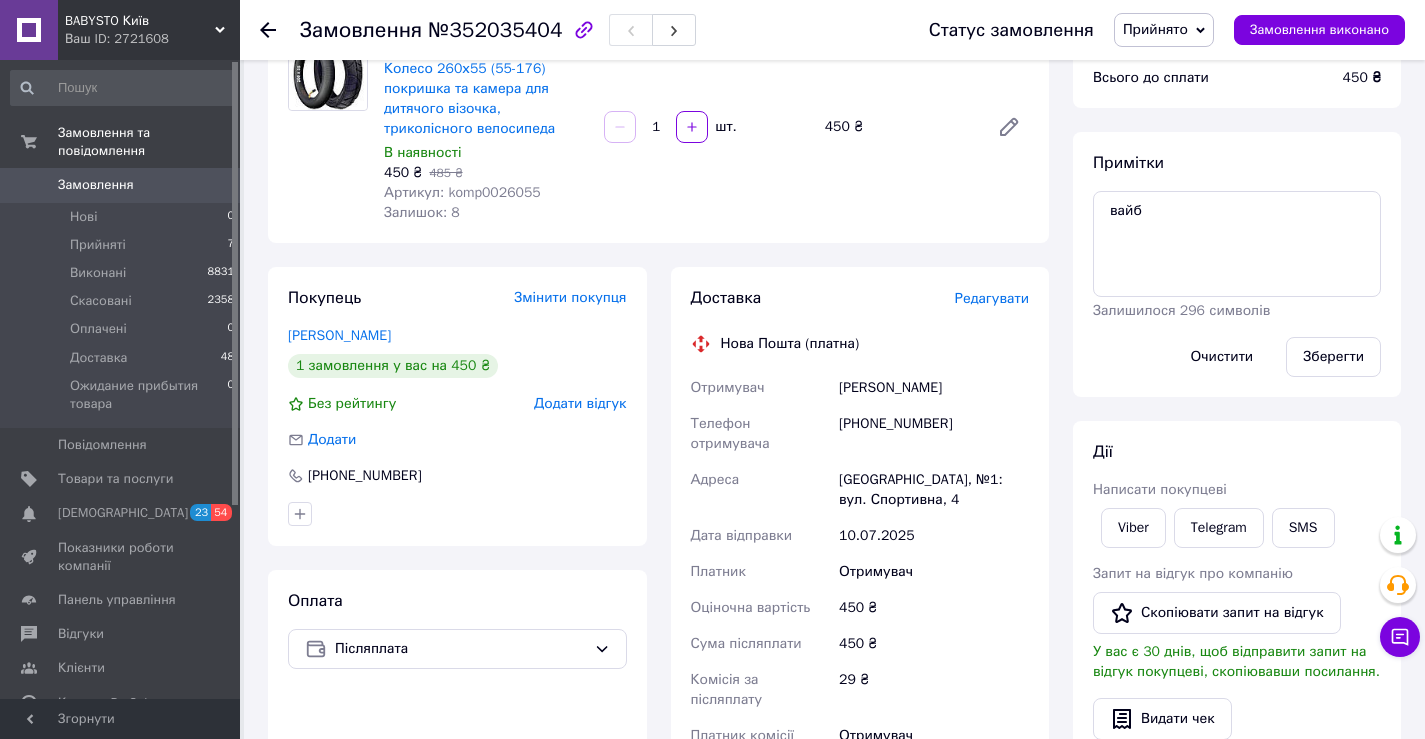 scroll, scrollTop: 0, scrollLeft: 0, axis: both 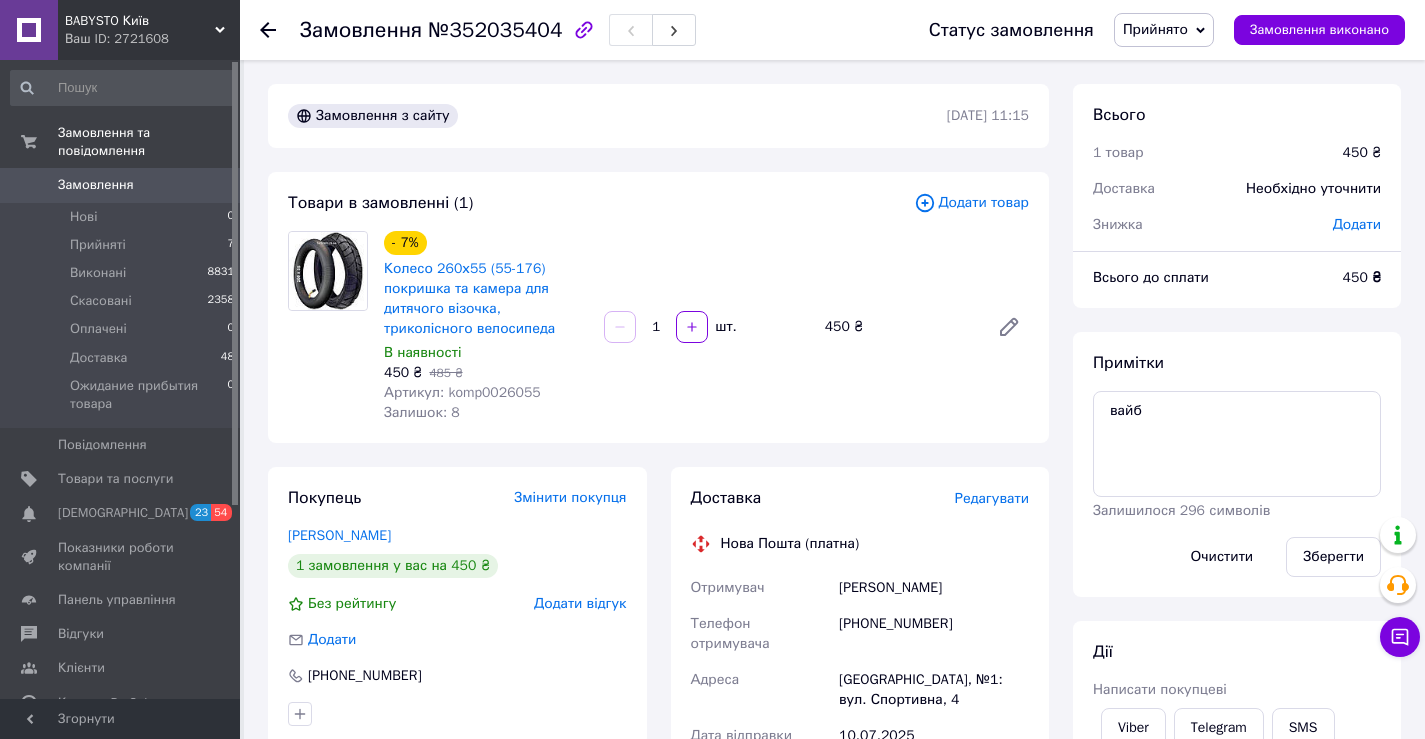 click on "Viber" at bounding box center (1133, 728) 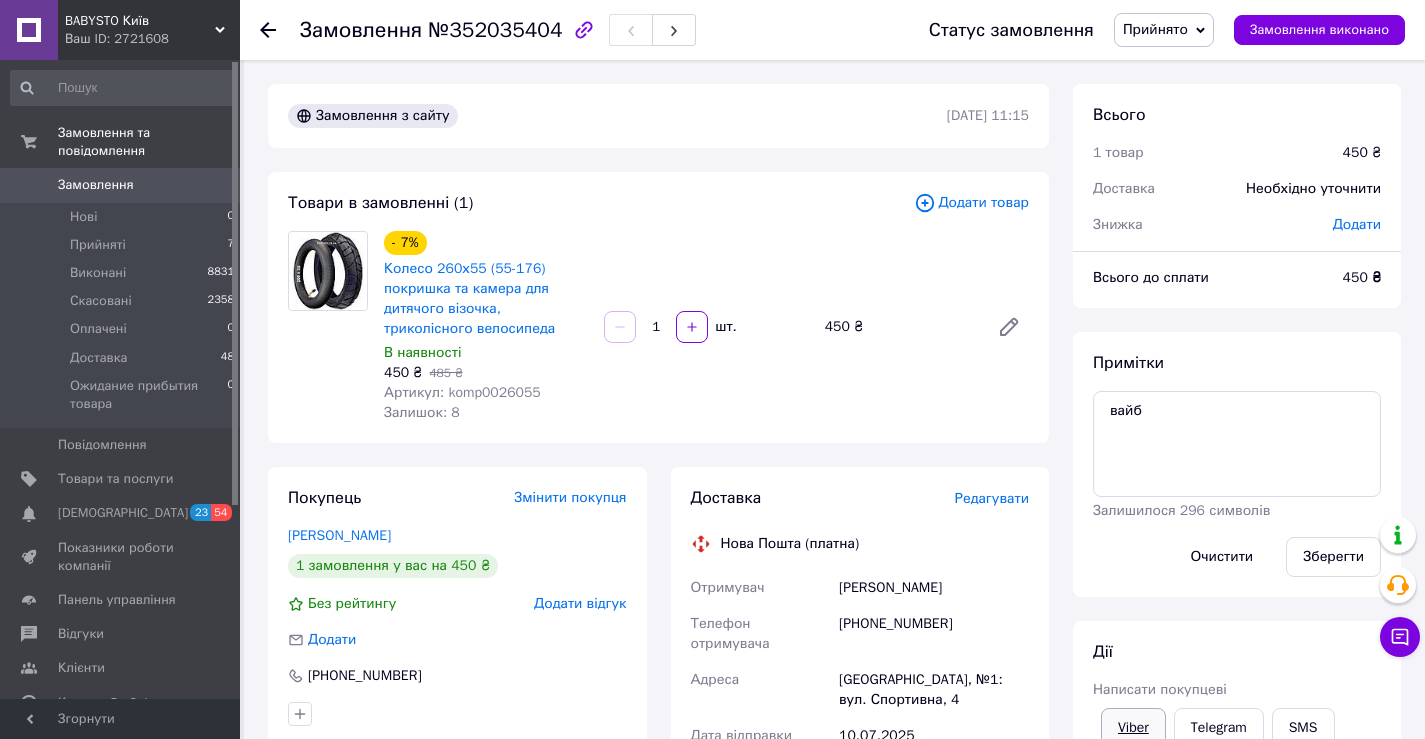 click on "Viber" at bounding box center (1133, 728) 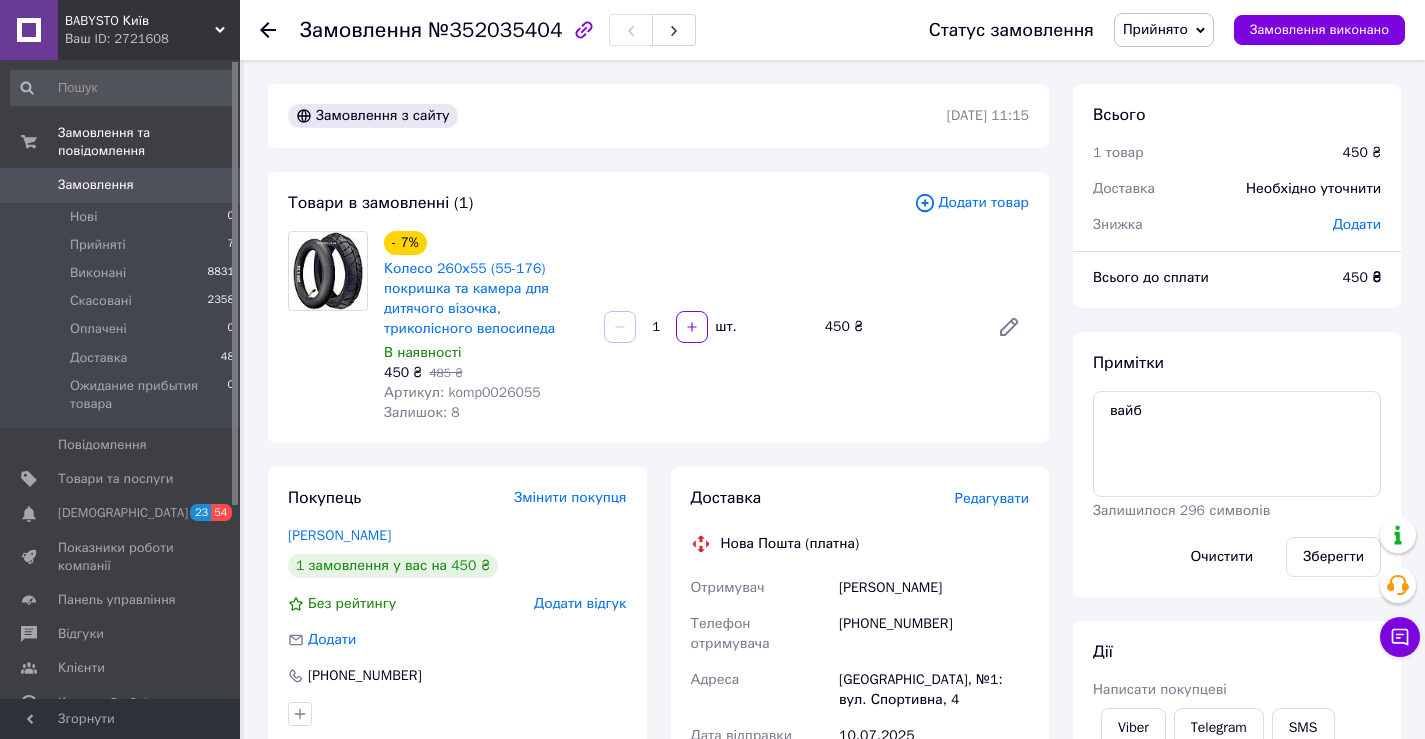 scroll, scrollTop: 200, scrollLeft: 0, axis: vertical 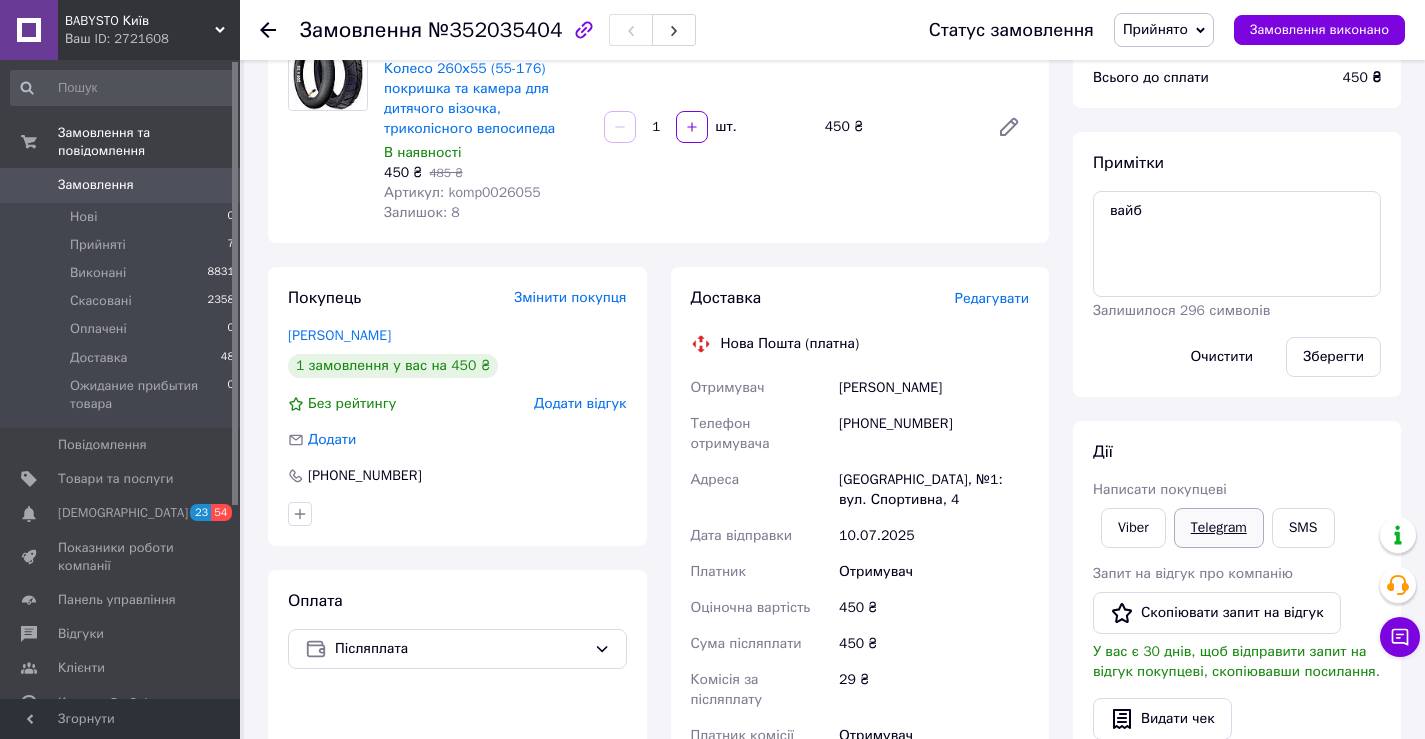 click on "Telegram" at bounding box center (1219, 528) 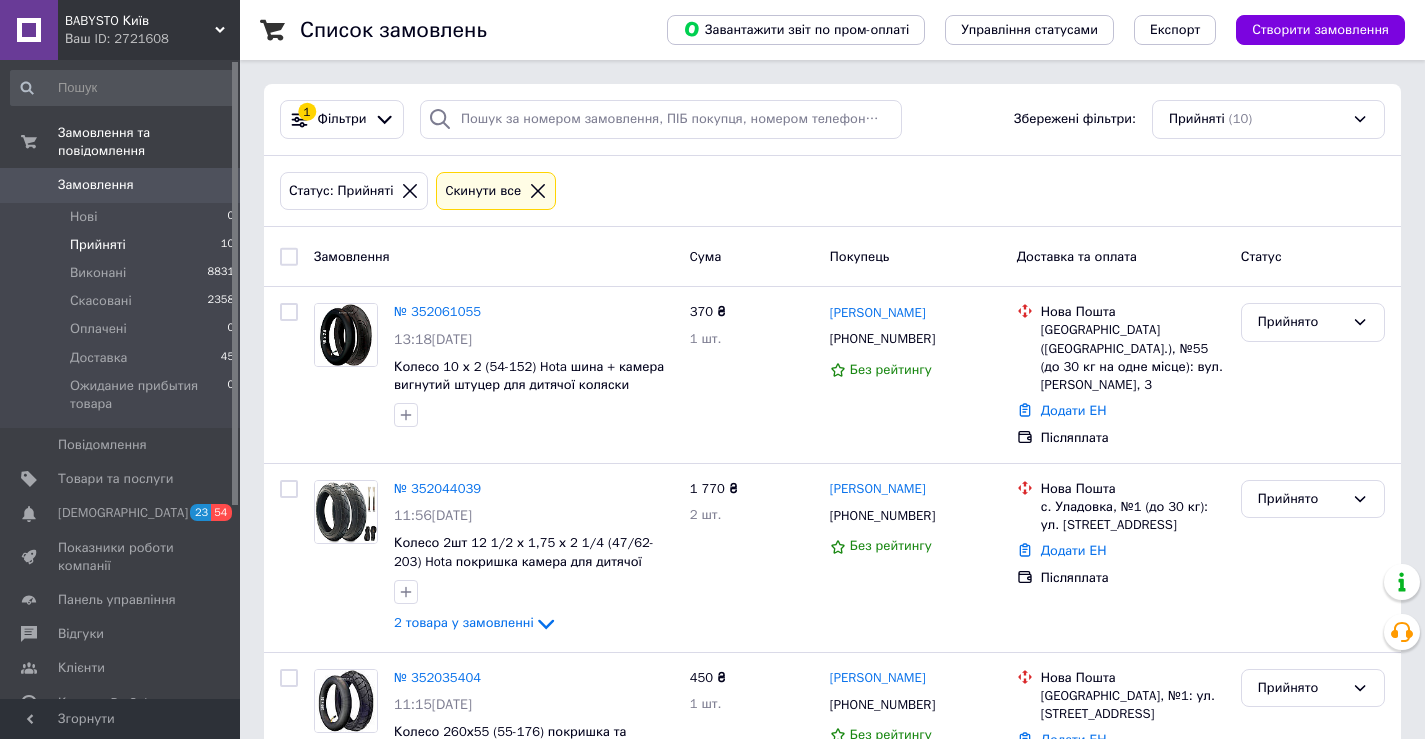 scroll, scrollTop: 0, scrollLeft: 0, axis: both 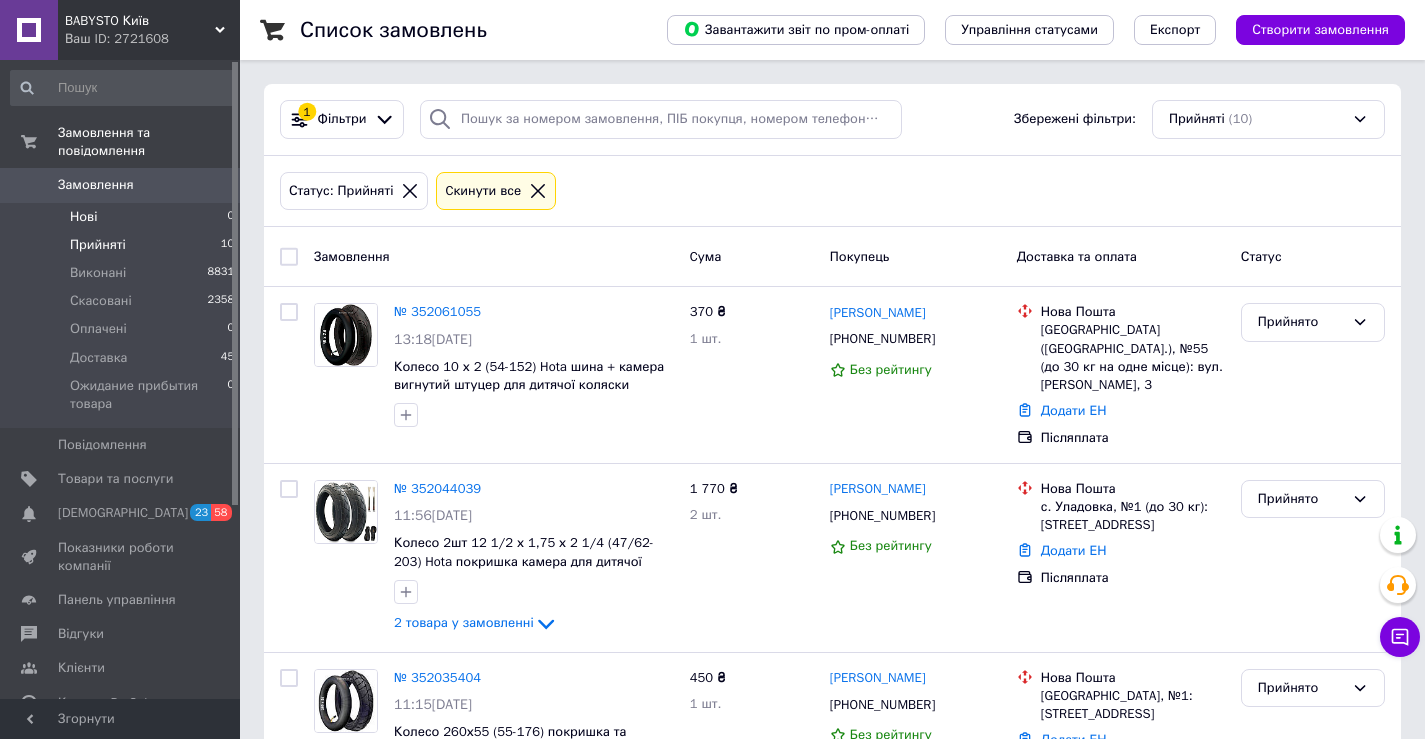click on "Нові 0" at bounding box center (123, 217) 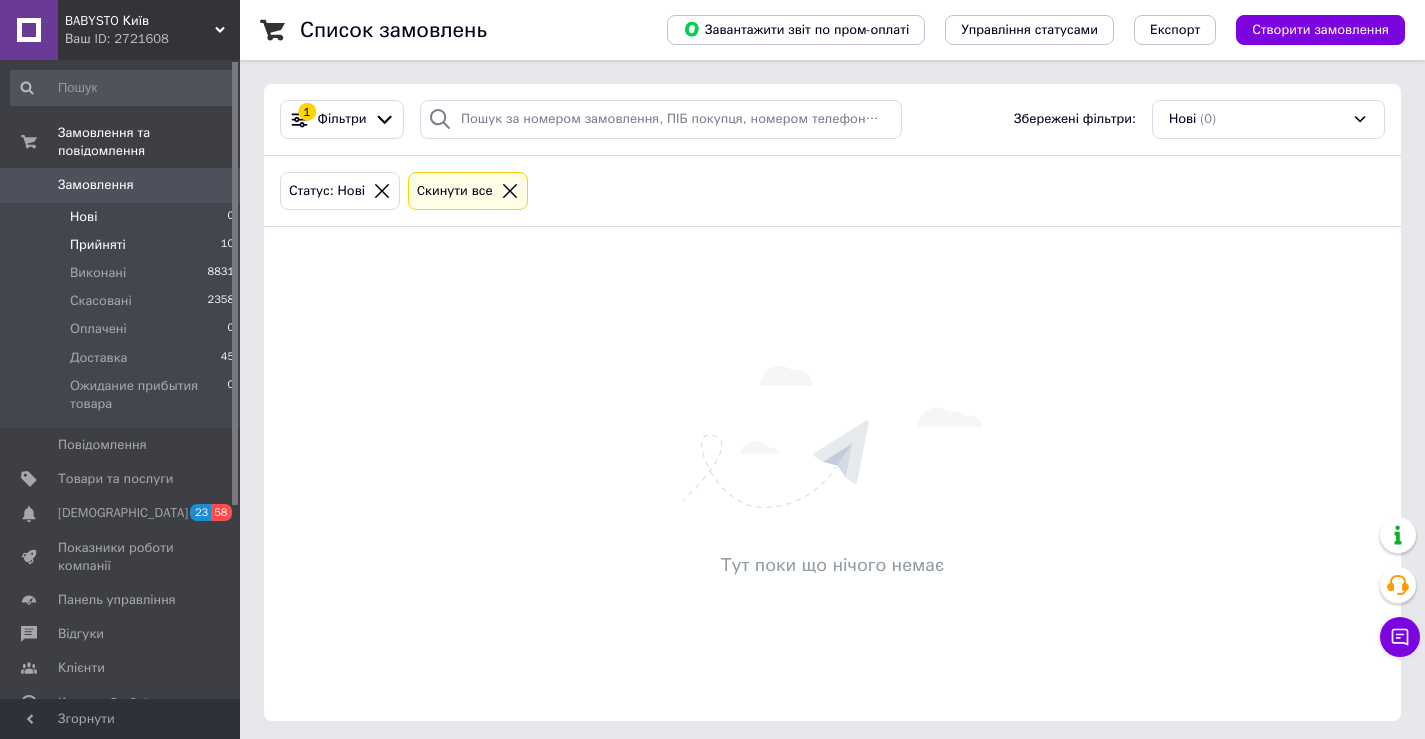 click on "Прийняті" at bounding box center [98, 245] 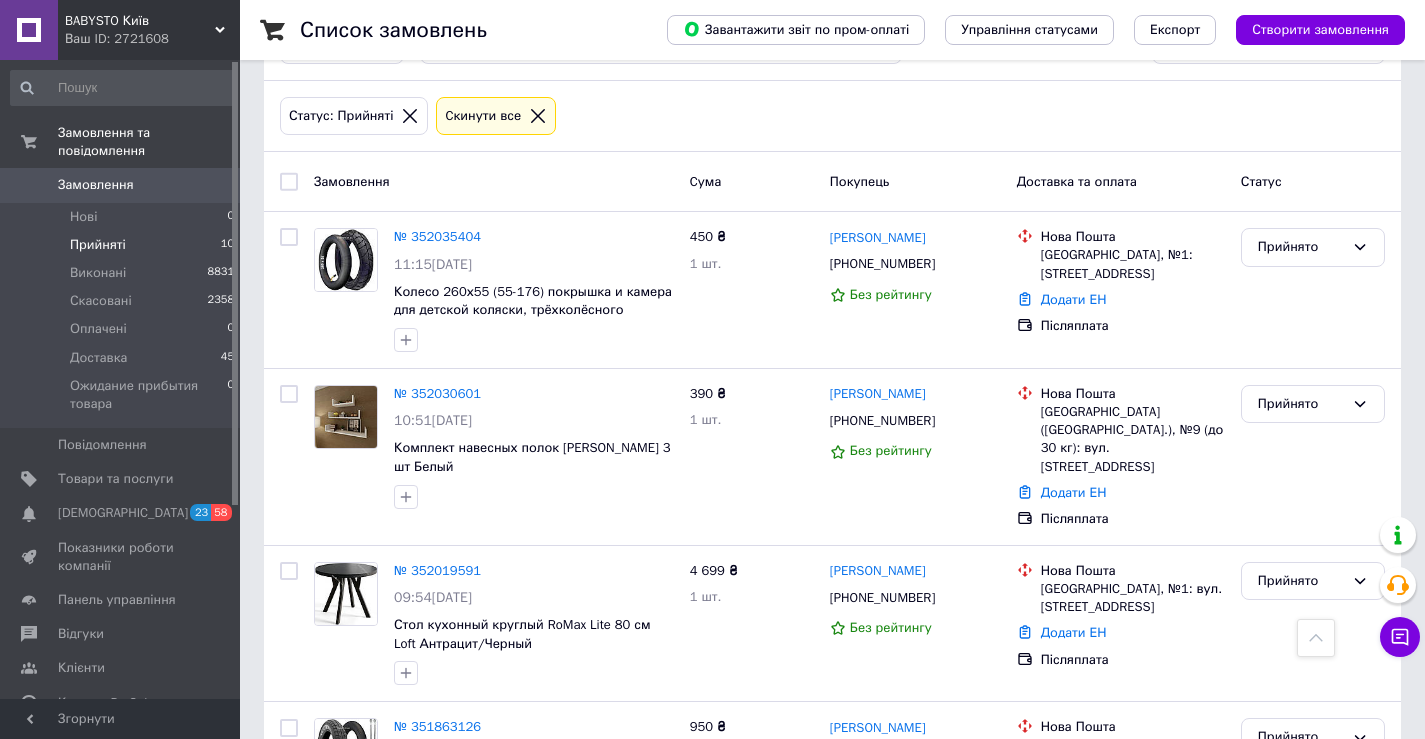 scroll, scrollTop: 0, scrollLeft: 0, axis: both 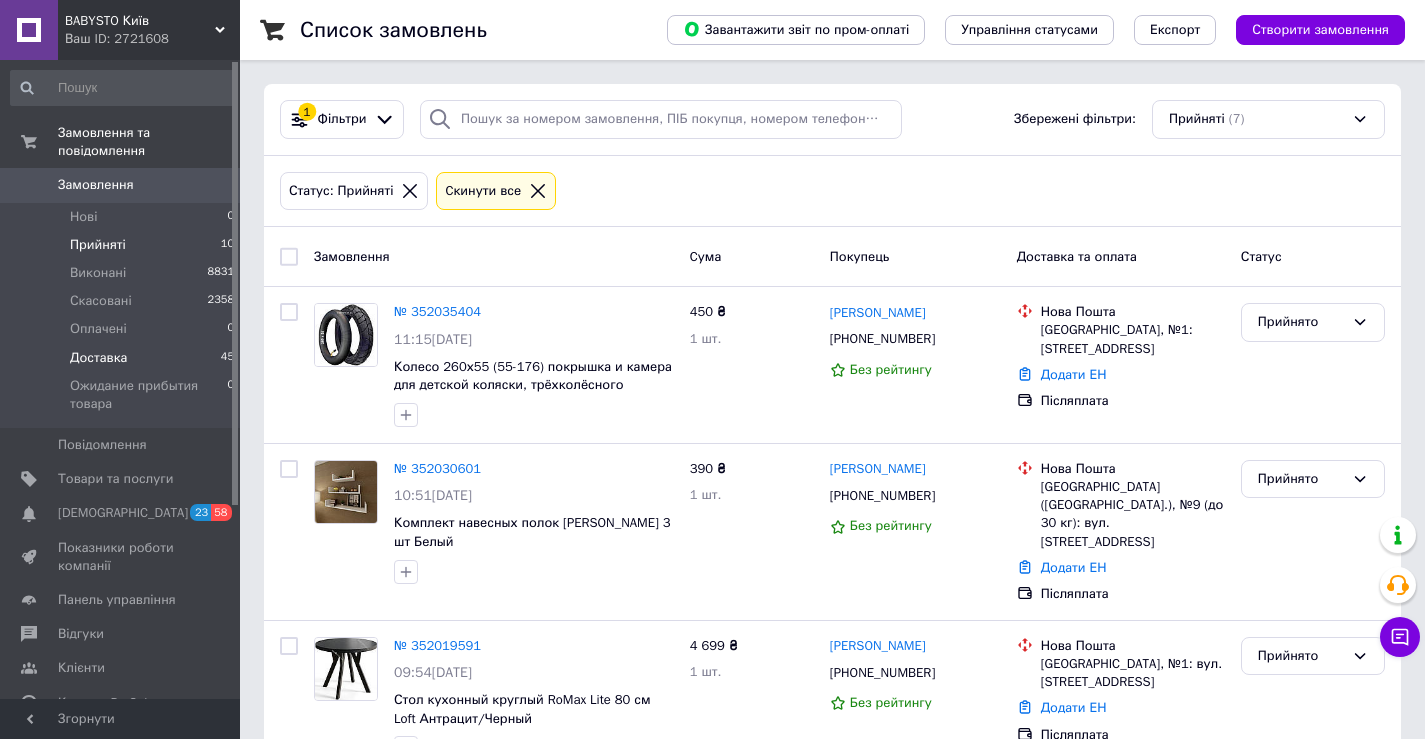 click on "Доставка" at bounding box center (98, 358) 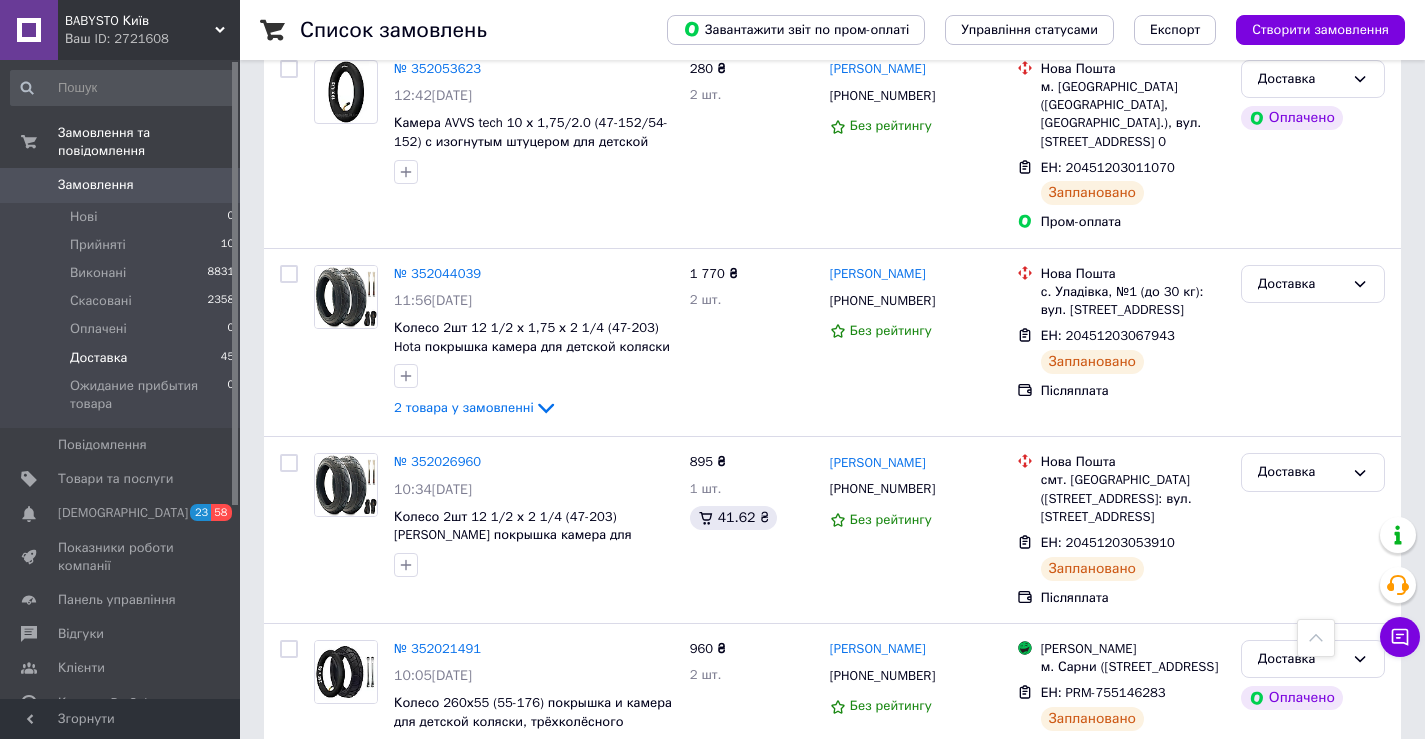 scroll, scrollTop: 0, scrollLeft: 0, axis: both 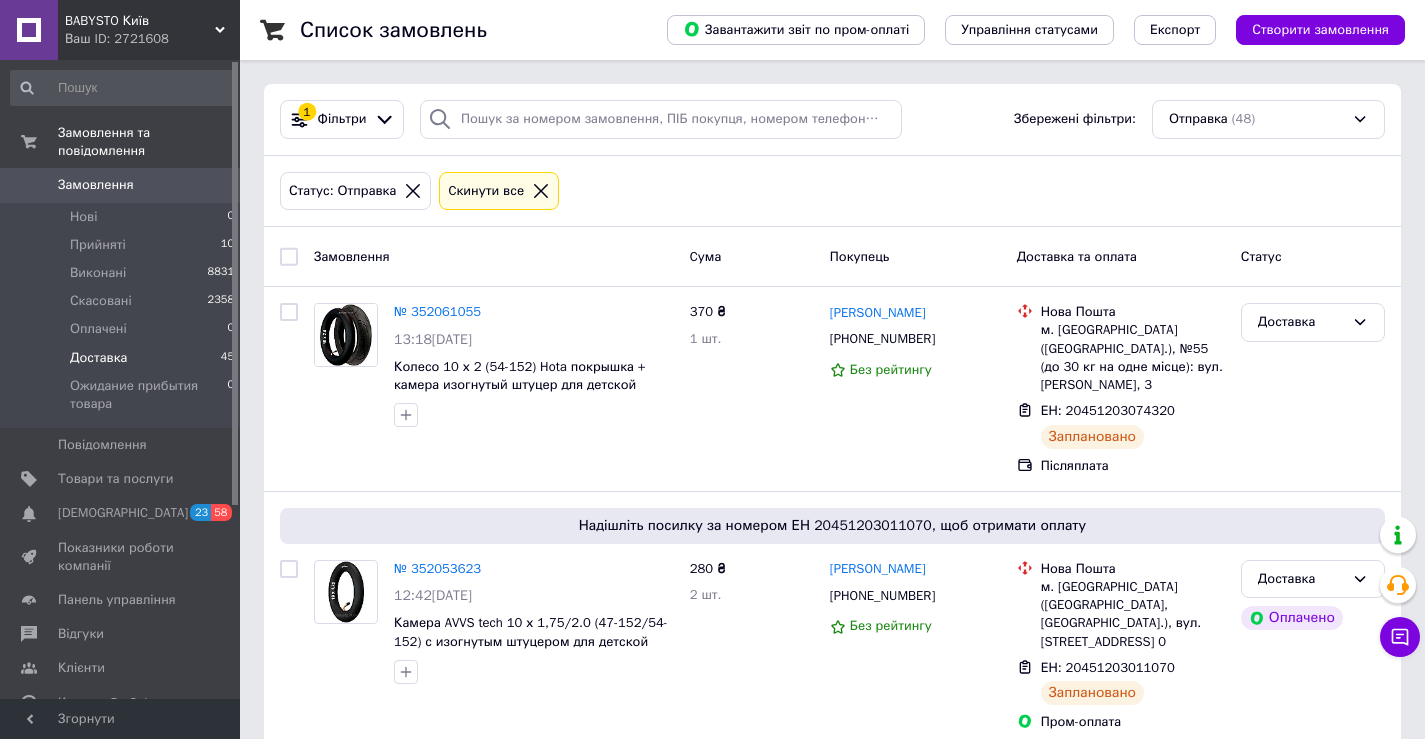 click on "Доставка" at bounding box center [98, 358] 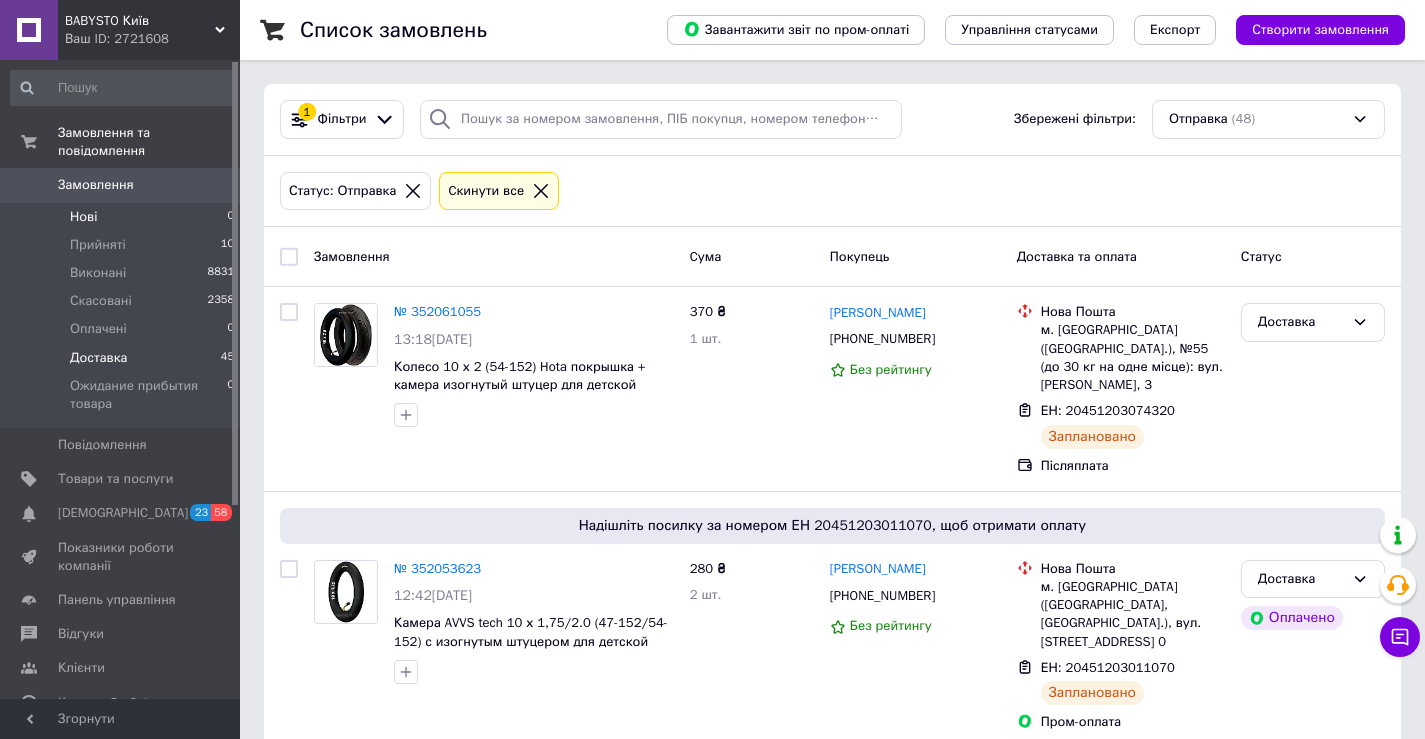 click on "Нові" at bounding box center [83, 217] 